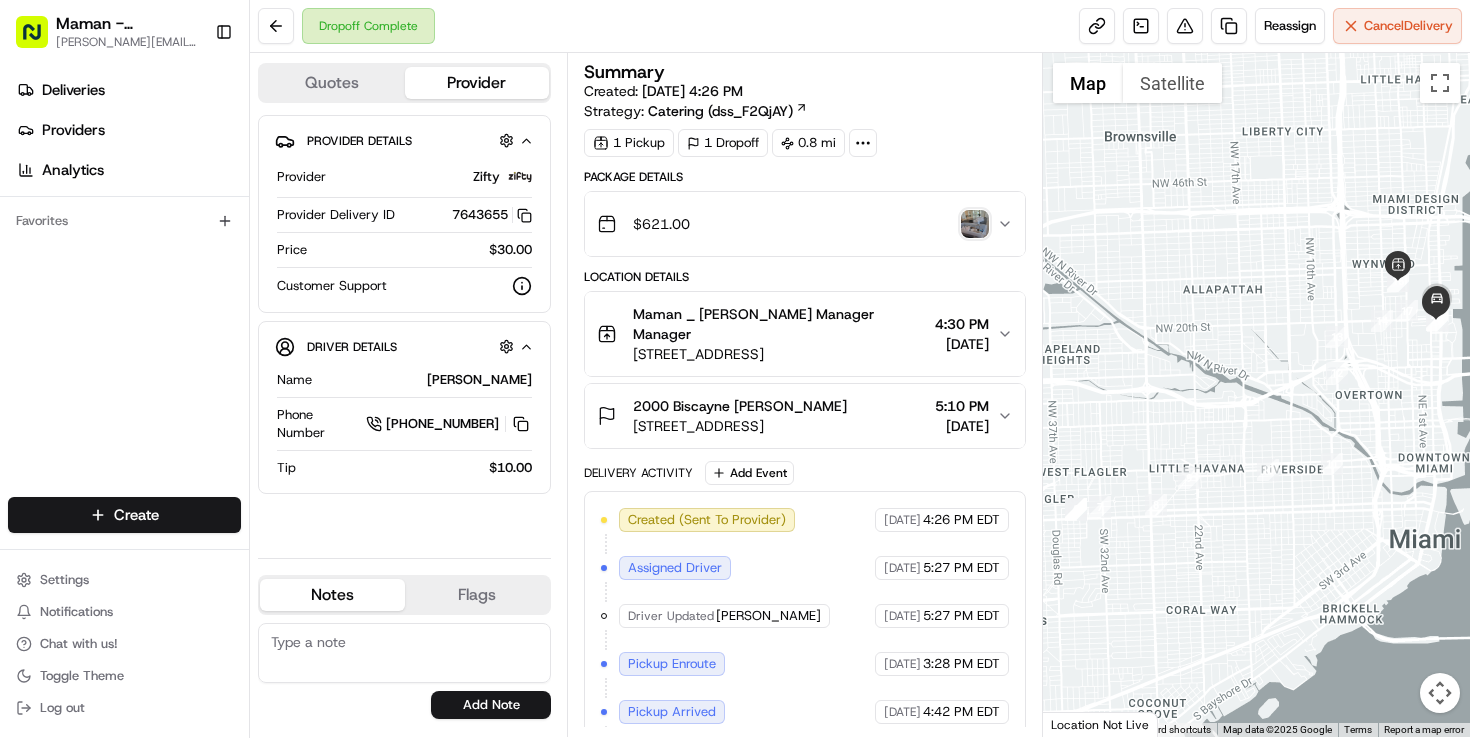 scroll, scrollTop: 0, scrollLeft: 0, axis: both 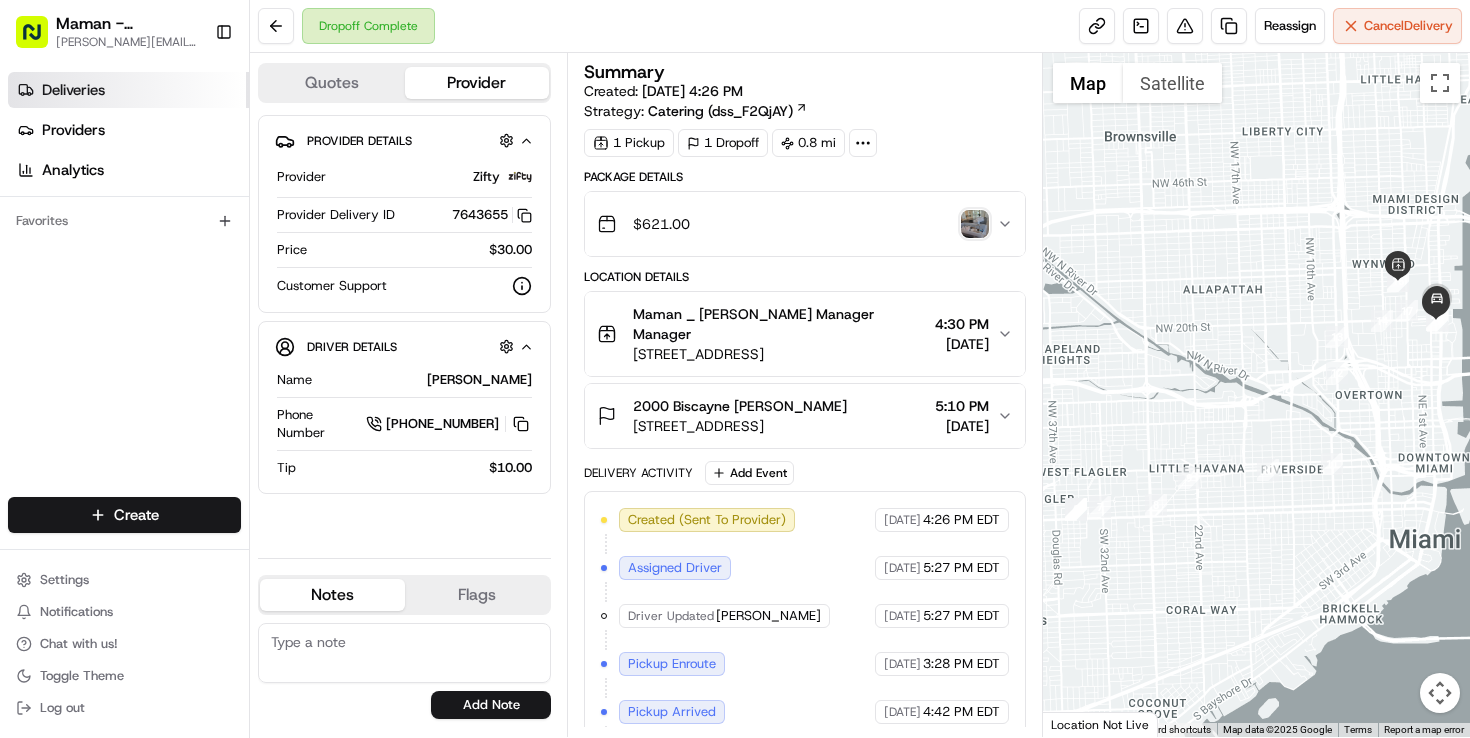 click on "Deliveries" at bounding box center (128, 90) 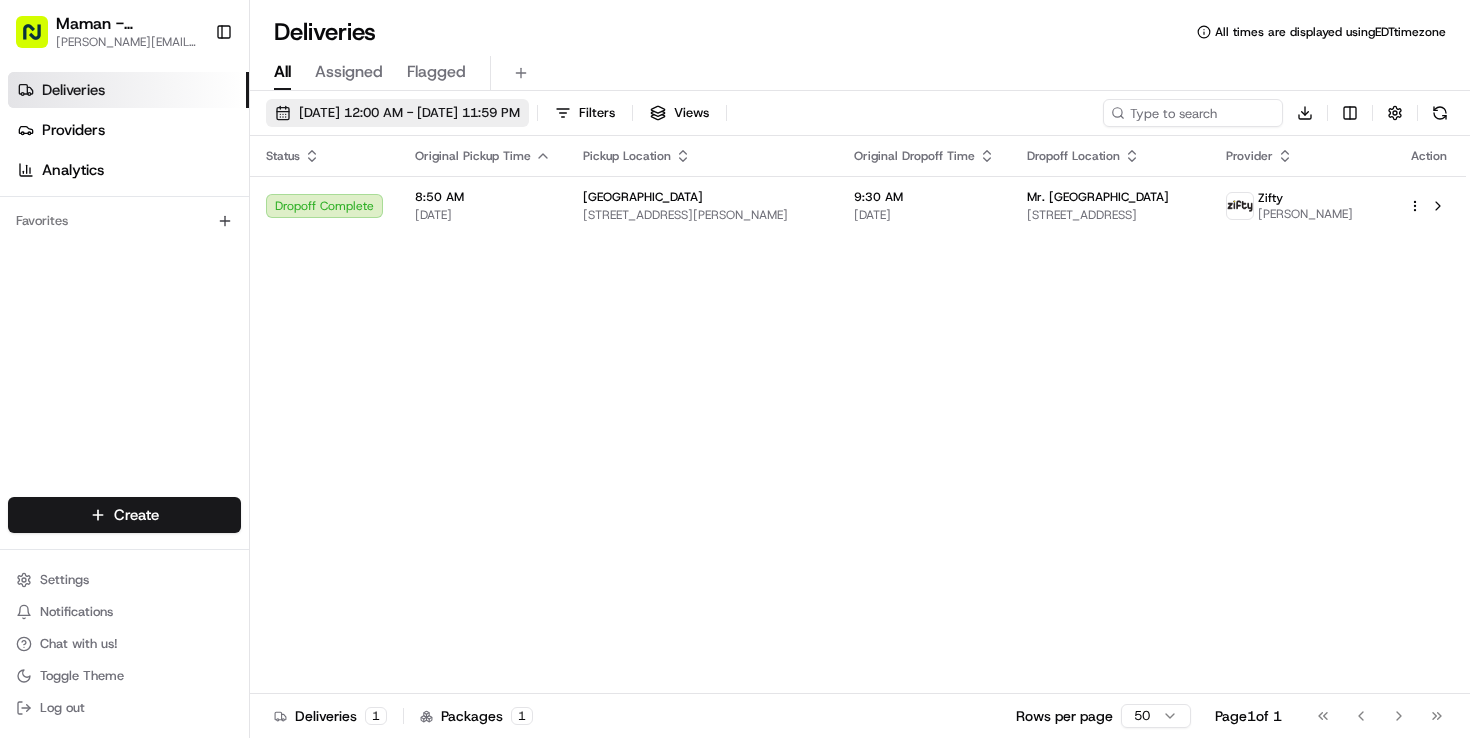 click on "[DATE] 12:00 AM - [DATE] 11:59 PM" at bounding box center [409, 113] 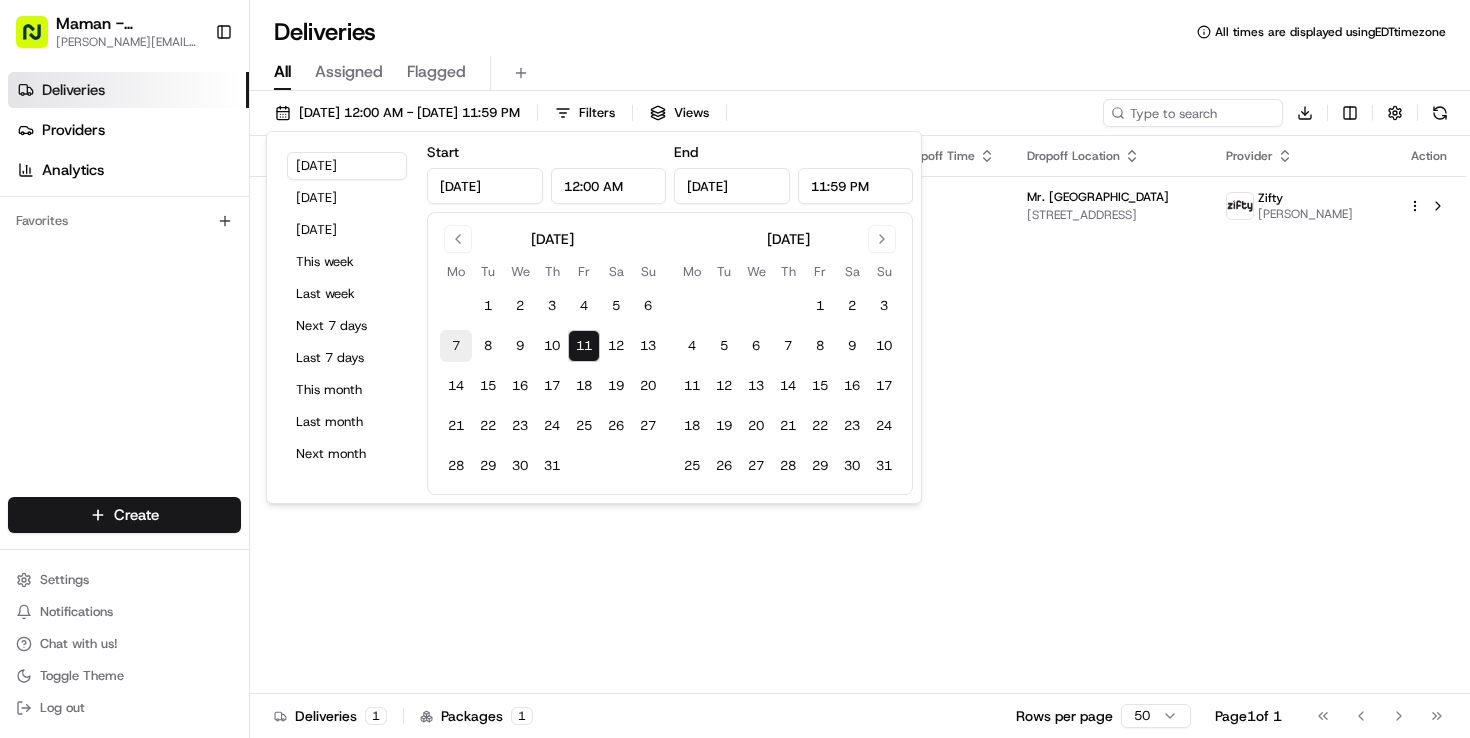 click on "7" at bounding box center [456, 346] 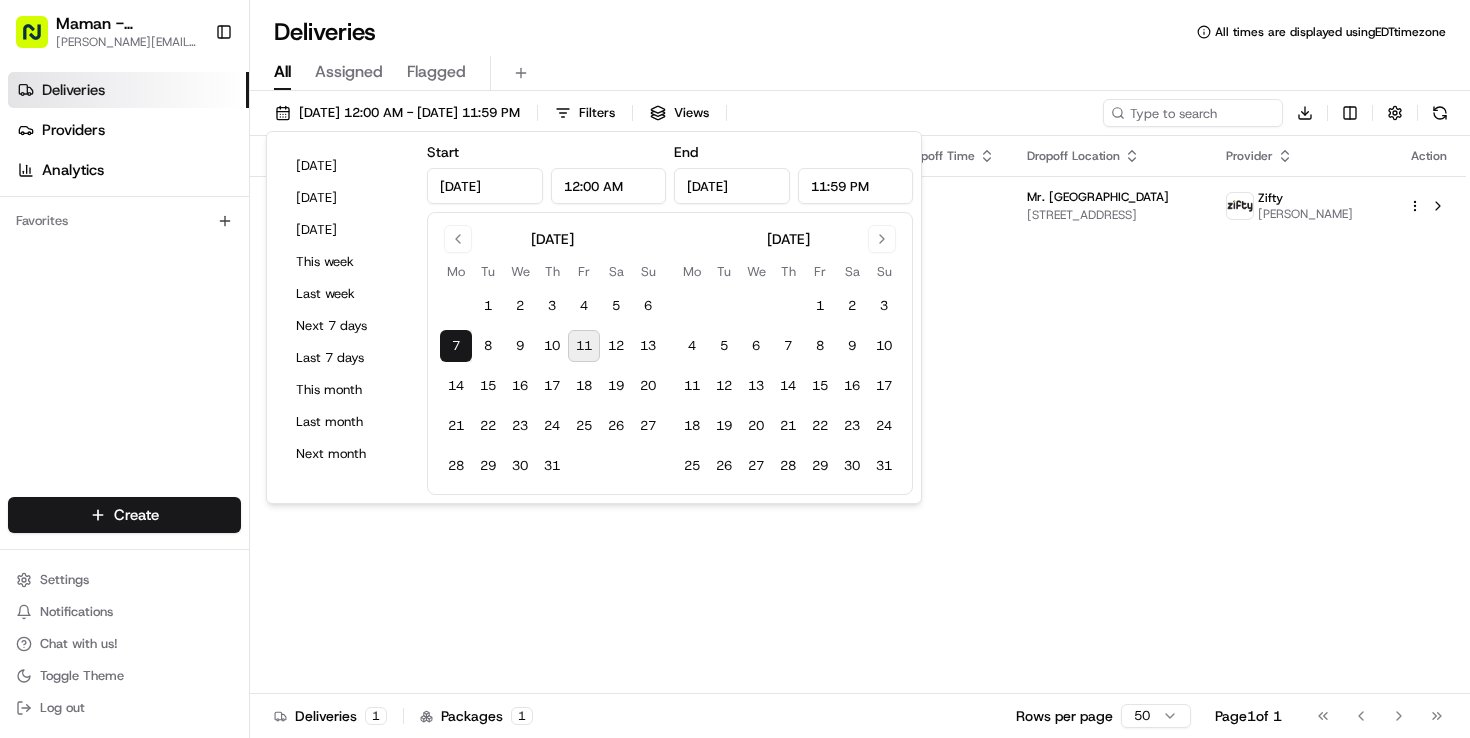 click on "07/07/2025 12:00 AM - 07/07/2025 11:59 PM Filters Views Download" at bounding box center (860, 117) 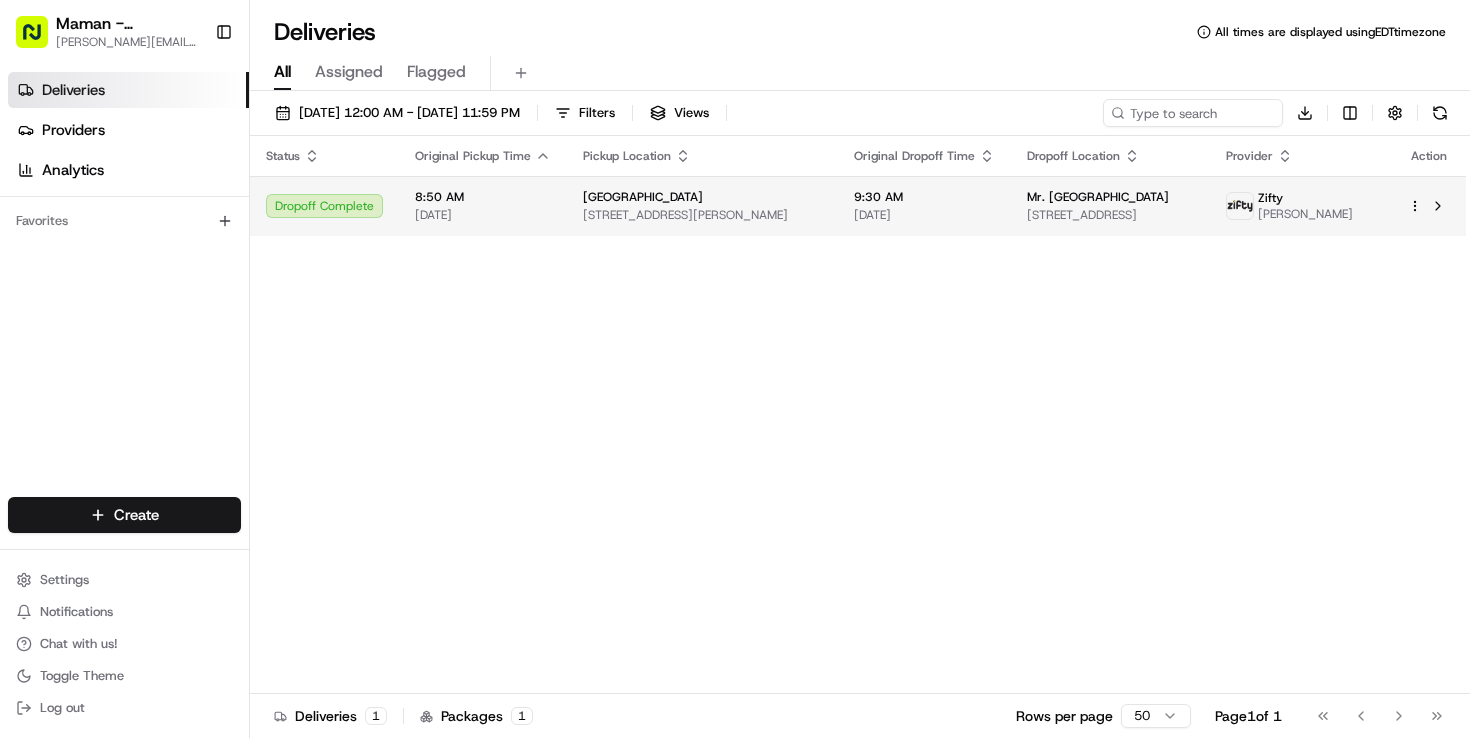 click on "Maman - Wynwood charlotte@mamannyc.com Toggle Sidebar Deliveries Providers Analytics Favorites Main Menu Members & Organization Organization Users Roles Preferences Customization Tracking Orchestration Automations Dispatch Strategy Locations Pickup Locations Dropoff Locations Billing Billing Refund Requests Integrations Notification Triggers Webhooks API Keys Request Logs Create Settings Notifications Chat with us! Toggle Theme Log out Deliveries All times are displayed using  EDT  timezone All Assigned Flagged 07/07/2025 12:00 AM - 07/07/2025 11:59 PM Filters Views Download Status Original Pickup Time Pickup Location Original Dropoff Time Dropoff Location Provider Action Dropoff Complete 8:50 AM 07/07/2025 Maman West Palm Beach 473 S Rosemary Ave, West Palm Beach, FL 33401, USA 9:30 AM 07/07/2025 Mr. C West Palm Beach 401 S Olive Ave, West Palm Beach, FL 33401, USA Zifty Germain Carreno Deliveries 1 Packages 1 Rows per page 50 Page  1  of   1 Go to first page Go to previous page" at bounding box center [735, 369] 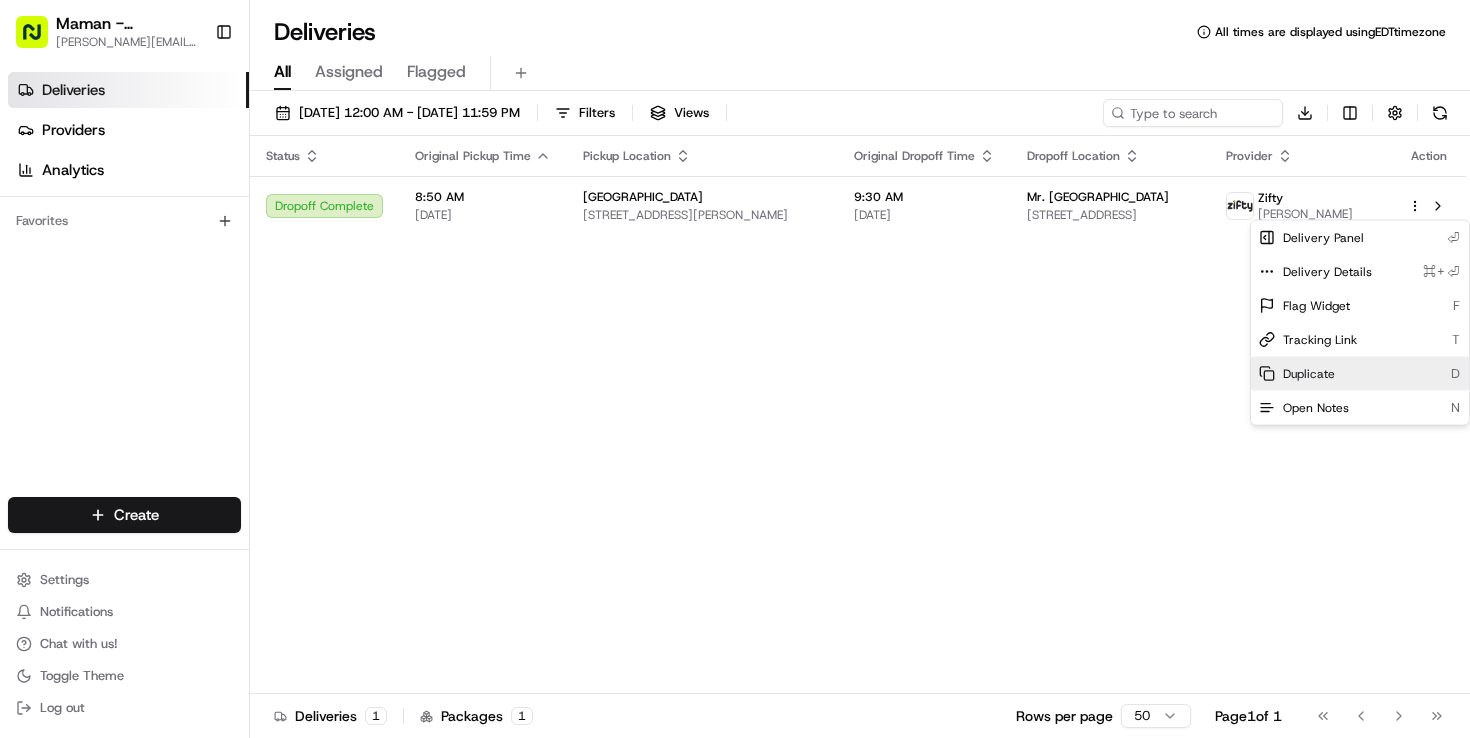 click on "Duplicate" at bounding box center [1309, 374] 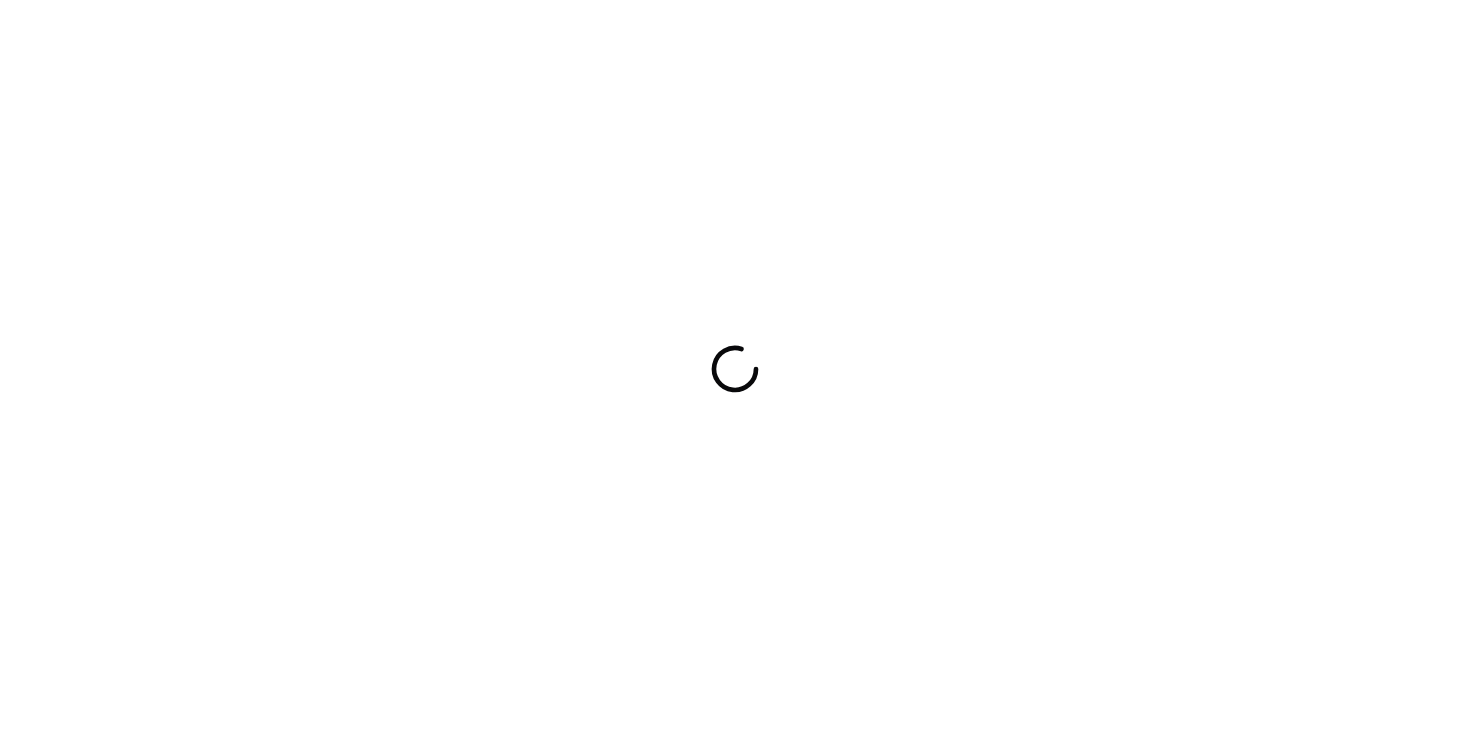 scroll, scrollTop: 0, scrollLeft: 0, axis: both 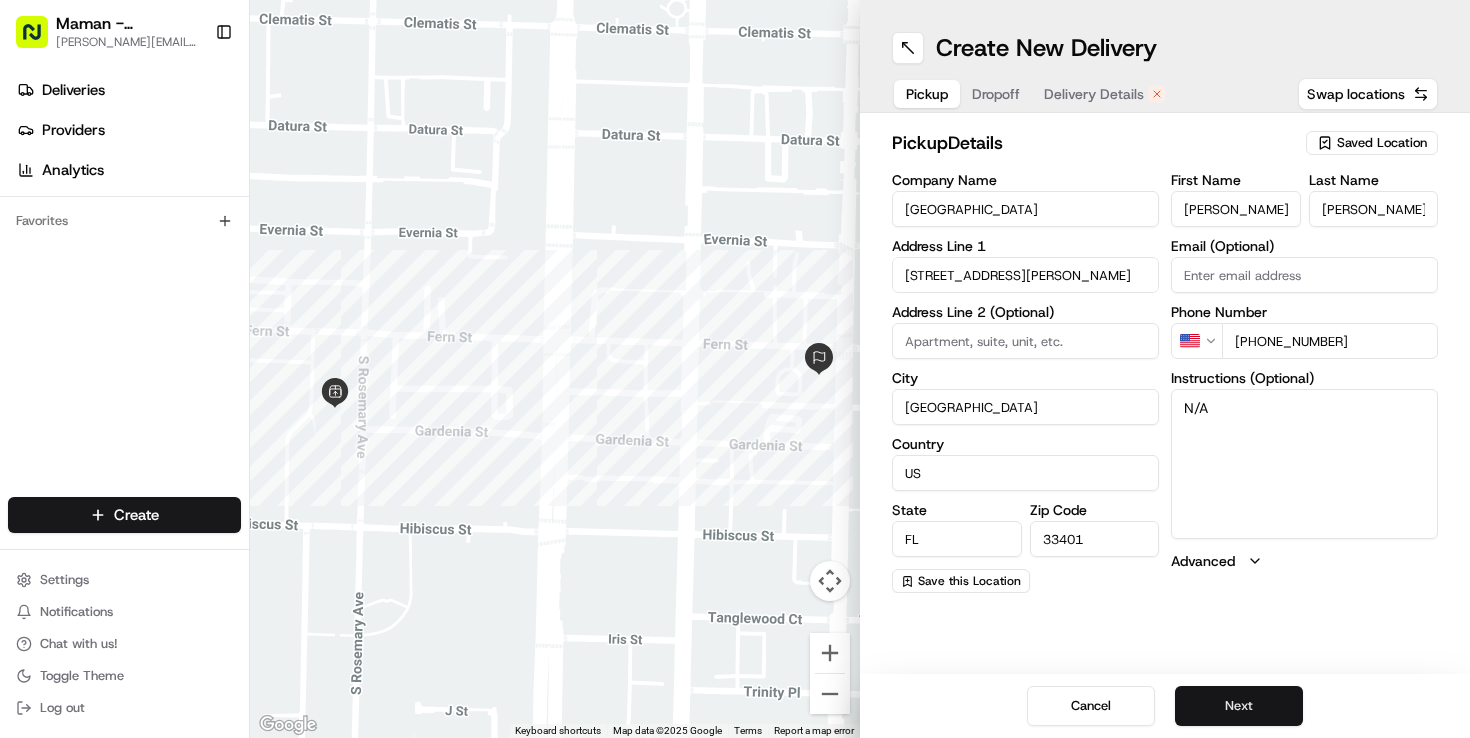 click on "Next" at bounding box center (1239, 706) 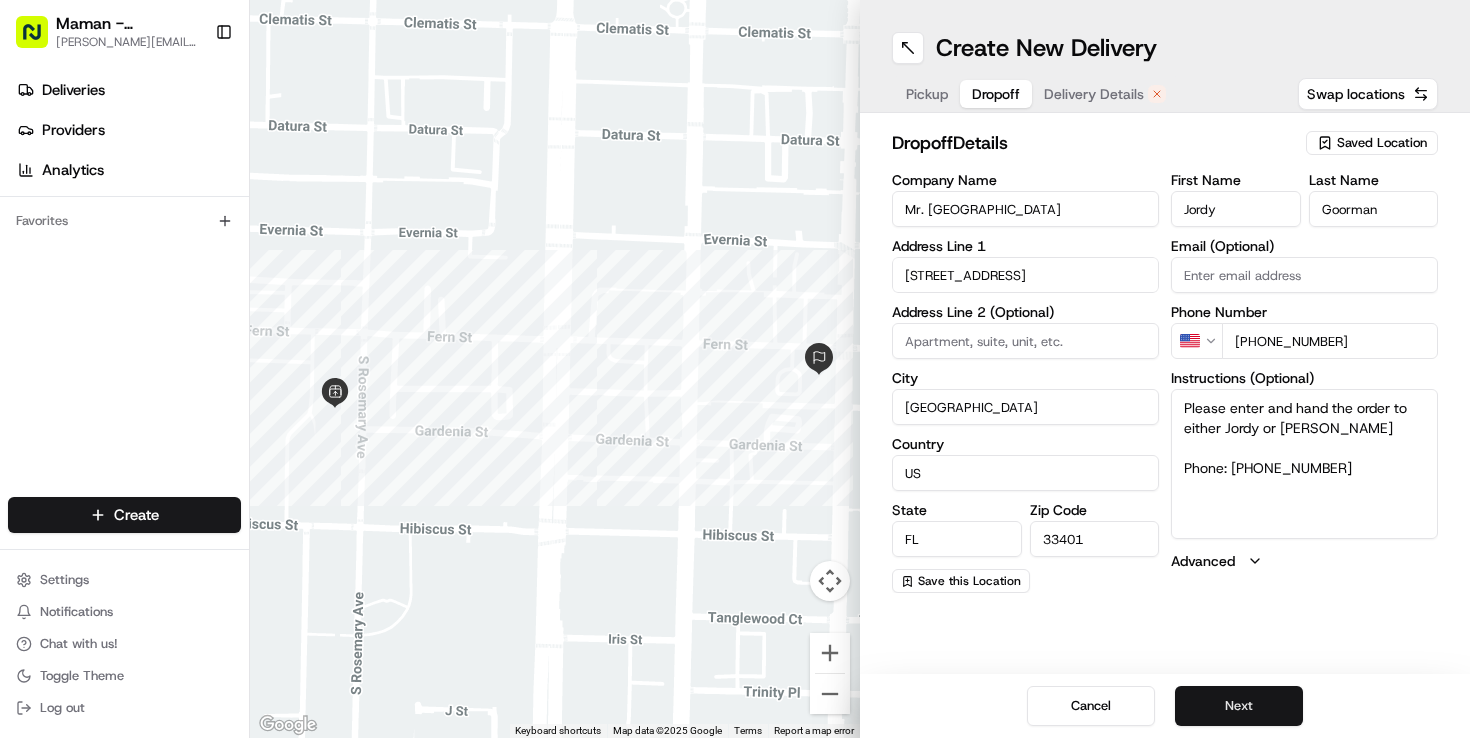 click on "Next" at bounding box center (1239, 706) 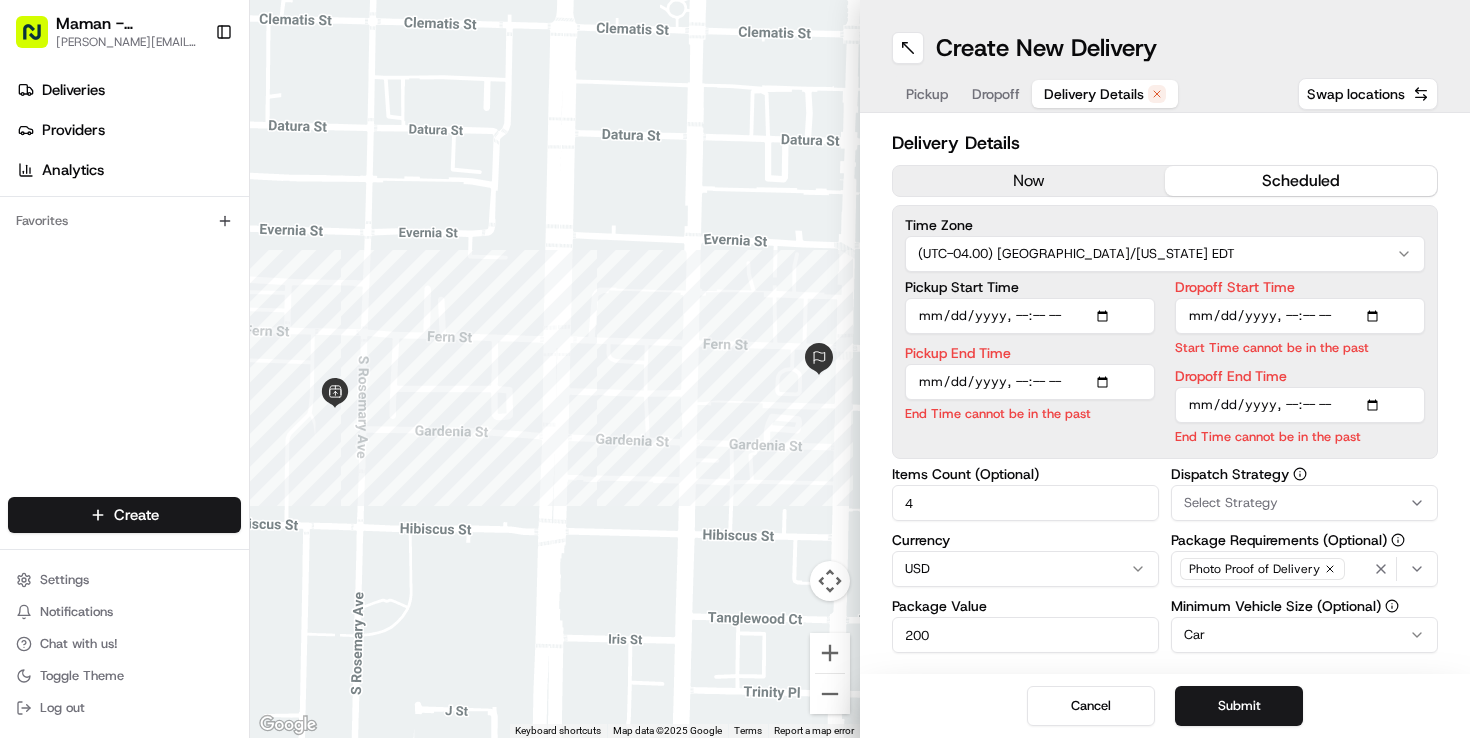 scroll, scrollTop: 0, scrollLeft: 0, axis: both 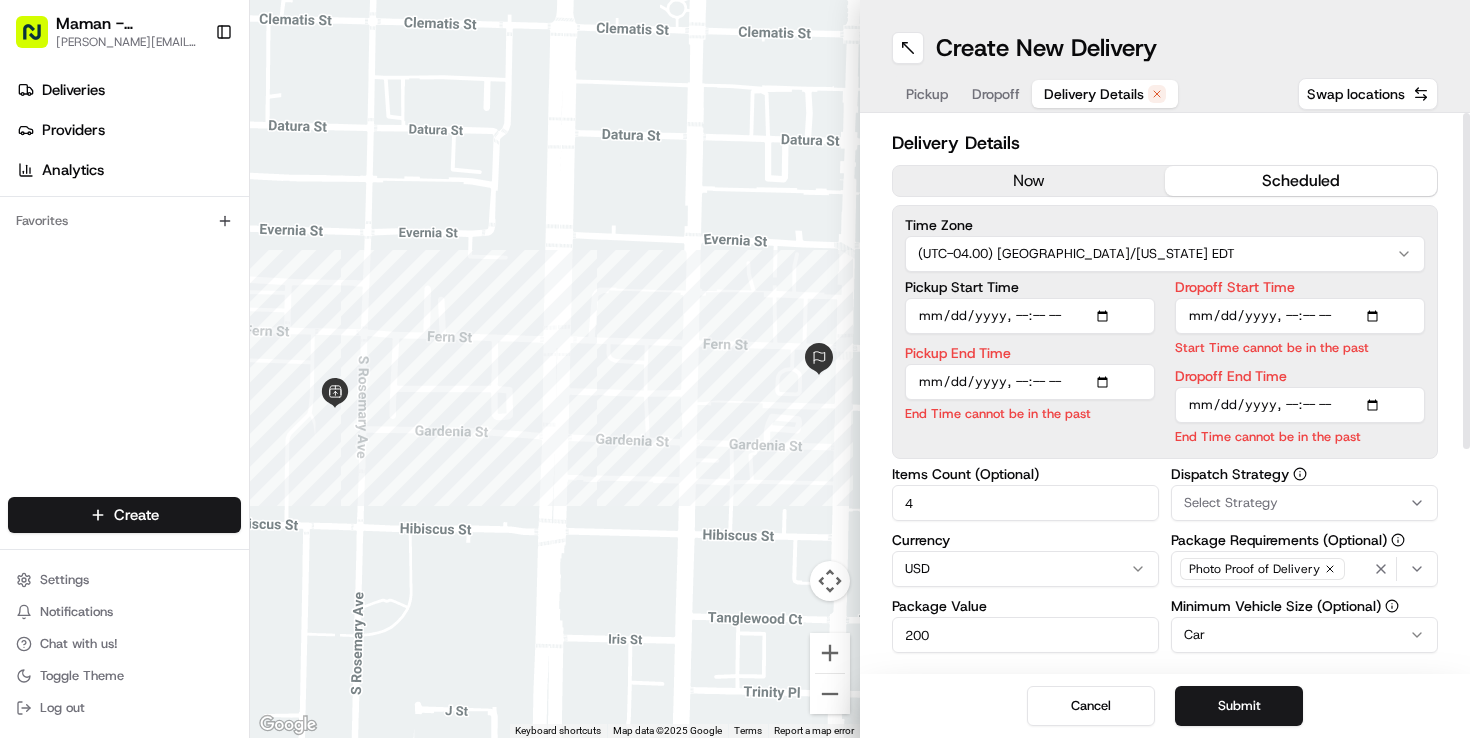 click on "Pickup Start Time" at bounding box center (1030, 316) 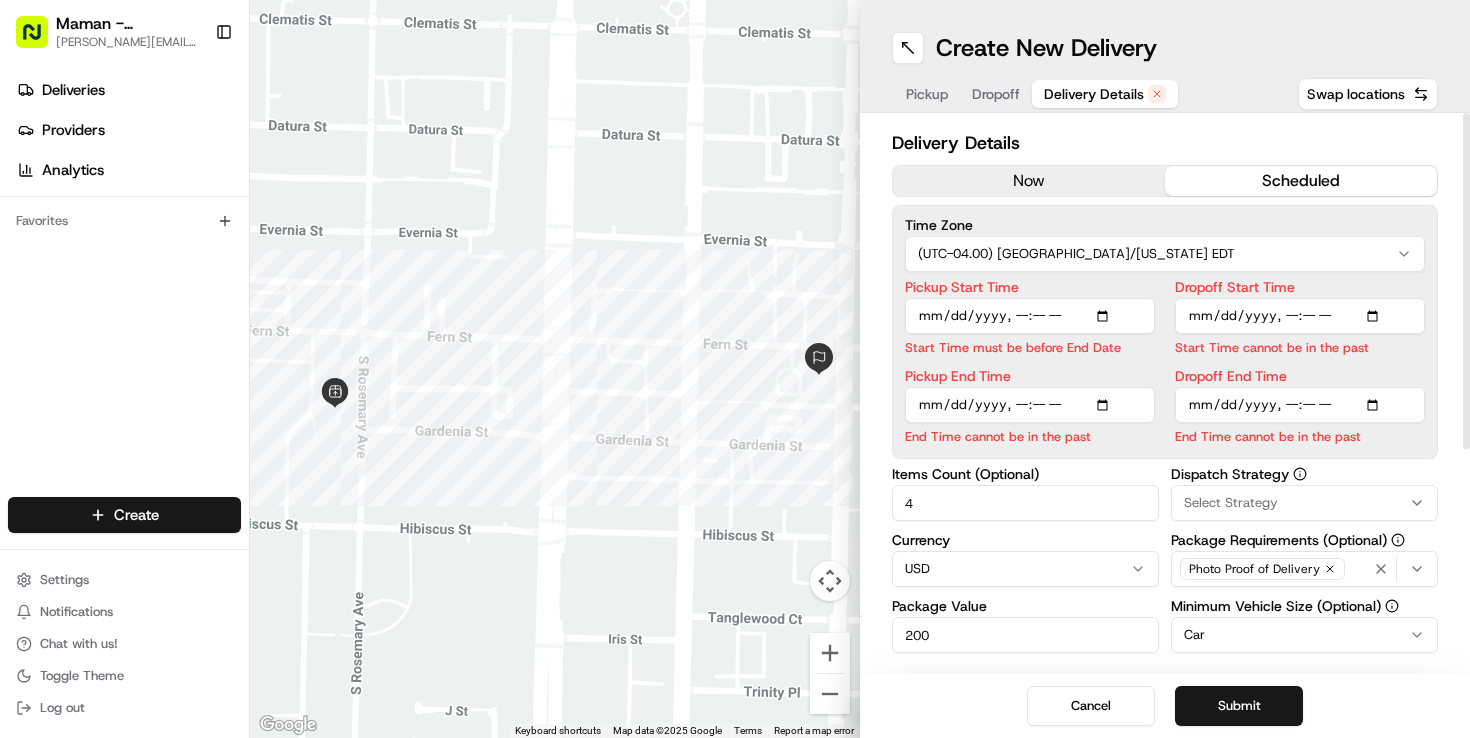 click on "Pickup Start Time Start Time must be before End Date Pickup End Time End Time cannot be in the past Dropoff Start Time Start Time cannot be in the past Dropoff End Time End Time cannot be in the past" at bounding box center (1165, 363) 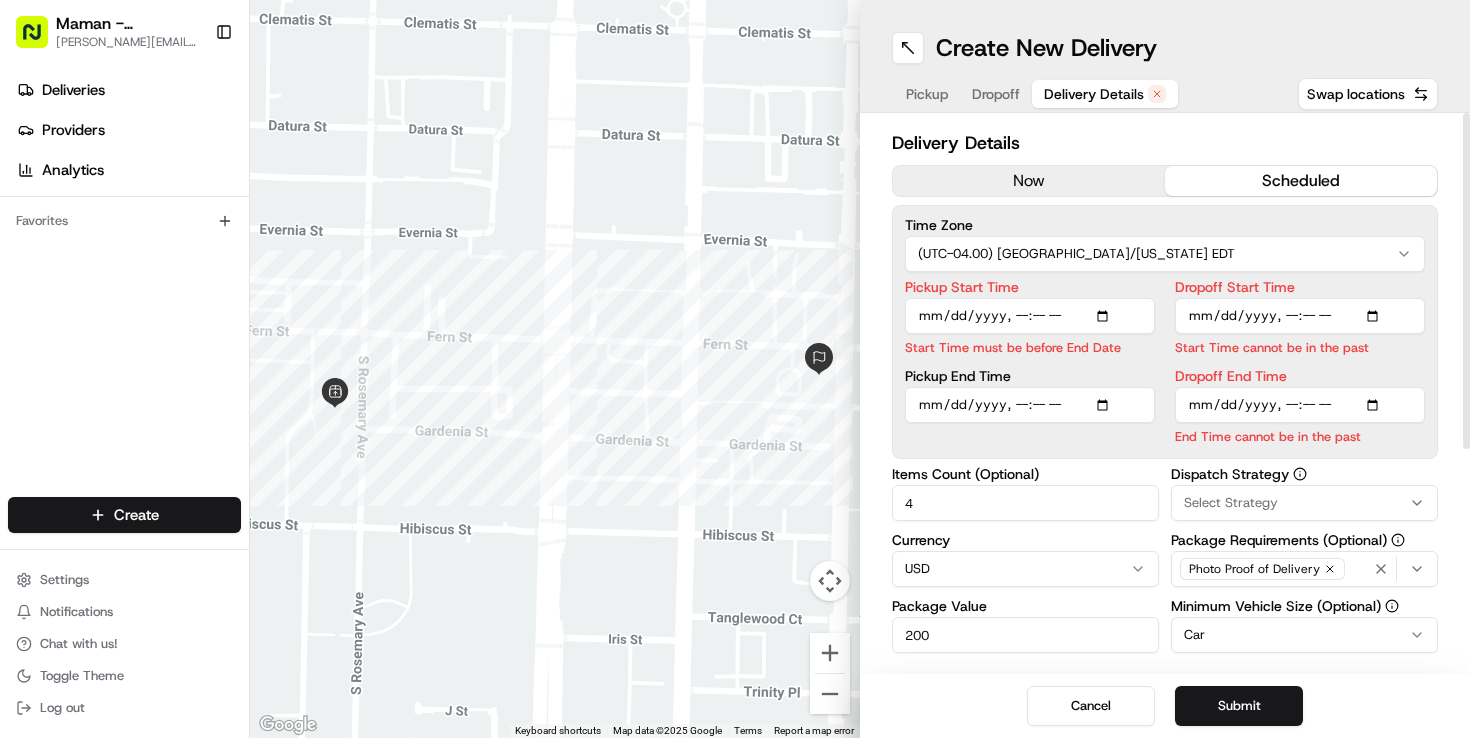 type on "2025-07-14T09:10" 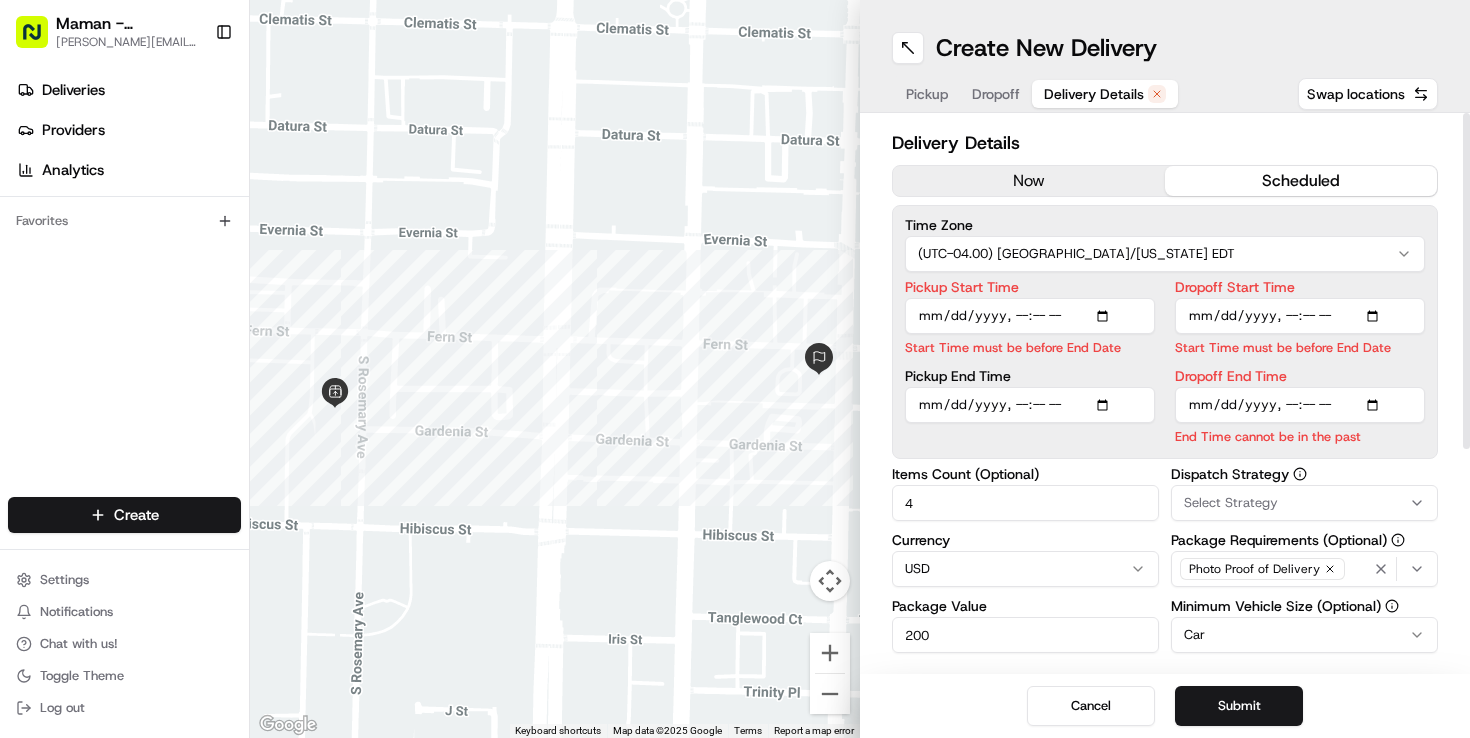click on "Dropoff End Time" at bounding box center [1300, 405] 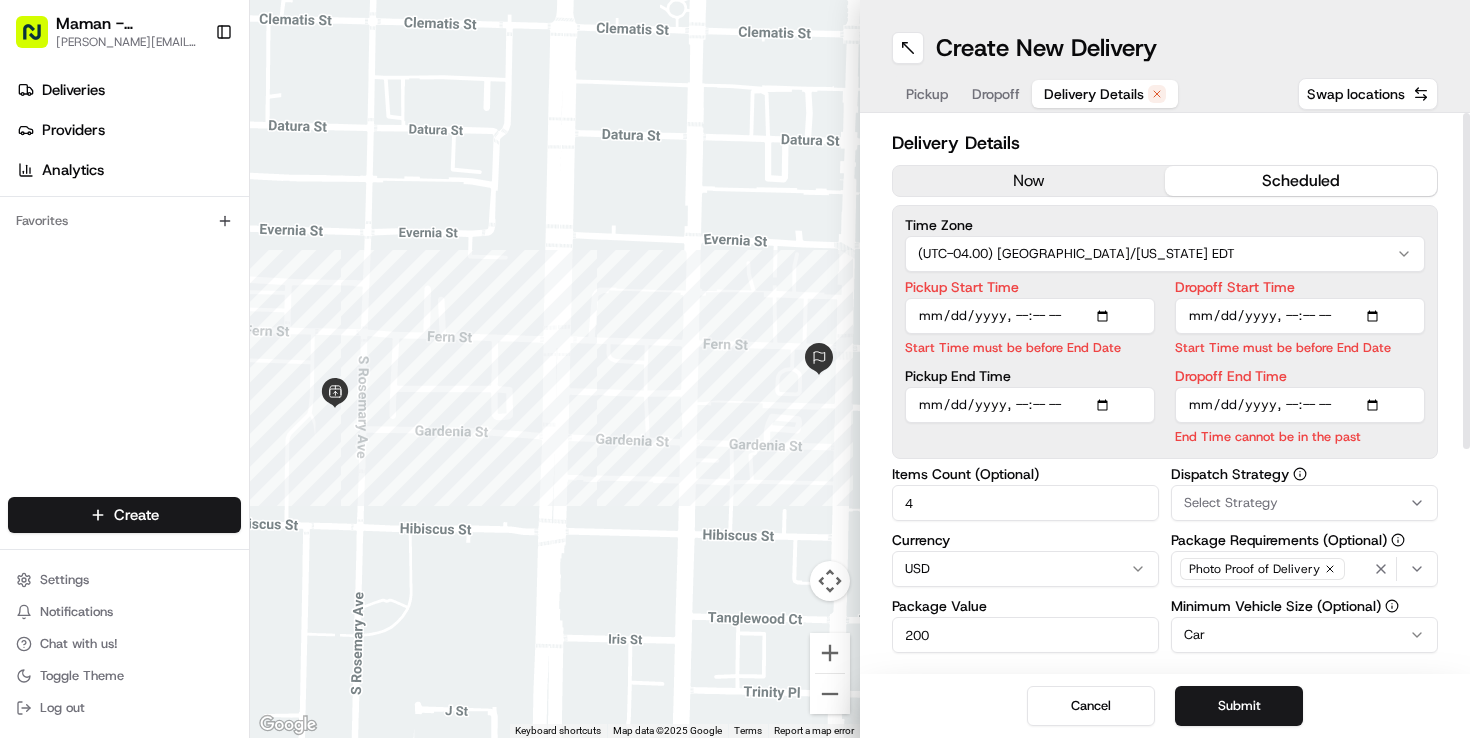 click on "Dropoff End Time" at bounding box center [1300, 405] 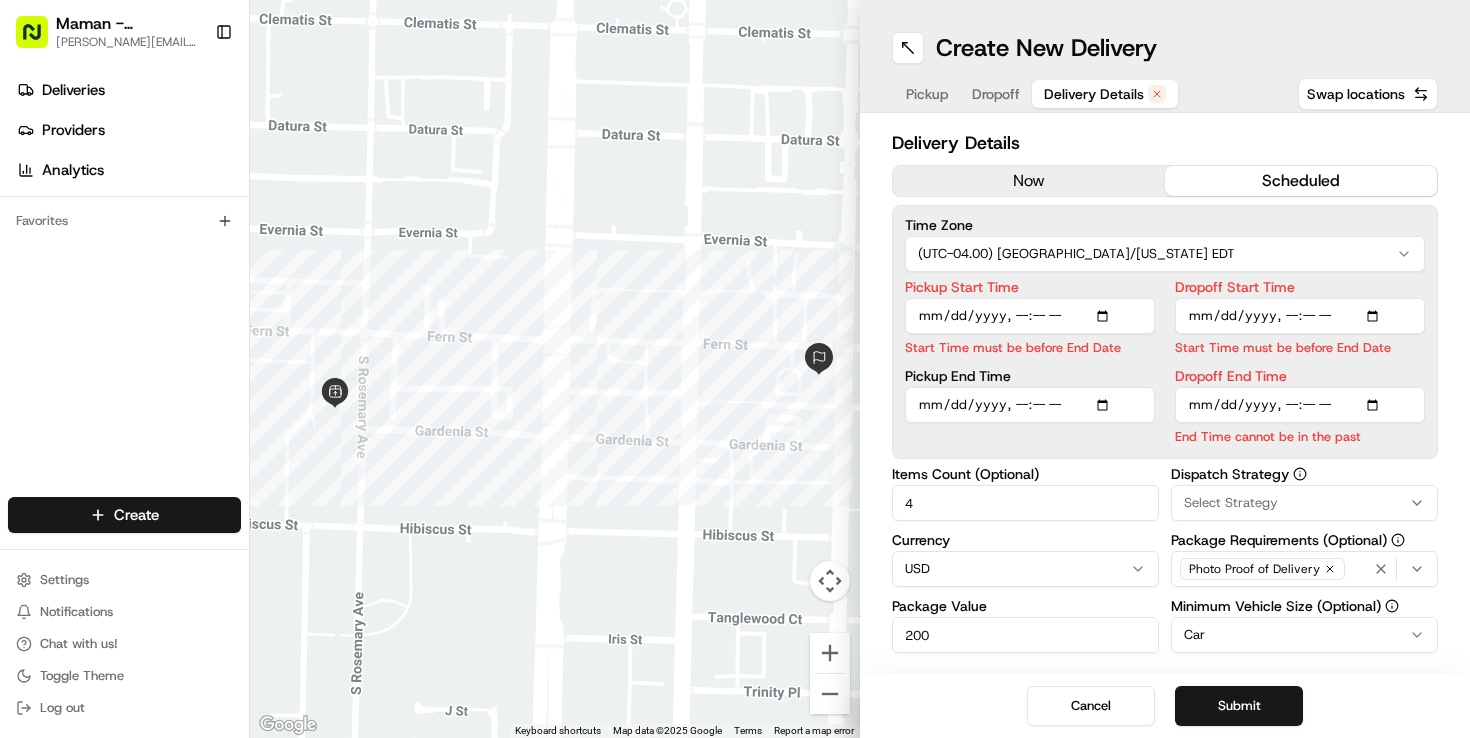 type on "2025-07-14T09:30" 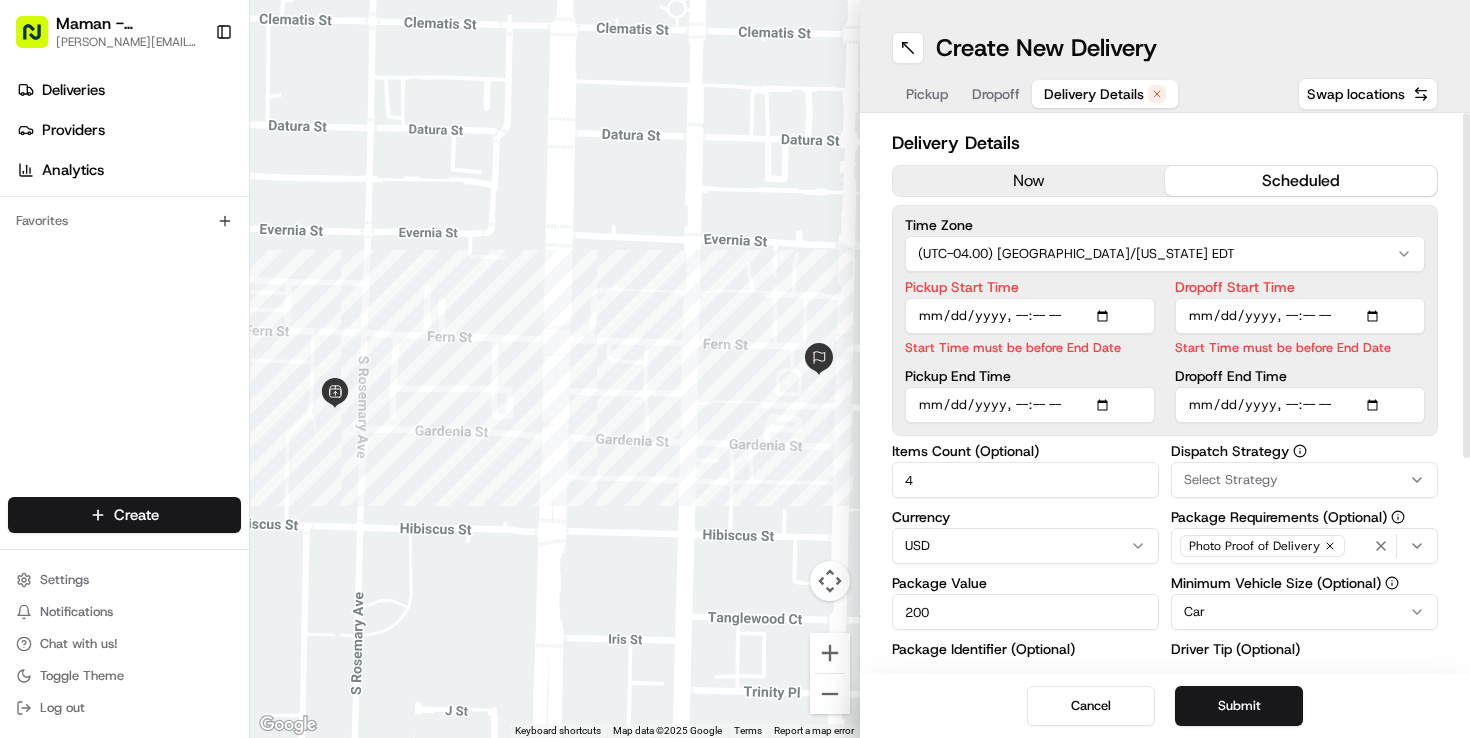 click on "Start Time must be before End Date" at bounding box center [1030, 347] 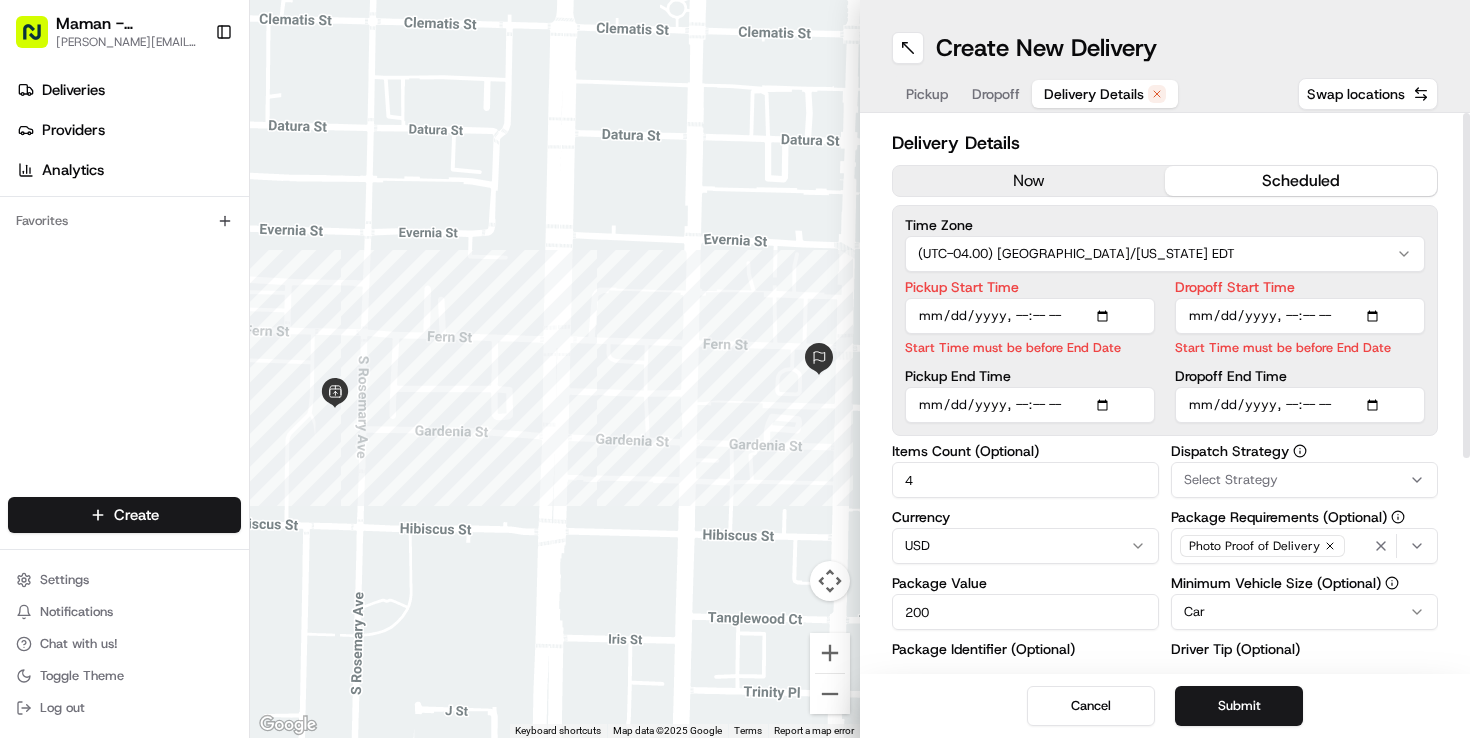 click on "Select Strategy" at bounding box center (1231, 480) 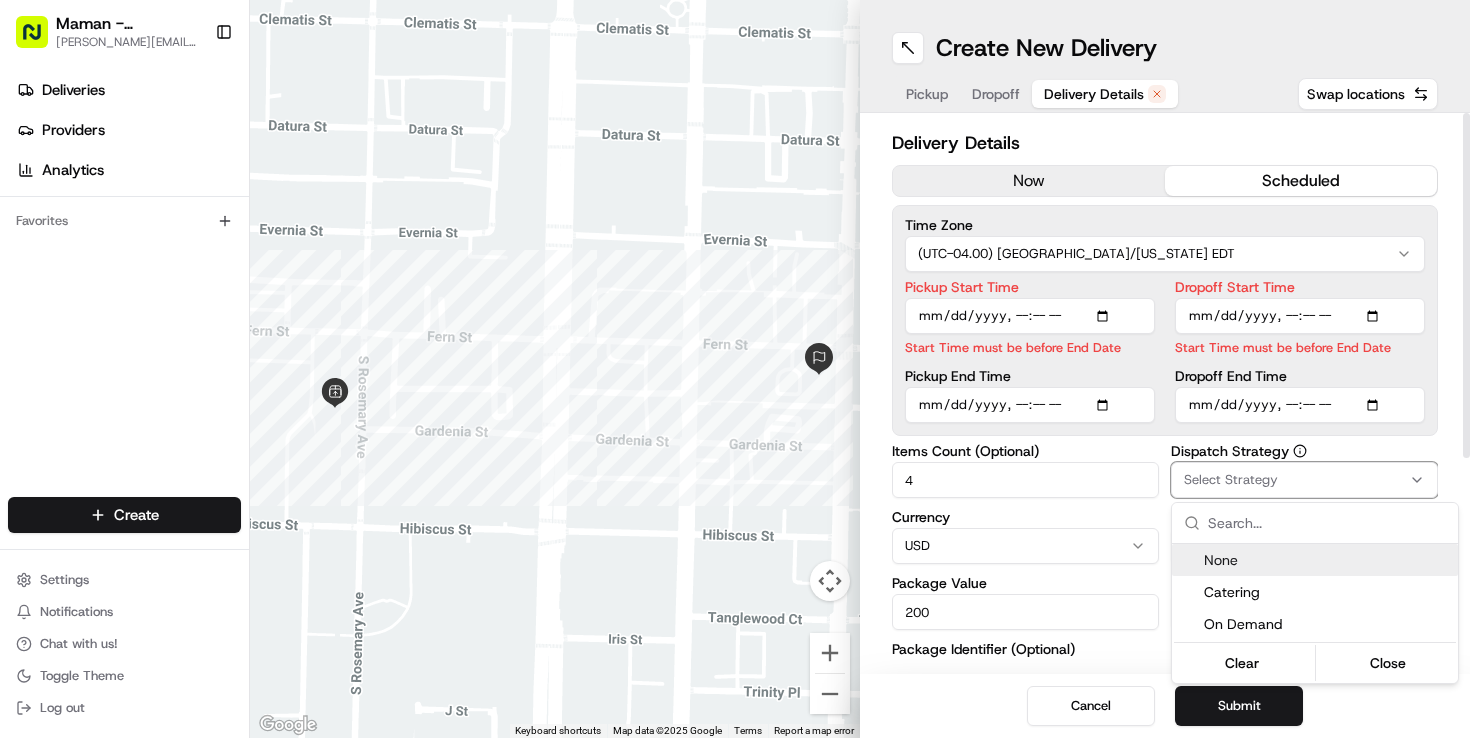 click on "Catering" at bounding box center (1315, 592) 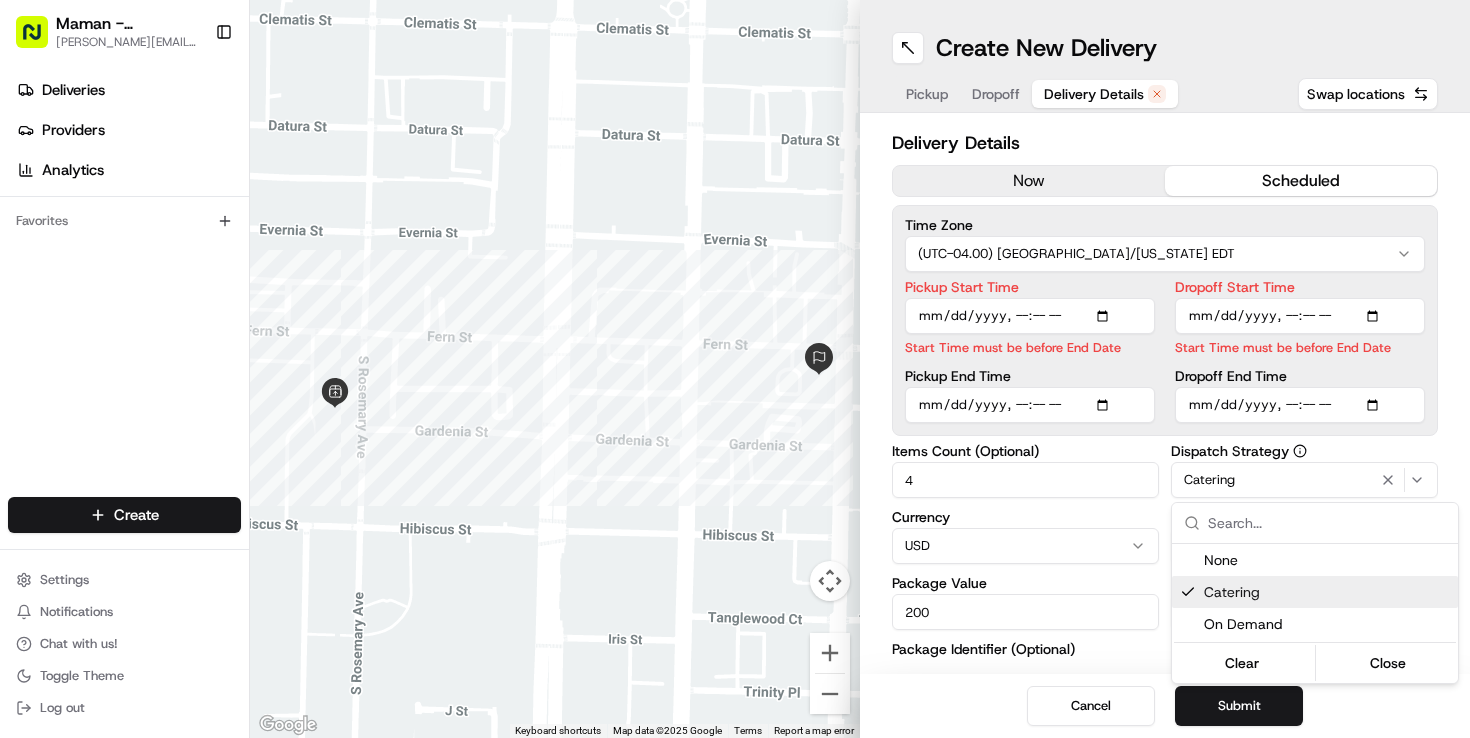 drag, startPoint x: 978, startPoint y: 490, endPoint x: 840, endPoint y: 476, distance: 138.70833 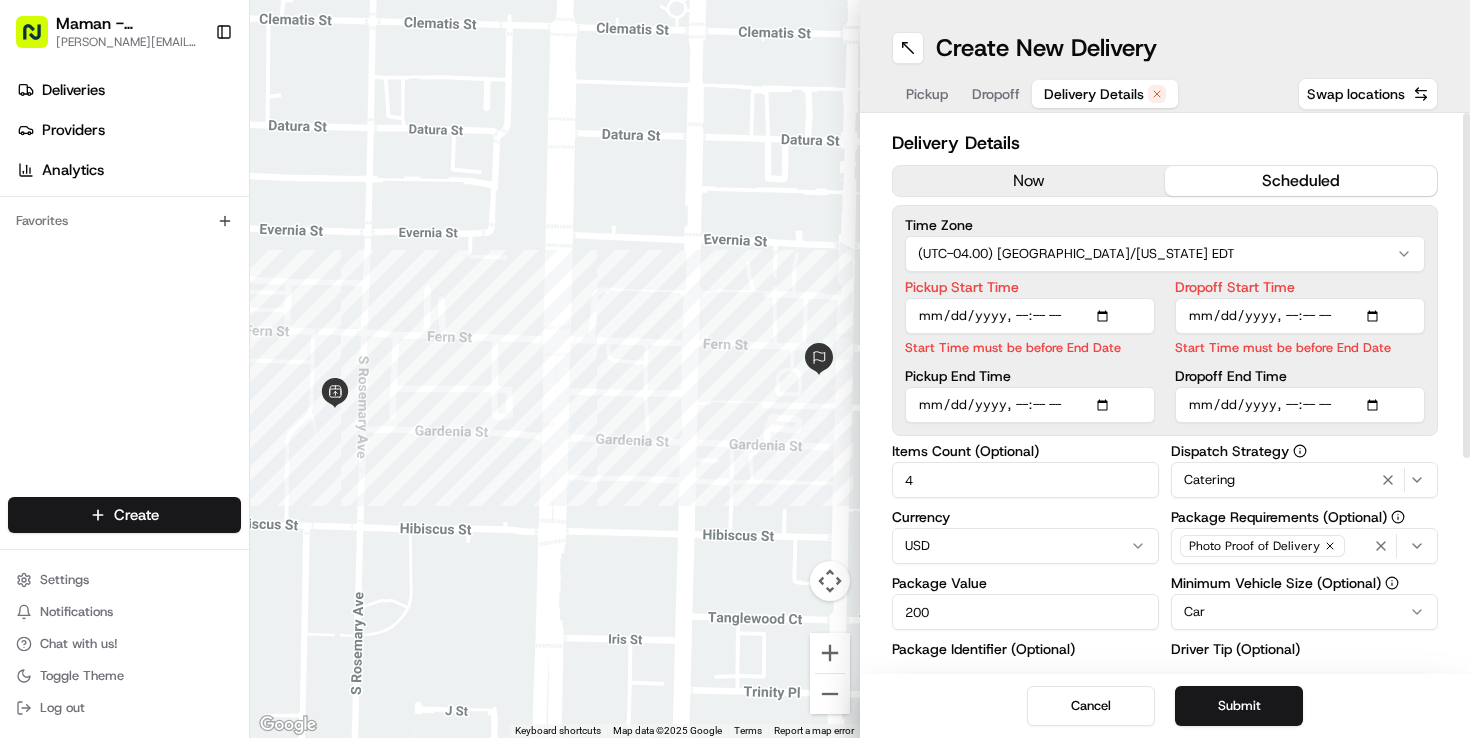 click on "4" at bounding box center [1025, 480] 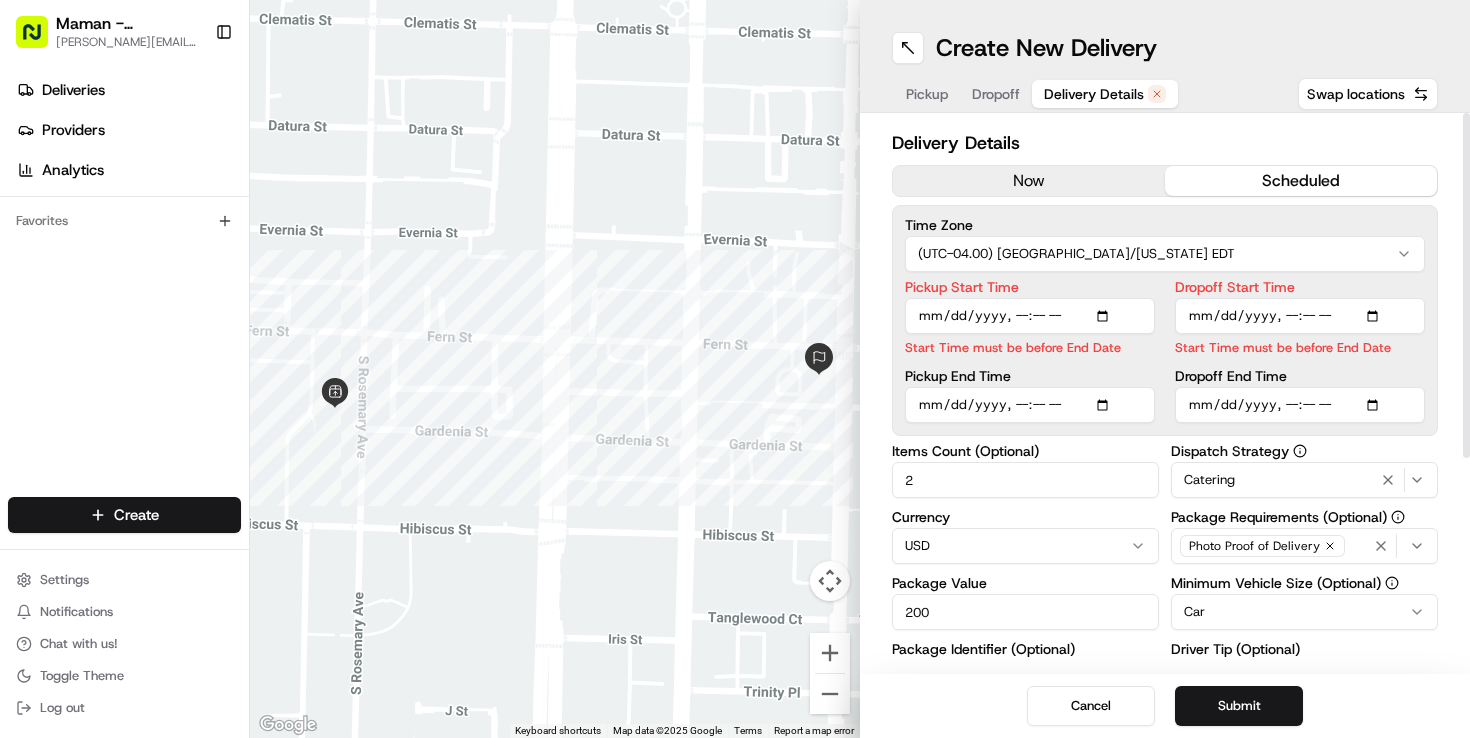 type on "2" 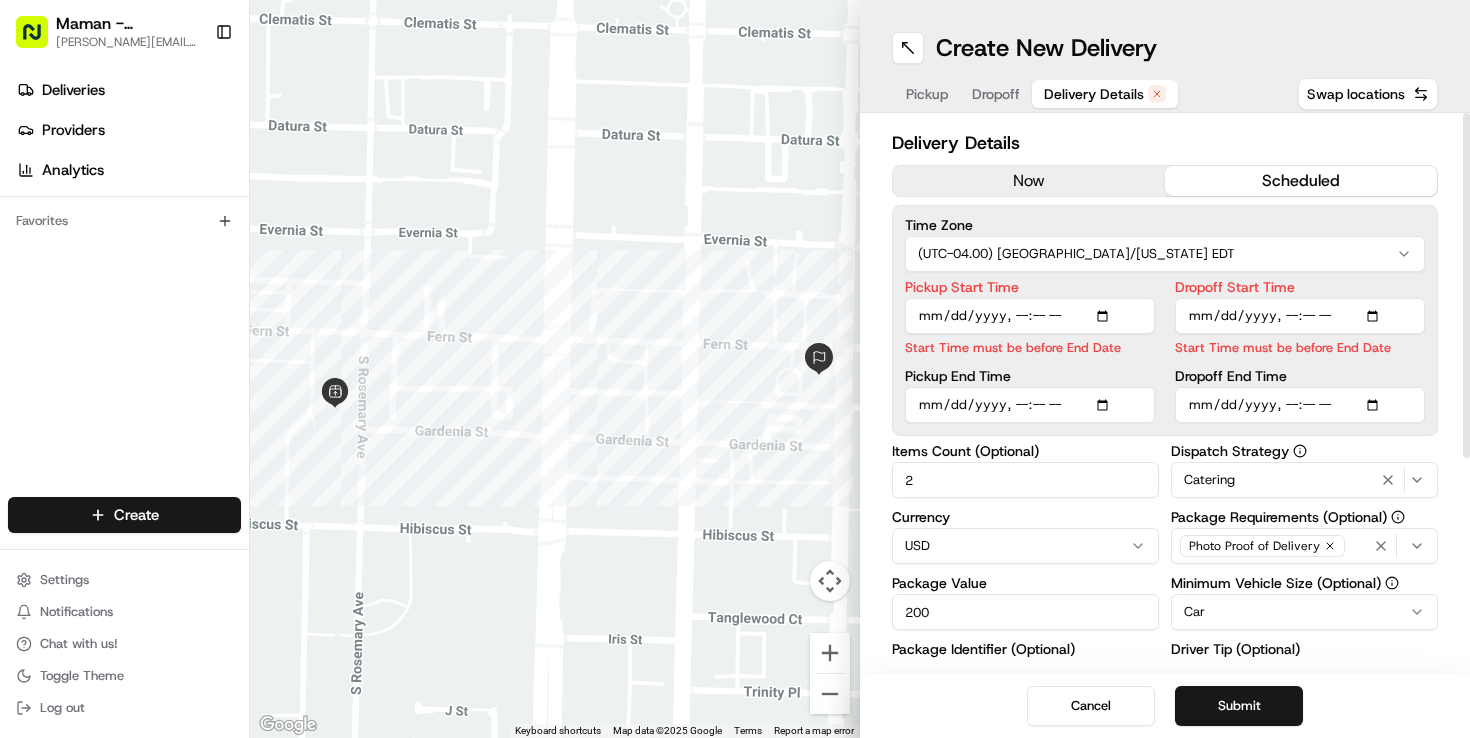 click on "Items Count (Optional) 2 Currency USD Package Value 200 Package Identifier (Optional) Description (Optional) Dispatch Strategy Catering Package Requirements (Optional) Photo Proof of Delivery Minimum Vehicle Size (Optional) Car Driver Tip (Optional) 5 $ 5 $ 10 $ 15 $ 30 $ 50" at bounding box center [1165, 641] 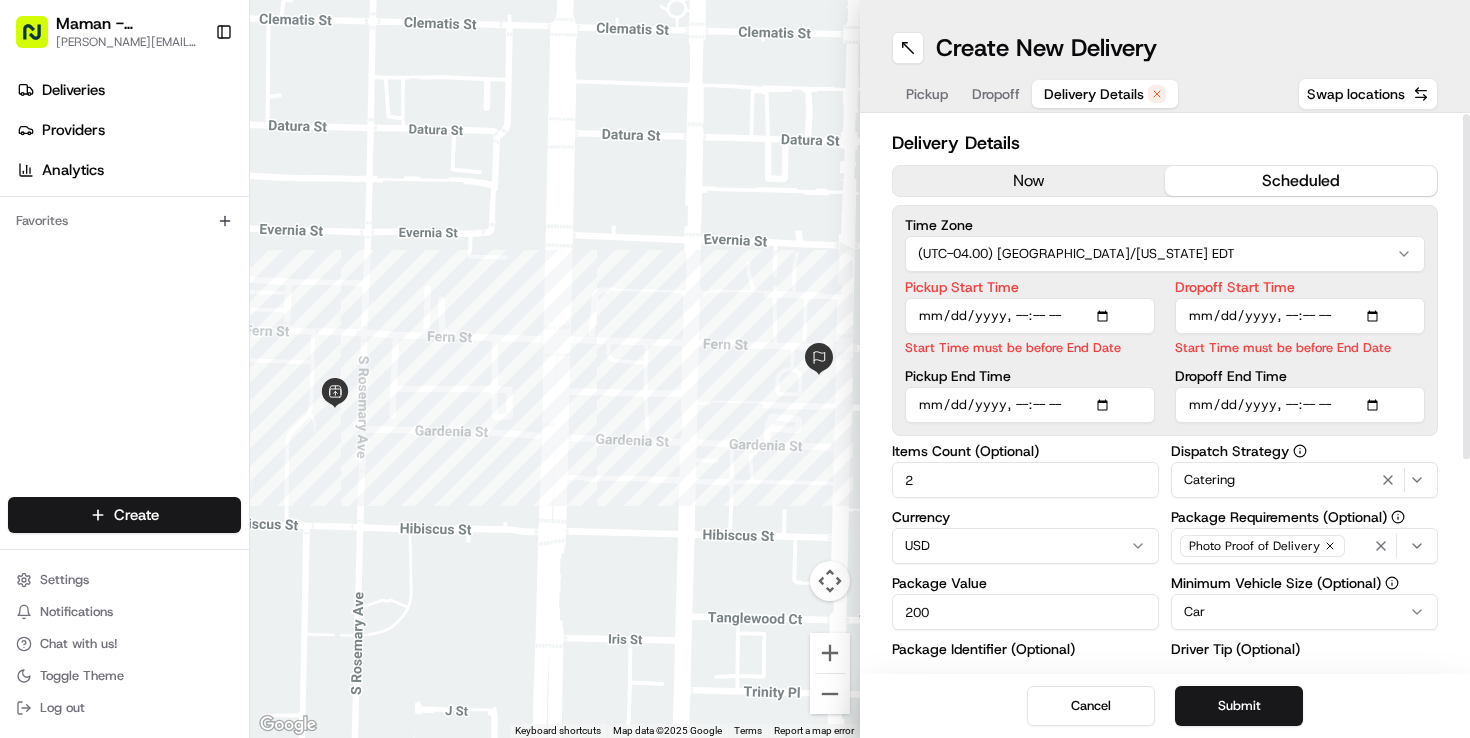 scroll, scrollTop: 70, scrollLeft: 0, axis: vertical 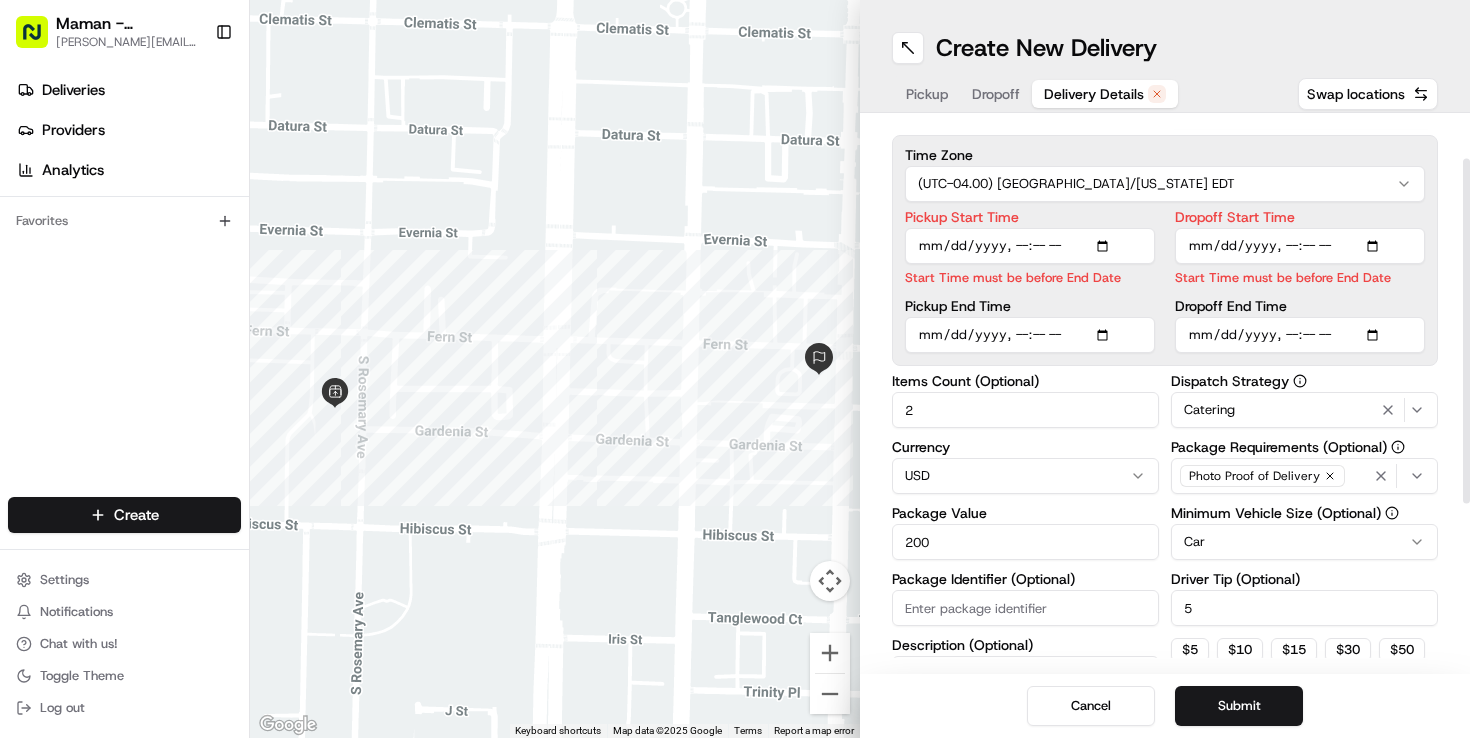 drag, startPoint x: 935, startPoint y: 552, endPoint x: 806, endPoint y: 552, distance: 129 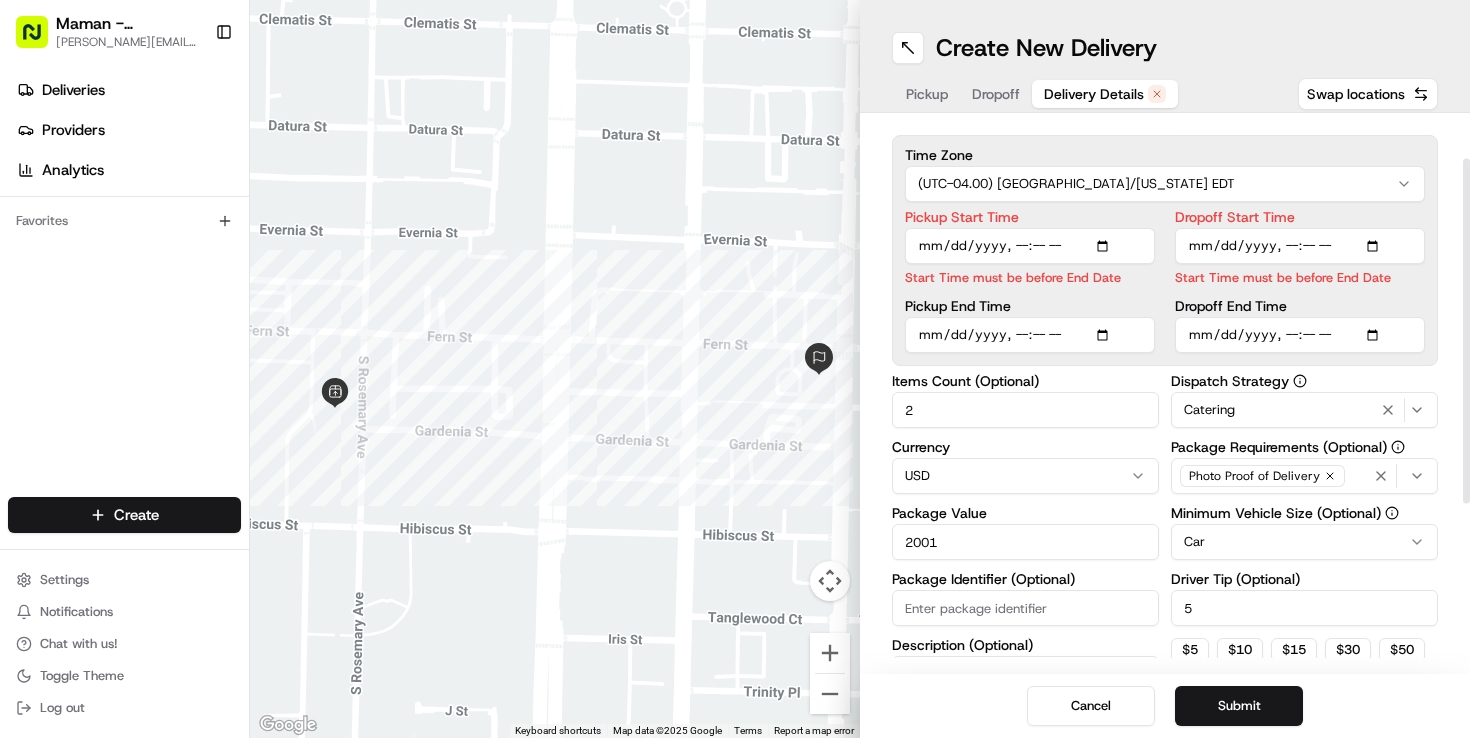 click on "2001" at bounding box center (1025, 542) 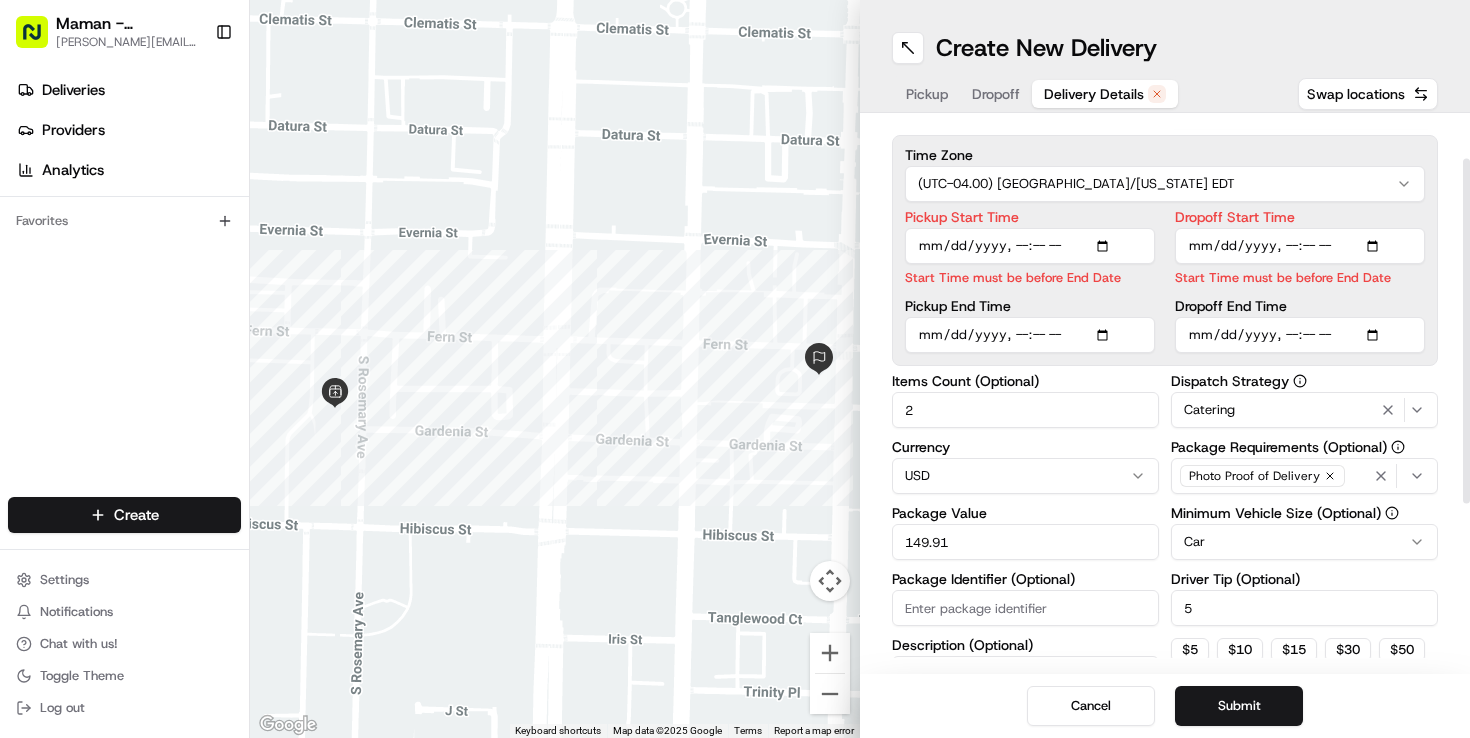 drag, startPoint x: 1229, startPoint y: 710, endPoint x: 939, endPoint y: 549, distance: 331.69412 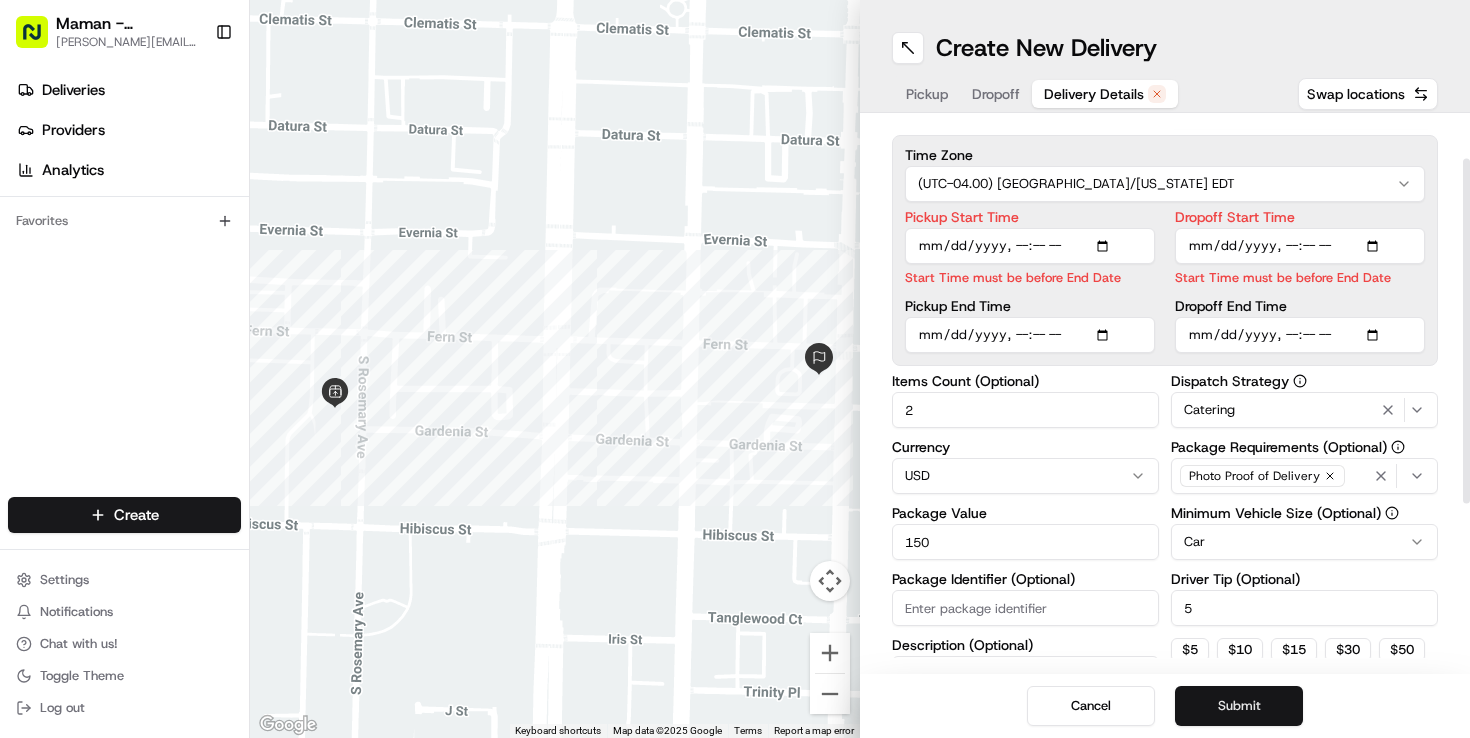 type on "150" 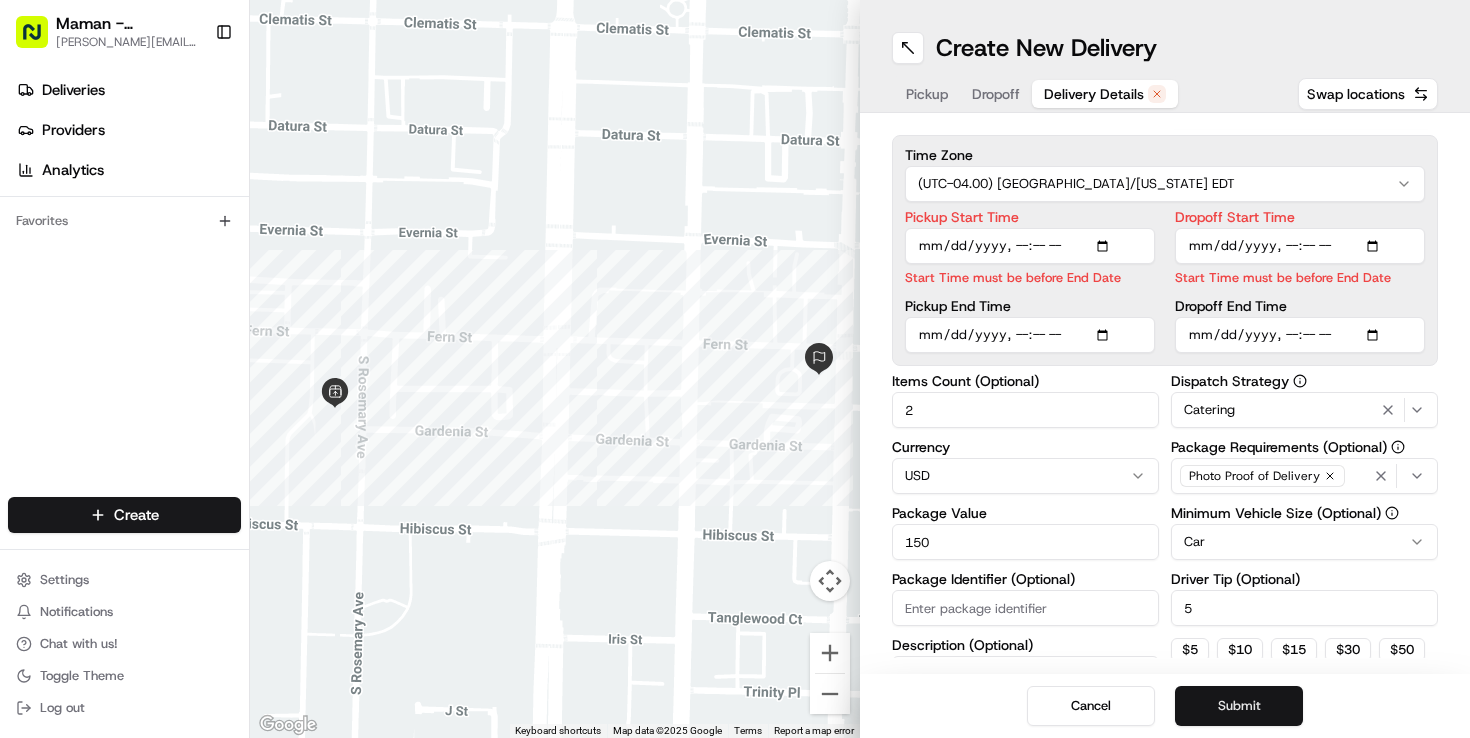 click on "Submit" at bounding box center [1239, 706] 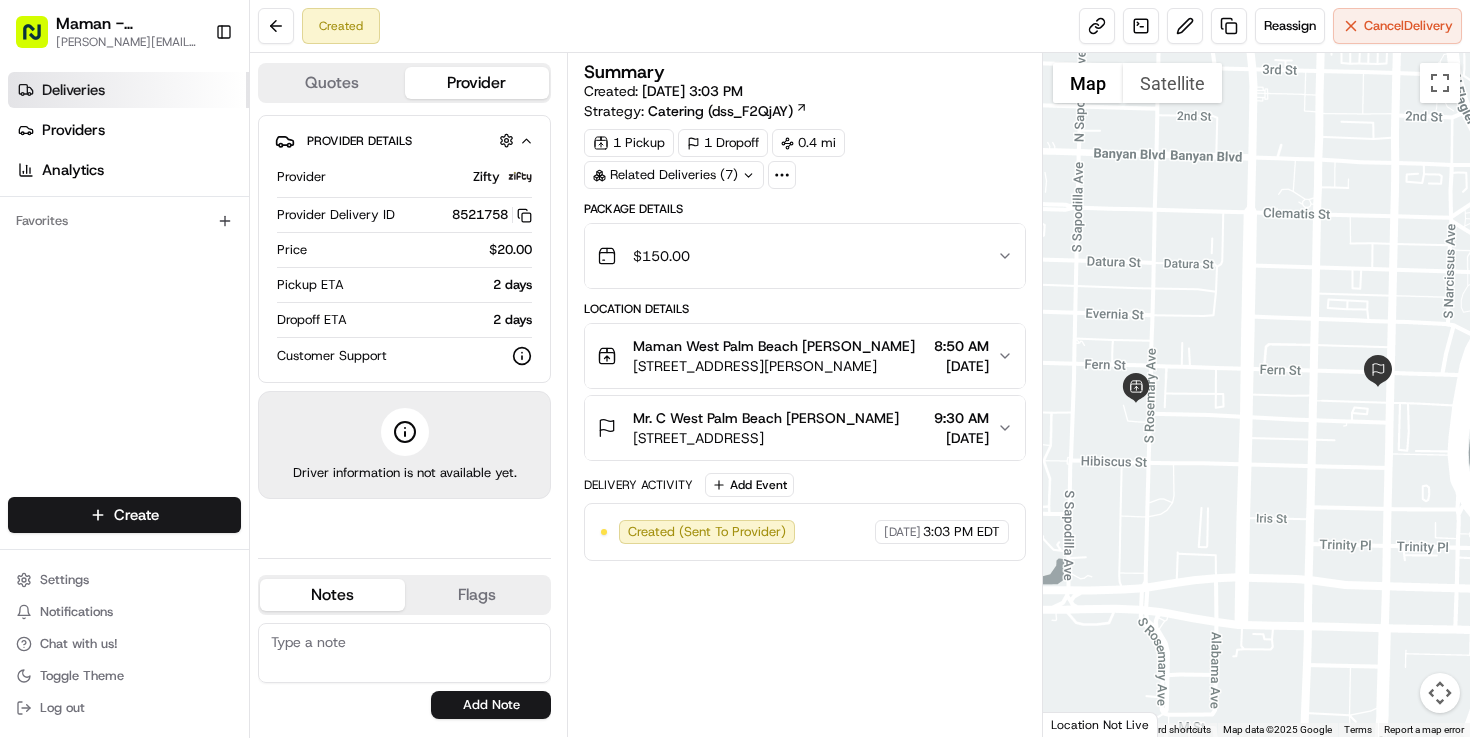 click on "Deliveries" at bounding box center (73, 90) 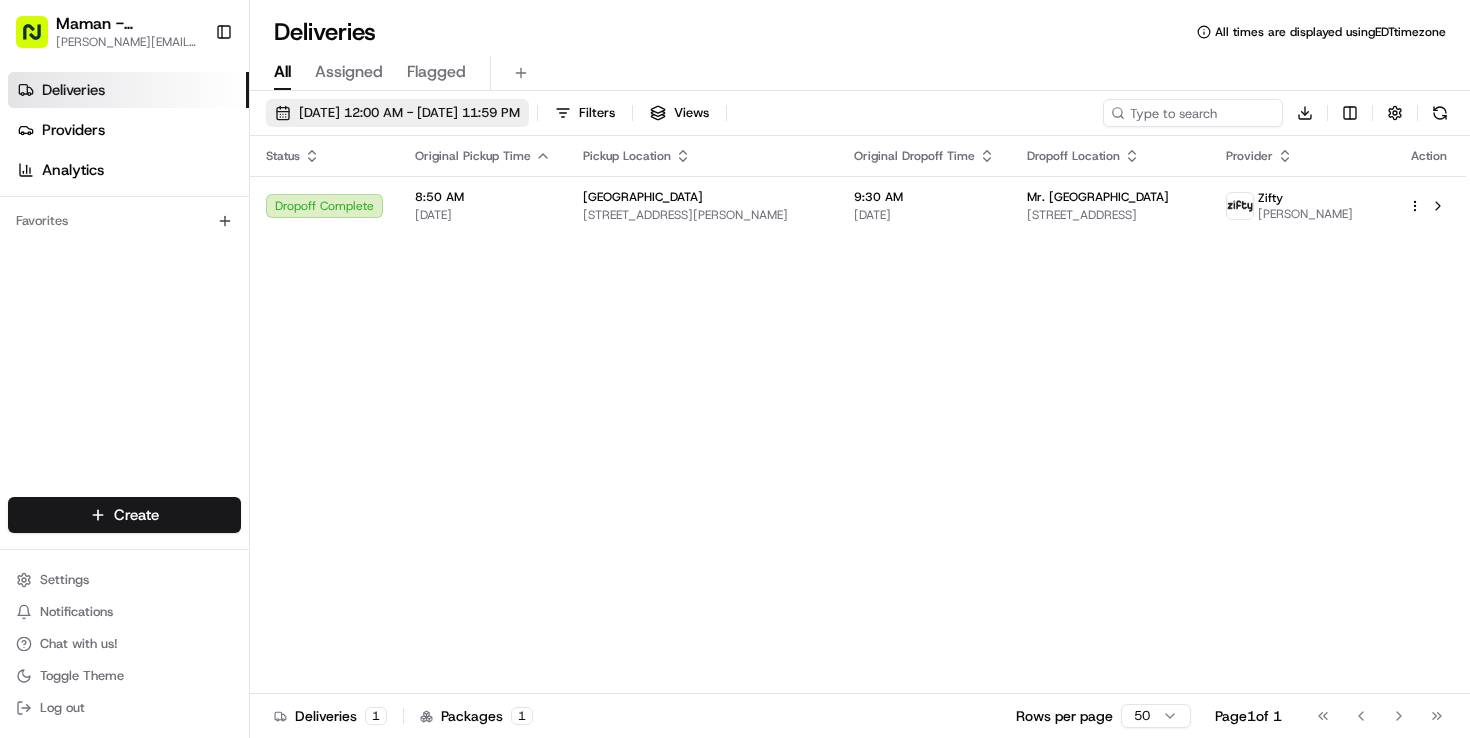 click on "[DATE] 12:00 AM - [DATE] 11:59 PM" at bounding box center (409, 113) 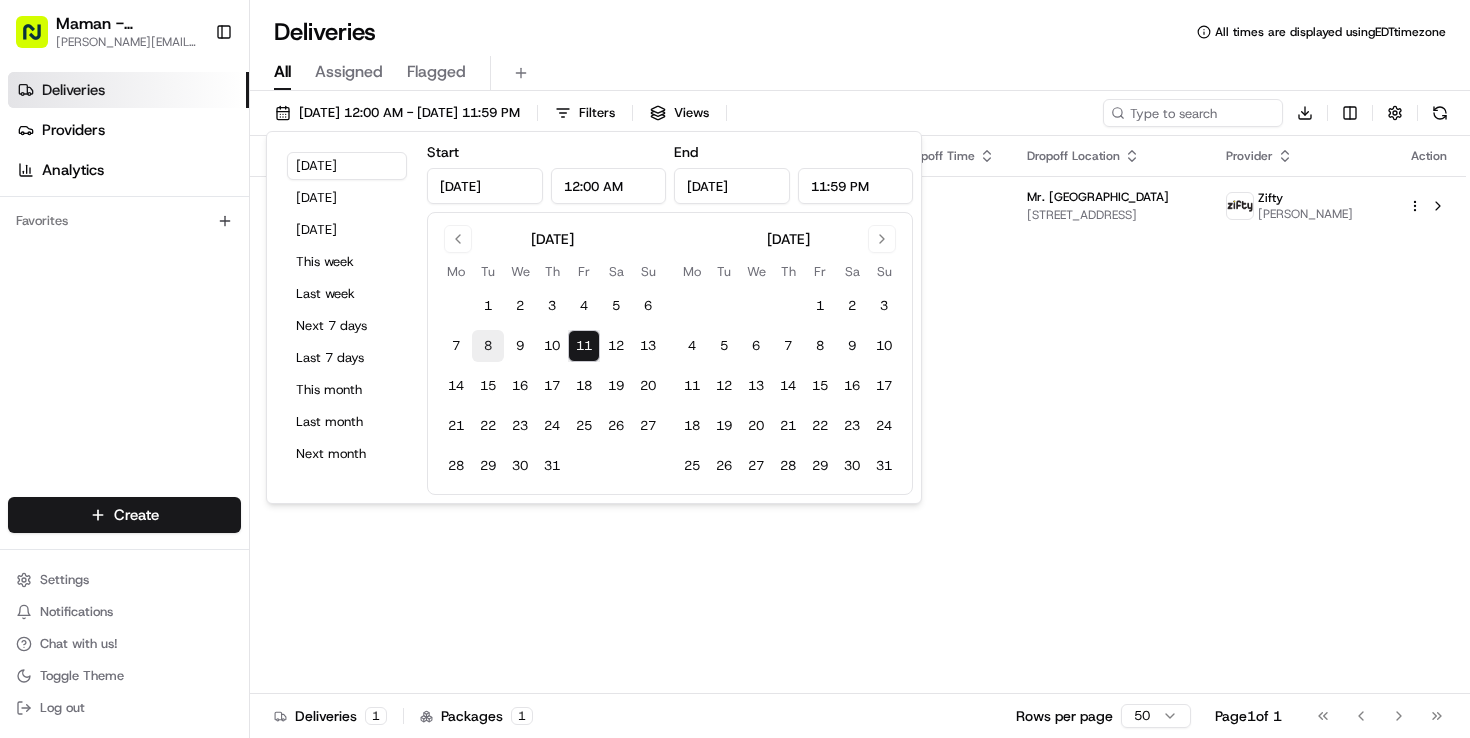 click on "8" at bounding box center (488, 346) 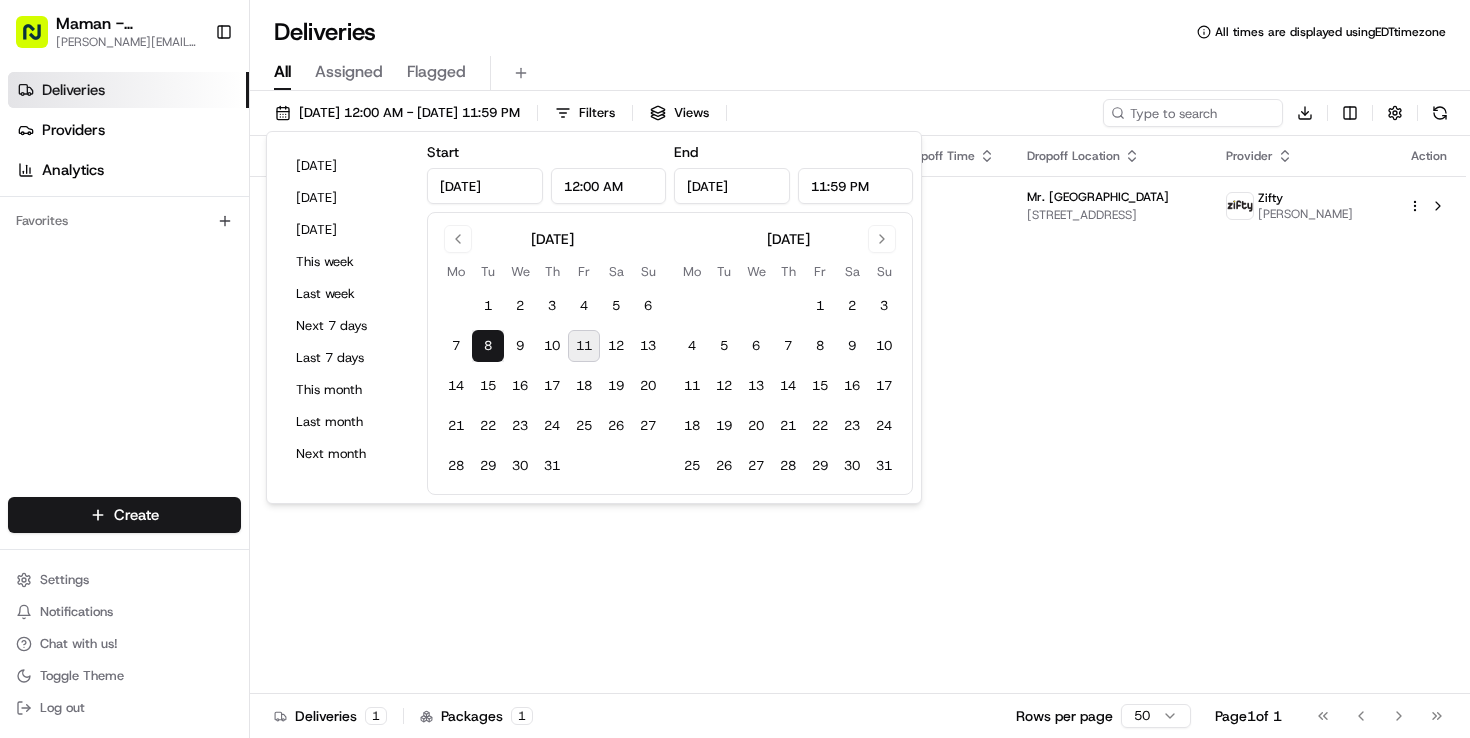 click on "8" at bounding box center (488, 346) 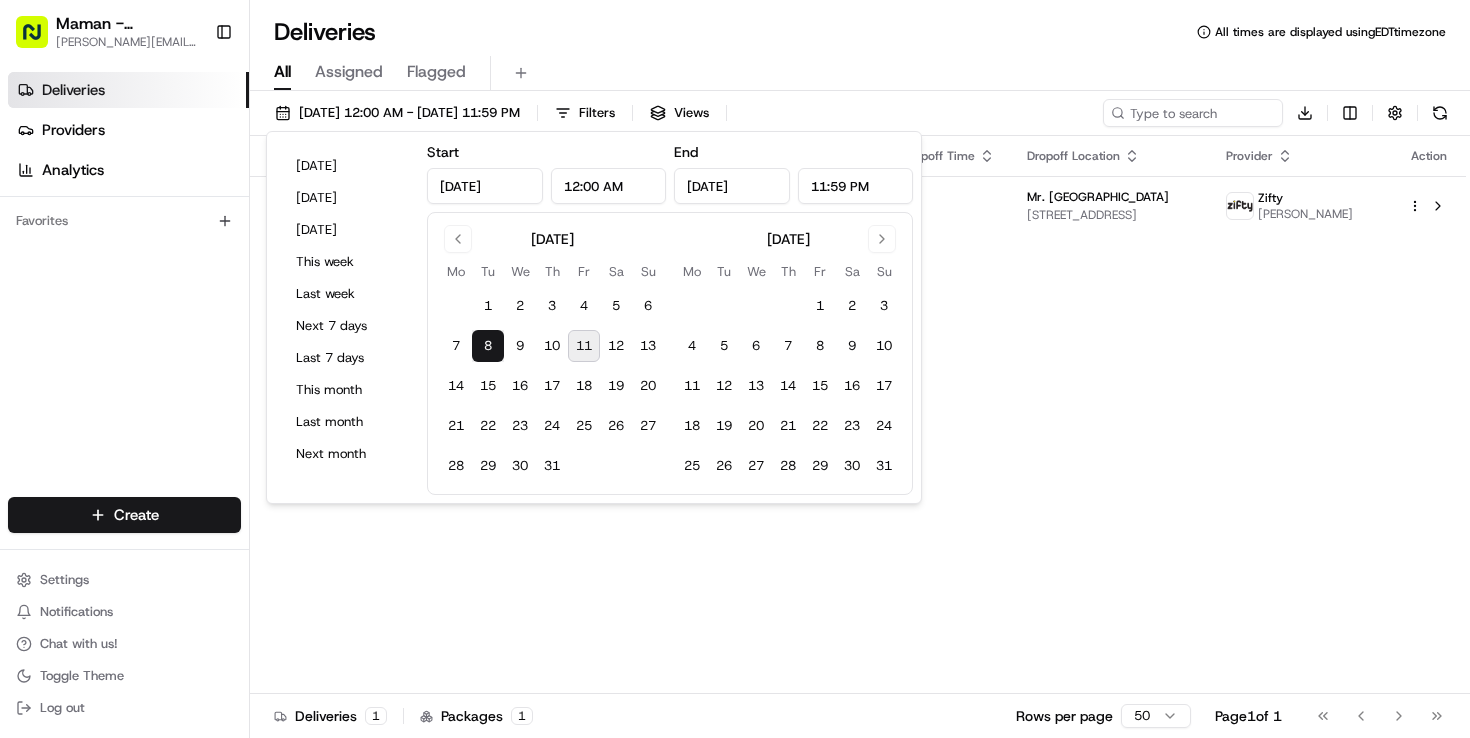 click on "All Assigned Flagged" at bounding box center [860, 73] 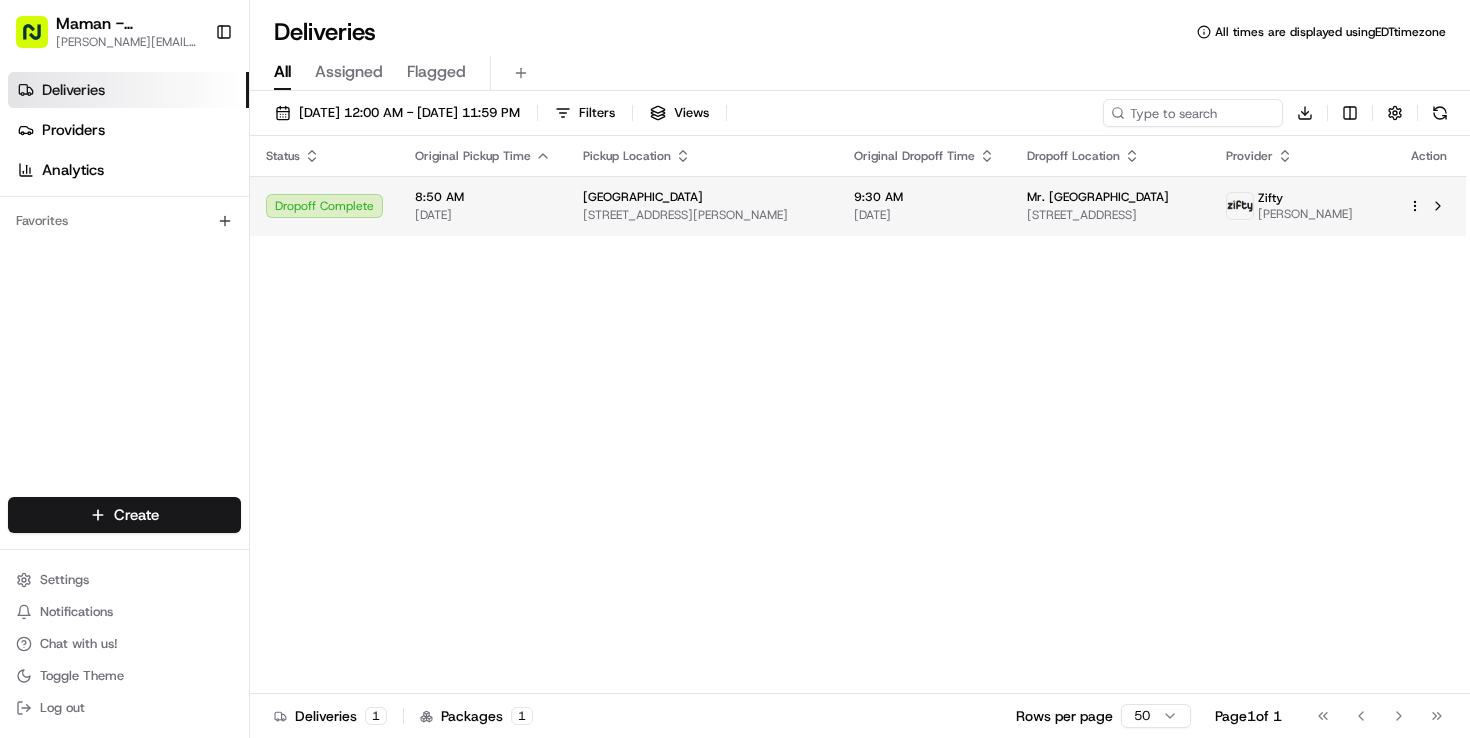 click on "Maman - Wynwood charlotte@mamannyc.com Toggle Sidebar Deliveries Providers Analytics Favorites Main Menu Members & Organization Organization Users Roles Preferences Customization Tracking Orchestration Automations Dispatch Strategy Locations Pickup Locations Dropoff Locations Billing Billing Refund Requests Integrations Notification Triggers Webhooks API Keys Request Logs Create Settings Notifications Chat with us! Toggle Theme Log out Deliveries All times are displayed using  EDT  timezone All Assigned Flagged 07/08/2025 12:00 AM - 07/08/2025 11:59 PM Filters Views Download Status Original Pickup Time Pickup Location Original Dropoff Time Dropoff Location Provider Action Dropoff Complete 8:50 AM 07/08/2025 Maman West Palm Beach 473 S Rosemary Ave, West Palm Beach, FL 33401, USA 9:30 AM 07/08/2025 Mr. C West Palm Beach 401 S Olive Ave, West Palm Beach, FL 33401, USA Zifty Germain Carreno Deliveries 1 Packages 1 Rows per page 50 Page  1  of   1 Go to first page Go to previous page" at bounding box center [735, 369] 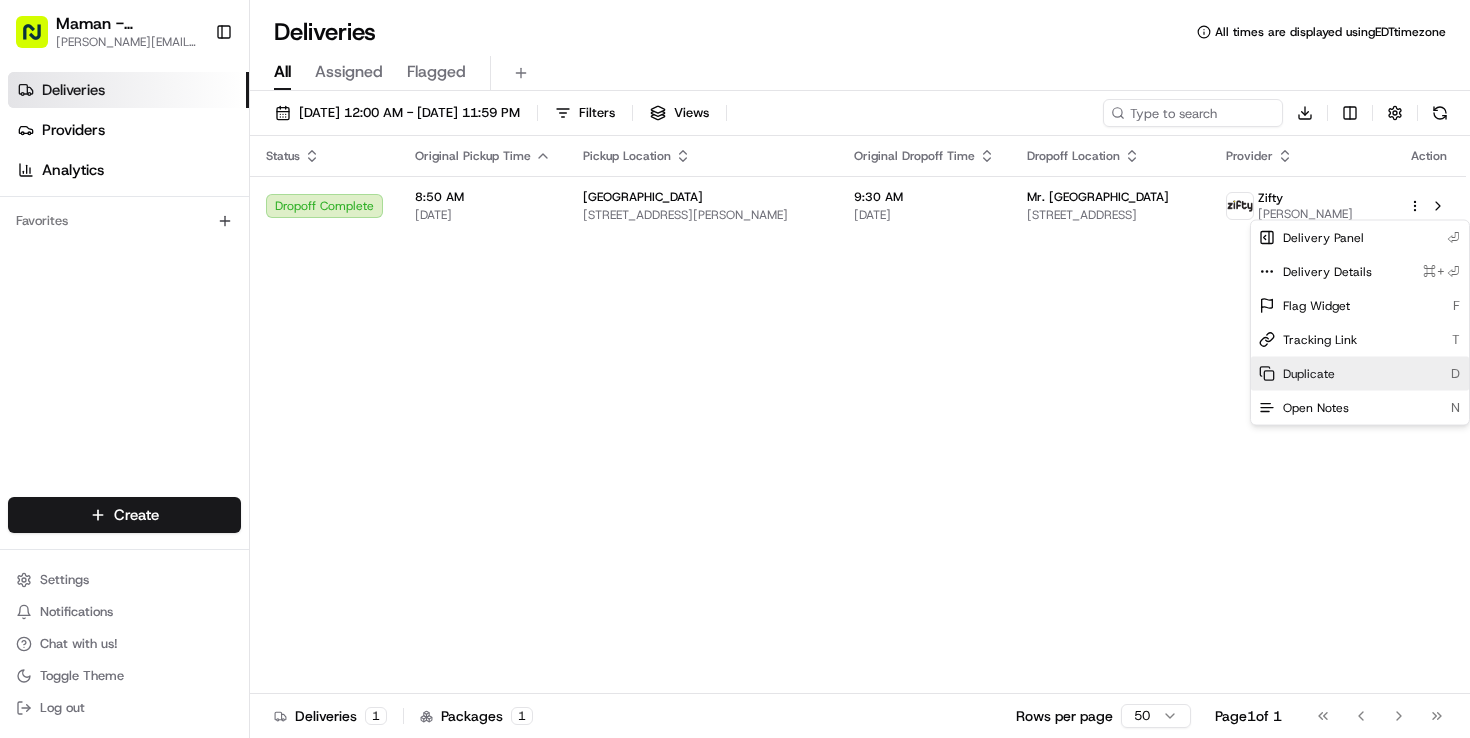 click on "Duplicate" at bounding box center (1309, 374) 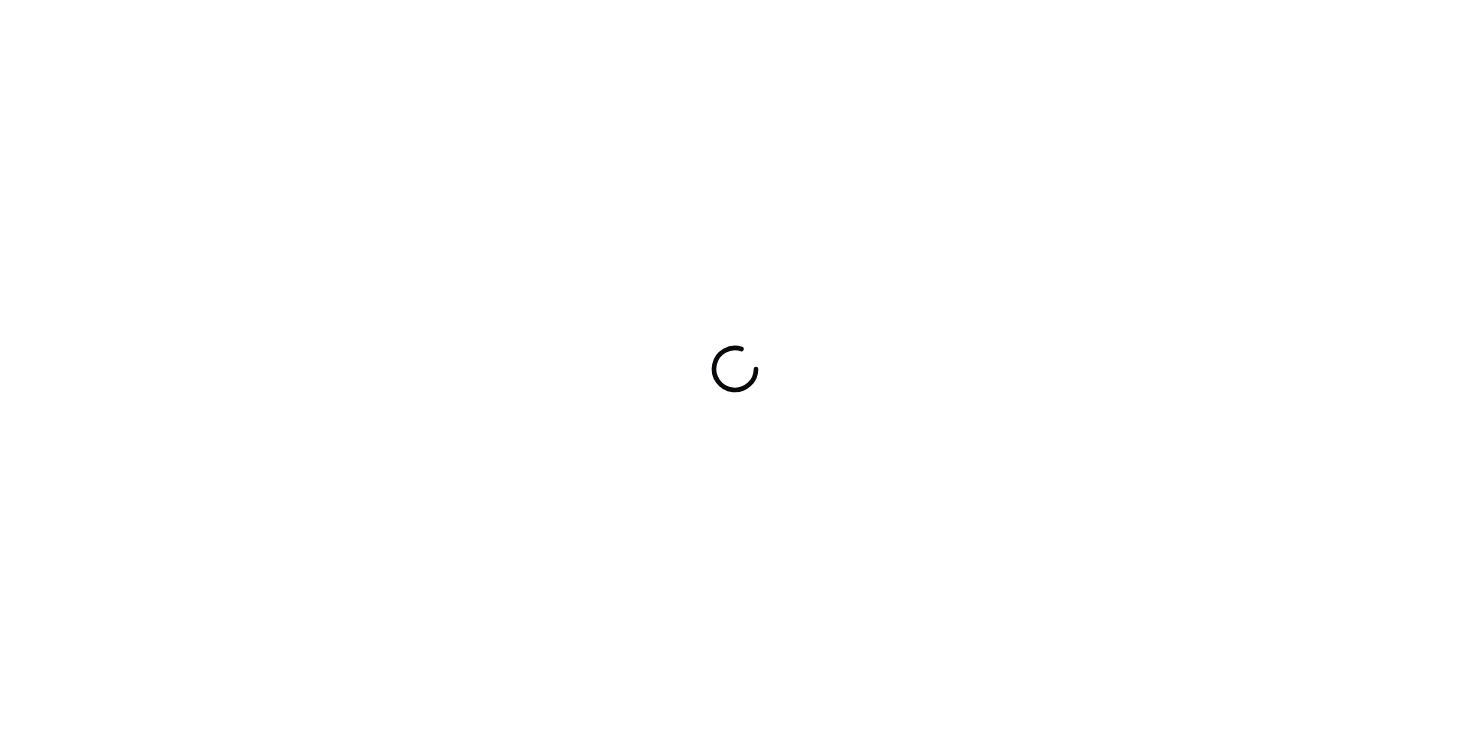 scroll, scrollTop: 0, scrollLeft: 0, axis: both 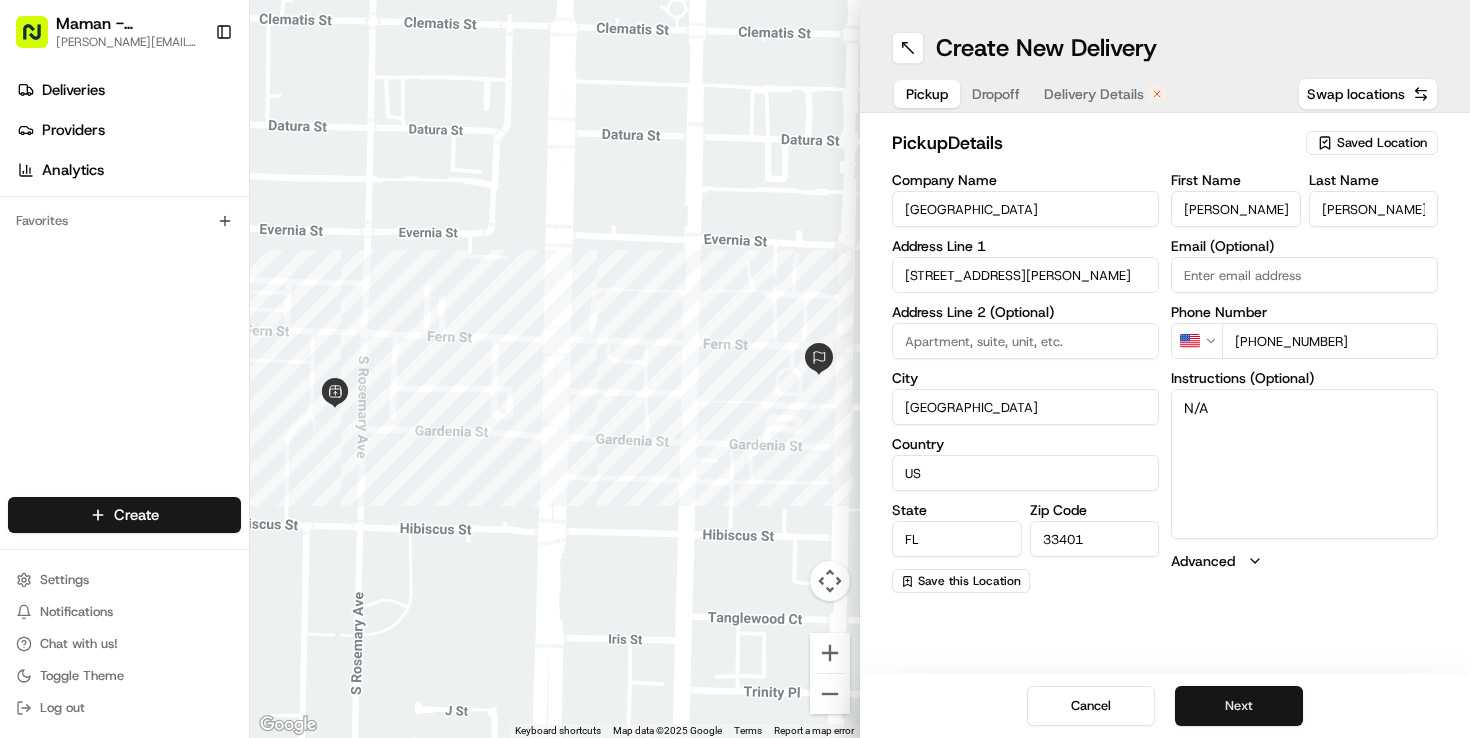 click on "Next" at bounding box center (1239, 706) 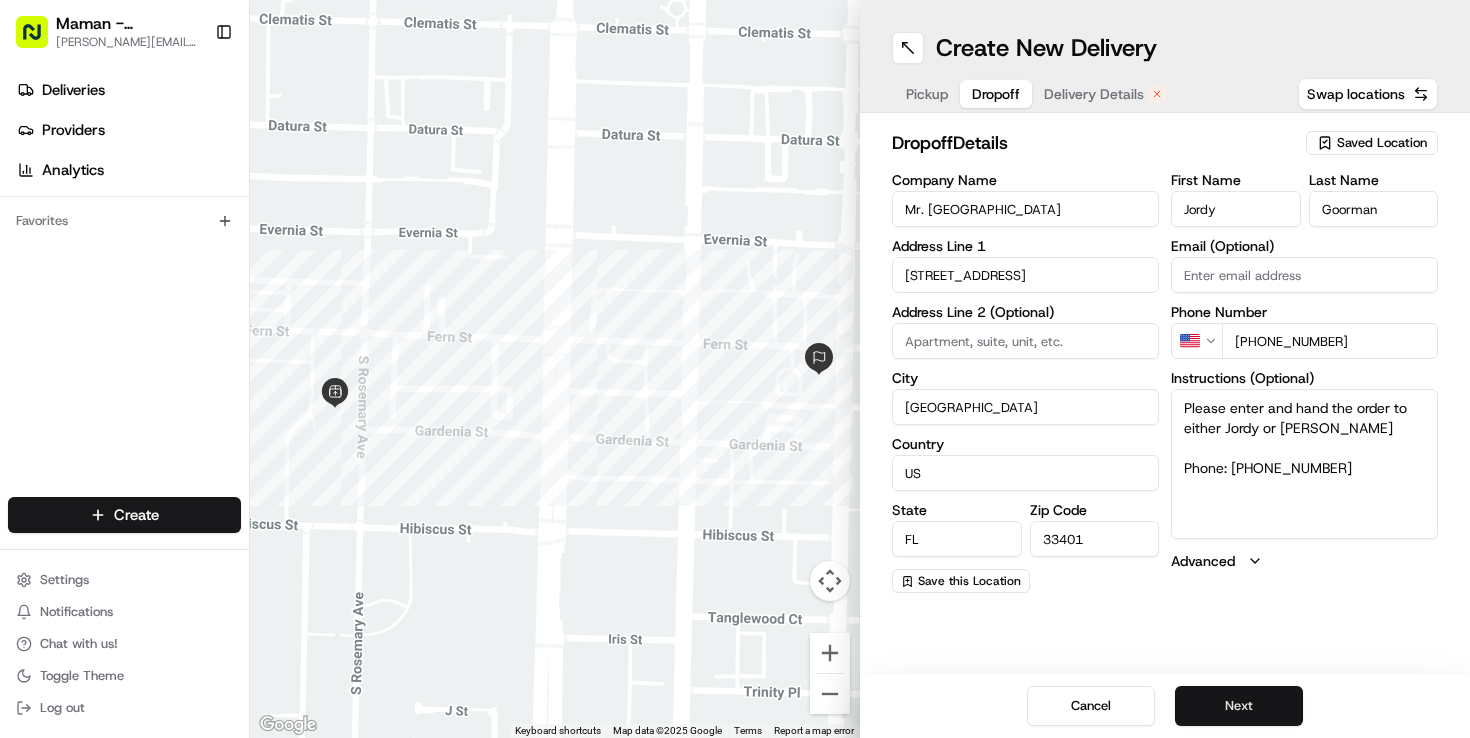 scroll, scrollTop: 0, scrollLeft: 0, axis: both 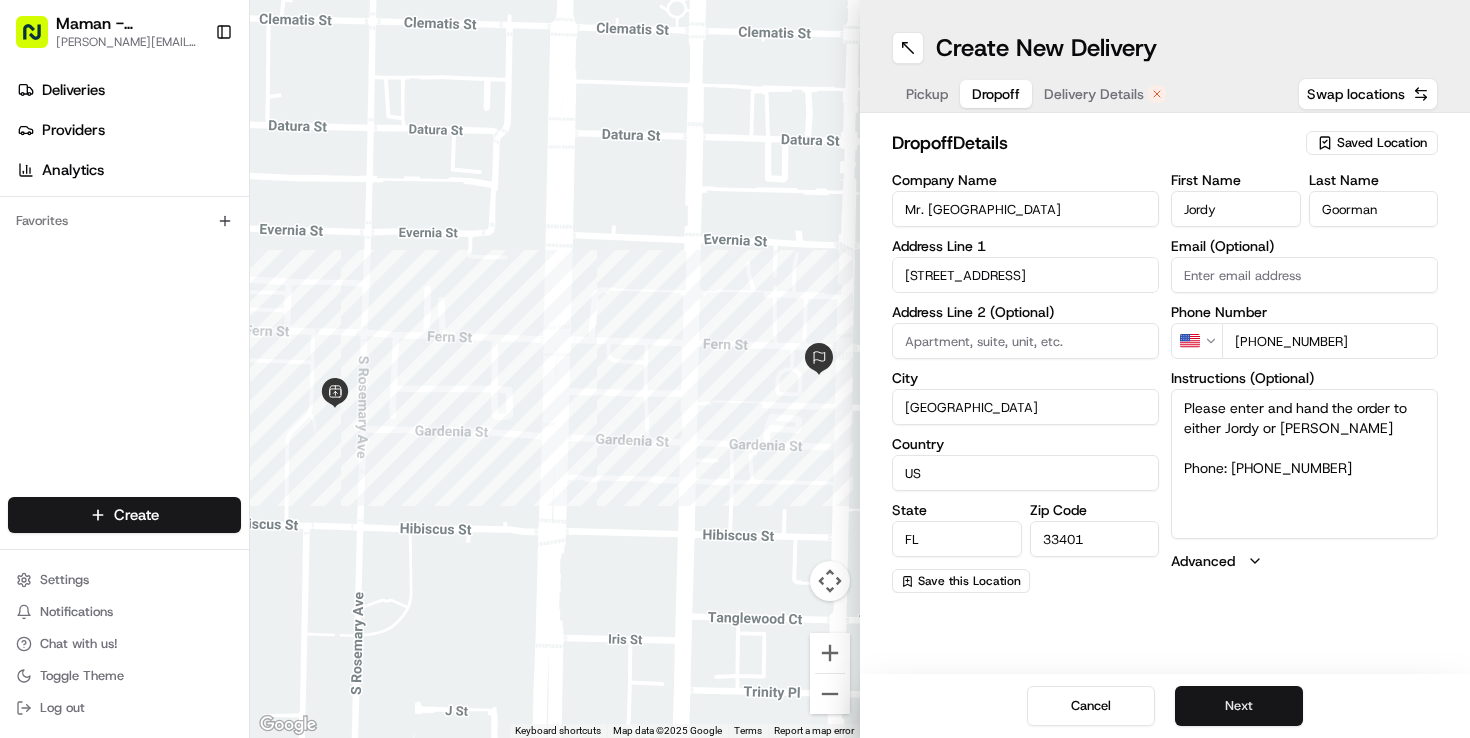 click on "Next" at bounding box center [1239, 706] 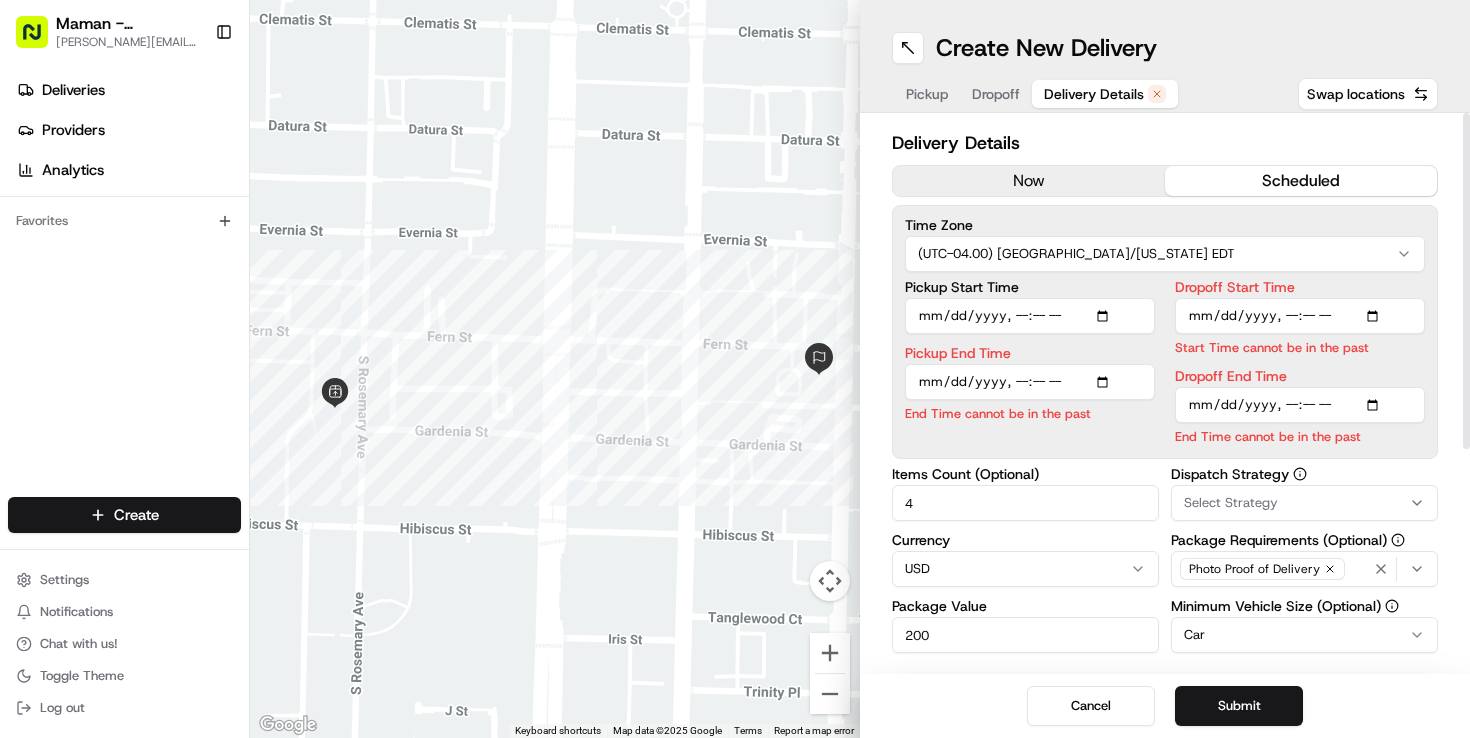 click on "Pickup Start Time" at bounding box center (1030, 316) 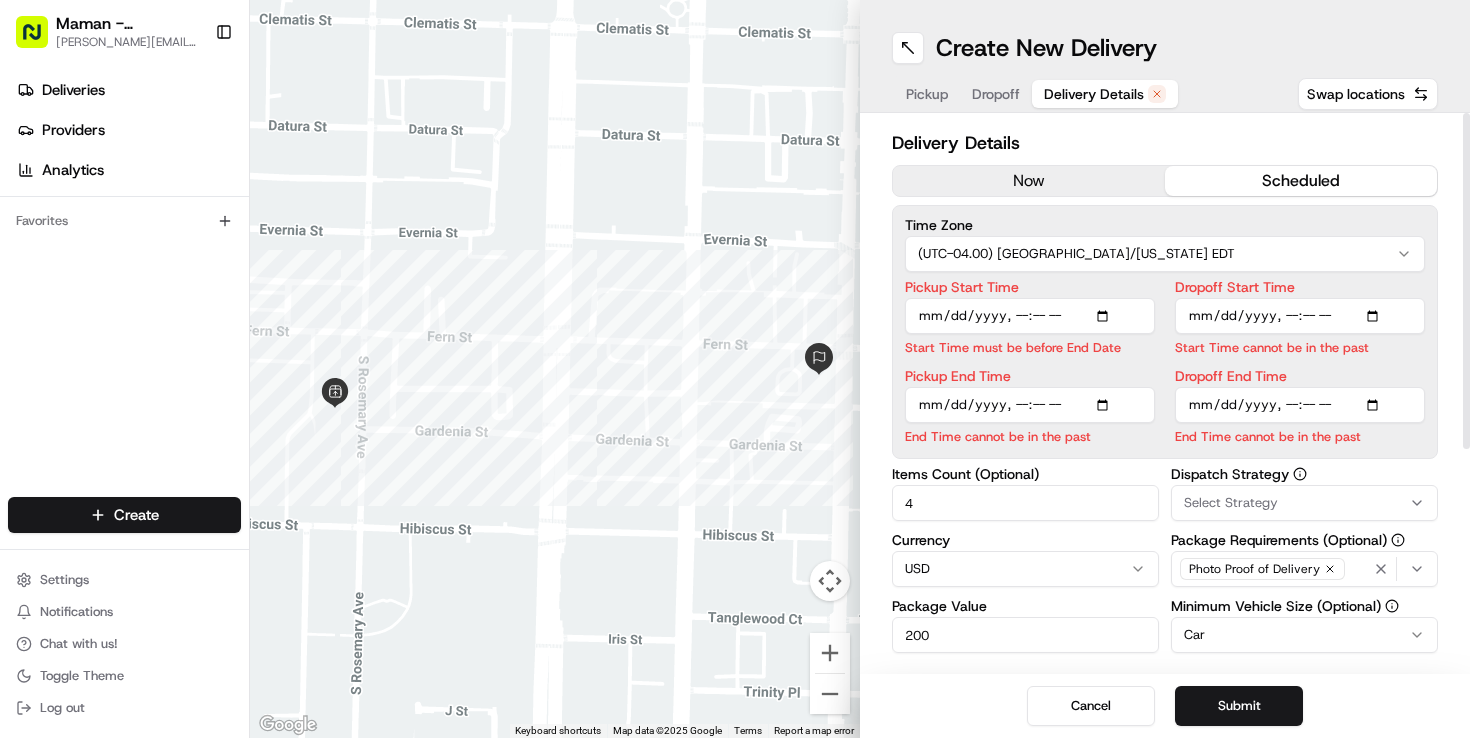 click on "Pickup End Time" at bounding box center [1030, 405] 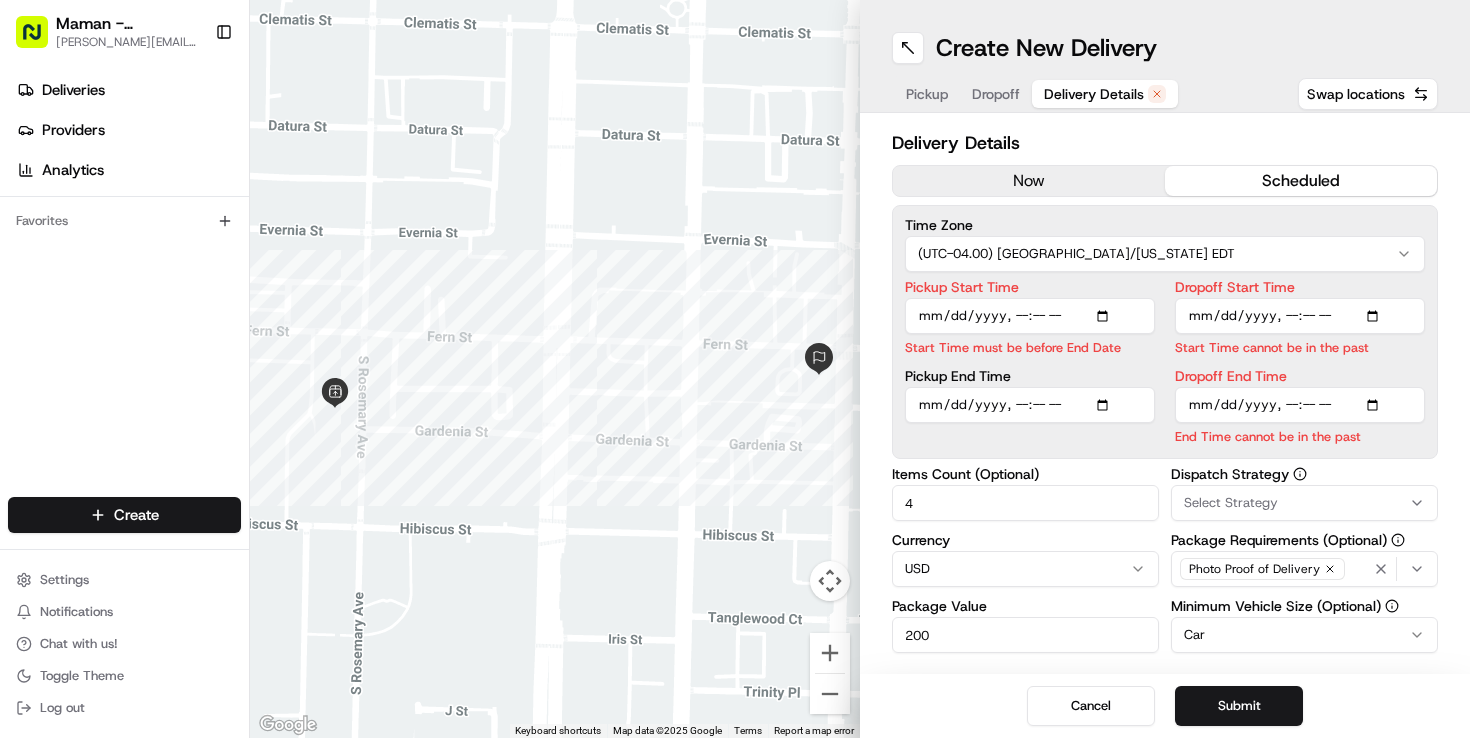 type on "2025-07-15T09:10" 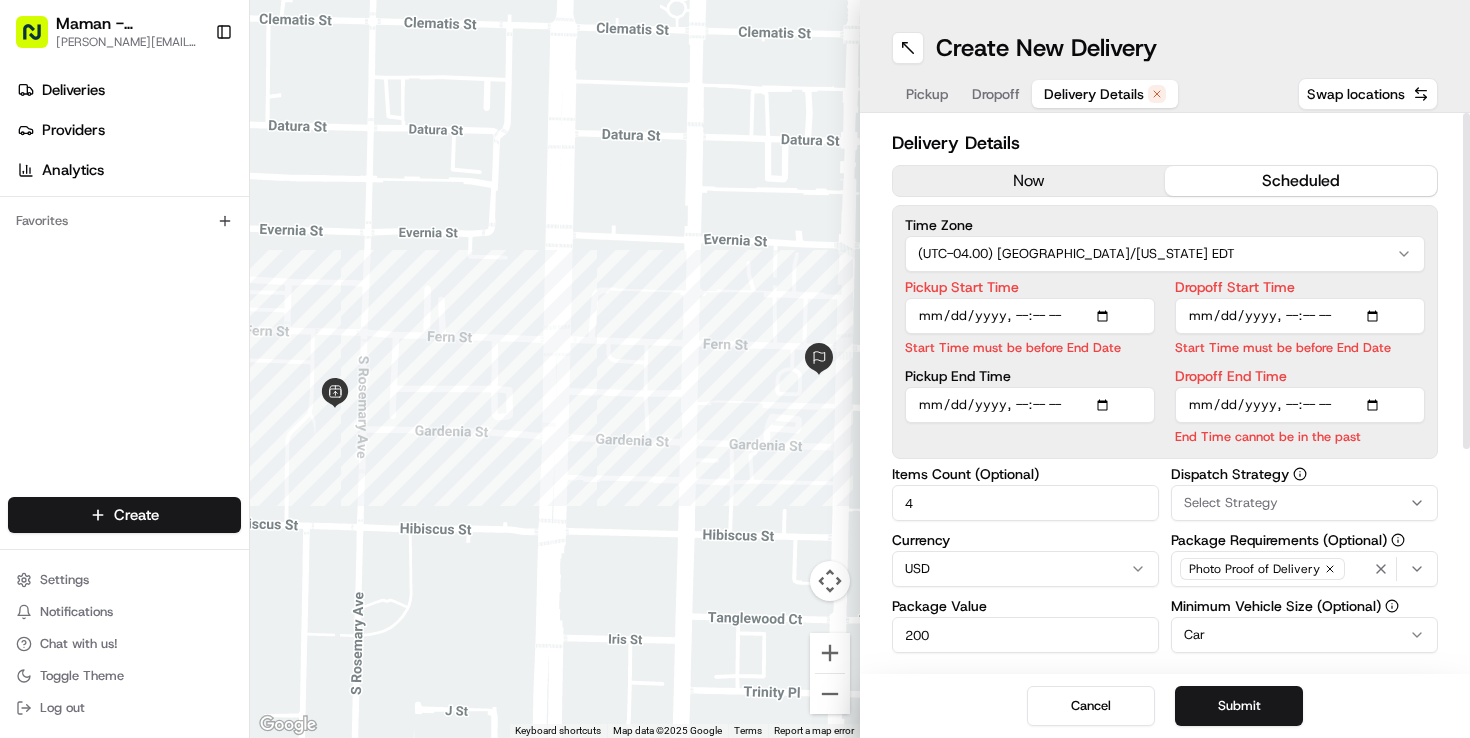 click on "Pickup Start Time Start Time must be before End Date Pickup End Time Dropoff Start Time Start Time must be before End Date Dropoff End Time End Time cannot be in the past" at bounding box center (1165, 363) 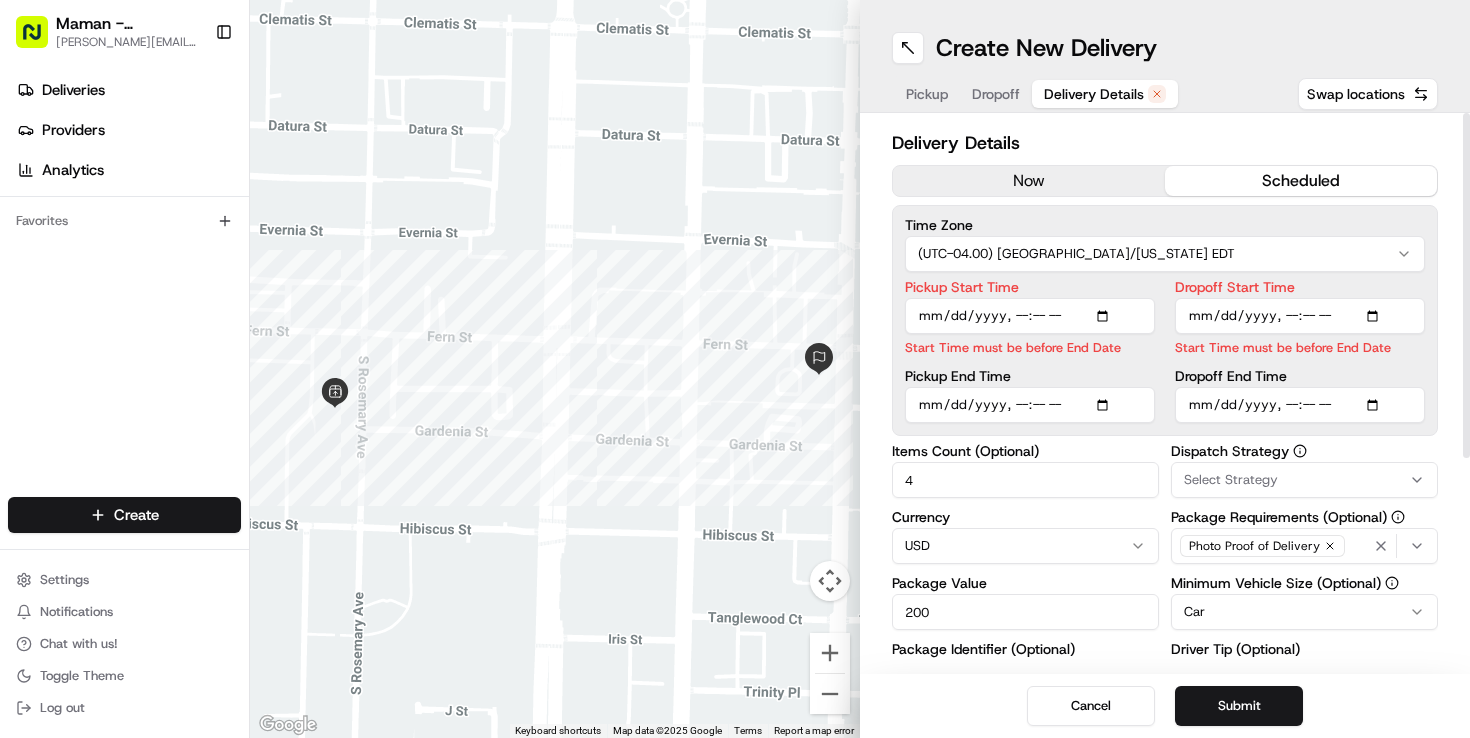 click on "Select Strategy" at bounding box center [1231, 480] 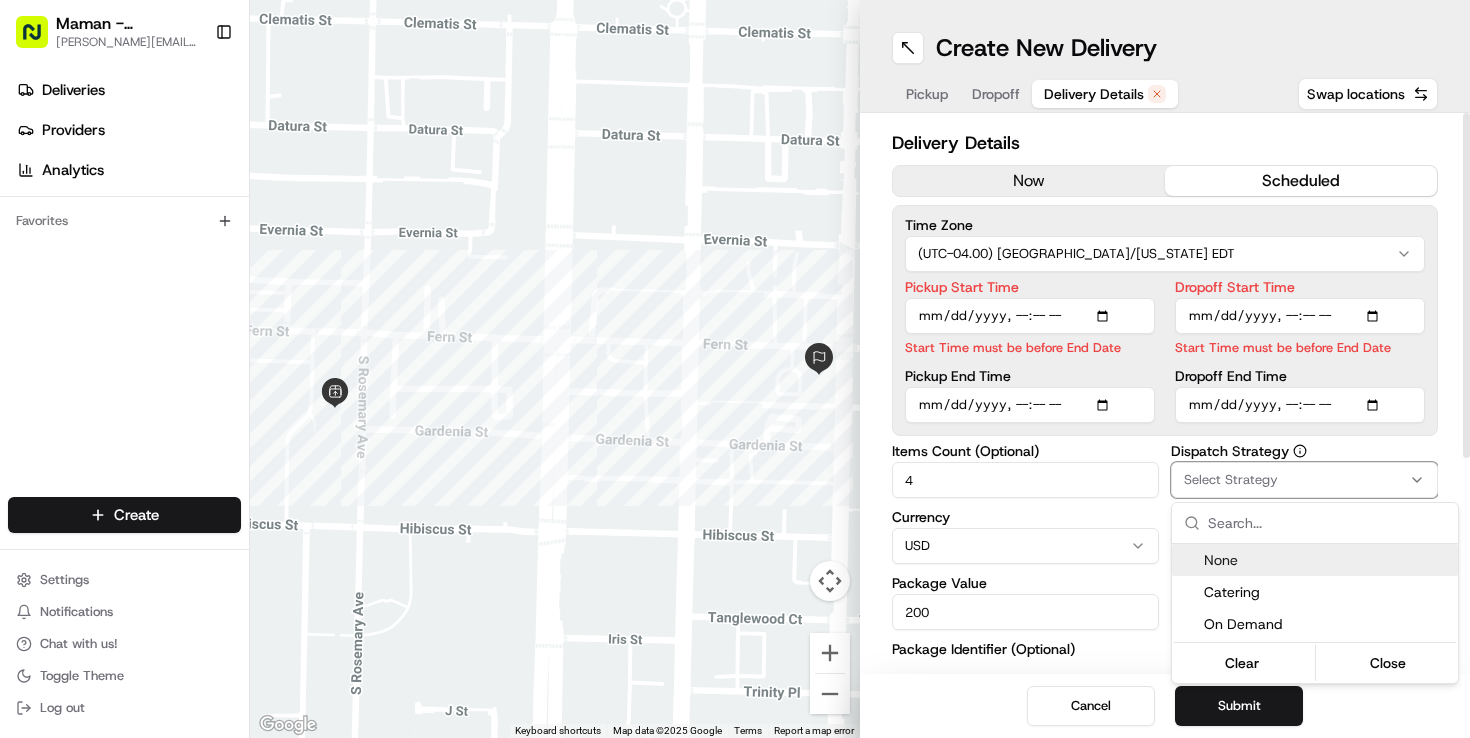 click on "Catering" at bounding box center [1327, 592] 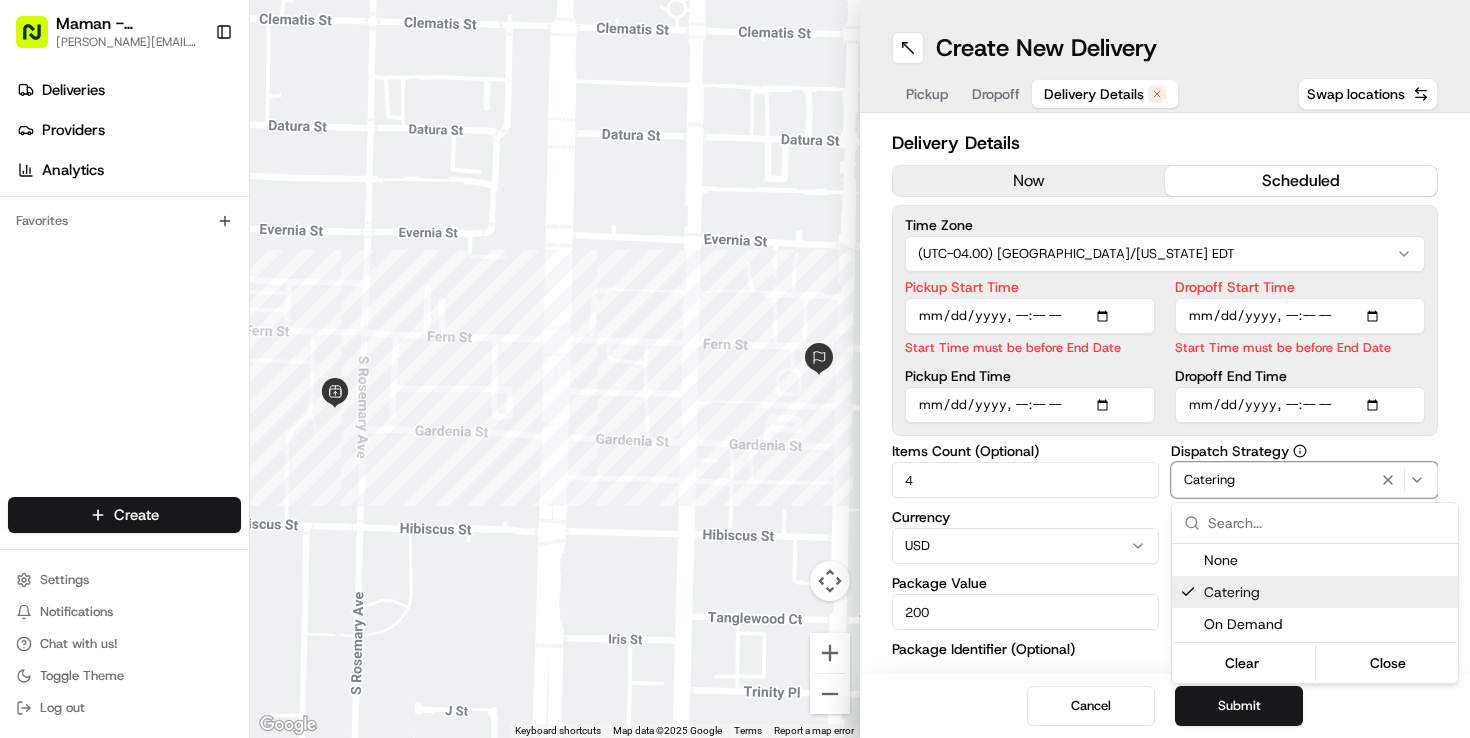 click on "Maman - Wynwood [EMAIL_ADDRESS][DOMAIN_NAME] Toggle Sidebar Deliveries Providers Analytics Favorites Main Menu Members & Organization Organization Users Roles Preferences Customization Tracking Orchestration Automations Dispatch Strategy Locations Pickup Locations Dropoff Locations Billing Billing Refund Requests Integrations Notification Triggers Webhooks API Keys Request Logs Create Settings Notifications Chat with us! Toggle Theme Log out ← Move left → Move right ↑ Move up ↓ Move down + Zoom in - Zoom out Home Jump left by 75% End Jump right by 75% Page Up Jump up by 75% Page Down Jump down by 75% Keyboard shortcuts Map Data Map data ©2025 Google Map data ©2025 Google 50 m  Click to toggle between metric and imperial units Terms Report a map error Create New Delivery Pickup Dropoff Delivery Details Swap locations Delivery Details now scheduled Time Zone (UTC-04.00) [GEOGRAPHIC_DATA]/[US_STATE] EDT Pickup Start Time Start Time must be before End Date Pickup End Time Dropoff Start Time 4 Currency 5" at bounding box center [735, 369] 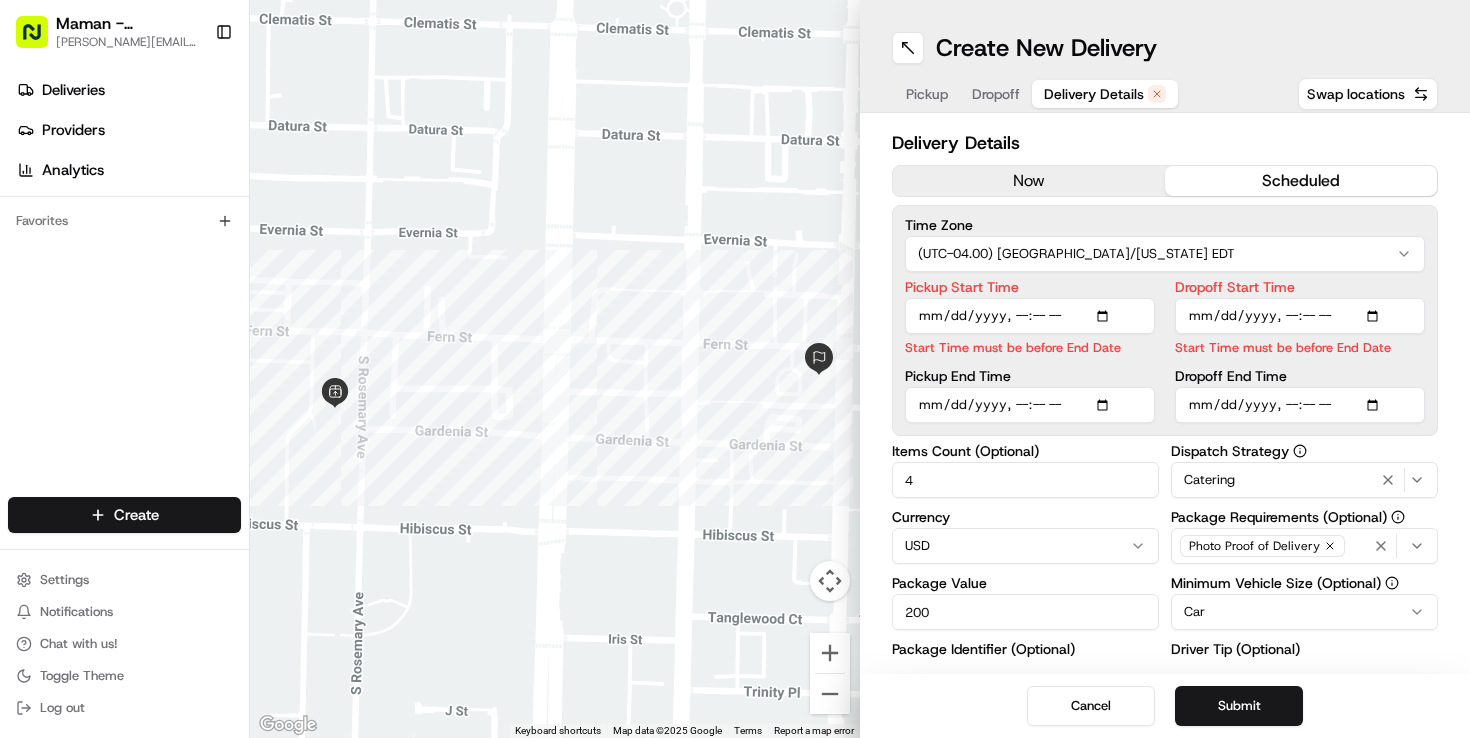 click on "4" at bounding box center (1025, 480) 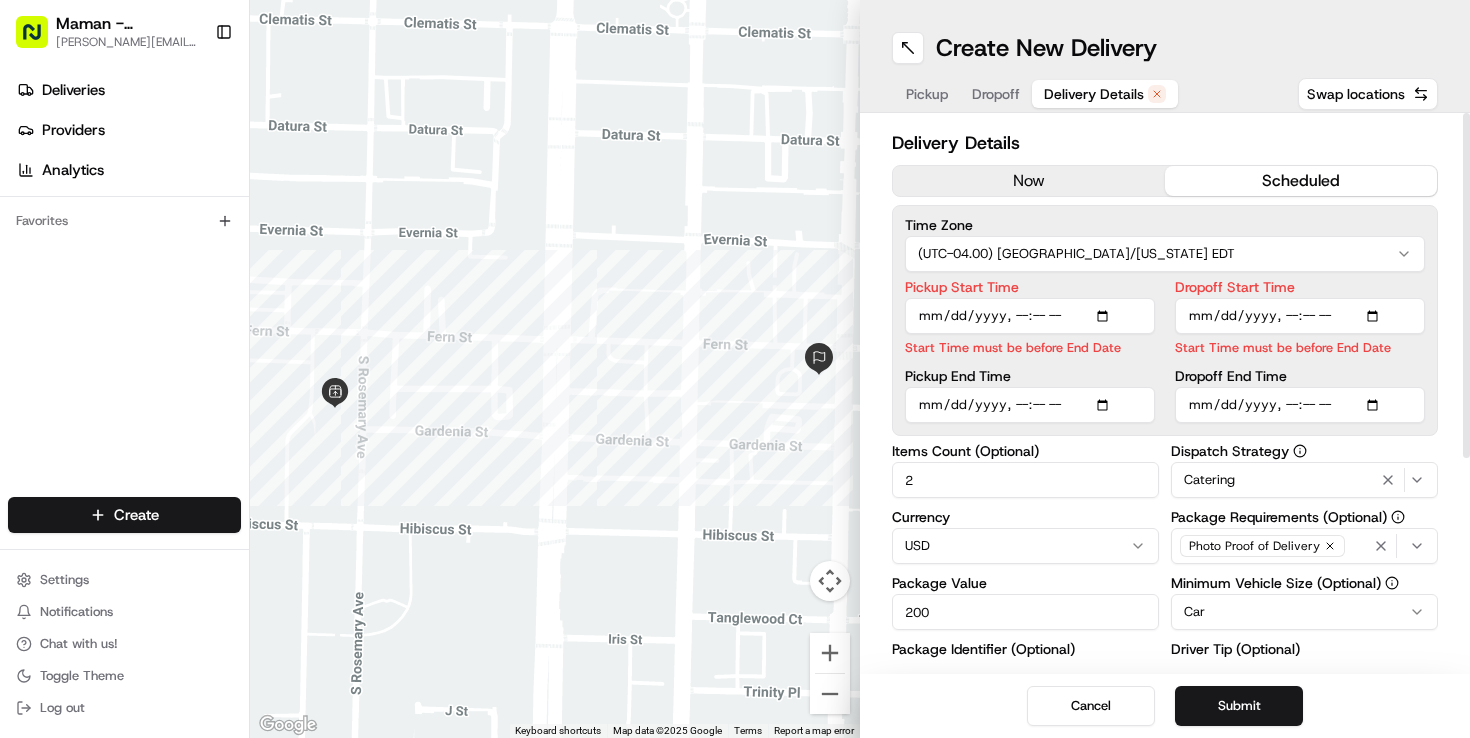 type on "2" 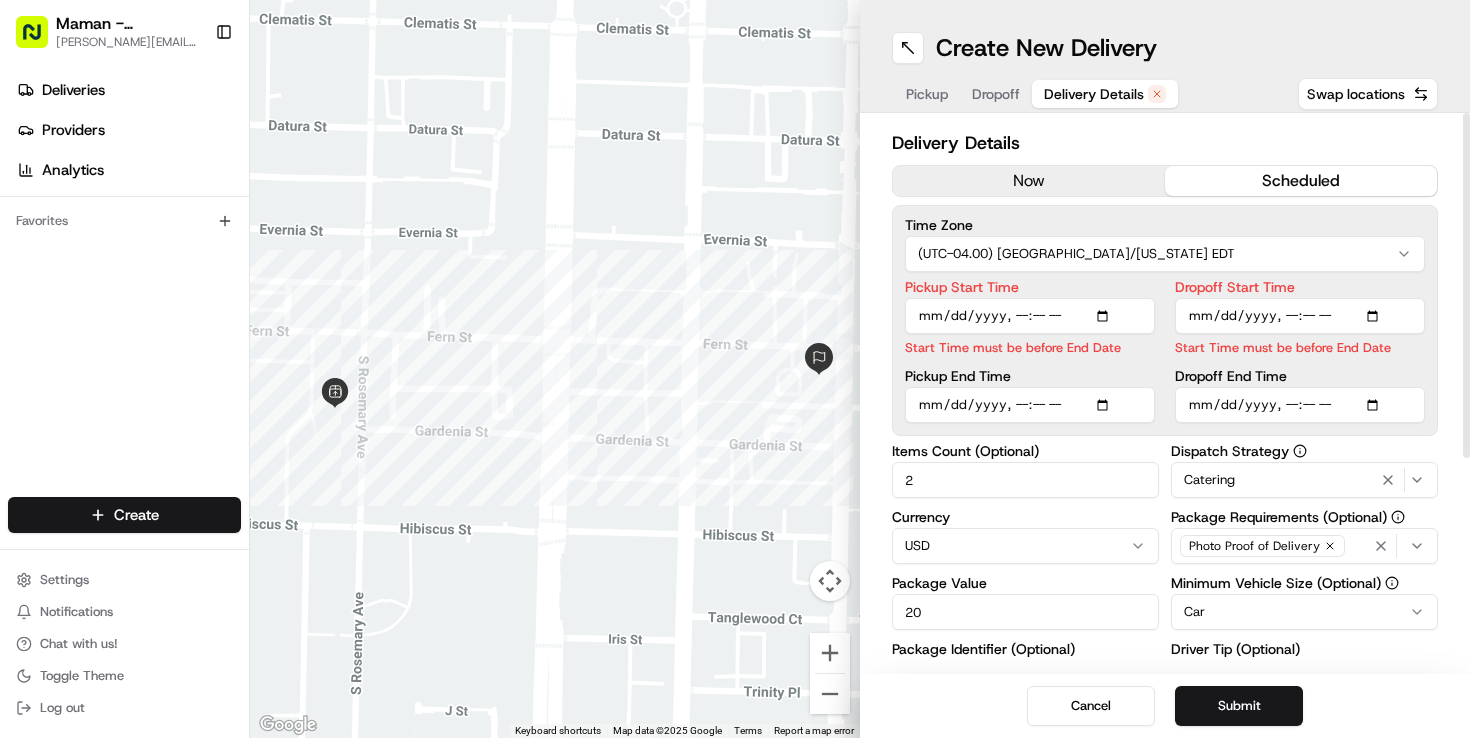type on "2" 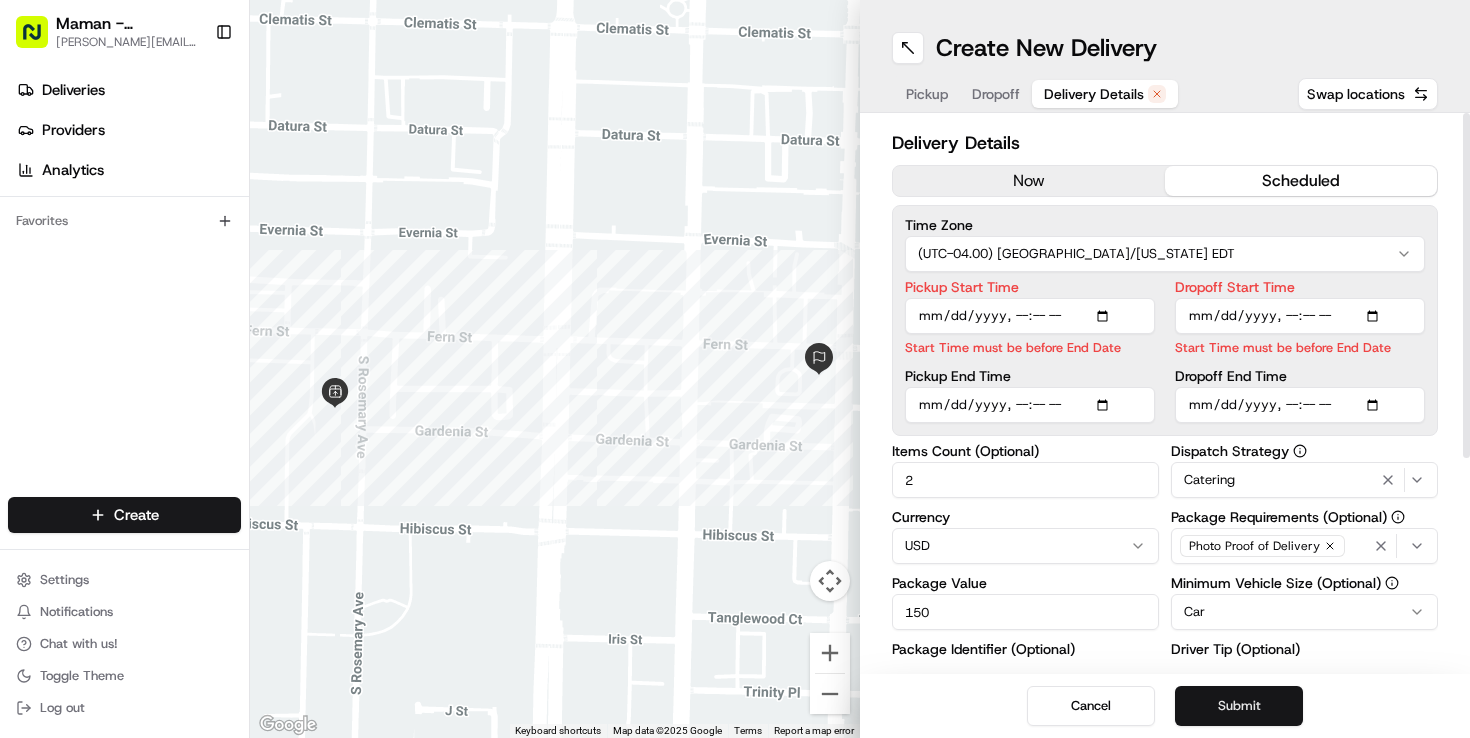 type on "150" 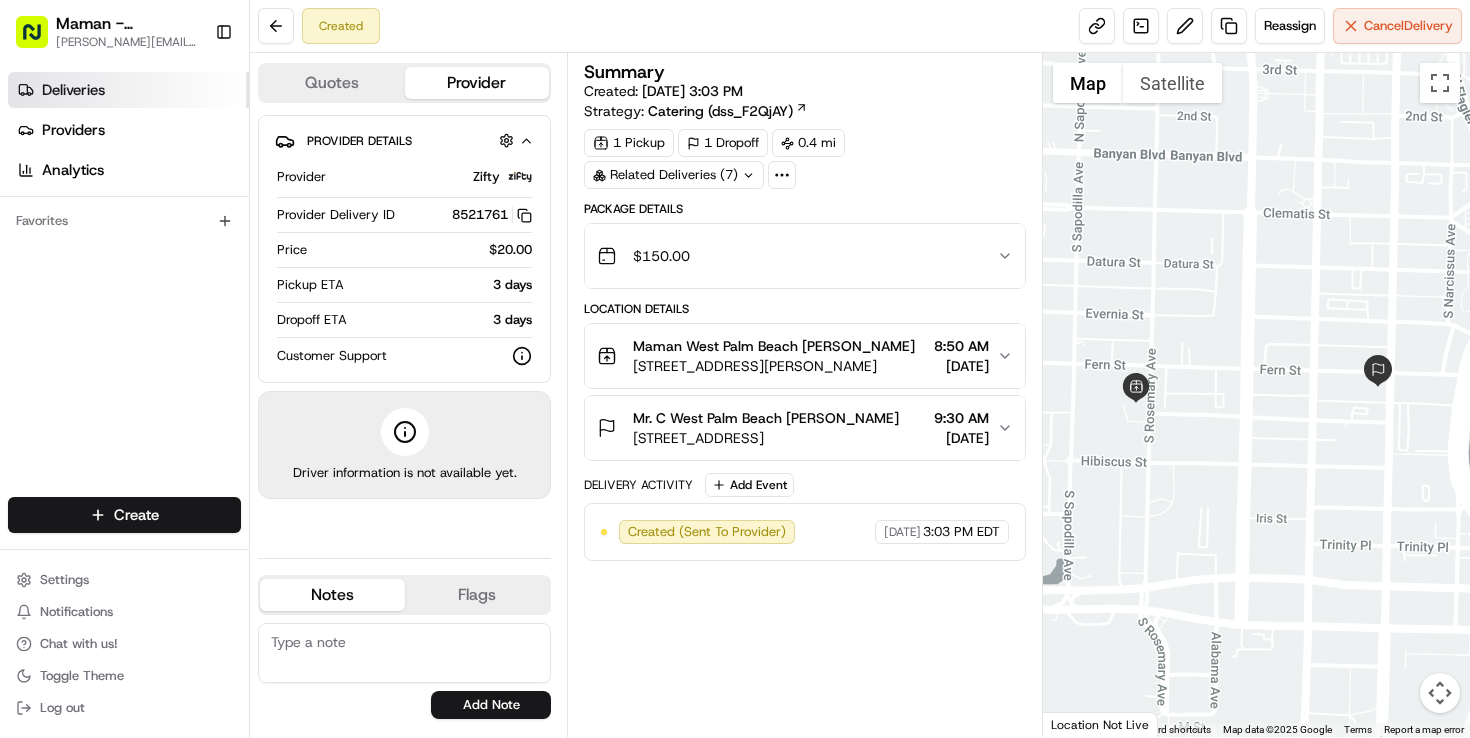 click on "Deliveries" at bounding box center [73, 90] 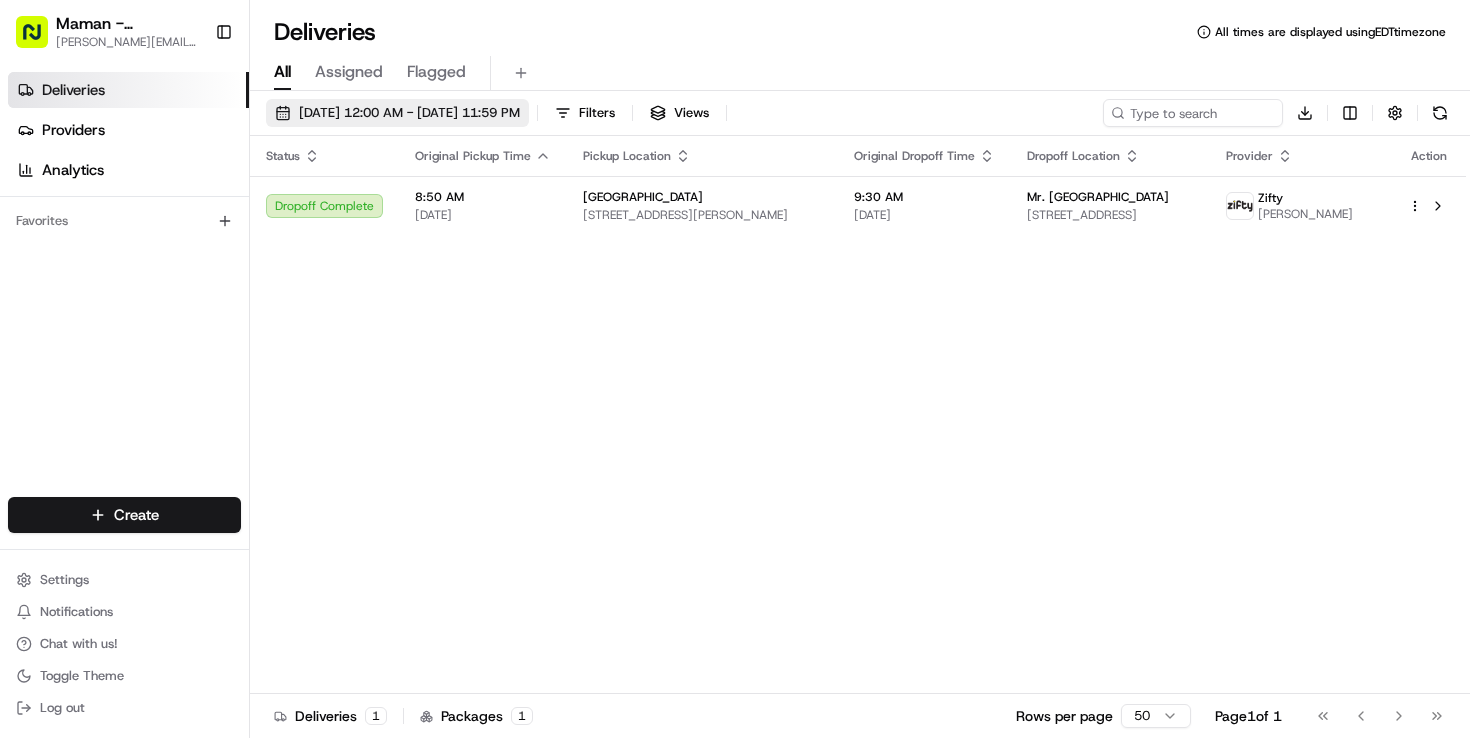 click on "[DATE] 12:00 AM - [DATE] 11:59 PM" at bounding box center [409, 113] 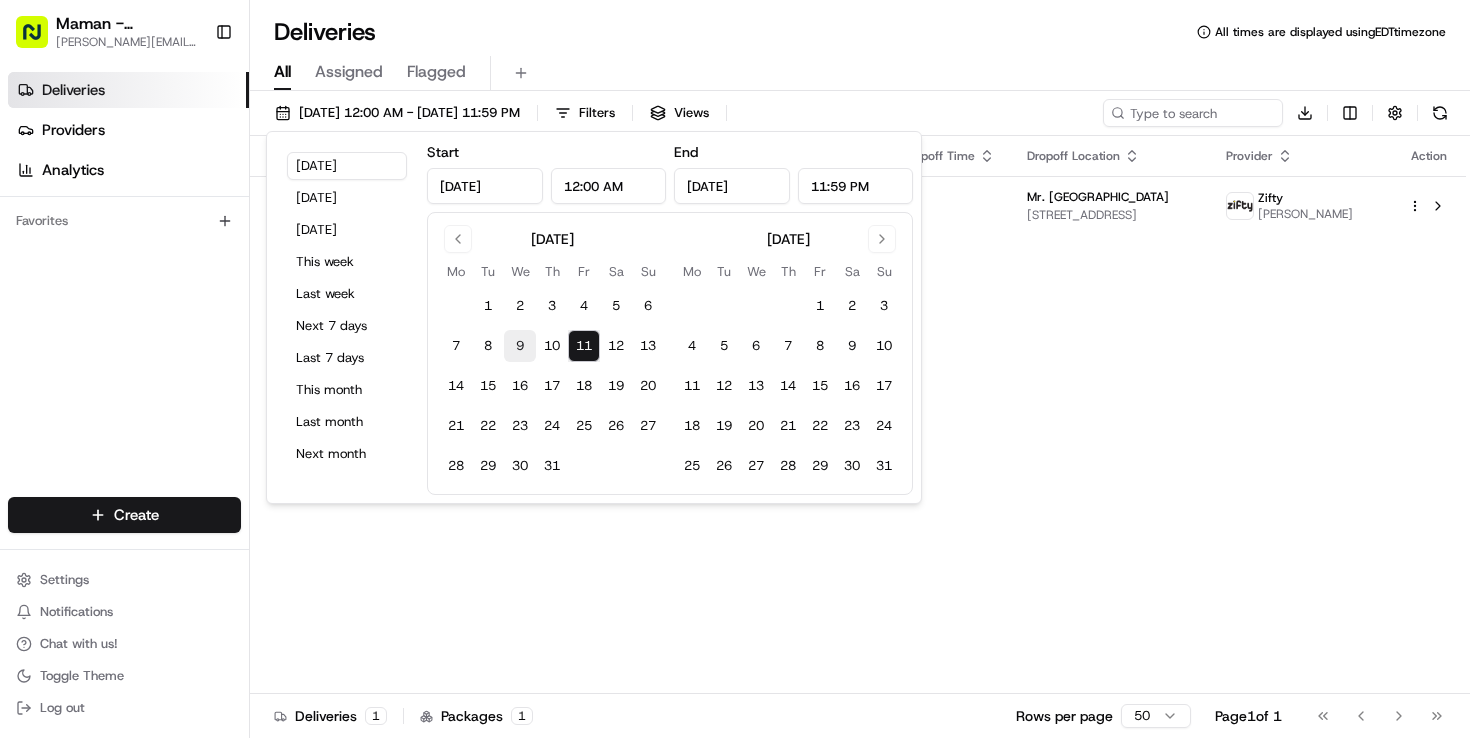 click on "9" at bounding box center [520, 346] 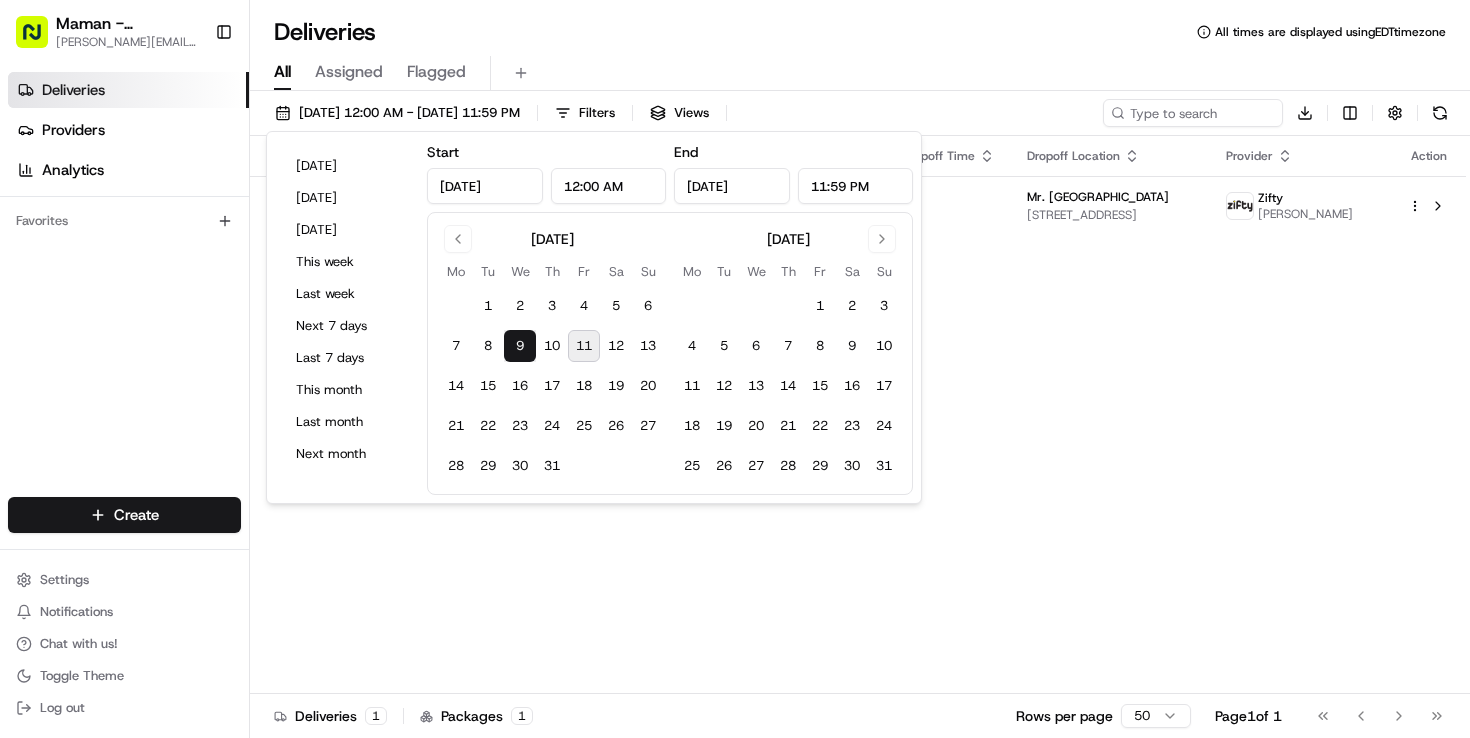 click on "9" at bounding box center [520, 346] 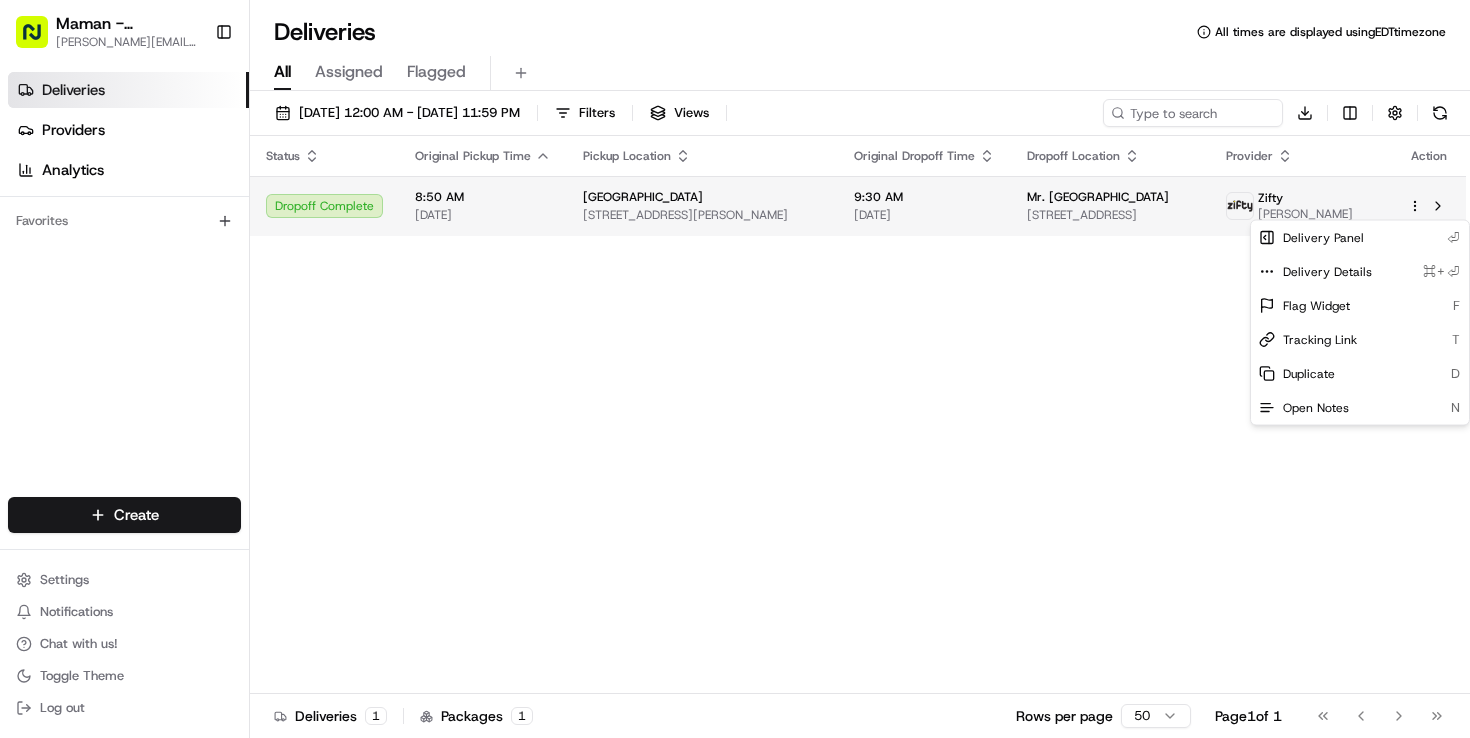 click on "Maman - Wynwood charlotte@mamannyc.com Toggle Sidebar Deliveries Providers Analytics Favorites Main Menu Members & Organization Organization Users Roles Preferences Customization Tracking Orchestration Automations Dispatch Strategy Locations Pickup Locations Dropoff Locations Billing Billing Refund Requests Integrations Notification Triggers Webhooks API Keys Request Logs Create Settings Notifications Chat with us! Toggle Theme Log out Deliveries All times are displayed using  EDT  timezone All Assigned Flagged 07/09/2025 12:00 AM - 07/09/2025 11:59 PM Filters Views Download Status Original Pickup Time Pickup Location Original Dropoff Time Dropoff Location Provider Action Dropoff Complete 8:50 AM 07/09/2025 Maman West Palm Beach 473 S Rosemary Ave, West Palm Beach, FL 33401, USA 9:30 AM 07/09/2025 Mr. C West Palm Beach 401 S Olive Ave, West Palm Beach, FL 33401, USA Zifty Germain Carreno Deliveries 1 Packages 1 Rows per page 50 Page  1  of   1 Go to first page Go to previous page
F" at bounding box center [735, 369] 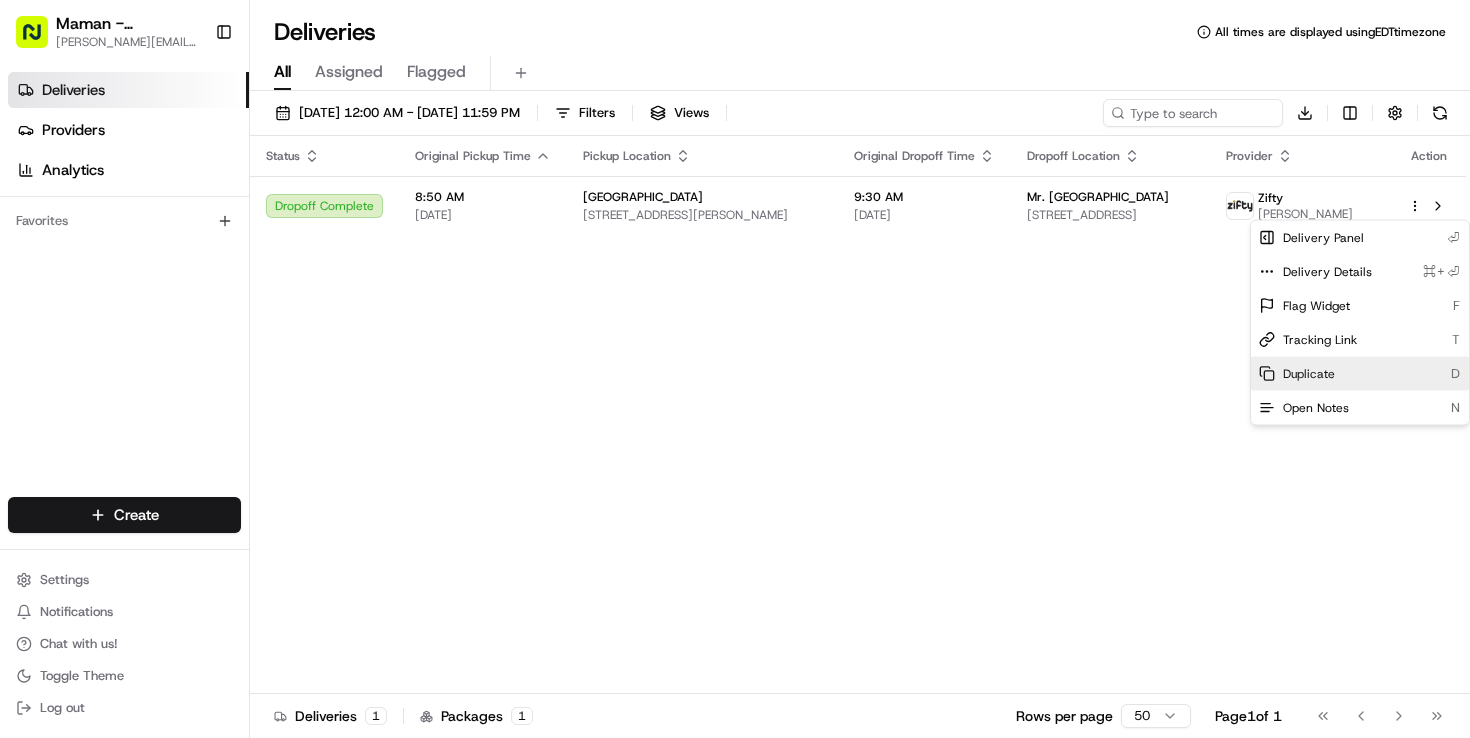 click on "Duplicate D" at bounding box center [1360, 374] 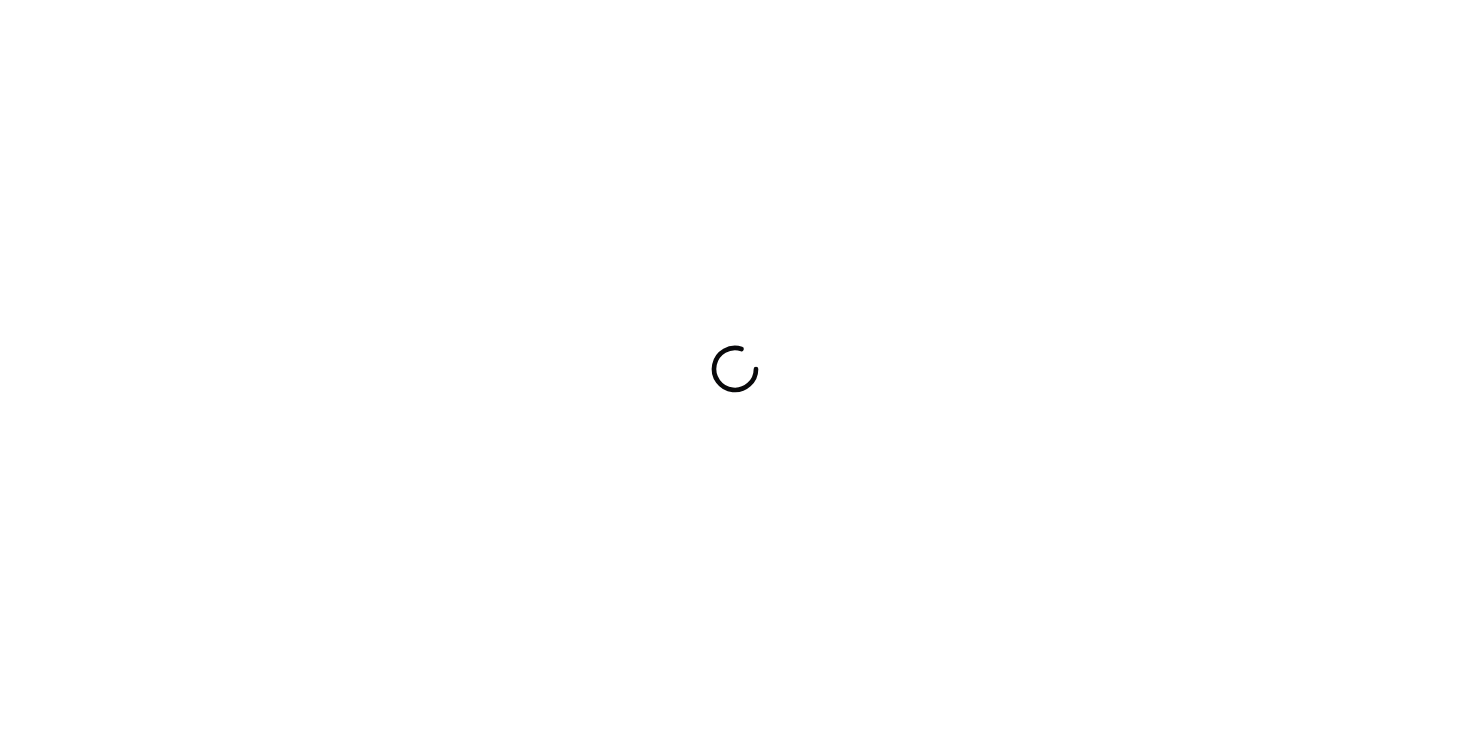 scroll, scrollTop: 0, scrollLeft: 0, axis: both 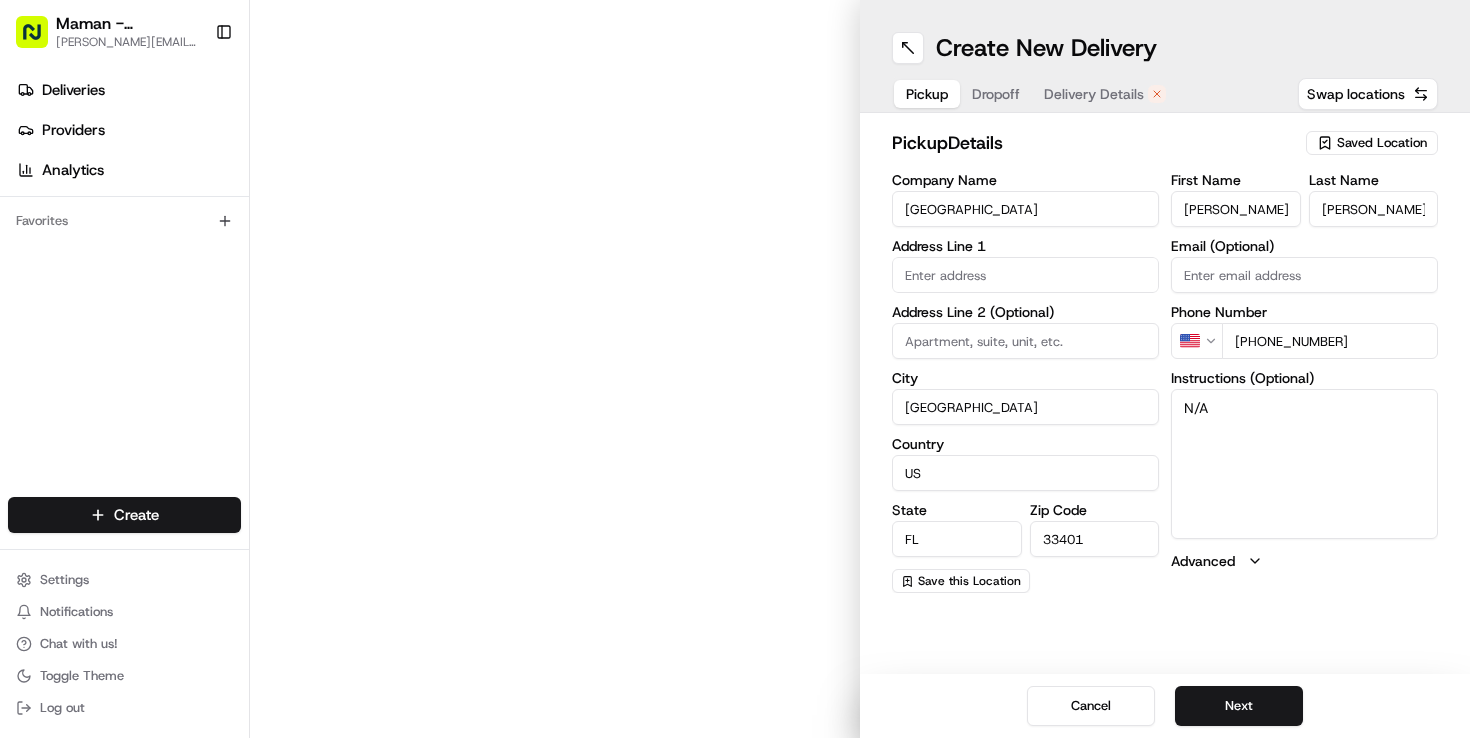 type on "[STREET_ADDRESS][PERSON_NAME]" 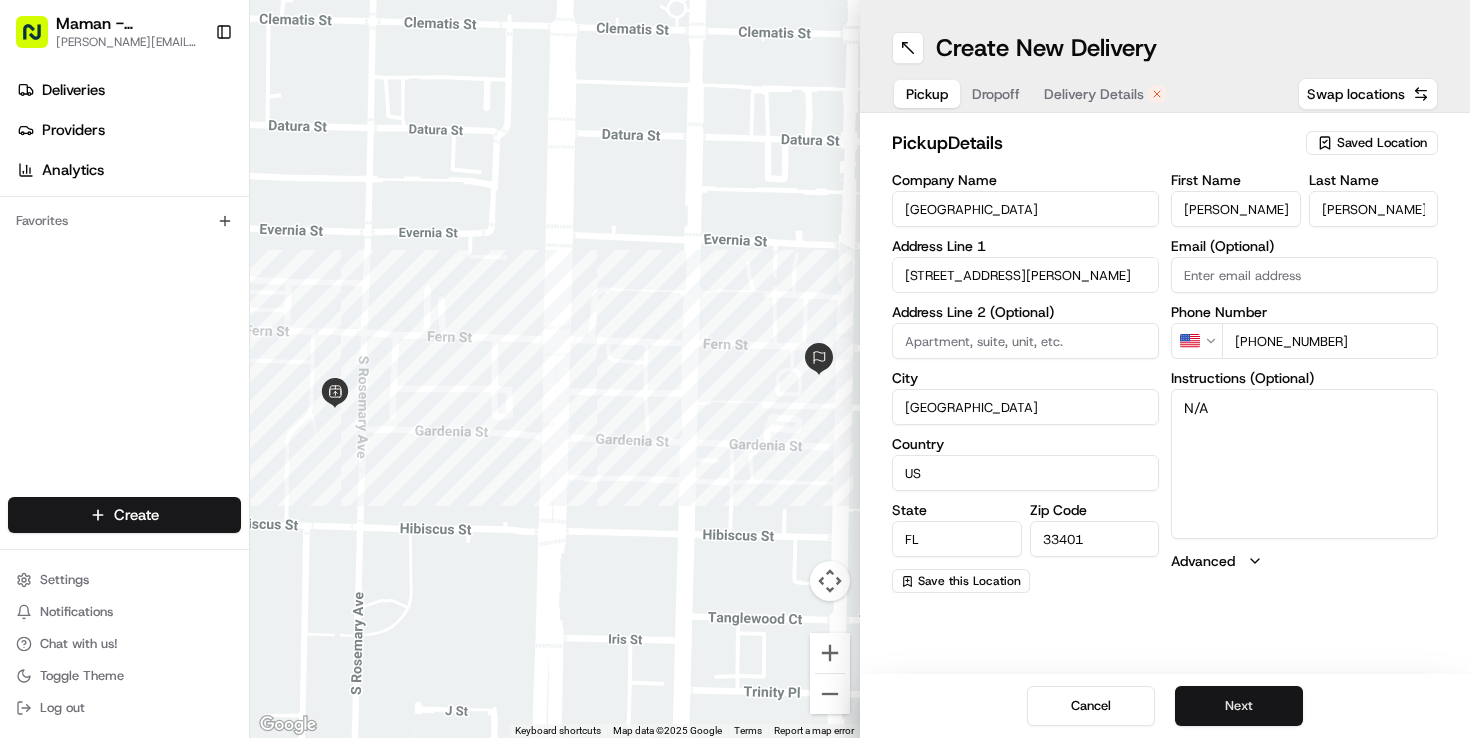 click on "Next" at bounding box center (1239, 706) 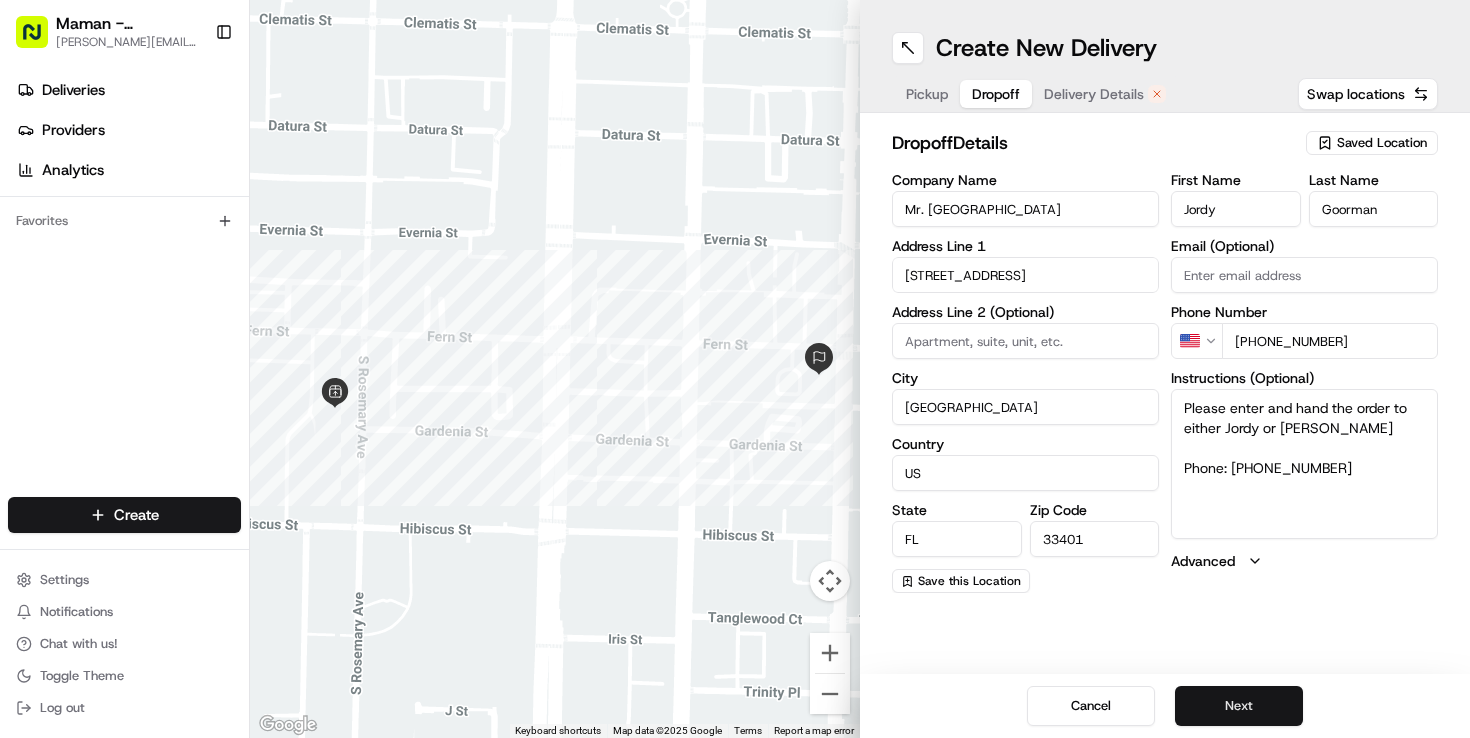 click on "Next" at bounding box center [1239, 706] 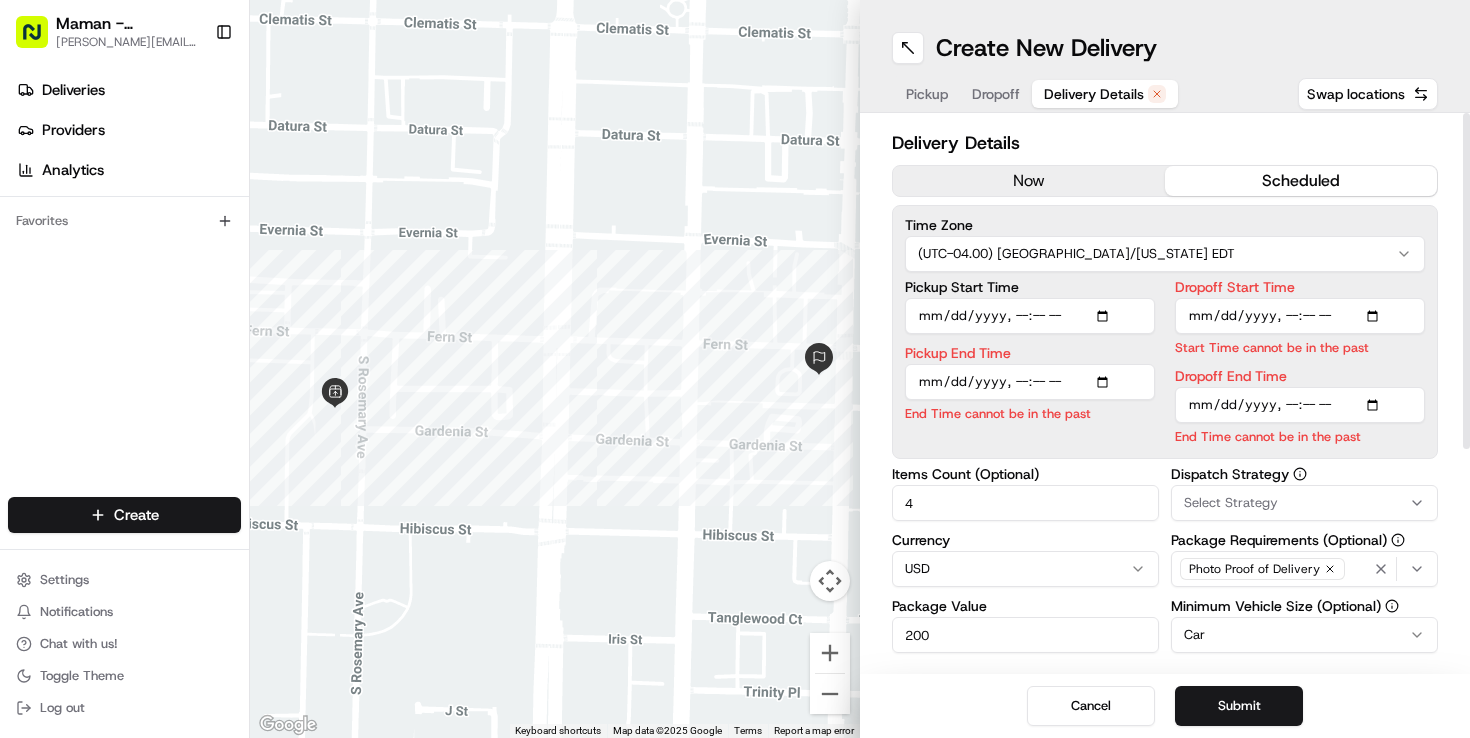scroll, scrollTop: 0, scrollLeft: 0, axis: both 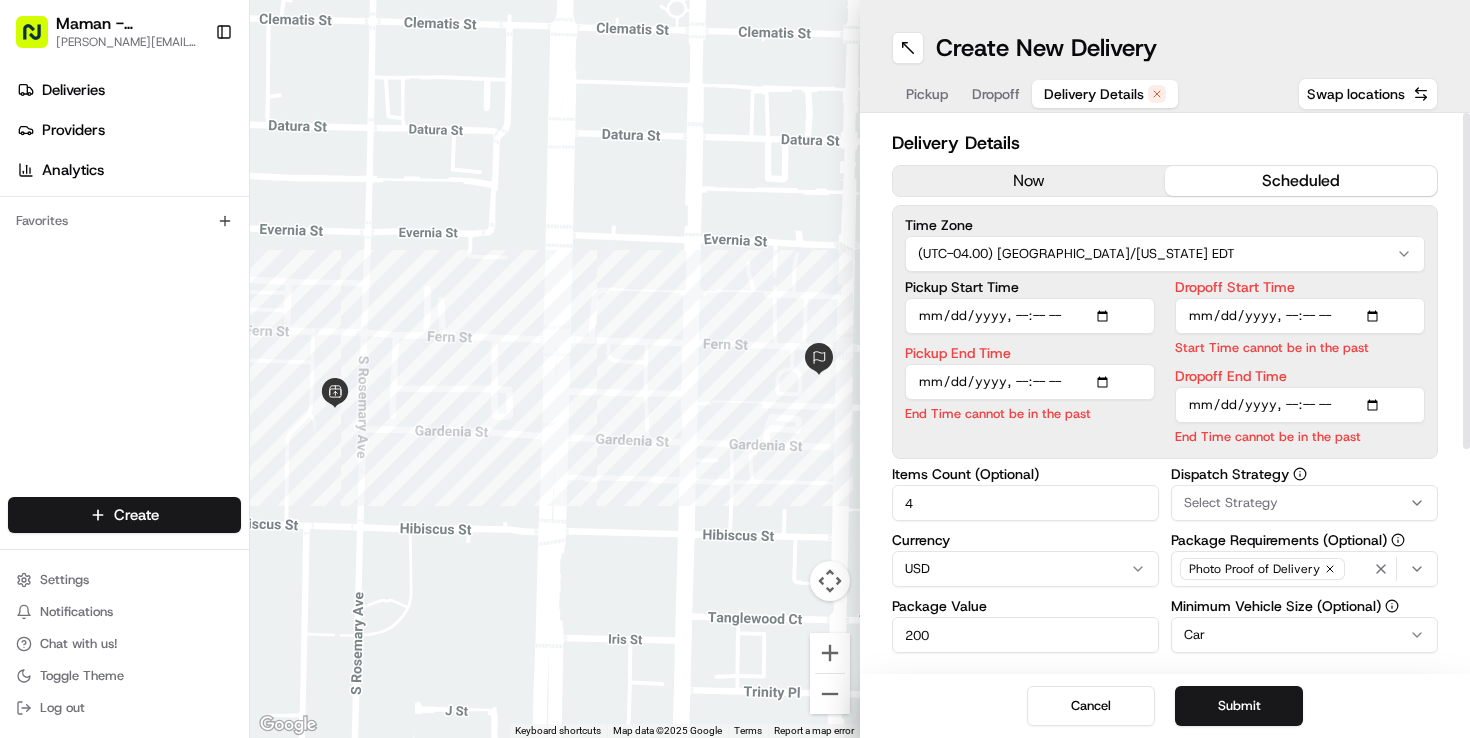 click on "Pickup Start Time" at bounding box center [1030, 316] 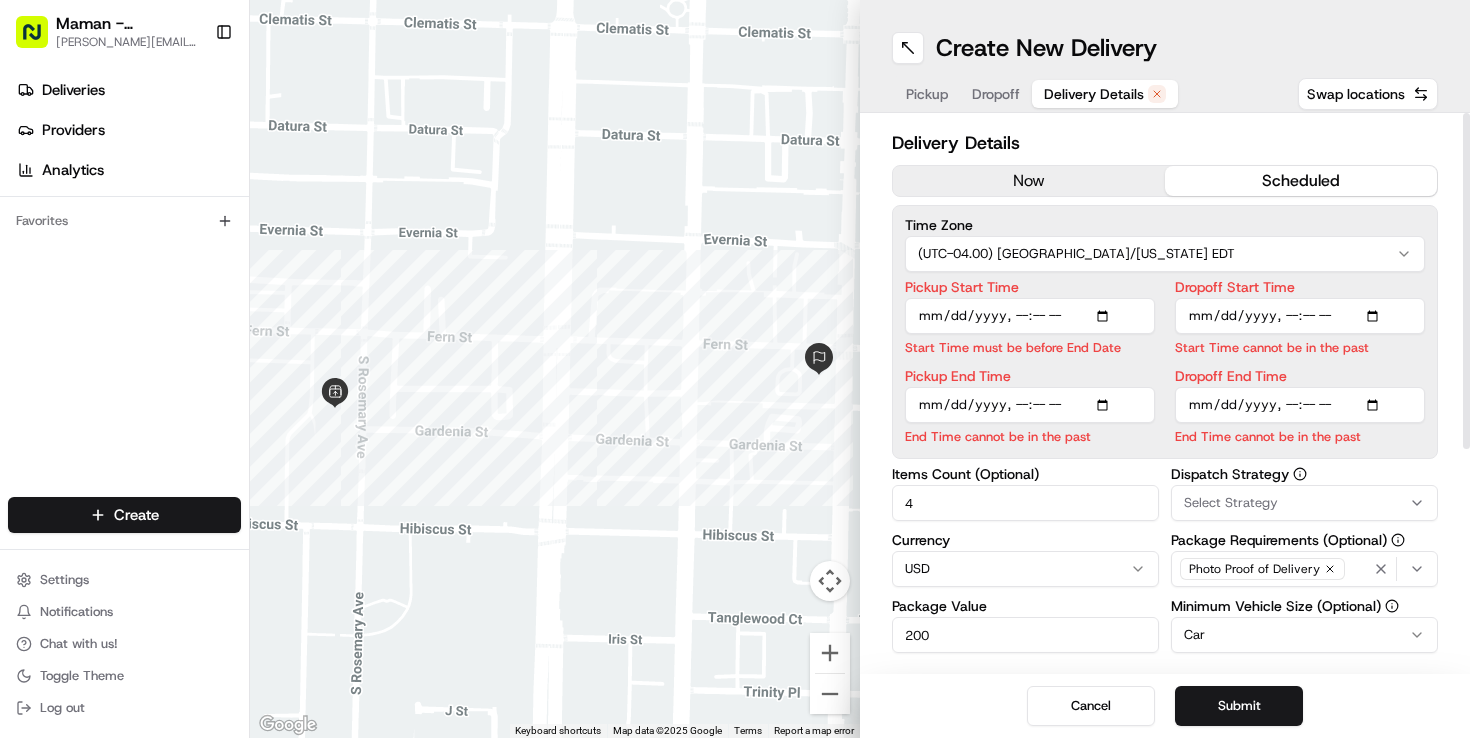 click on "Pickup End Time" at bounding box center (1030, 405) 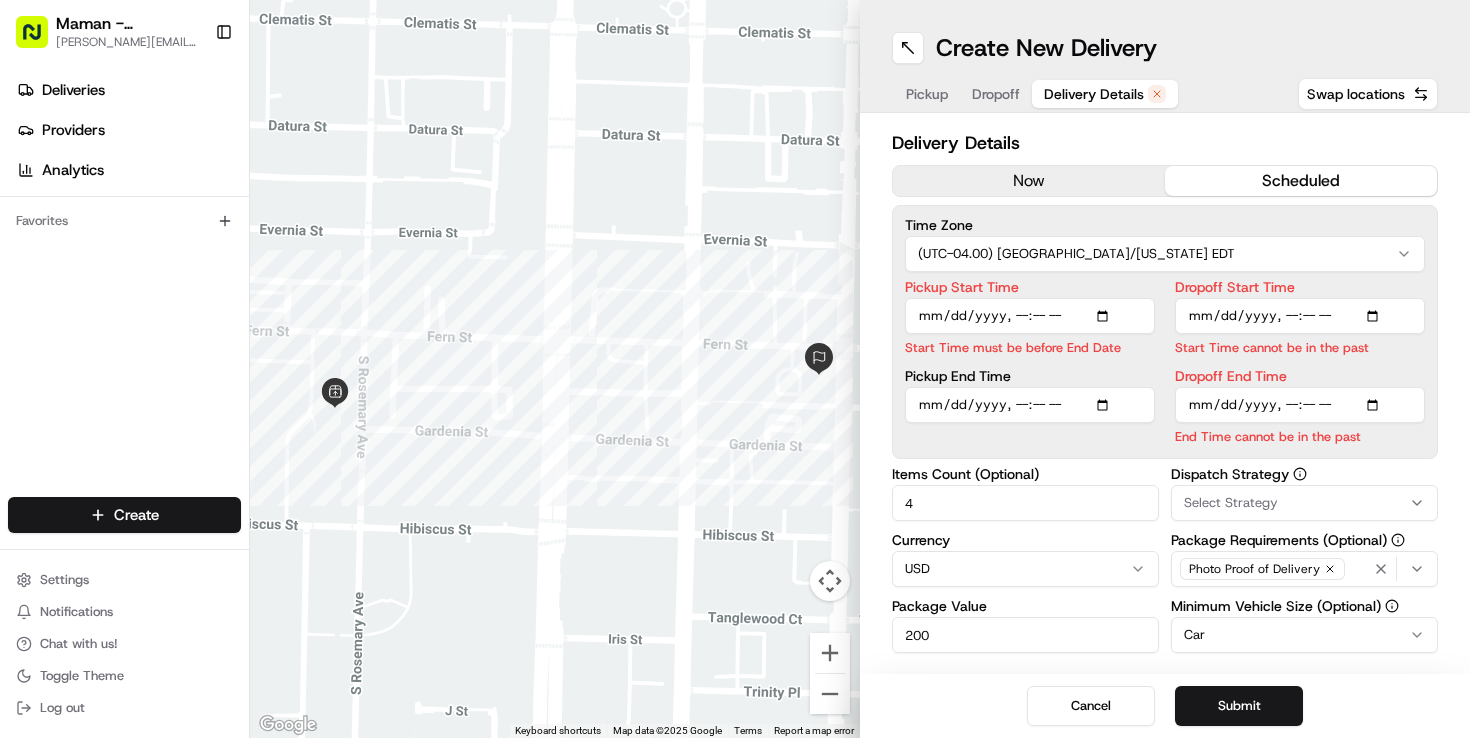 type on "[DATE]T09:10" 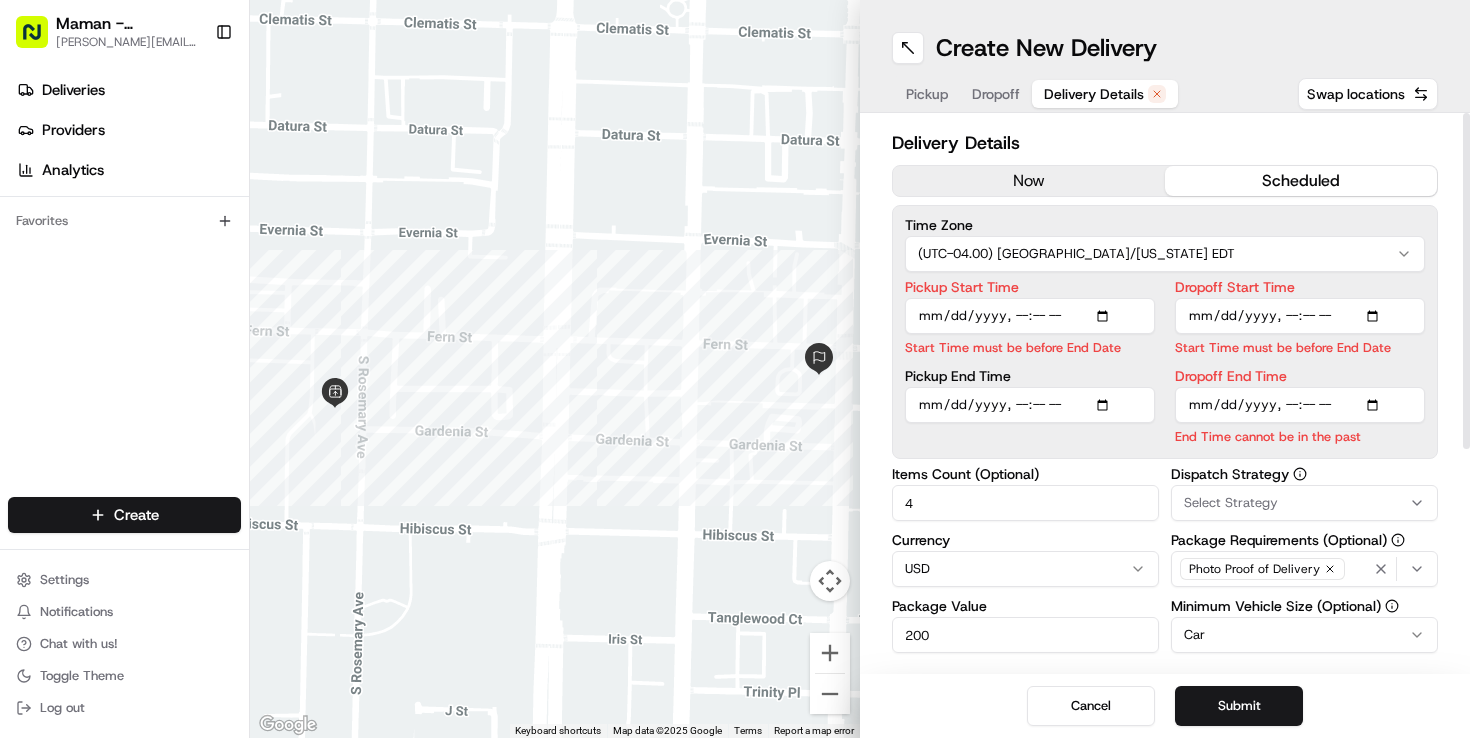 click on "Dropoff End Time" at bounding box center (1300, 405) 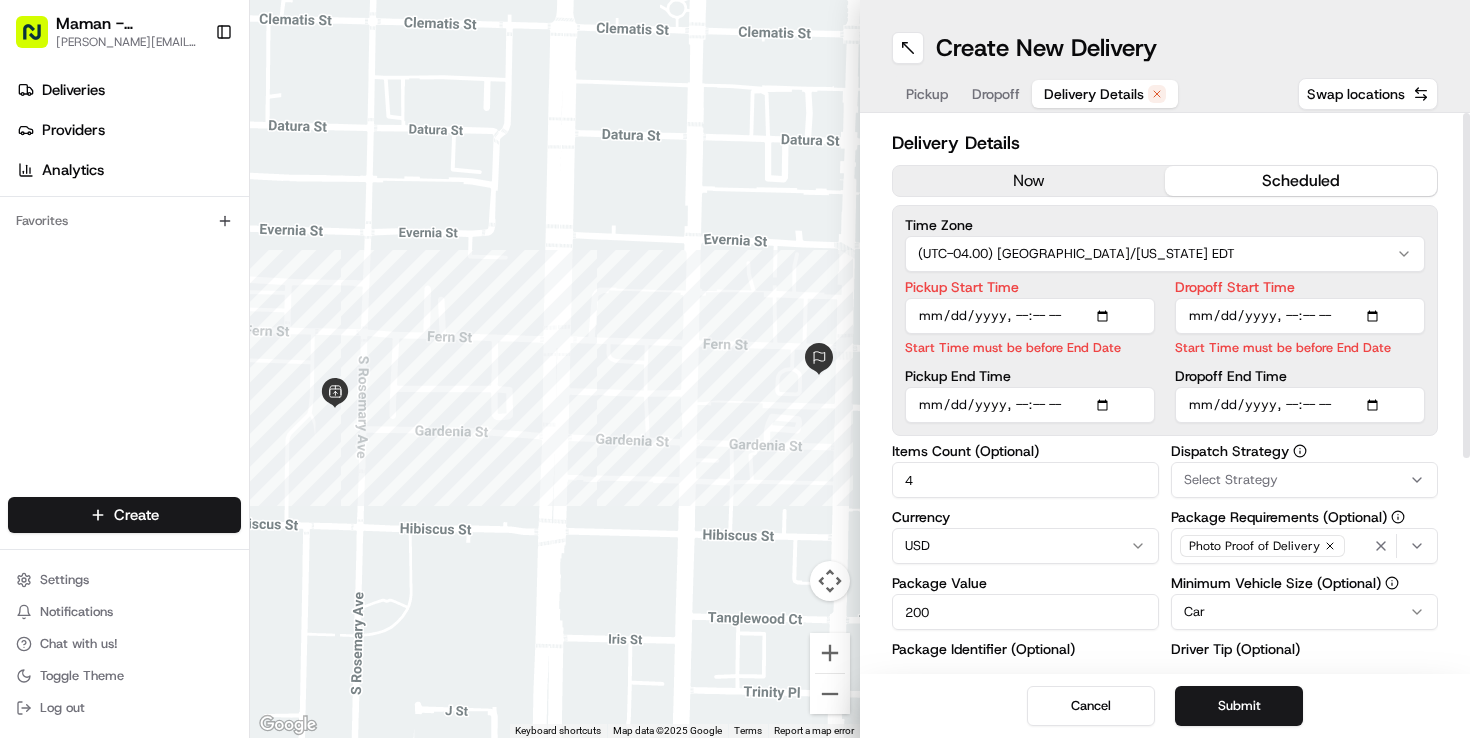 click on "Select Strategy" at bounding box center [1304, 480] 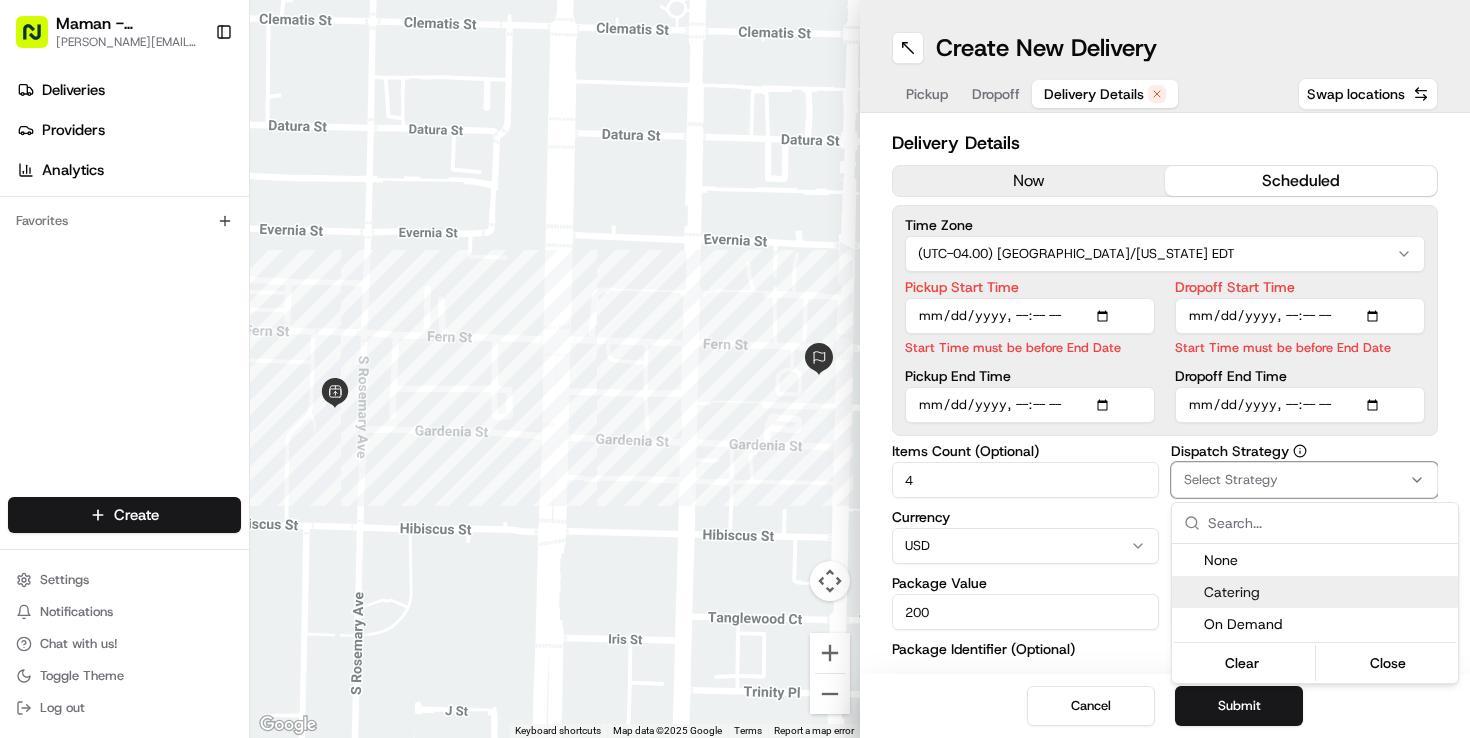 click on "Catering" at bounding box center [1315, 592] 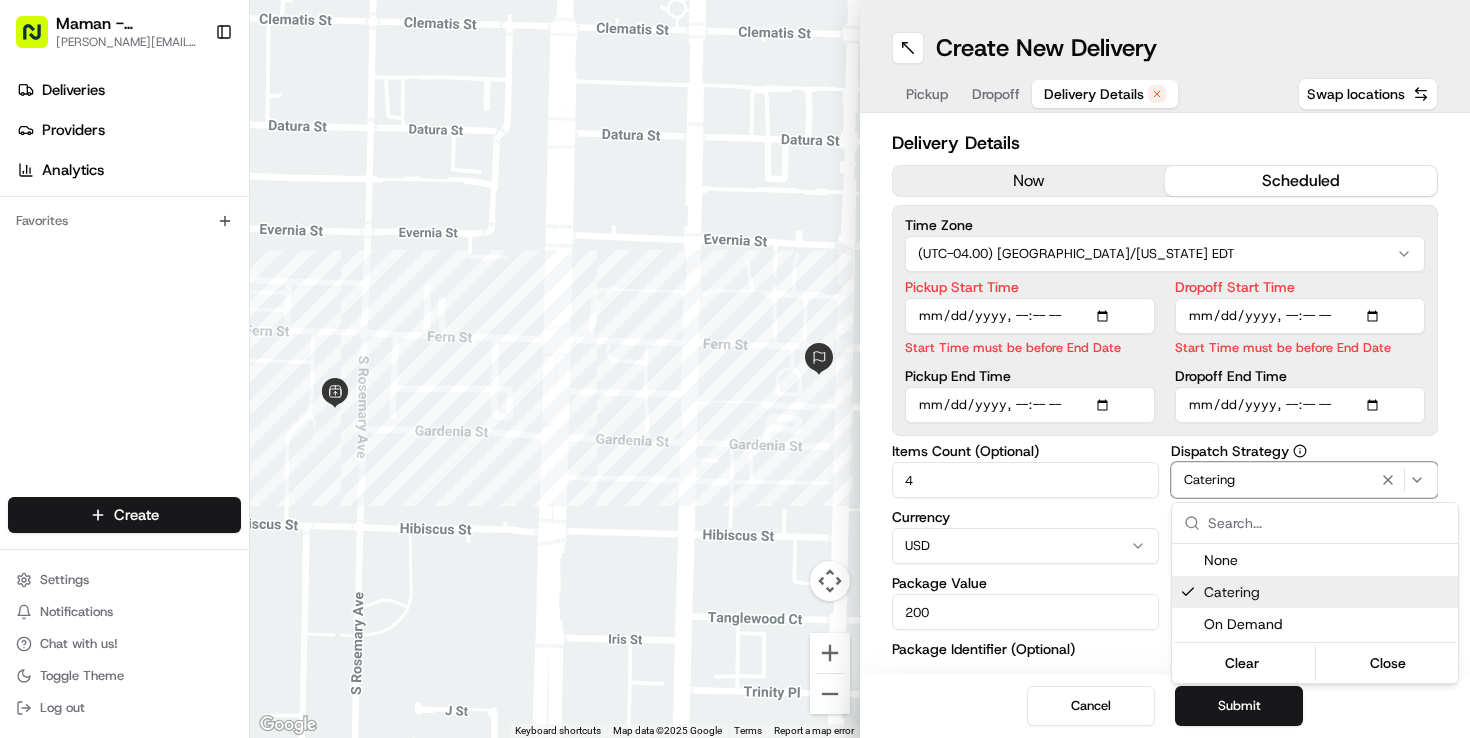 click on "Maman - Wynwood charlotte@mamannyc.com Toggle Sidebar Deliveries Providers Analytics Favorites Main Menu Members & Organization Organization Users Roles Preferences Customization Tracking Orchestration Automations Dispatch Strategy Locations Pickup Locations Dropoff Locations Billing Billing Refund Requests Integrations Notification Triggers Webhooks API Keys Request Logs Create Settings Notifications Chat with us! Toggle Theme Log out ← Move left → Move right ↑ Move up ↓ Move down + Zoom in - Zoom out Home Jump left by 75% End Jump right by 75% Page Up Jump up by 75% Page Down Jump down by 75% Keyboard shortcuts Map Data Map data ©2025 Google Map data ©2025 Google 50 m  Click to toggle between metric and imperial units Terms Report a map error Create New Delivery Pickup Dropoff Delivery Details Swap locations Delivery Details now scheduled Time Zone (UTC-04.00) America/New York EDT Pickup Start Time Start Time must be before End Date Pickup End Time Dropoff Start Time 4 Currency 5" at bounding box center (735, 369) 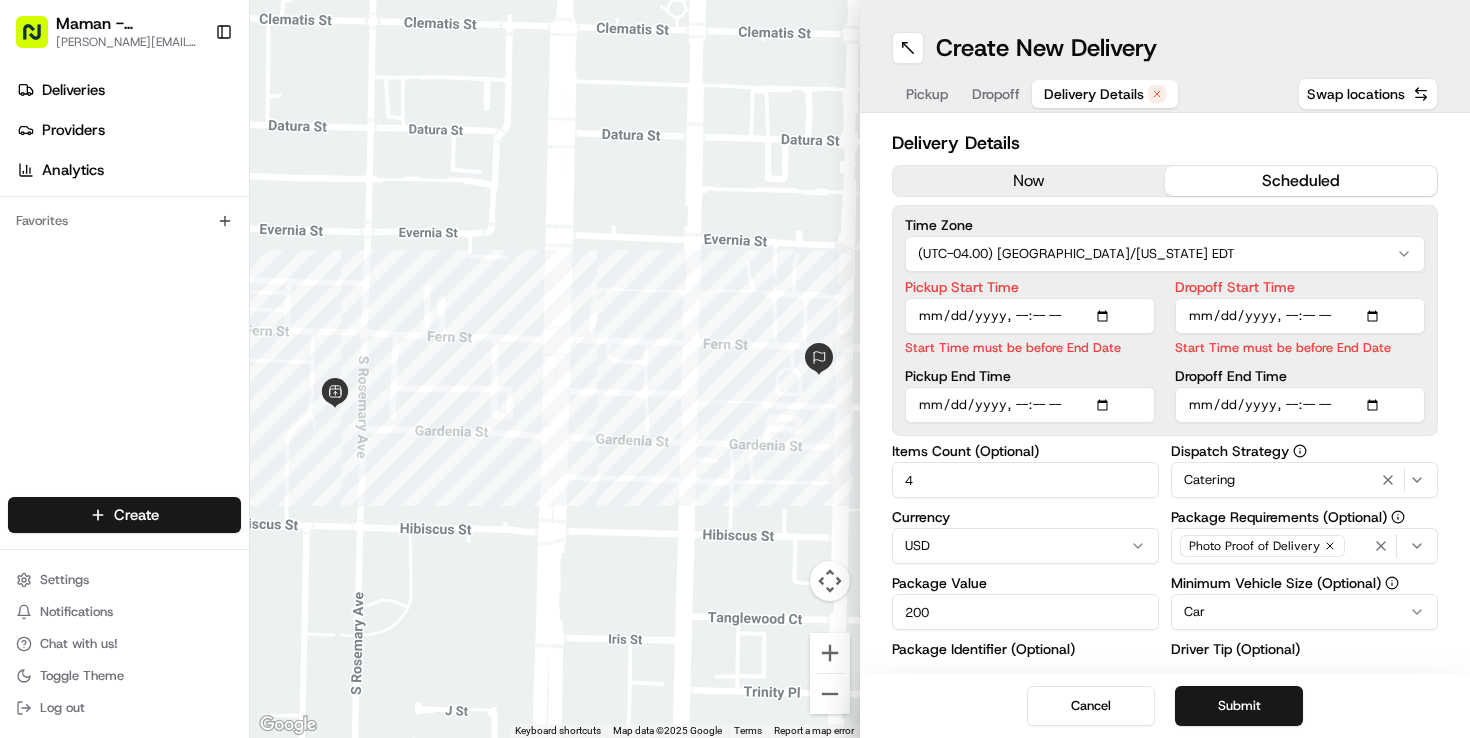 type 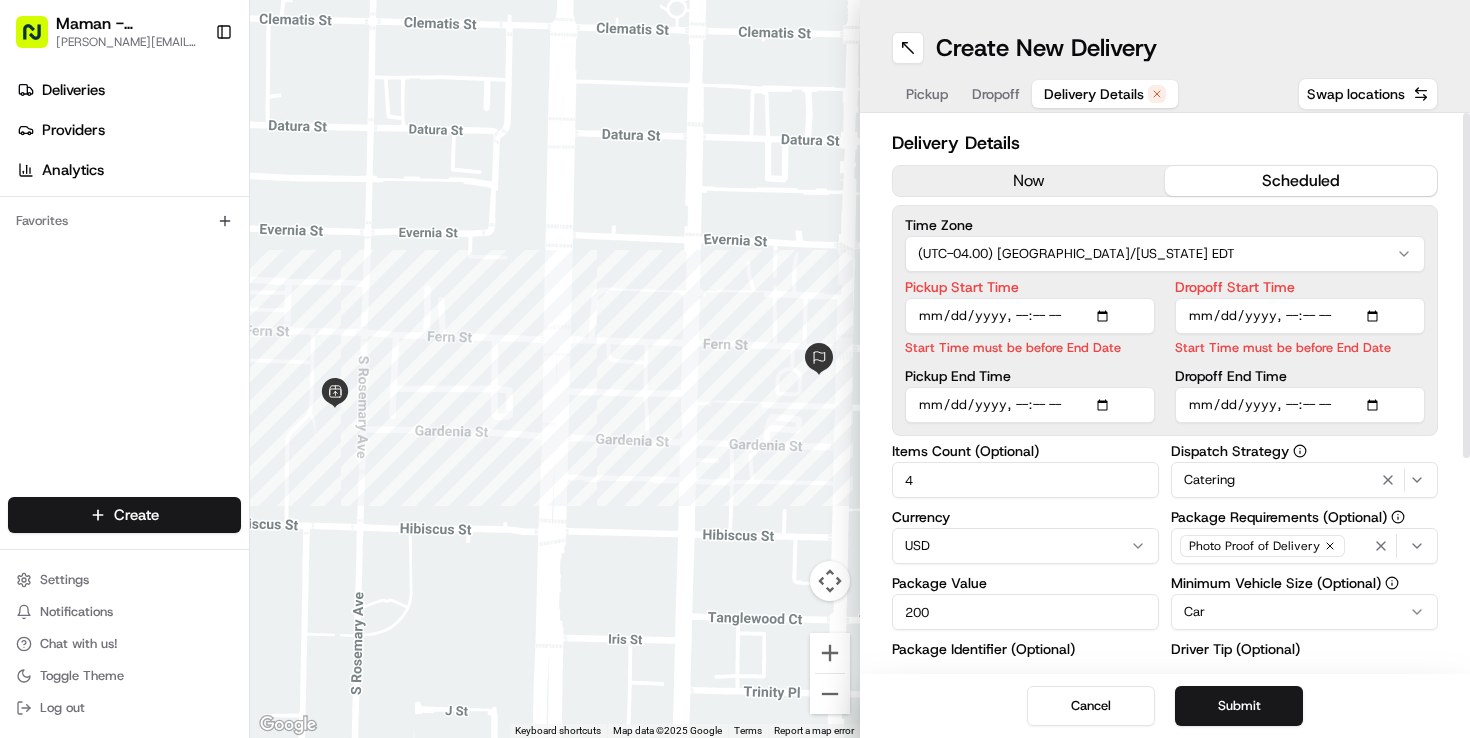 click on "4" at bounding box center (1025, 480) 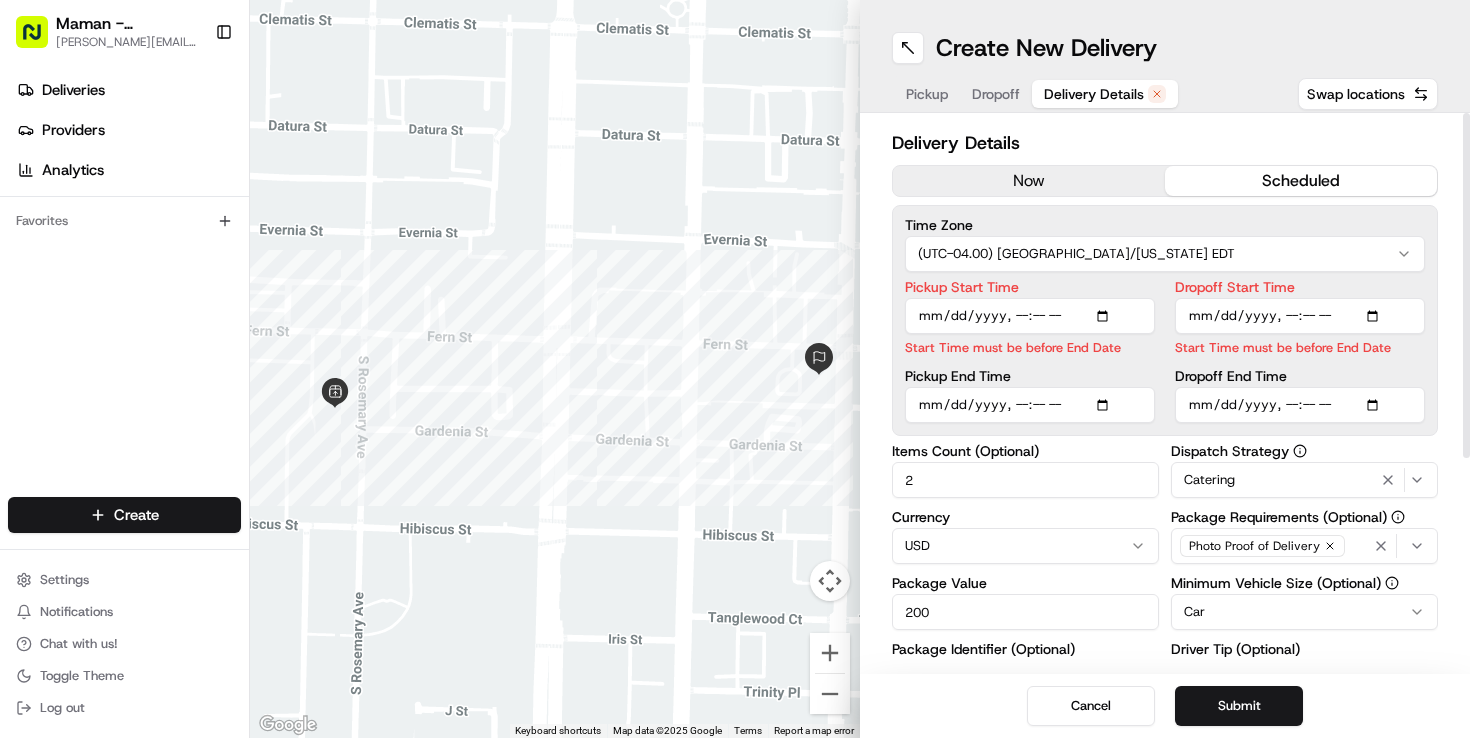 type on "2" 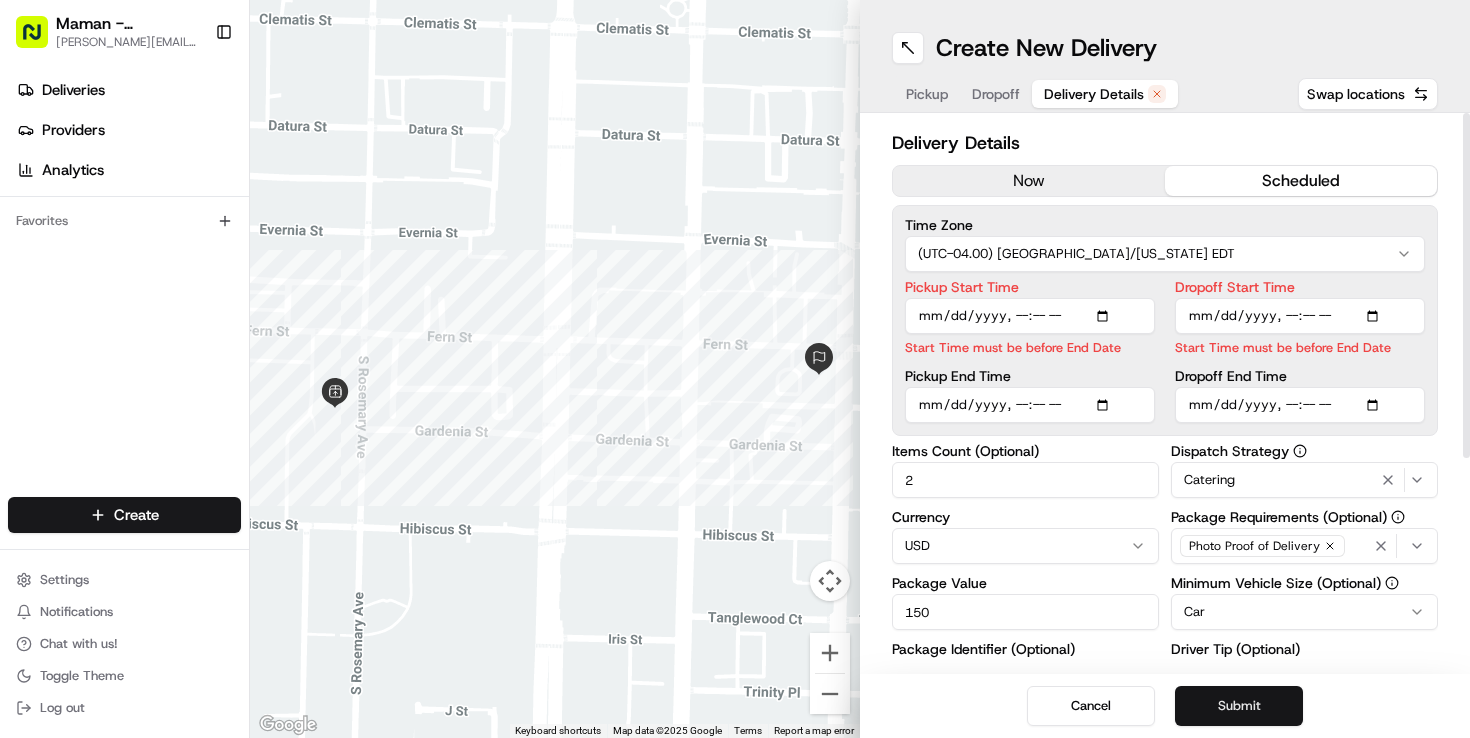 type on "150" 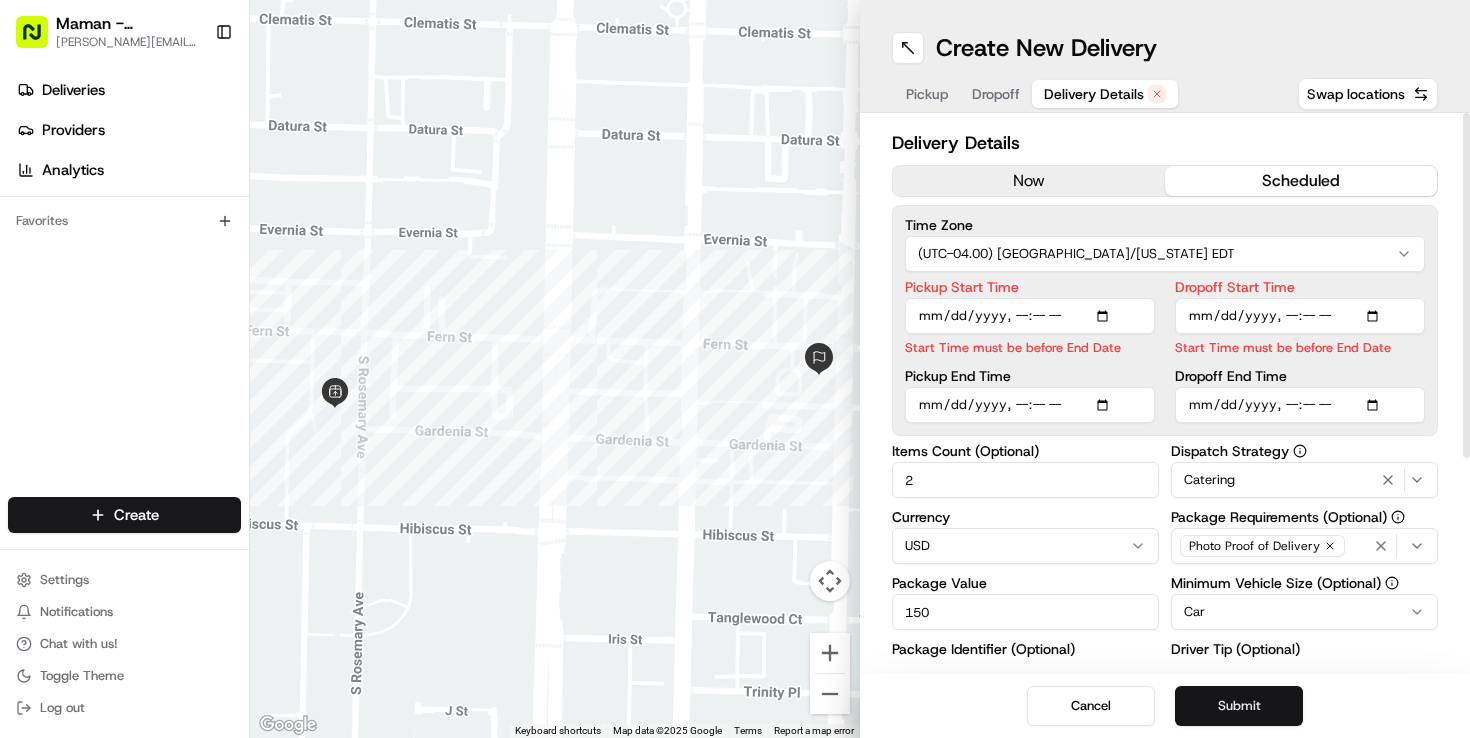 click on "Submit" at bounding box center [1239, 706] 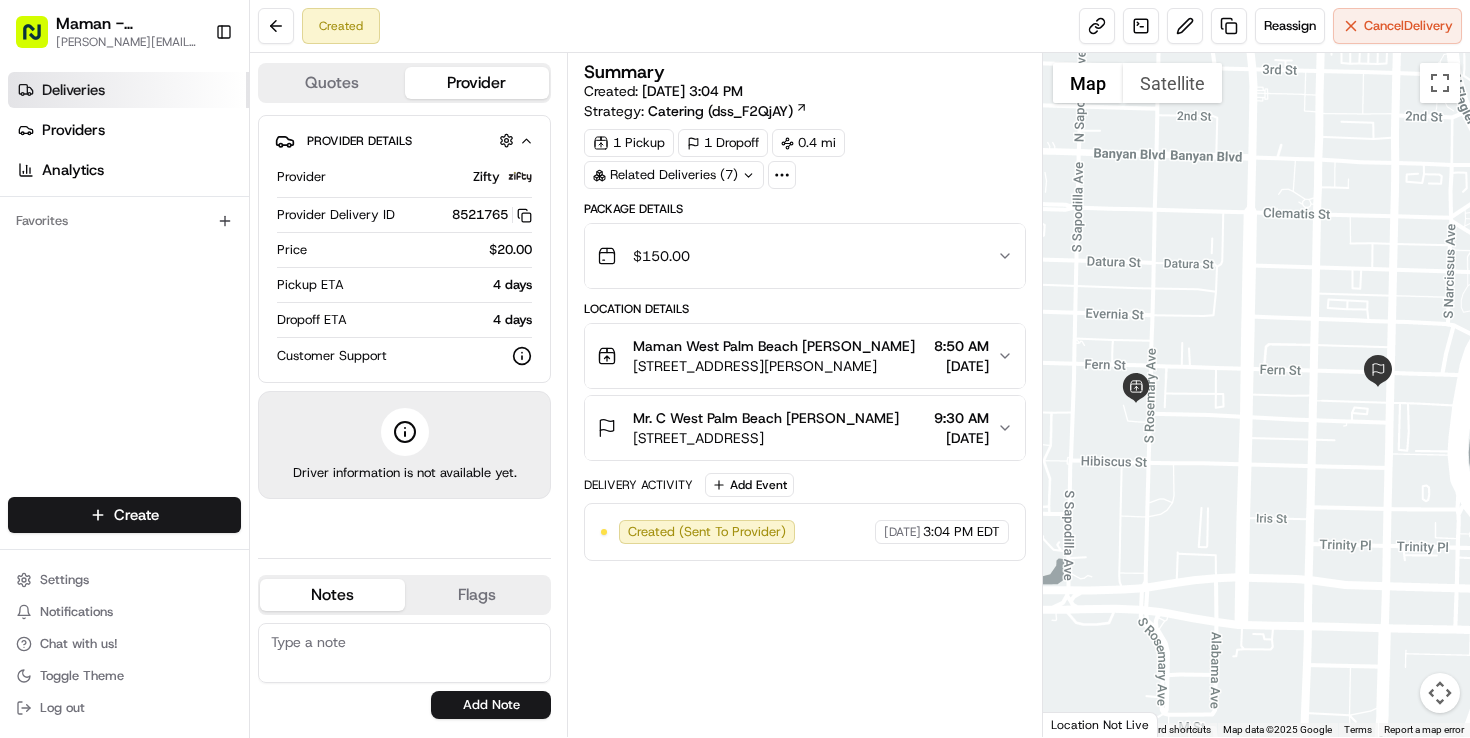 click on "Deliveries" at bounding box center [73, 90] 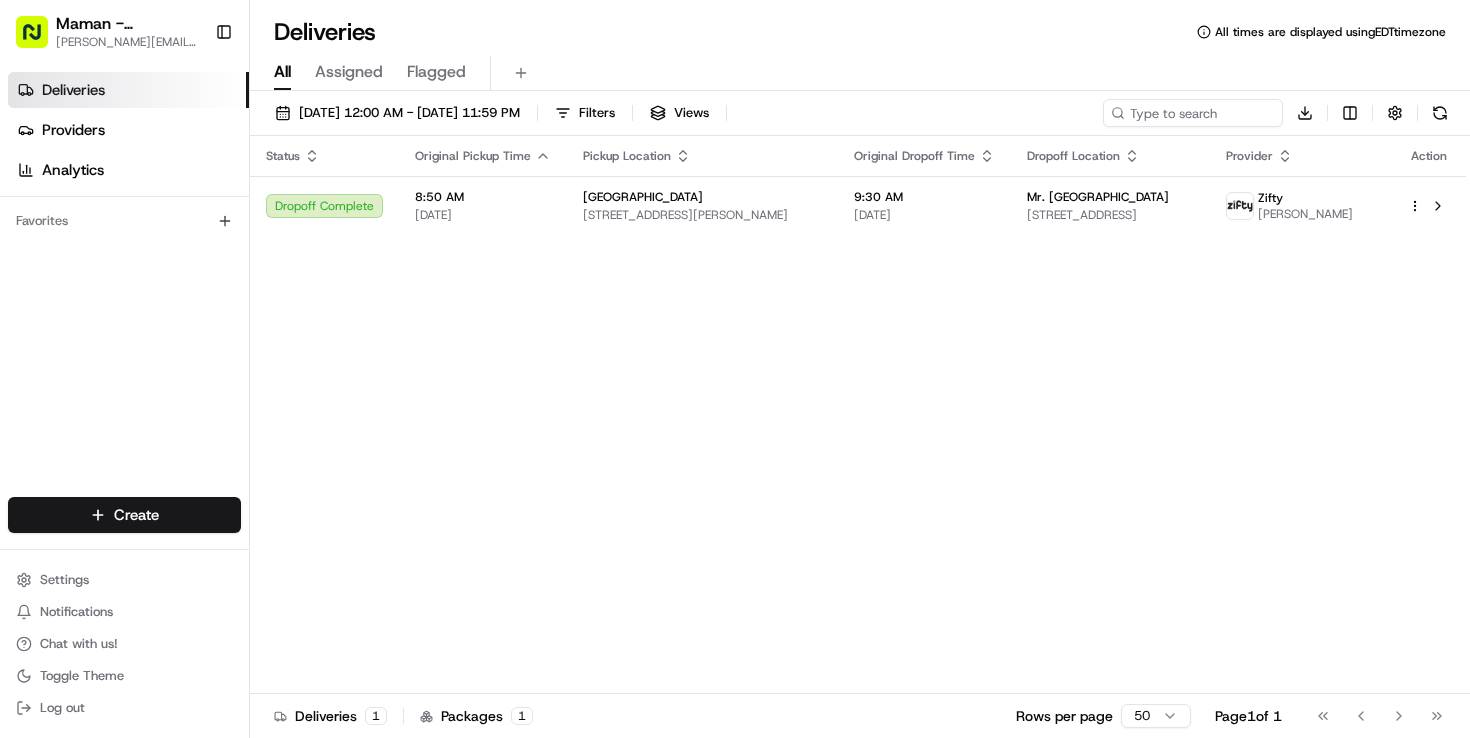 click on "07/11/2025 12:00 AM - 07/11/2025 11:59 PM Filters Views Download" at bounding box center (860, 117) 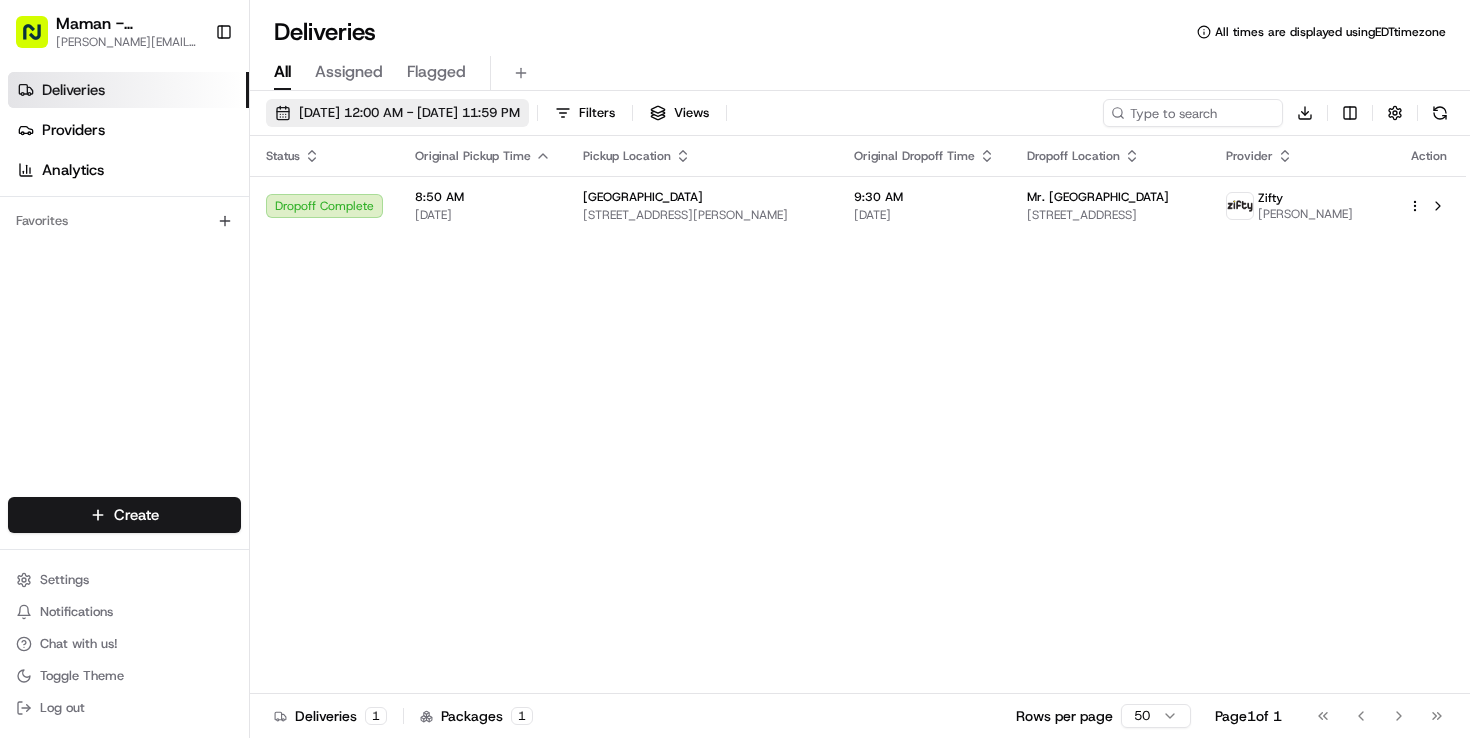 click on "07/11/2025 12:00 AM - 07/11/2025 11:59 PM" at bounding box center (409, 113) 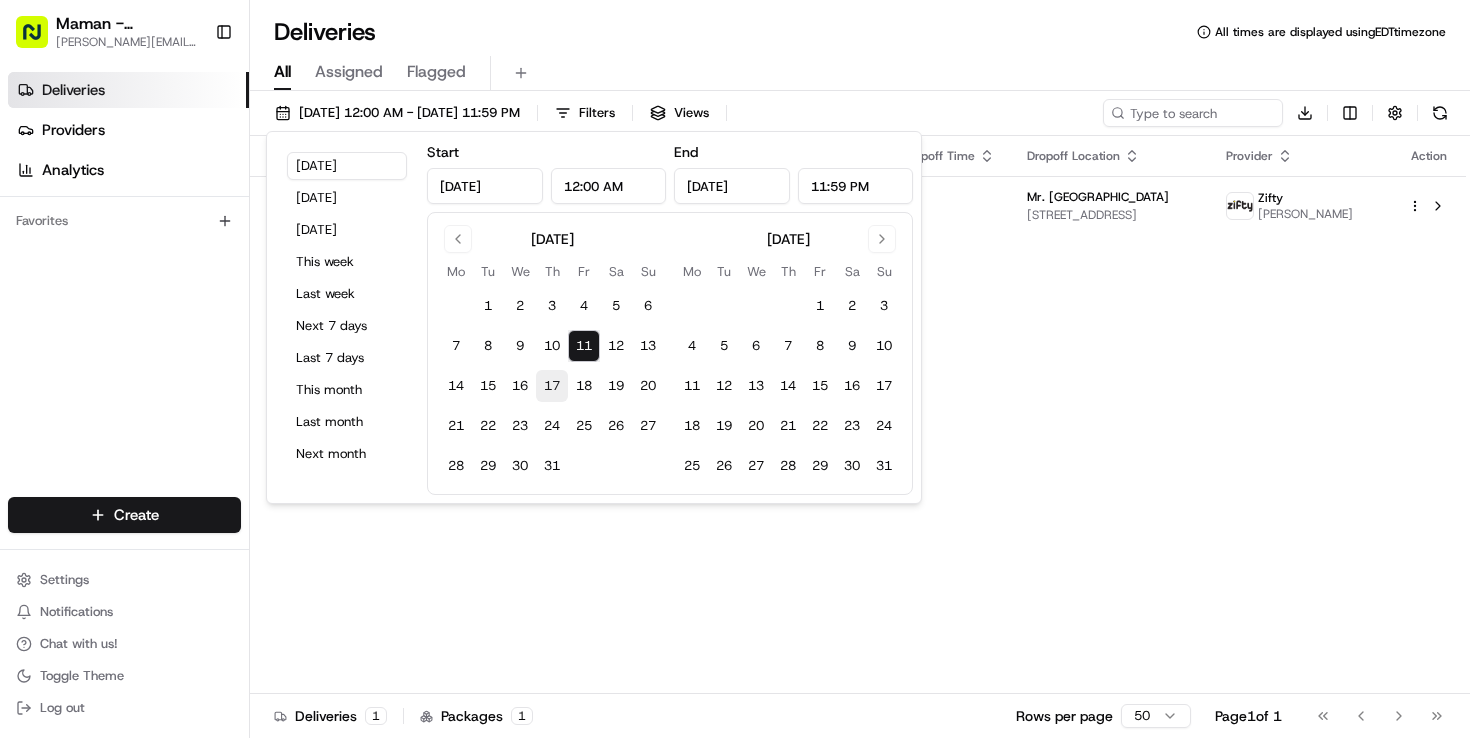 click on "17" at bounding box center [552, 386] 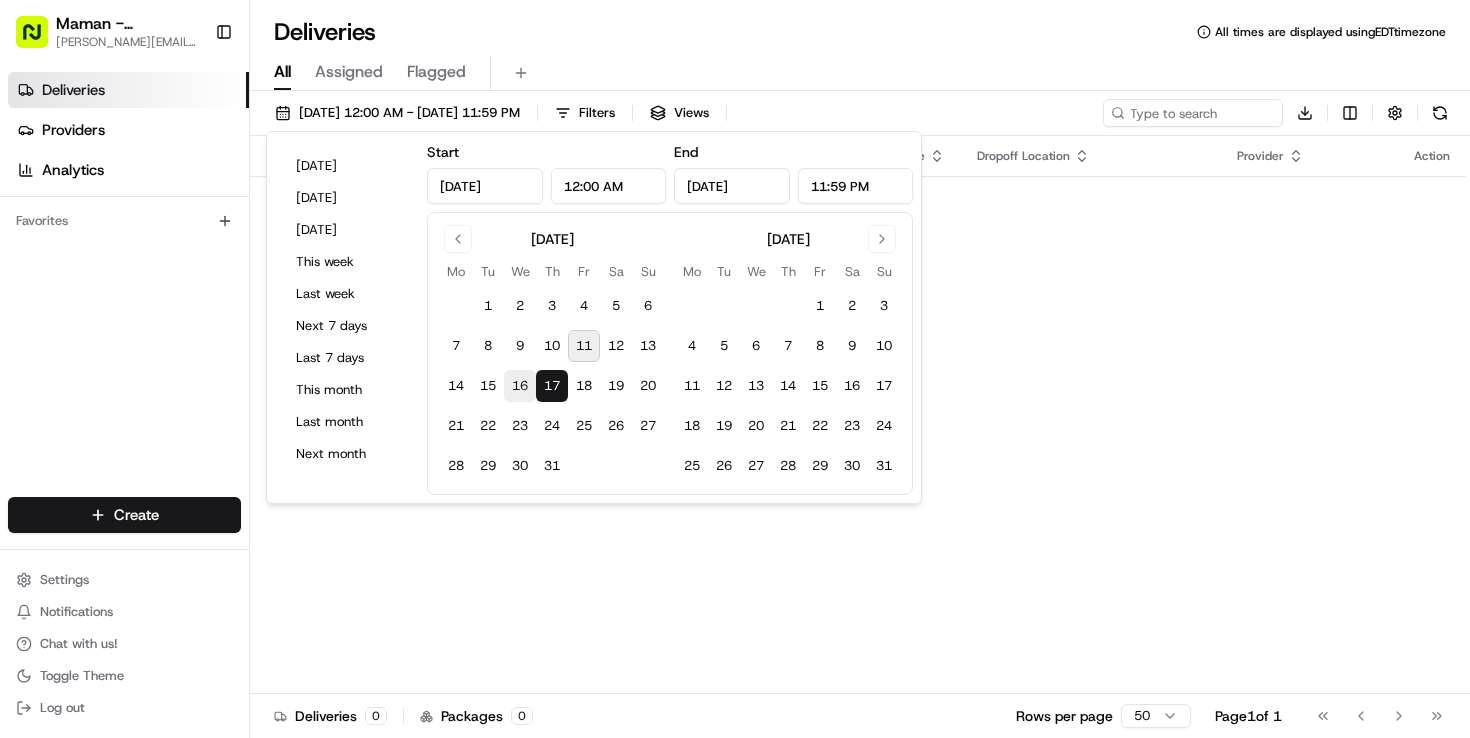 click on "16" at bounding box center (520, 386) 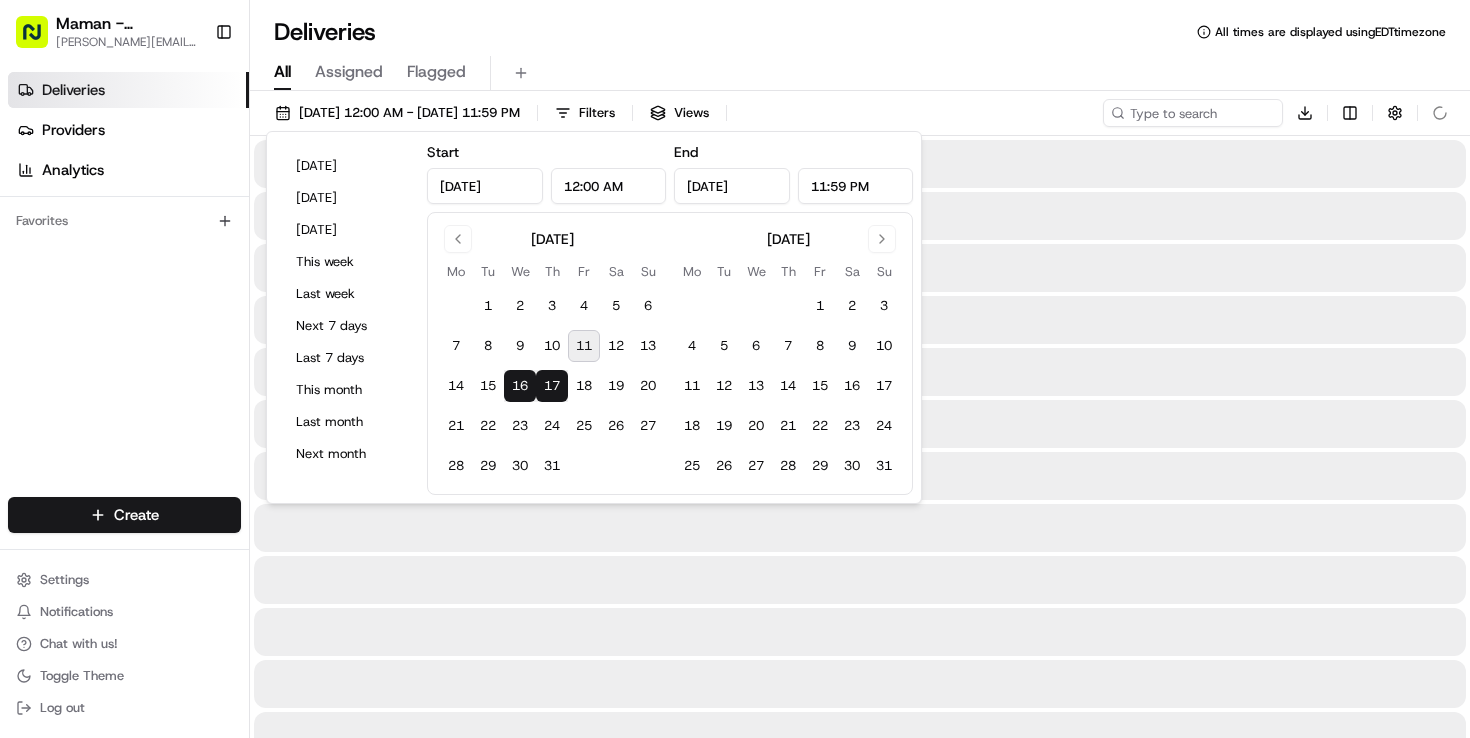 click on "16" at bounding box center (520, 386) 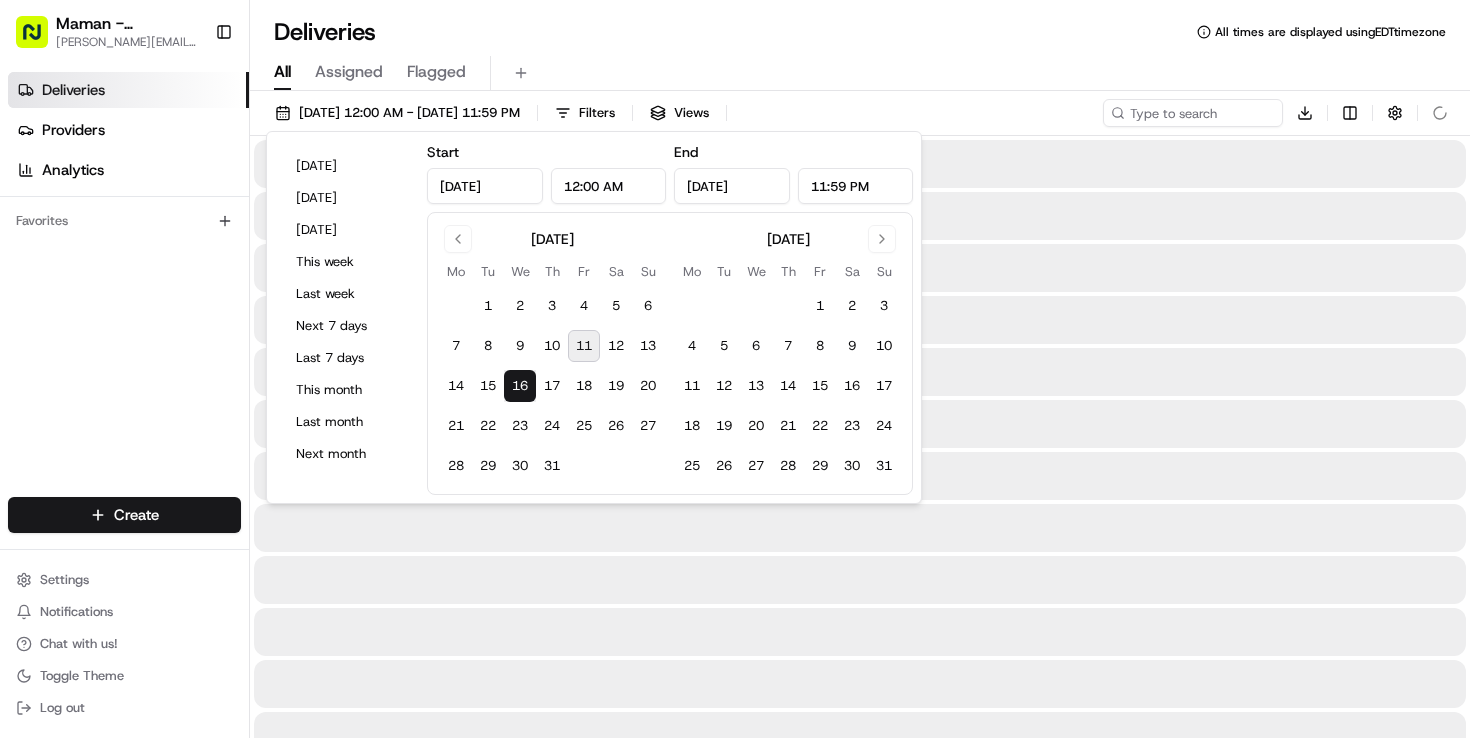click on "16" at bounding box center [520, 386] 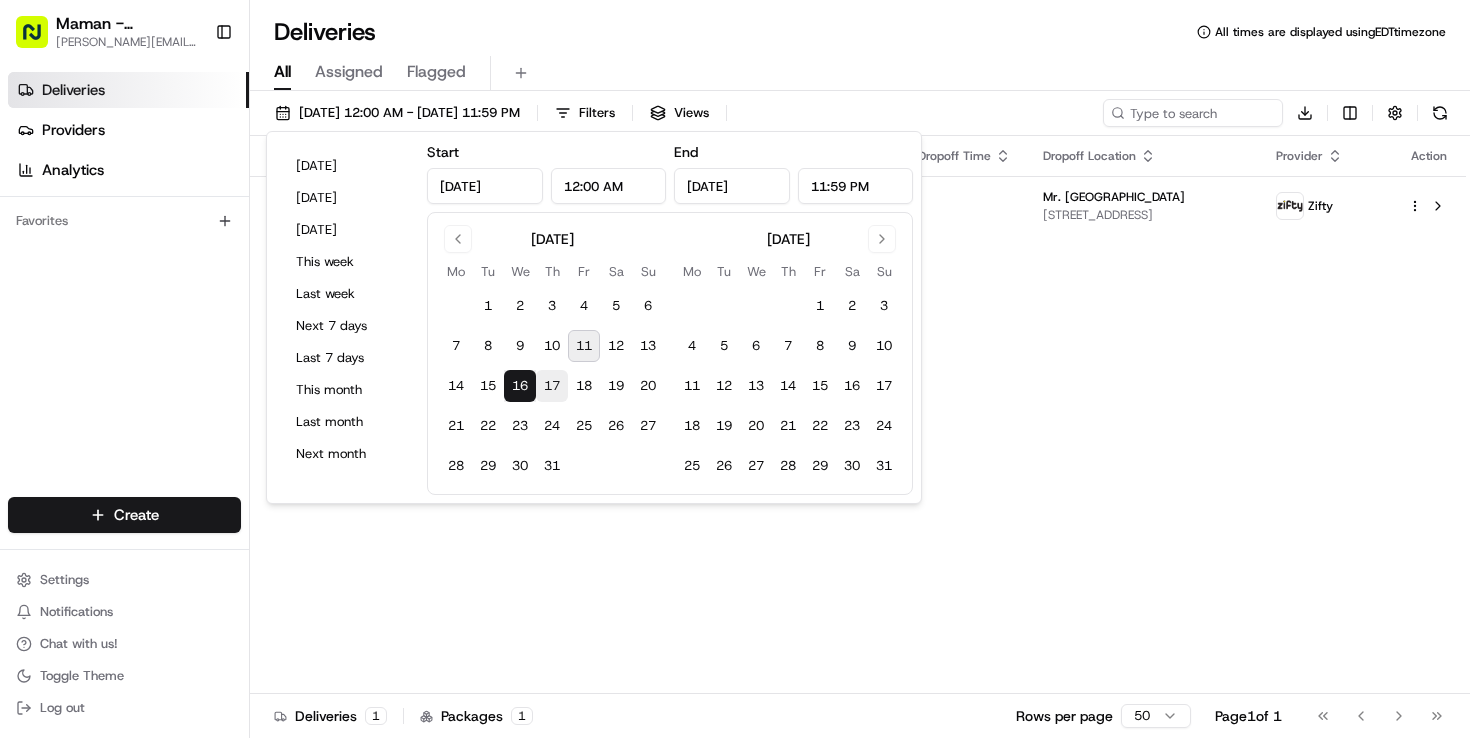 click on "17" at bounding box center (552, 386) 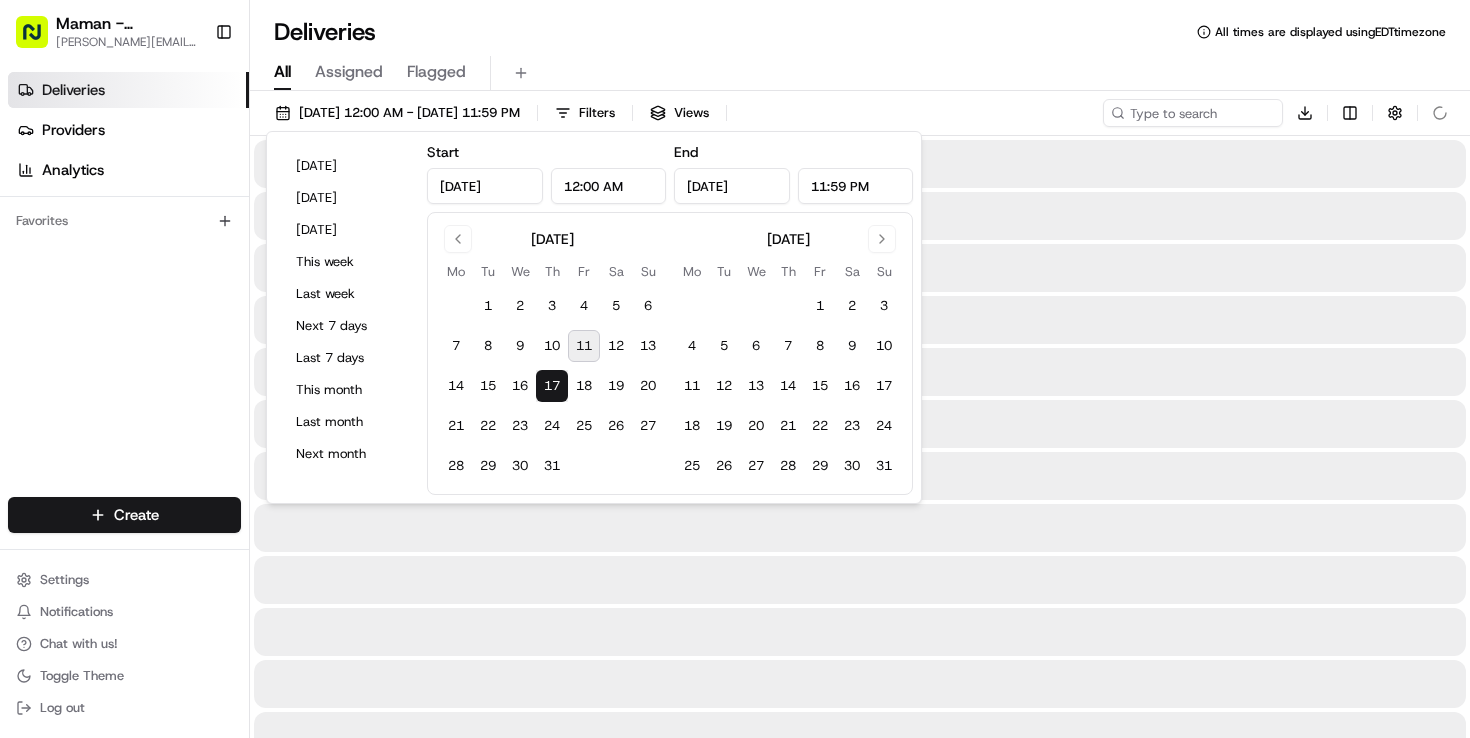 click on "17" at bounding box center (552, 386) 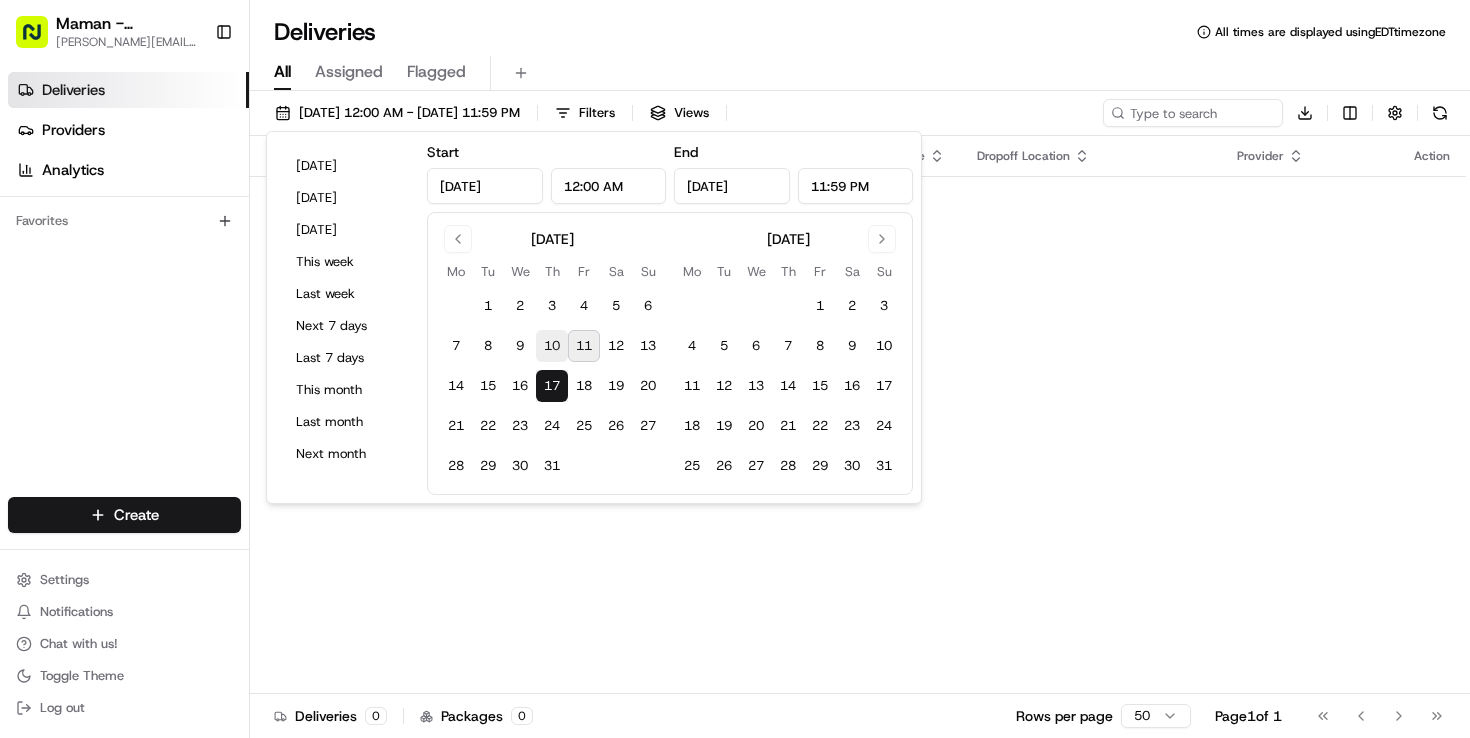 click on "10" at bounding box center [552, 346] 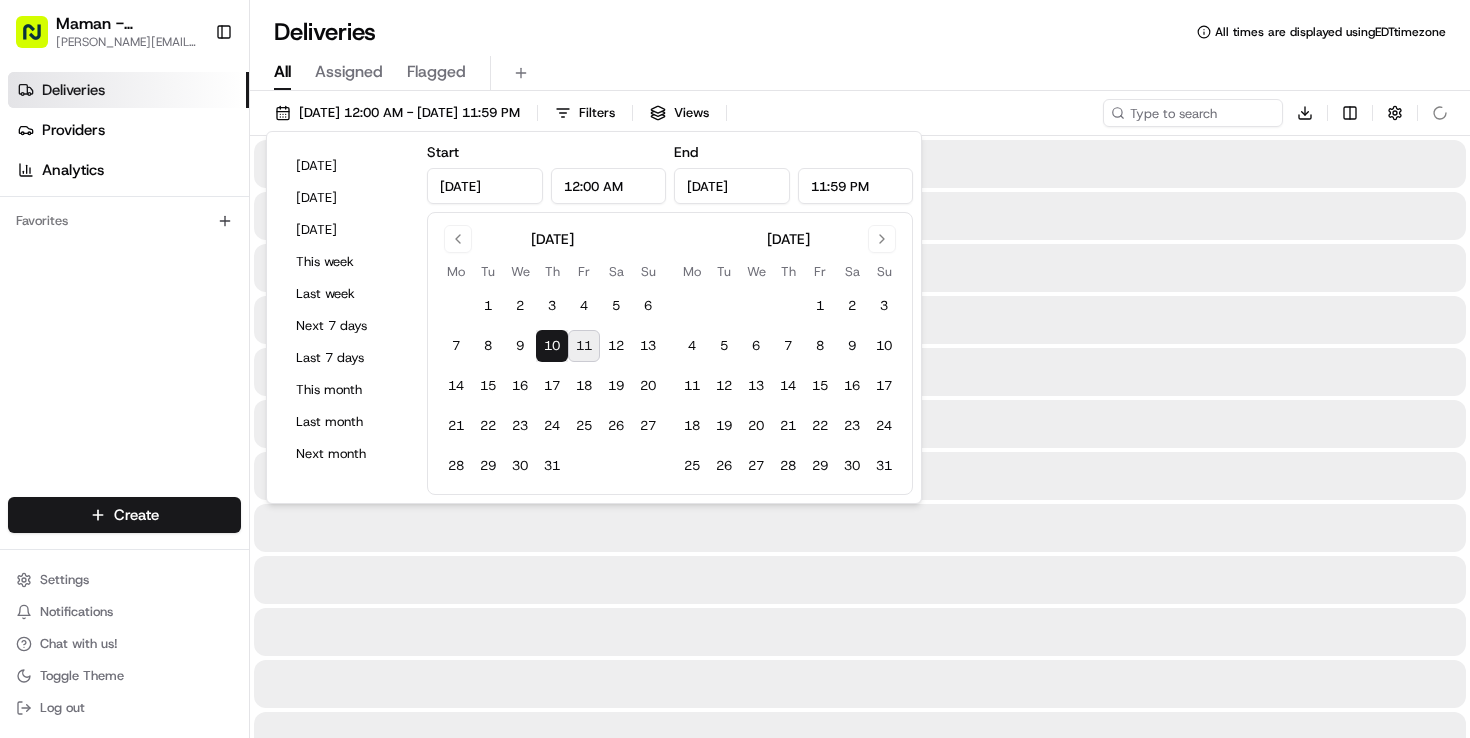 click on "10" at bounding box center (552, 346) 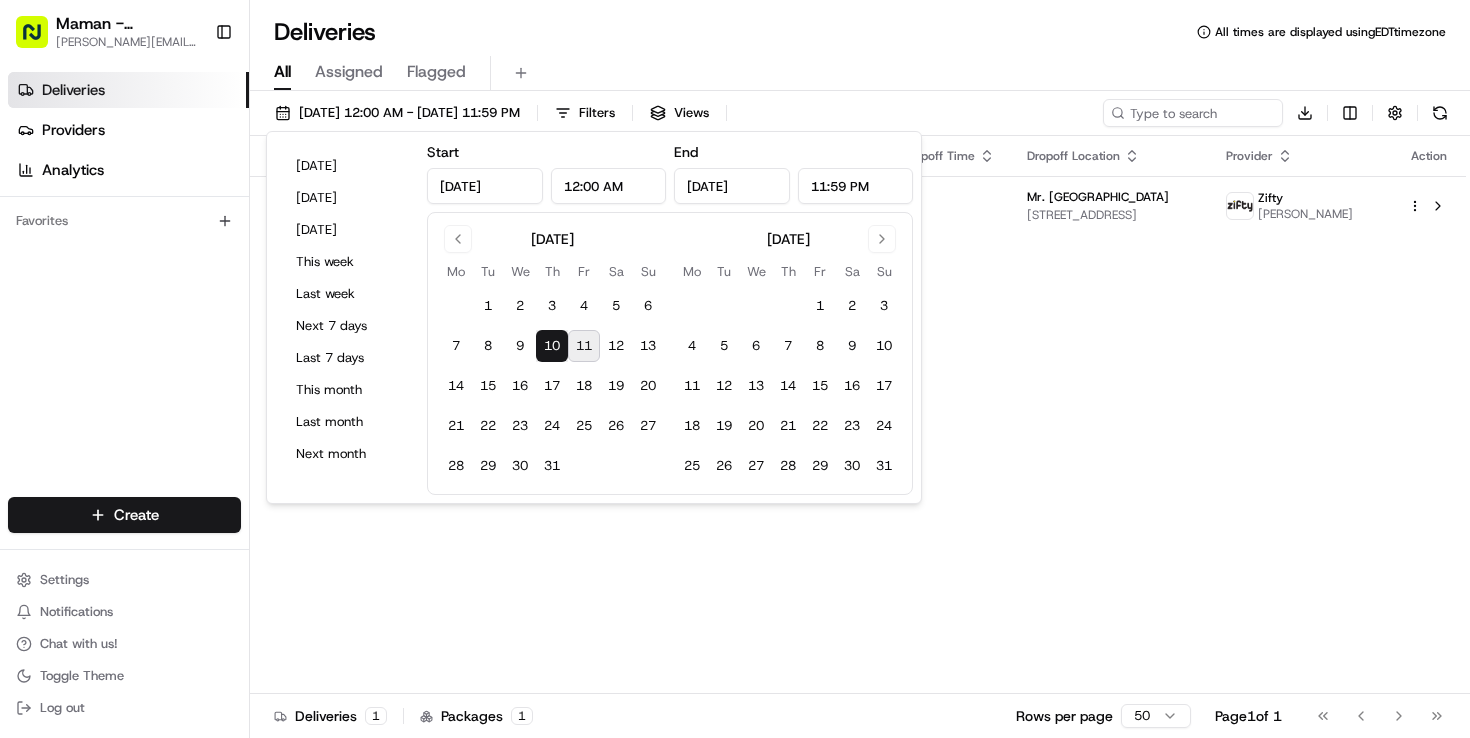 click on "All Assigned Flagged" at bounding box center (860, 73) 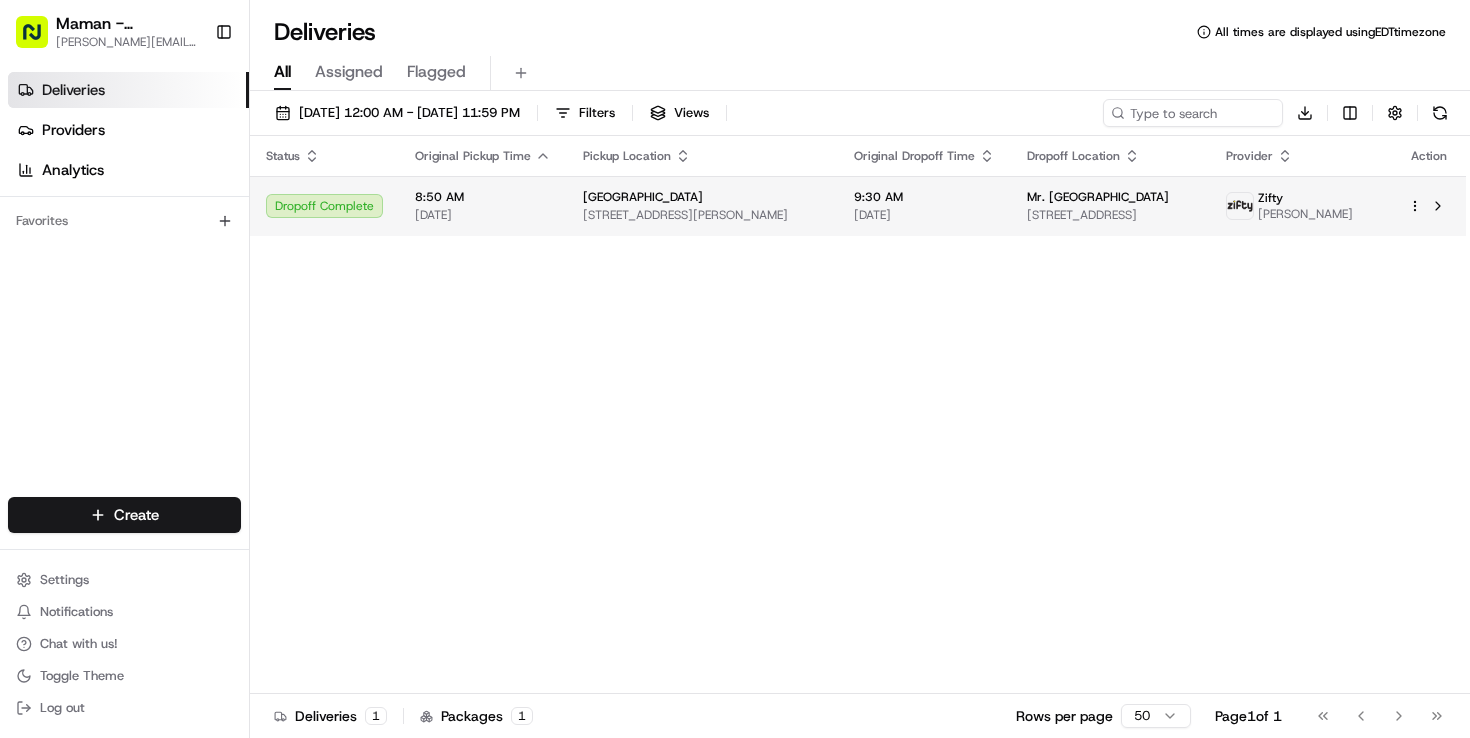click on "Maman - Wynwood charlotte@mamannyc.com Toggle Sidebar Deliveries Providers Analytics Favorites Main Menu Members & Organization Organization Users Roles Preferences Customization Tracking Orchestration Automations Dispatch Strategy Locations Pickup Locations Dropoff Locations Billing Billing Refund Requests Integrations Notification Triggers Webhooks API Keys Request Logs Create Settings Notifications Chat with us! Toggle Theme Log out Deliveries All times are displayed using  EDT  timezone All Assigned Flagged 07/10/2025 12:00 AM - 07/10/2025 11:59 PM Filters Views Download Status Original Pickup Time Pickup Location Original Dropoff Time Dropoff Location Provider Action Dropoff Complete 8:50 AM 07/10/2025 Maman West Palm Beach 473 S Rosemary Ave, West Palm Beach, FL 33401, USA 9:30 AM 07/10/2025 Mr. C West Palm Beach 401 S Olive Ave, West Palm Beach, FL 33401, USA Zifty Germain Carreno Deliveries 1 Packages 1 Rows per page 50 Page  1  of   1 Go to first page Go to previous page" at bounding box center [735, 369] 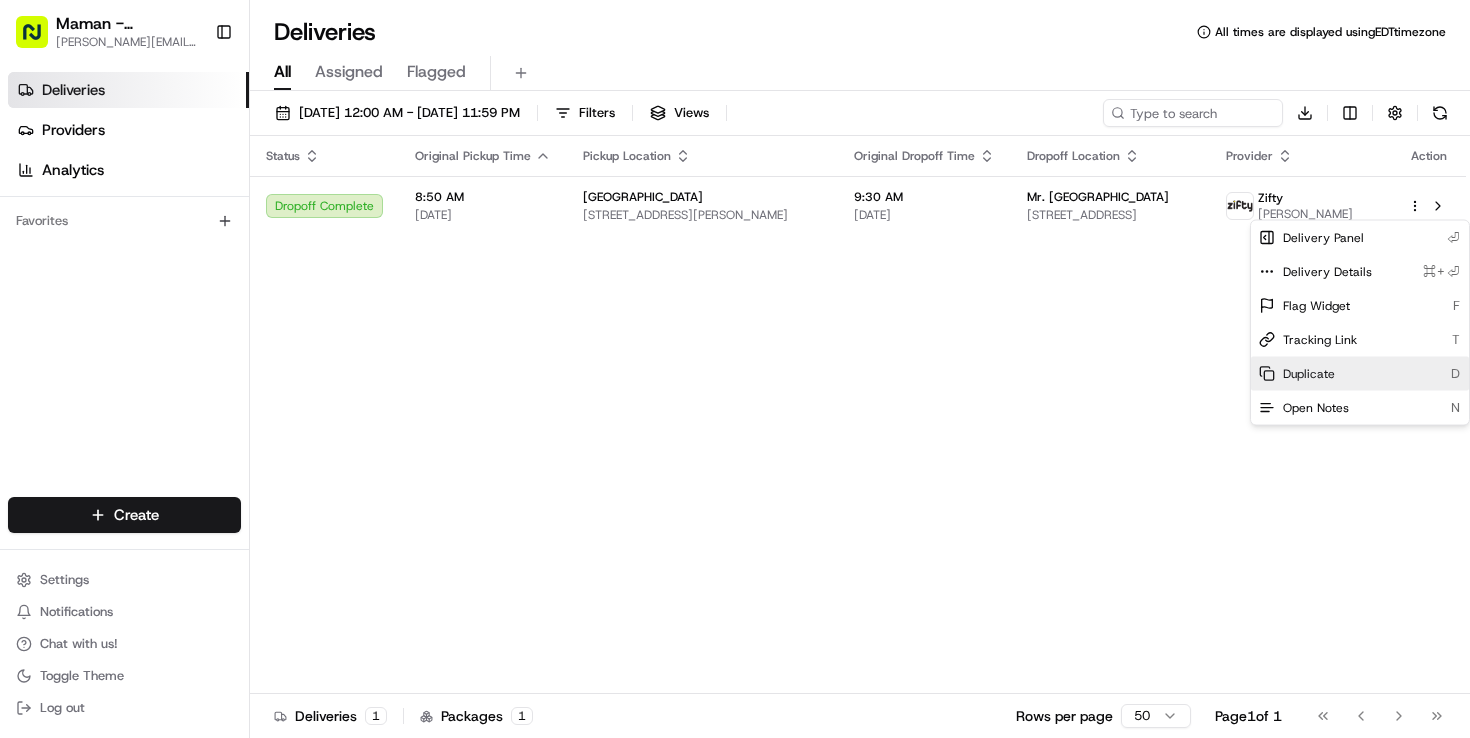 click on "Duplicate D" at bounding box center [1360, 374] 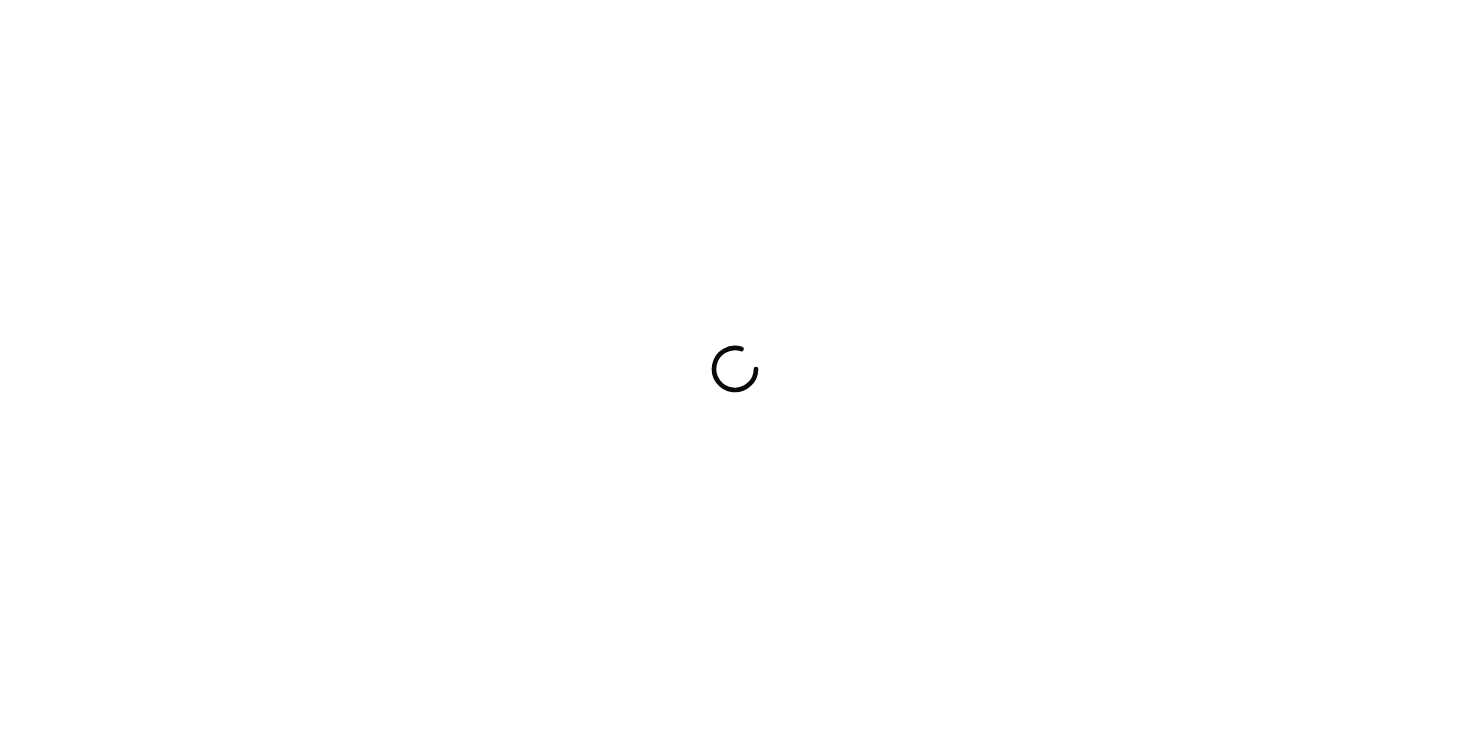 scroll, scrollTop: 0, scrollLeft: 0, axis: both 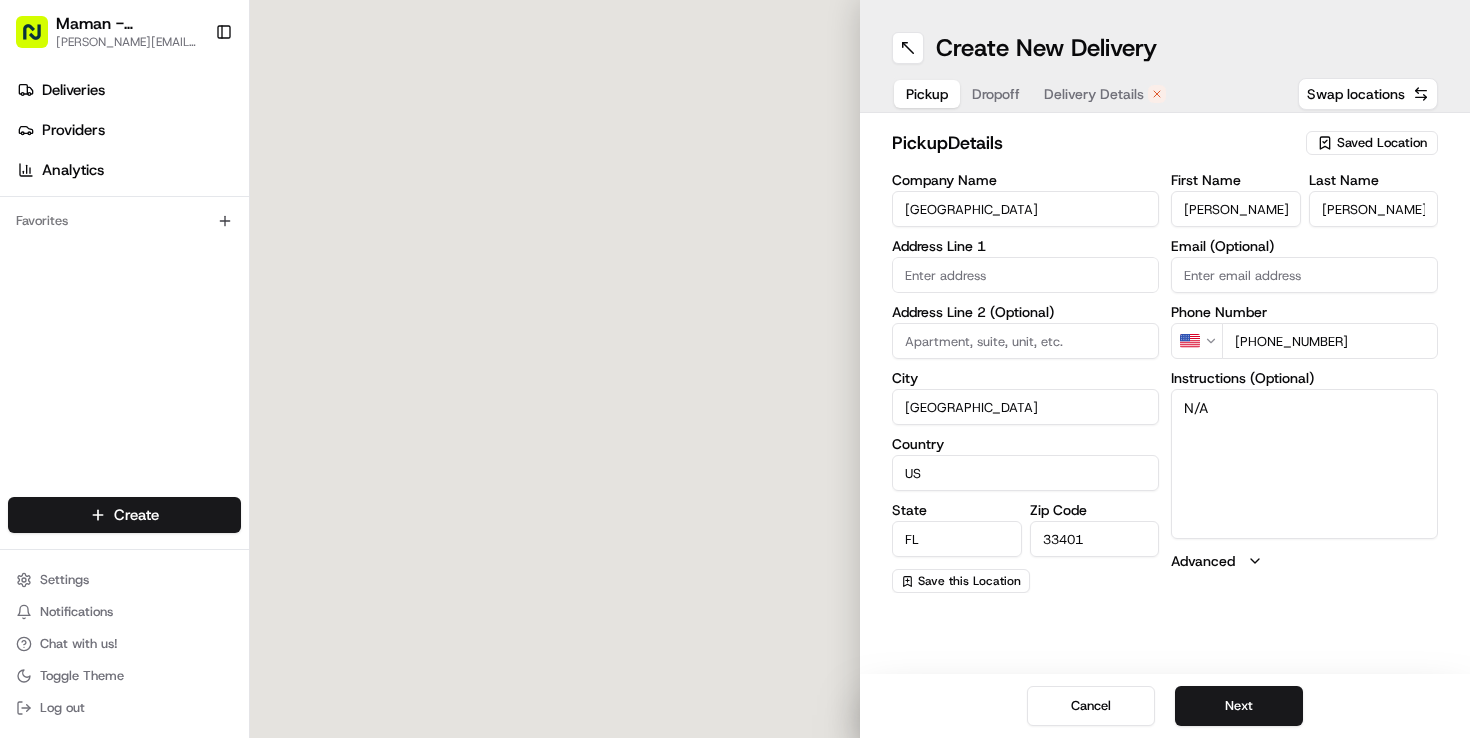 type on "[STREET_ADDRESS][PERSON_NAME]" 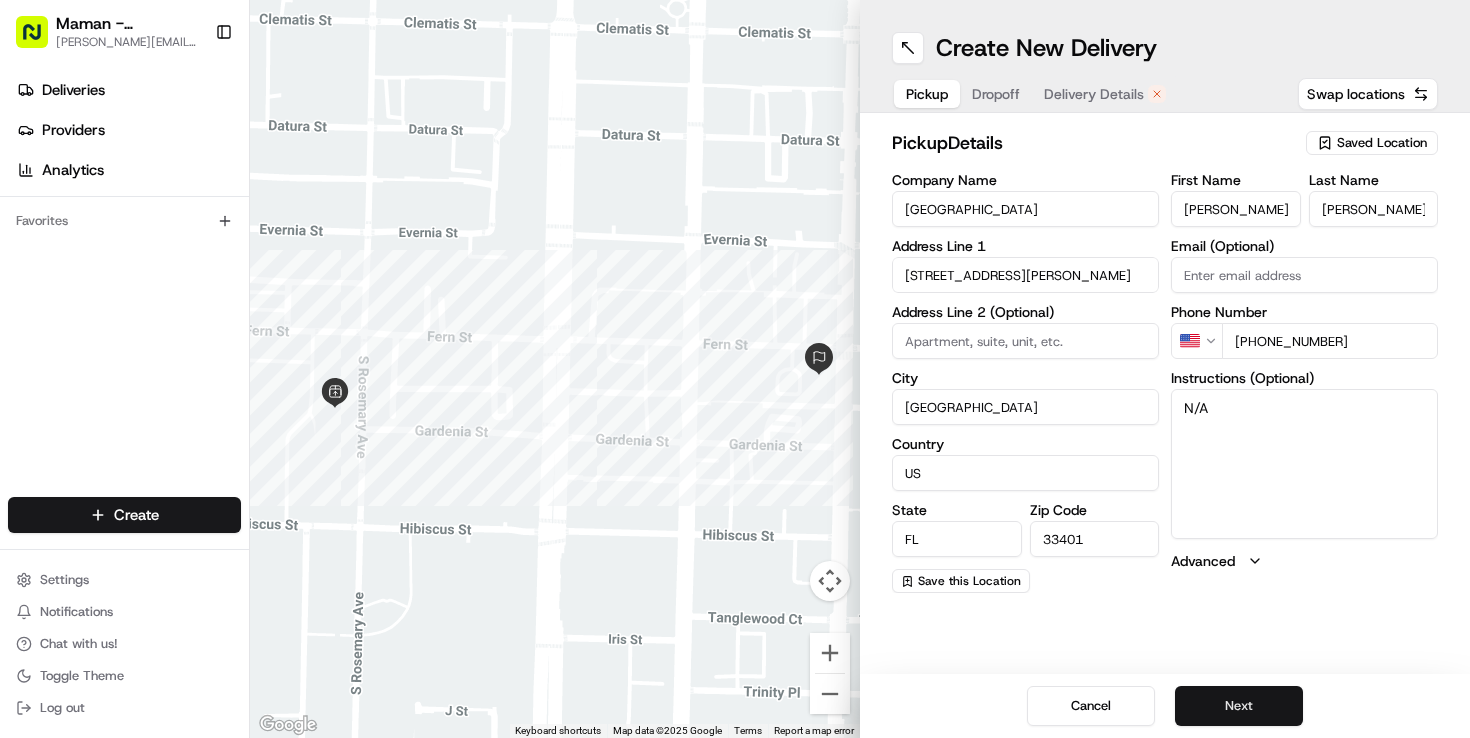 click on "Next" at bounding box center [1239, 706] 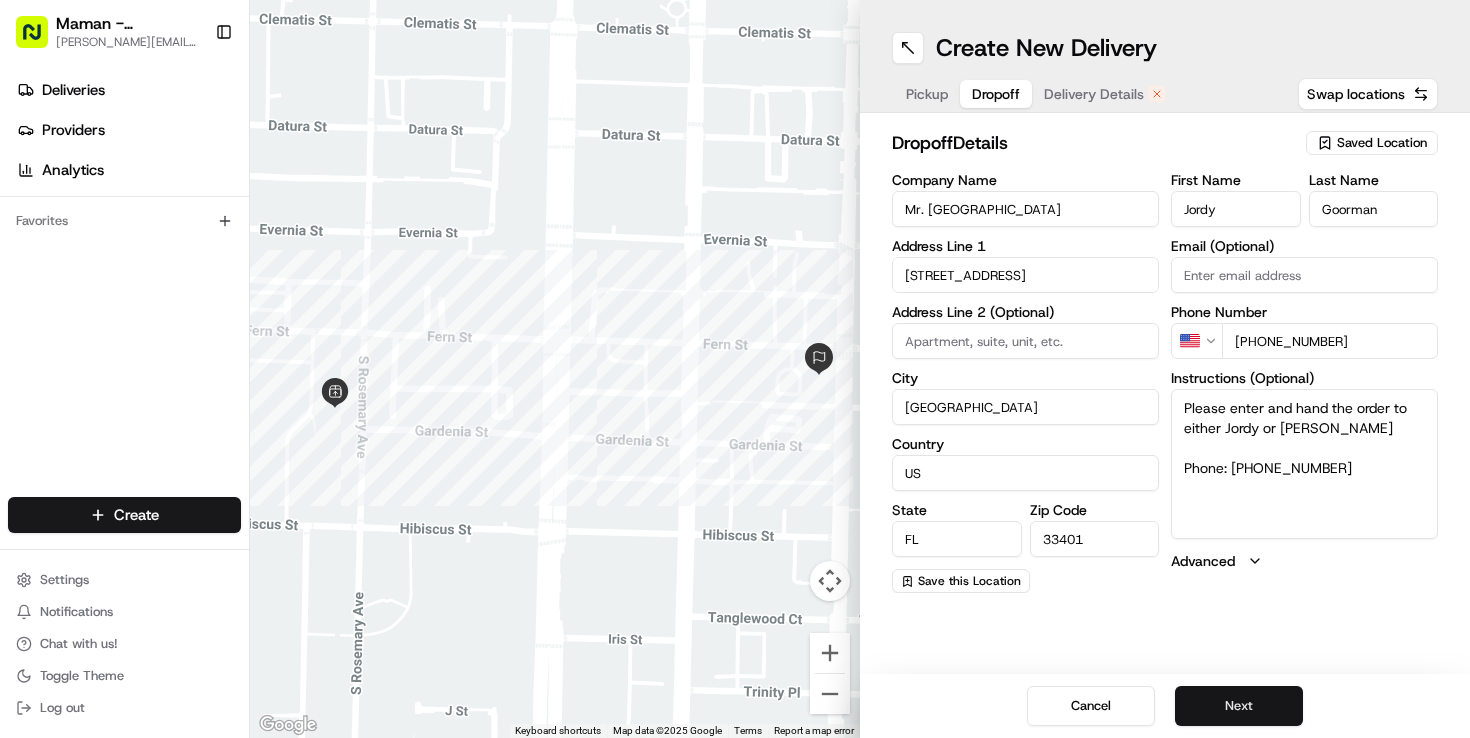 click on "Next" at bounding box center (1239, 706) 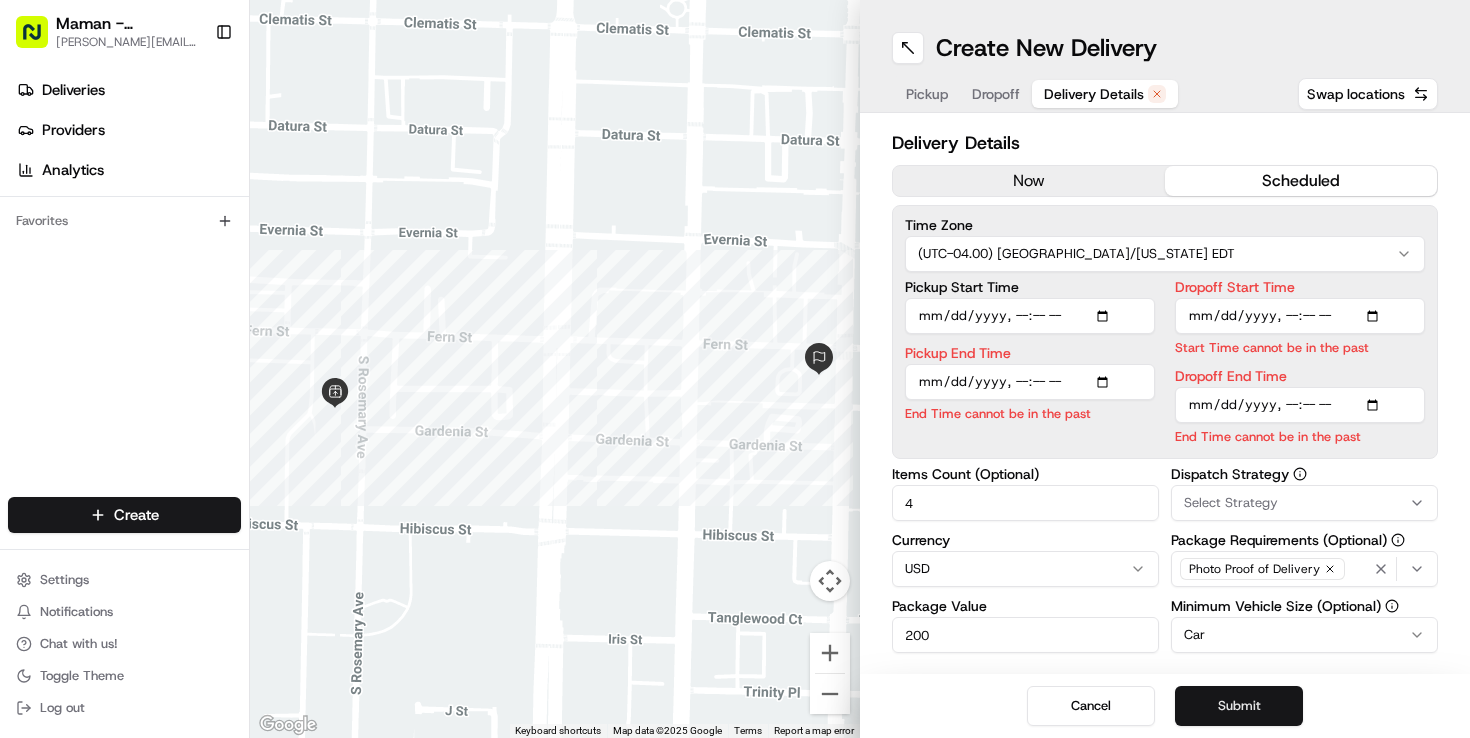 scroll, scrollTop: 0, scrollLeft: 0, axis: both 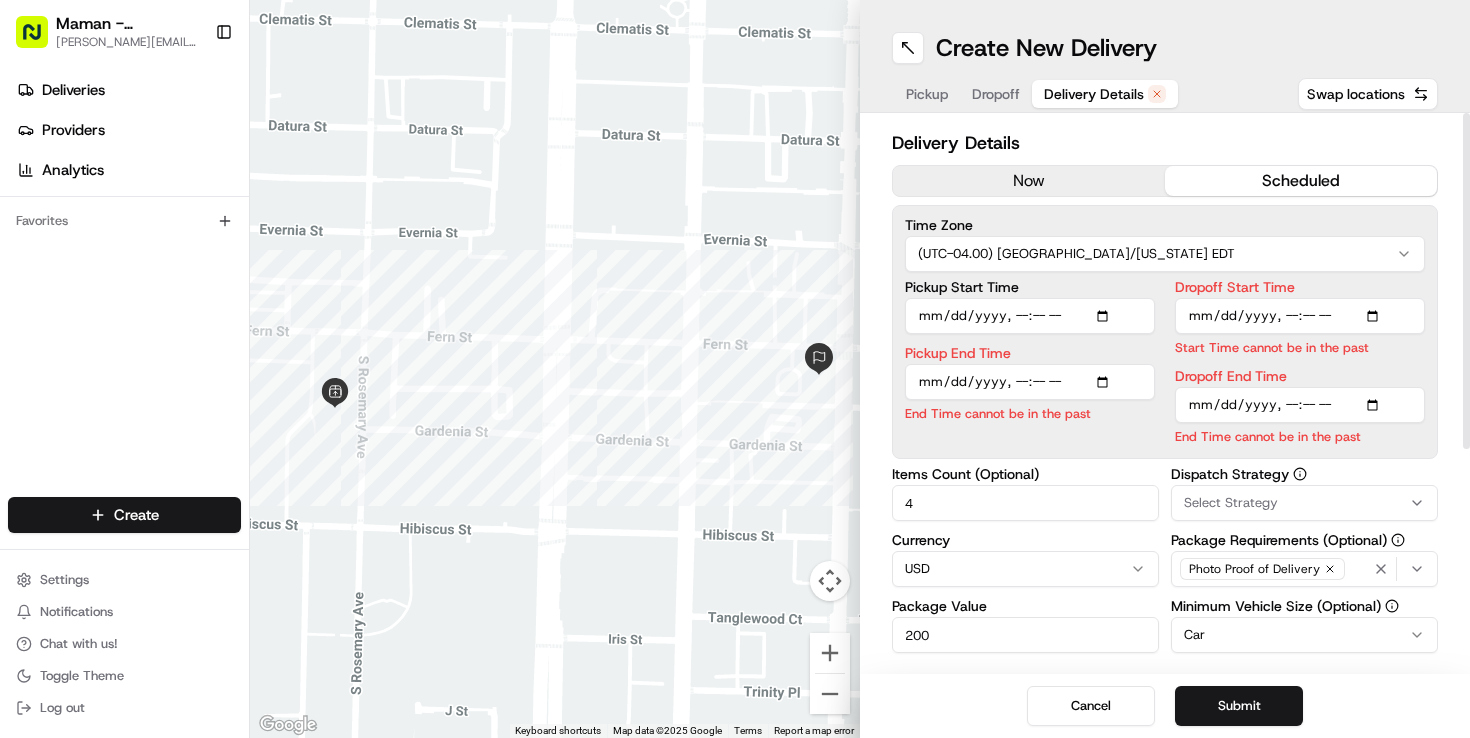 click on "Pickup Start Time" at bounding box center [1030, 316] 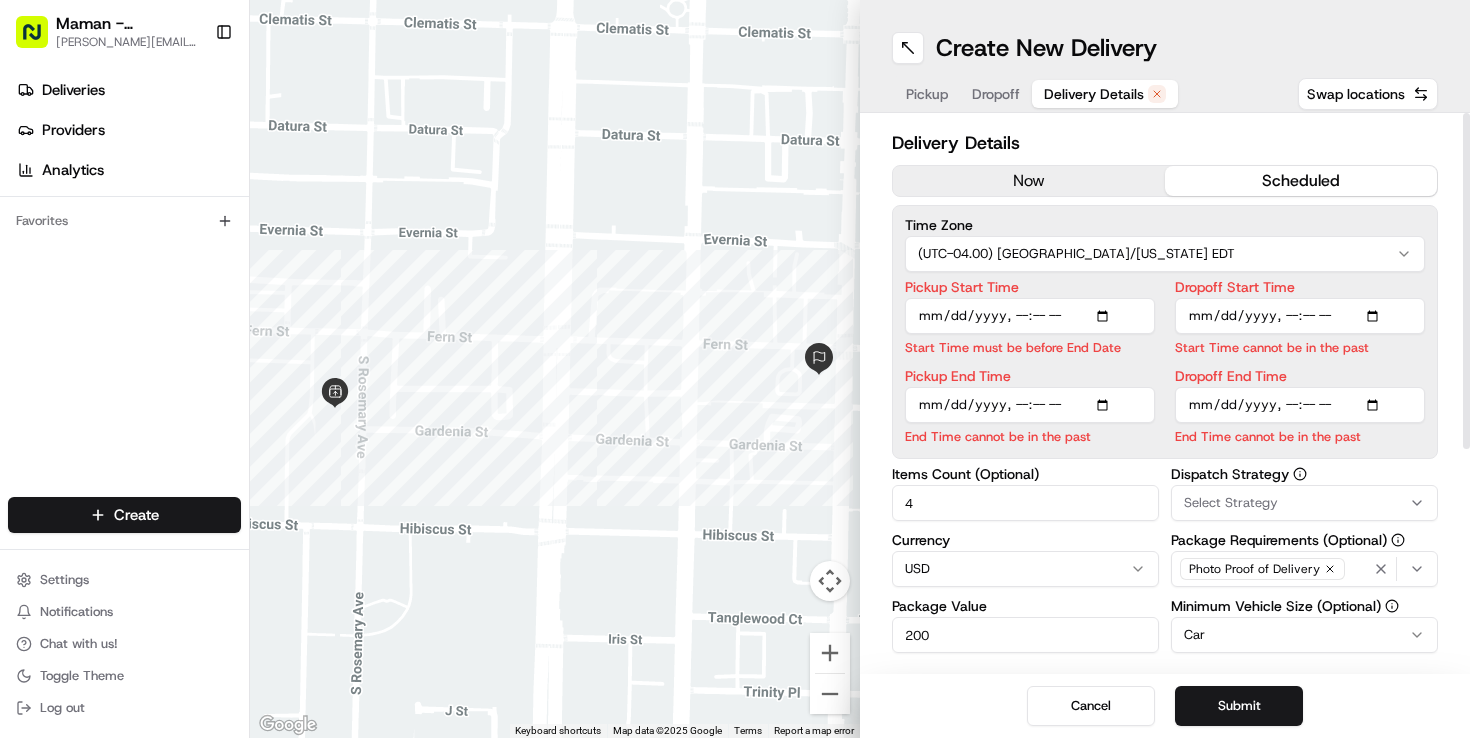 click on "Pickup End Time" at bounding box center (1030, 405) 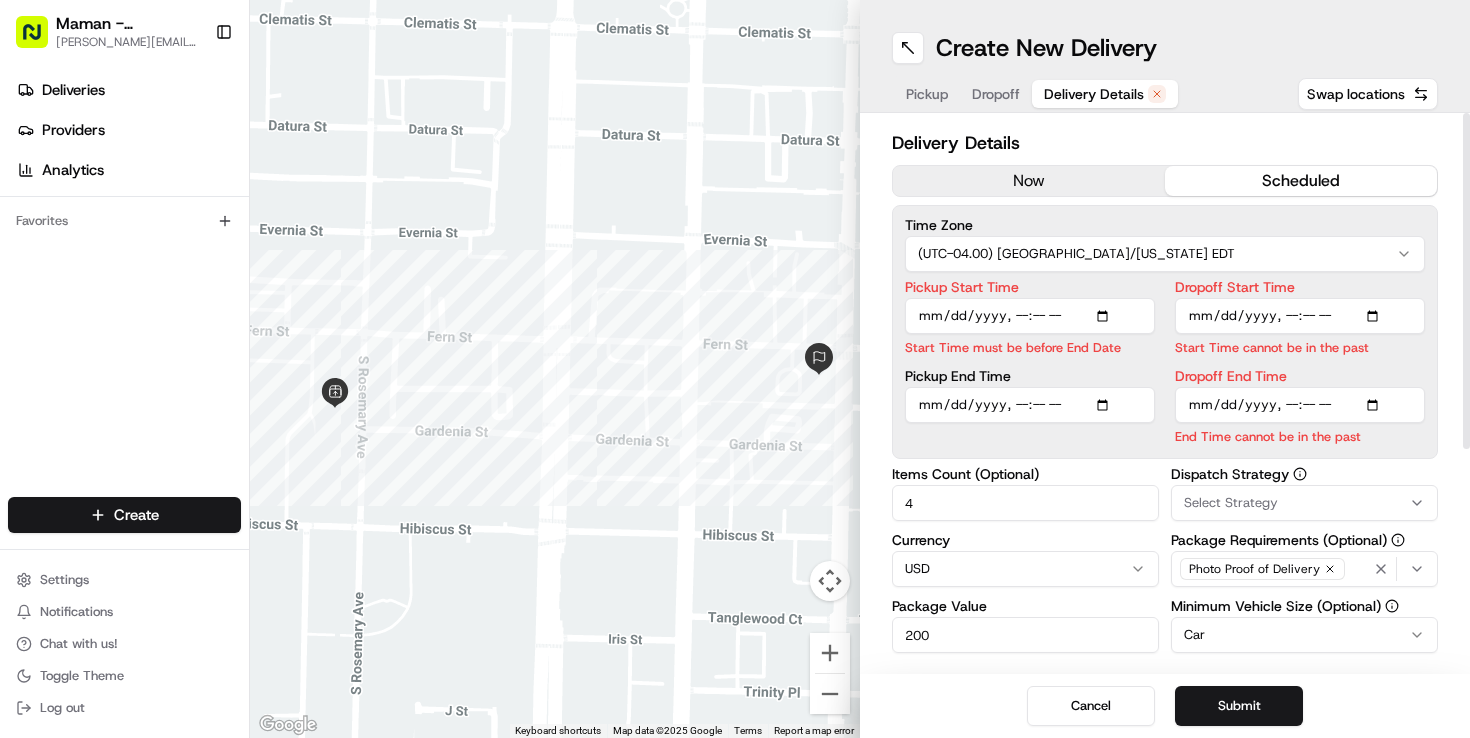 click on "Dropoff Start Time" at bounding box center (1300, 316) 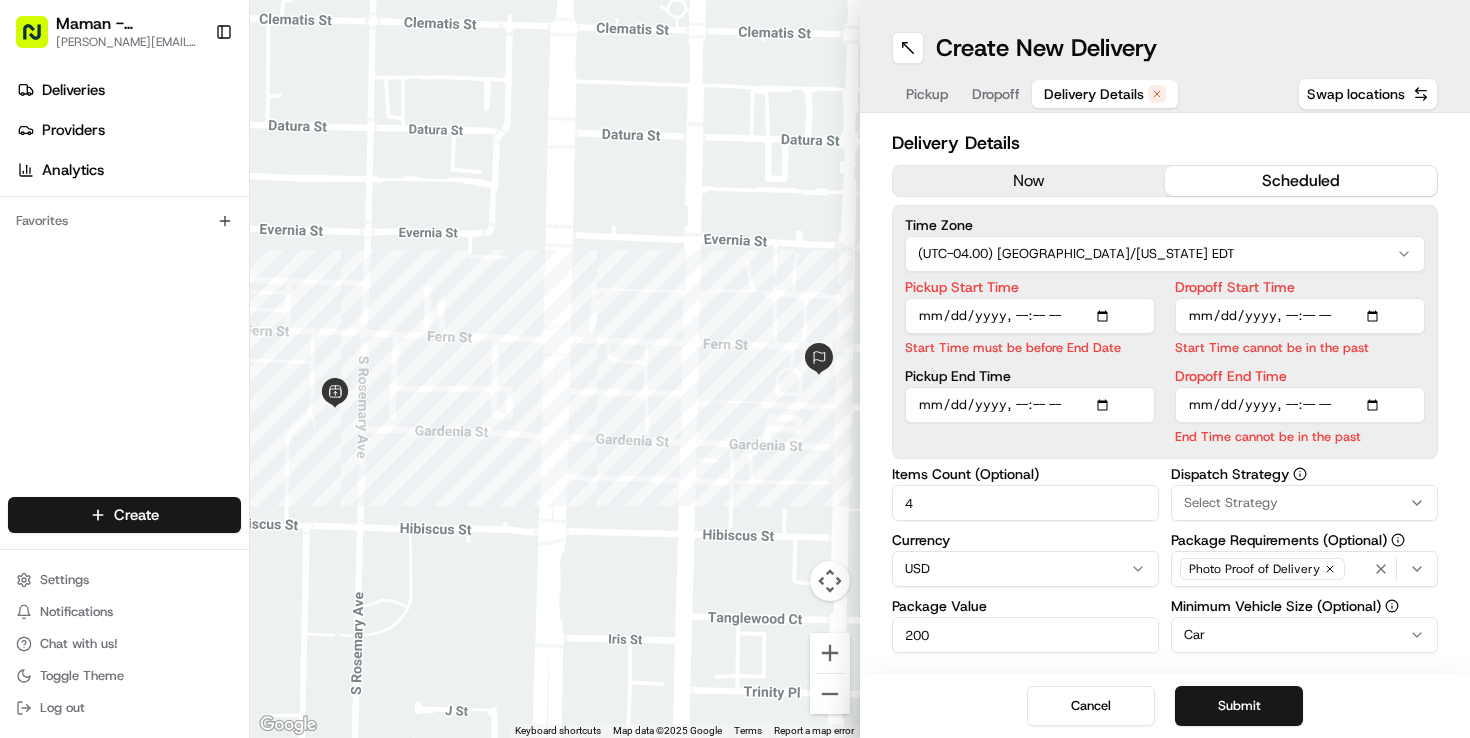 type on "2025-07-17T09:10" 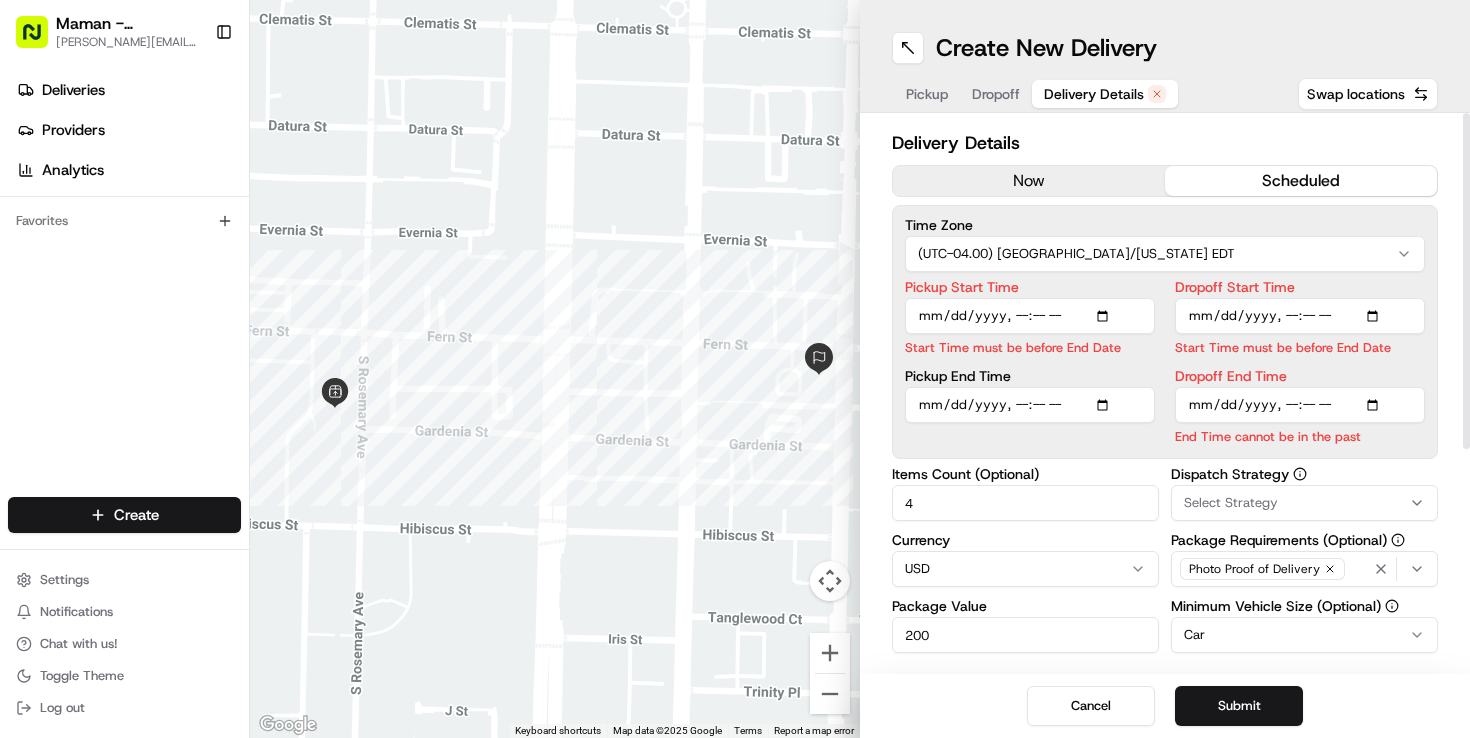 click on "Time Zone (UTC-04.00) America/New York EDT Pickup Start Time Start Time must be before End Date Pickup End Time Dropoff Start Time Start Time must be before End Date Dropoff End Time End Time cannot be in the past" at bounding box center [1165, 332] 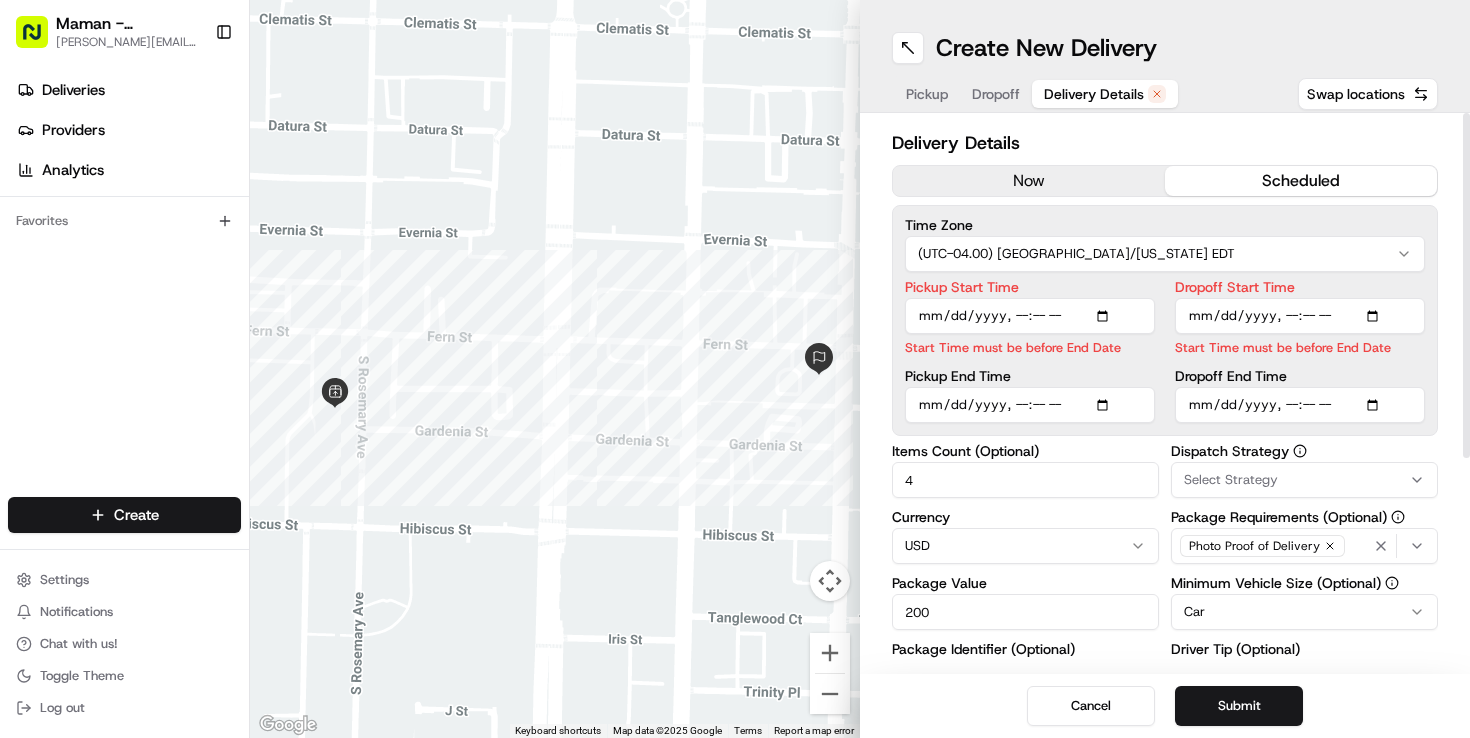 click on "4" at bounding box center [1025, 480] 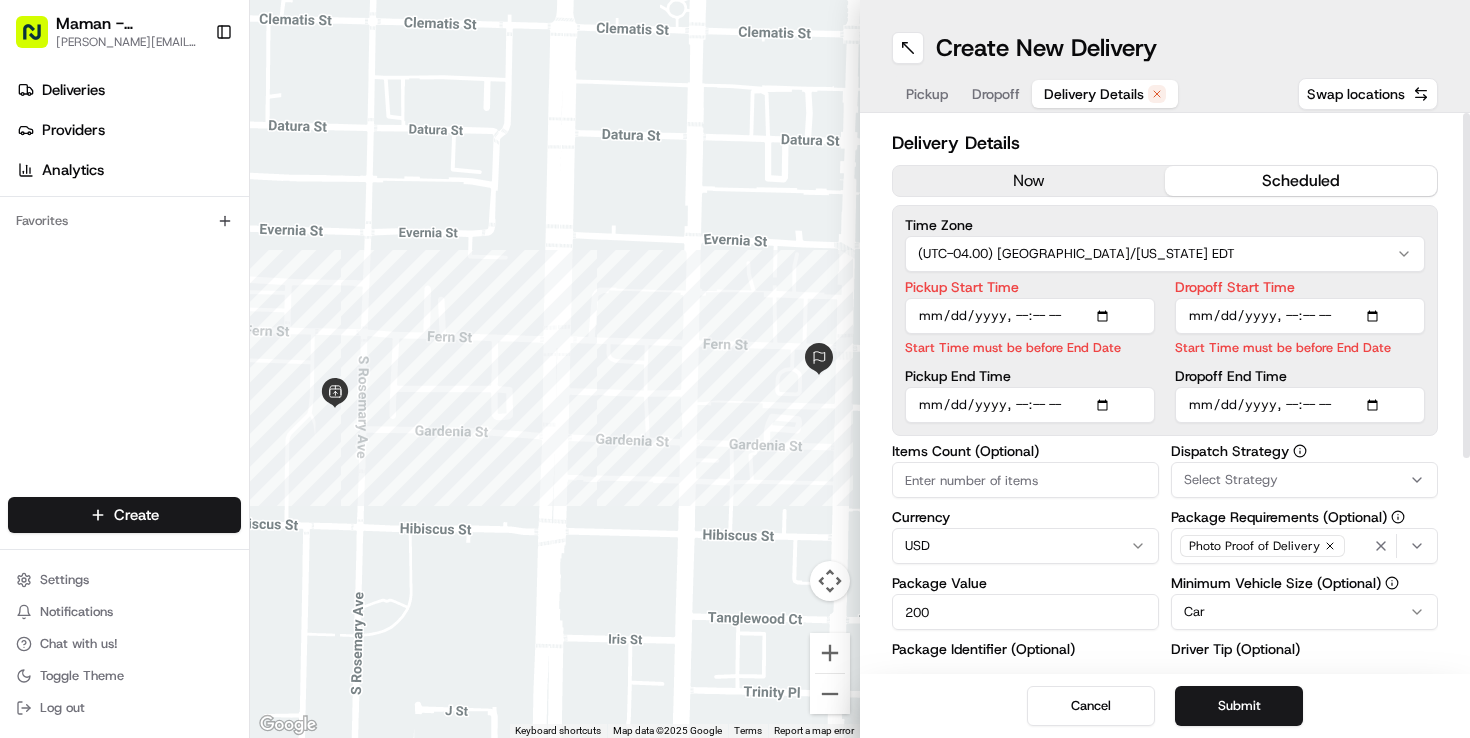 type on "2" 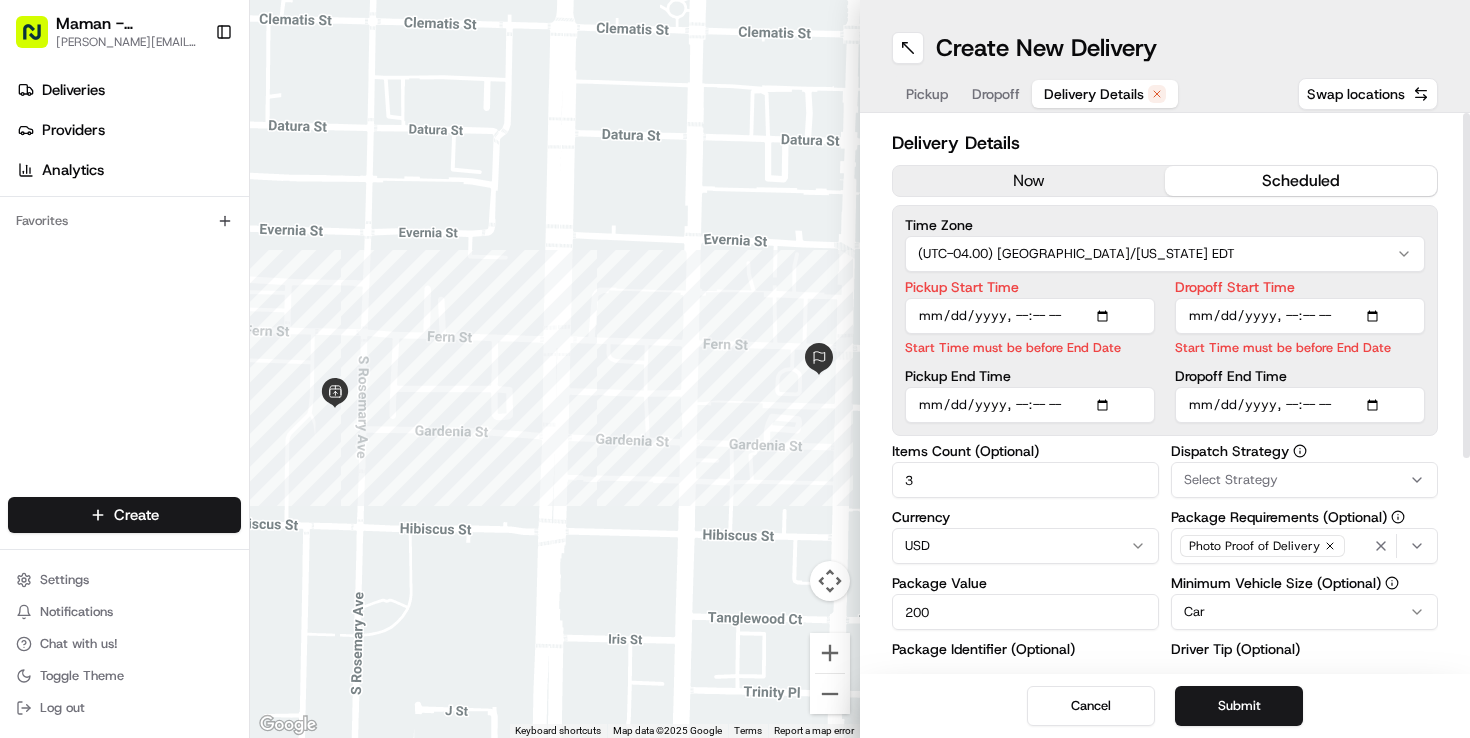 type on "3" 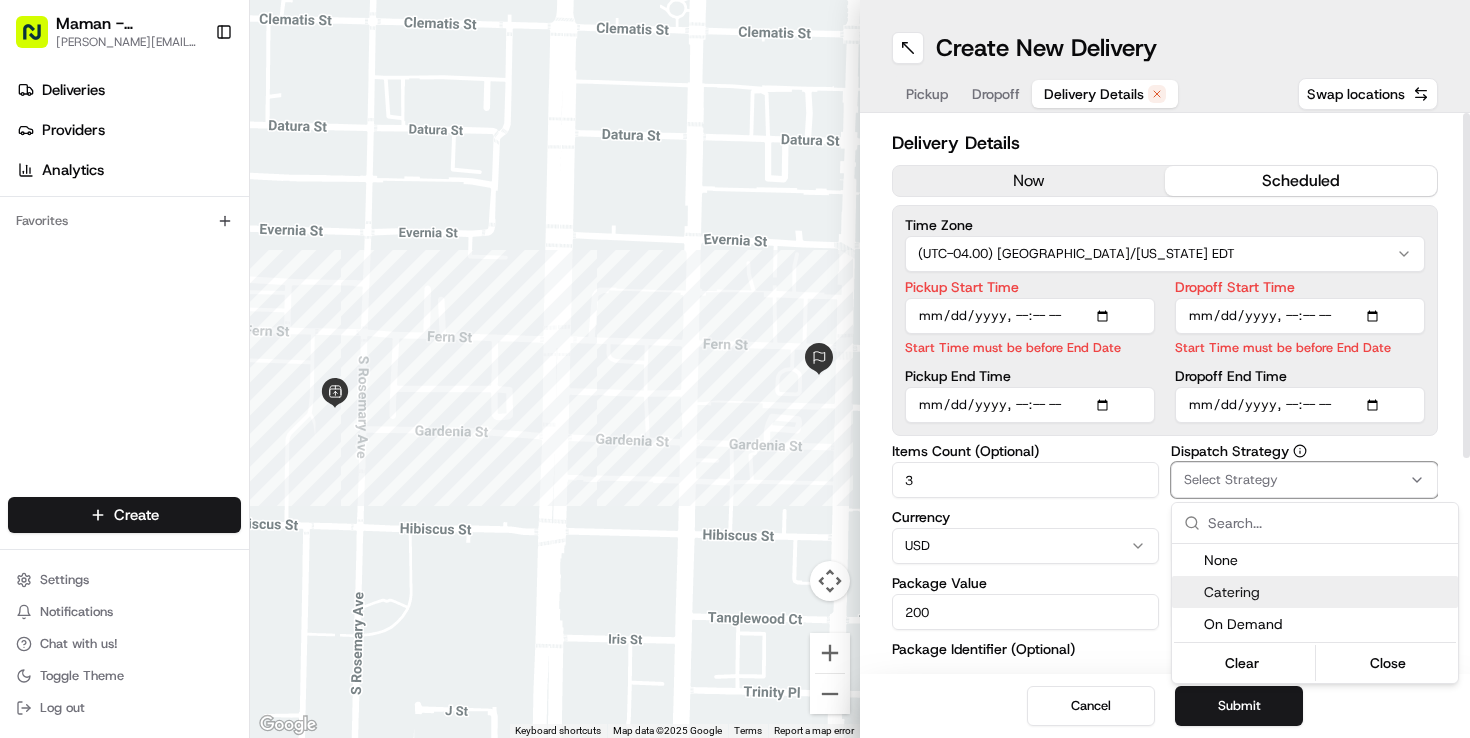 click on "Catering" at bounding box center (1327, 592) 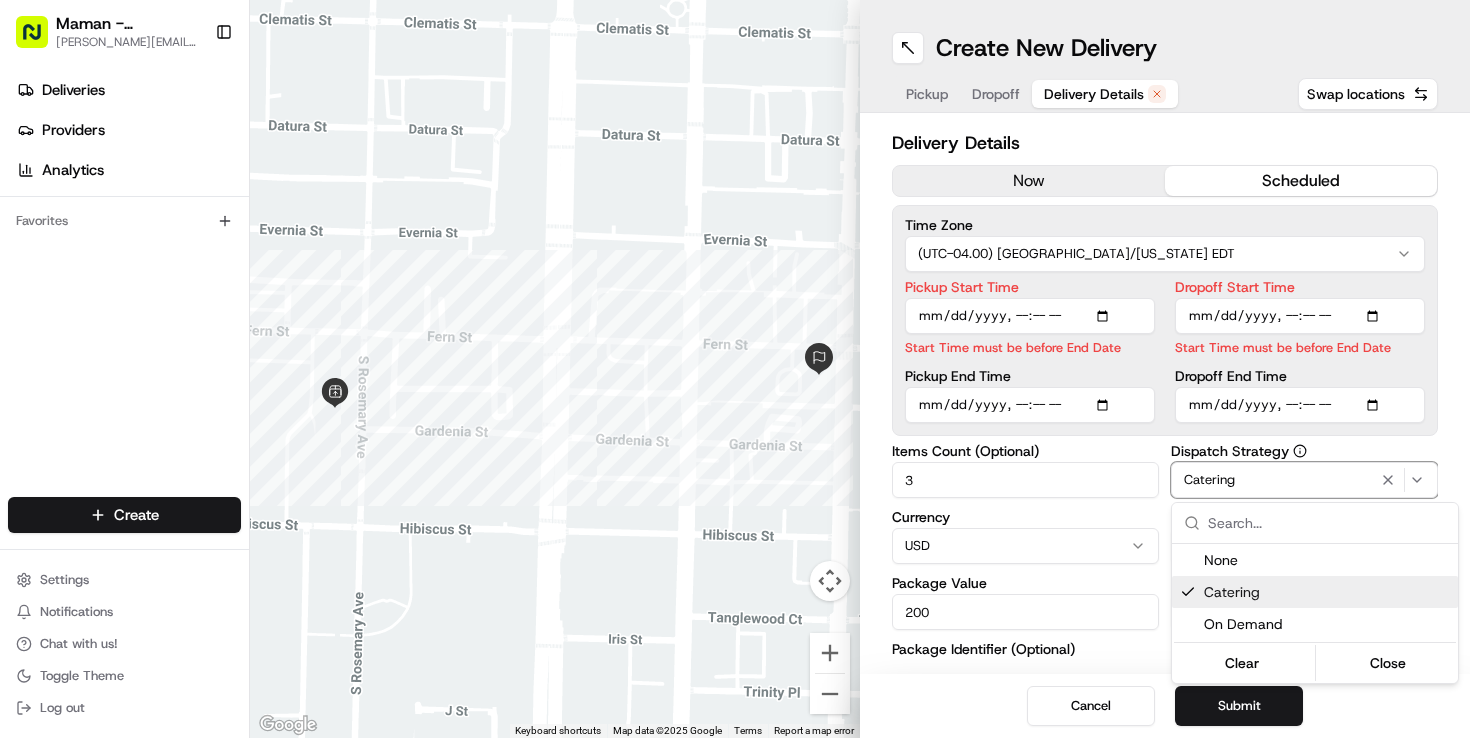 click on "Maman - Wynwood charlotte@mamannyc.com Toggle Sidebar Deliveries Providers Analytics Favorites Main Menu Members & Organization Organization Users Roles Preferences Customization Tracking Orchestration Automations Dispatch Strategy Locations Pickup Locations Dropoff Locations Billing Billing Refund Requests Integrations Notification Triggers Webhooks API Keys Request Logs Create Settings Notifications Chat with us! Toggle Theme Log out ← Move left → Move right ↑ Move up ↓ Move down + Zoom in - Zoom out Home Jump left by 75% End Jump right by 75% Page Up Jump up by 75% Page Down Jump down by 75% Keyboard shortcuts Map Data Map data ©2025 Google Map data ©2025 Google 50 m  Click to toggle between metric and imperial units Terms Report a map error Create New Delivery Pickup Dropoff Delivery Details Swap locations Delivery Details now scheduled Time Zone (UTC-04.00) America/New York EDT Pickup Start Time Start Time must be before End Date Pickup End Time Dropoff Start Time 3 Currency 5" at bounding box center (735, 369) 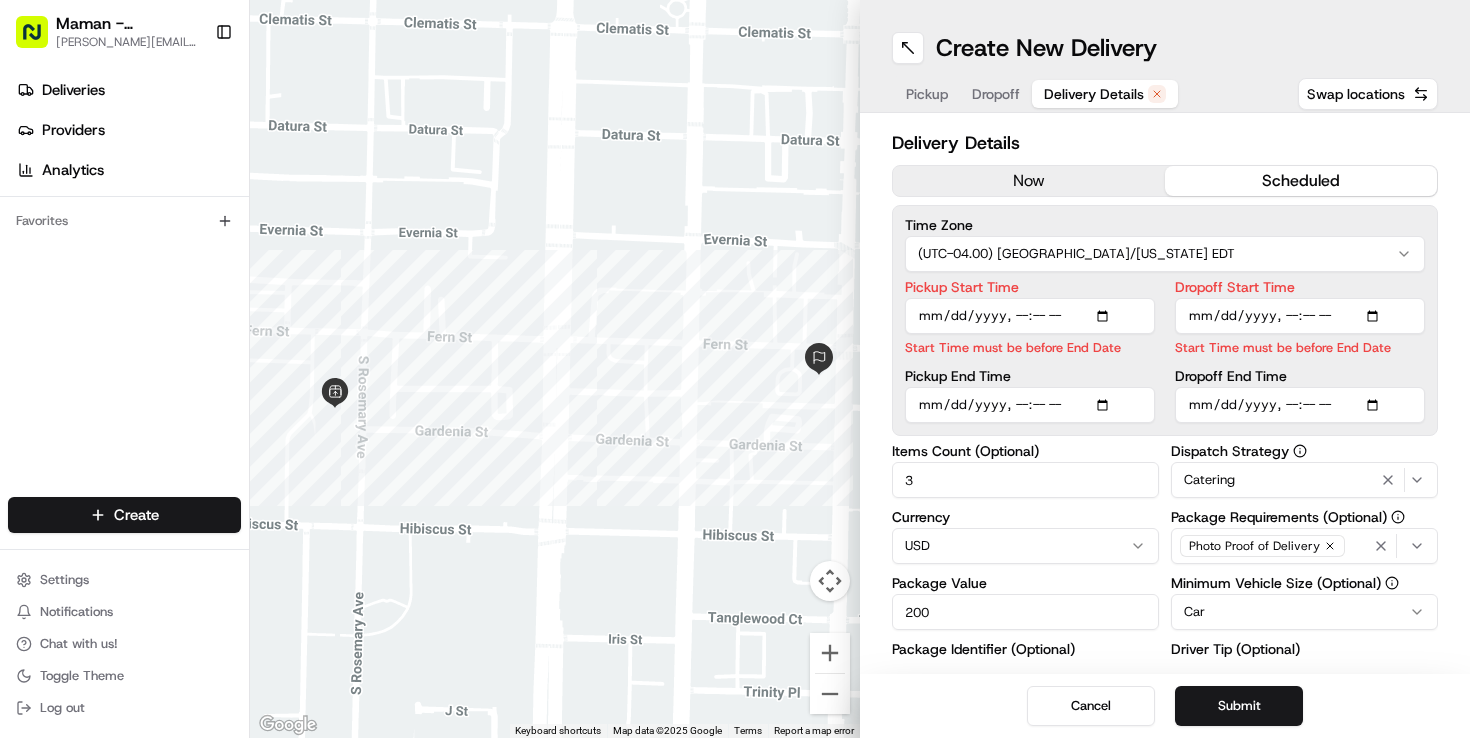 drag, startPoint x: 1236, startPoint y: 704, endPoint x: 954, endPoint y: 590, distance: 304.171 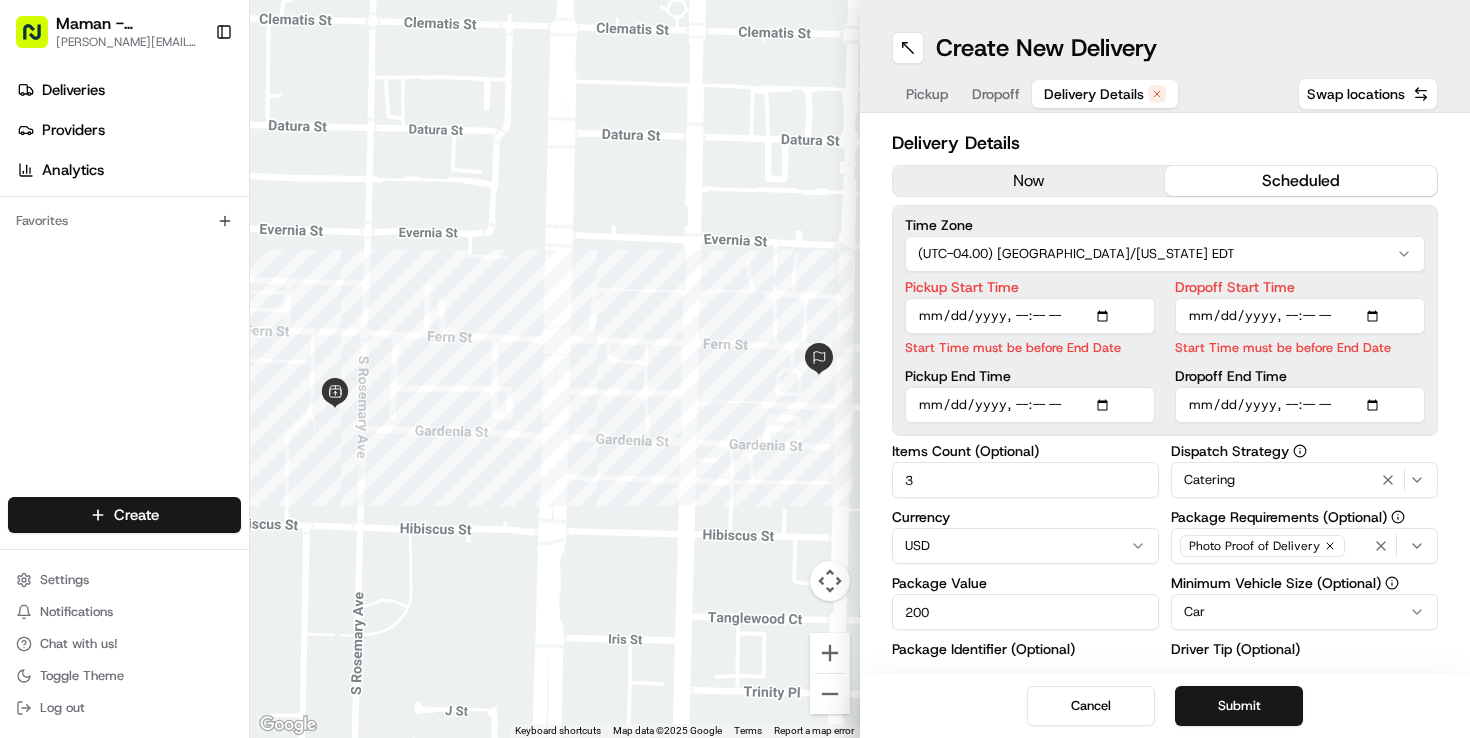 click on "Create New Delivery Pickup Dropoff Delivery Details Swap locations Delivery Details now scheduled Time Zone (UTC-04.00) America/New York EDT Pickup Start Time Start Time must be before End Date Pickup End Time Dropoff Start Time Start Time must be before End Date Dropoff End Time Items Count (Optional) 3 Currency USD Package Value 200 Package Identifier (Optional) Description (Optional) Dispatch Strategy Catering Package Requirements (Optional) Photo Proof of Delivery Minimum Vehicle Size (Optional) Car Driver Tip (Optional) 5 $ 5 $ 10 $ 15 $ 30 $ 50 Package Items ( 0 ) Total Package Dimensions (Optional) Advanced (Optional) Cancel Submit" at bounding box center [1165, 369] 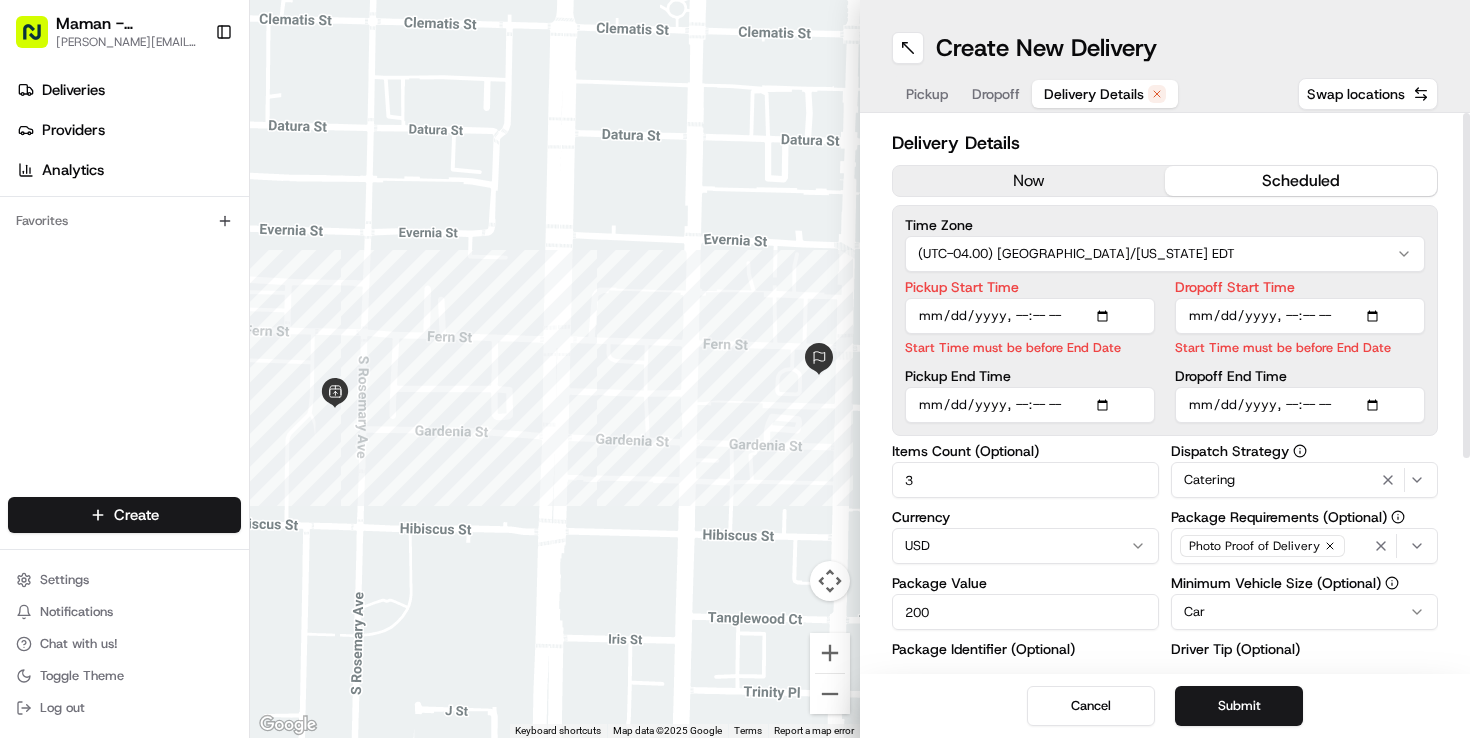 drag, startPoint x: 943, startPoint y: 609, endPoint x: 792, endPoint y: 609, distance: 151 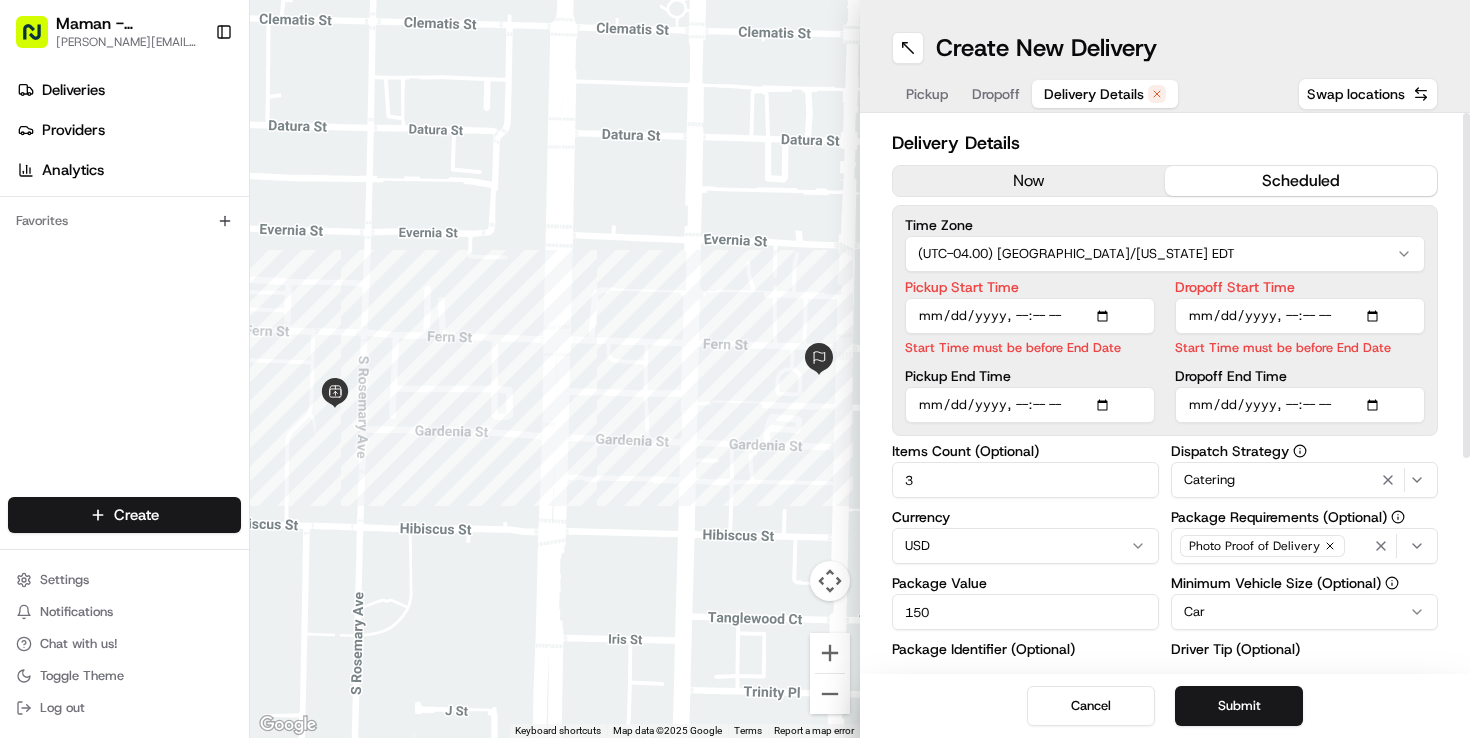 type on "150" 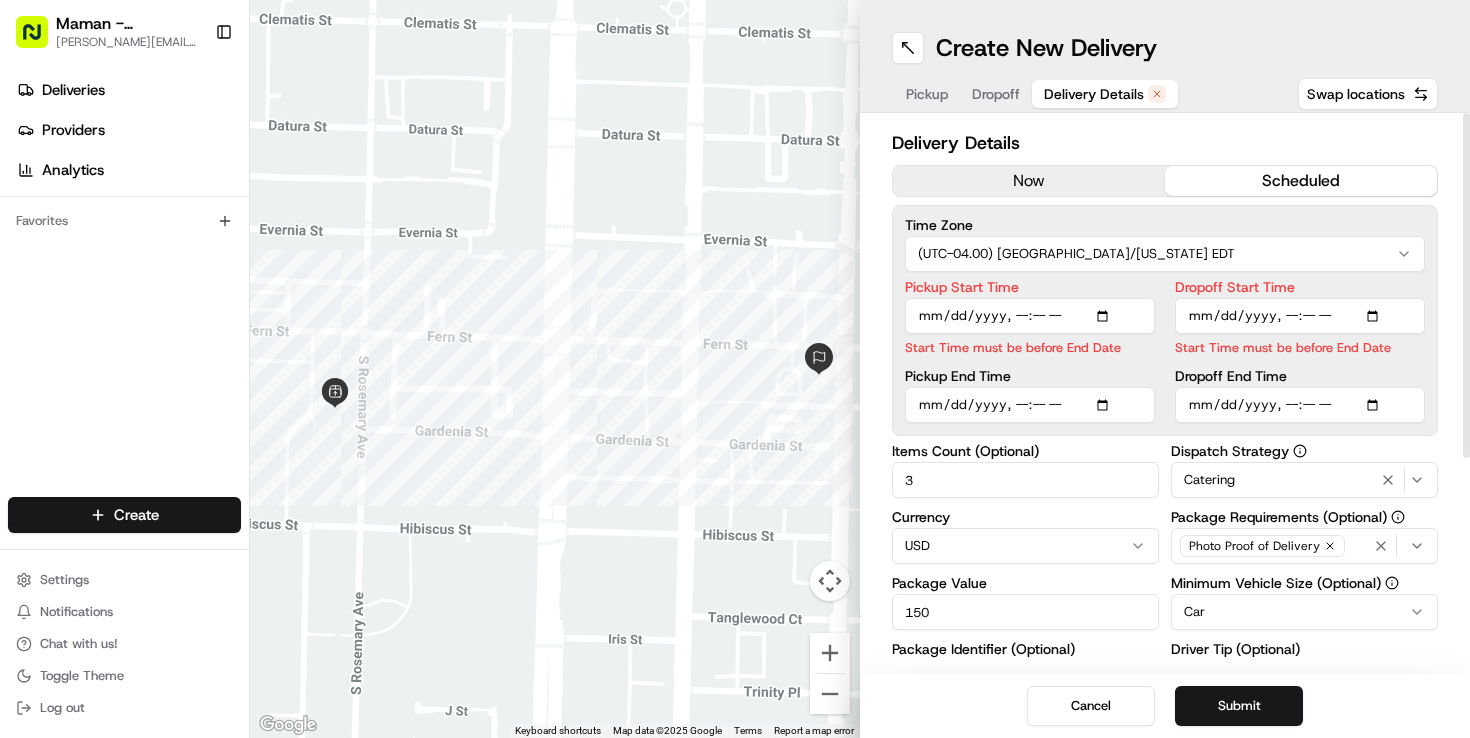 click on "3" at bounding box center [1025, 480] 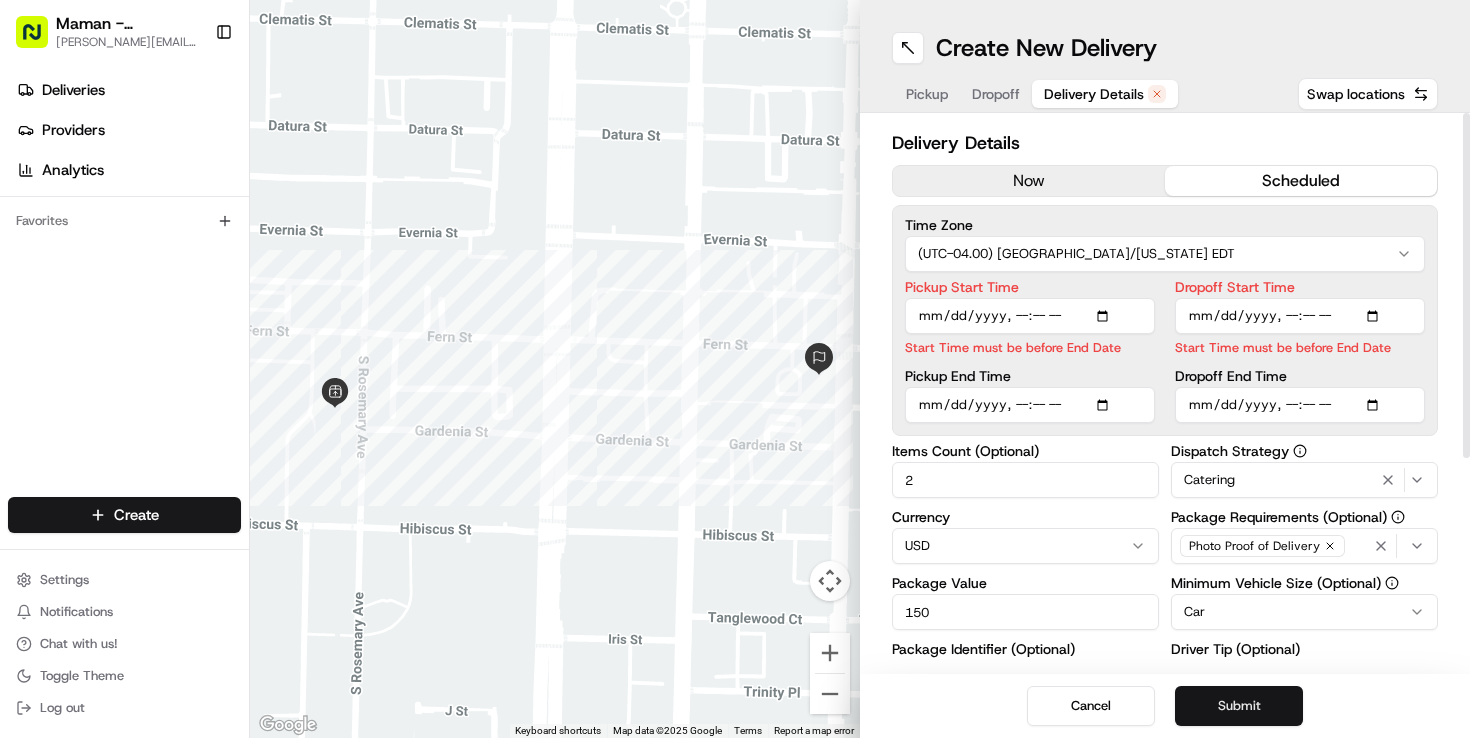 type on "2" 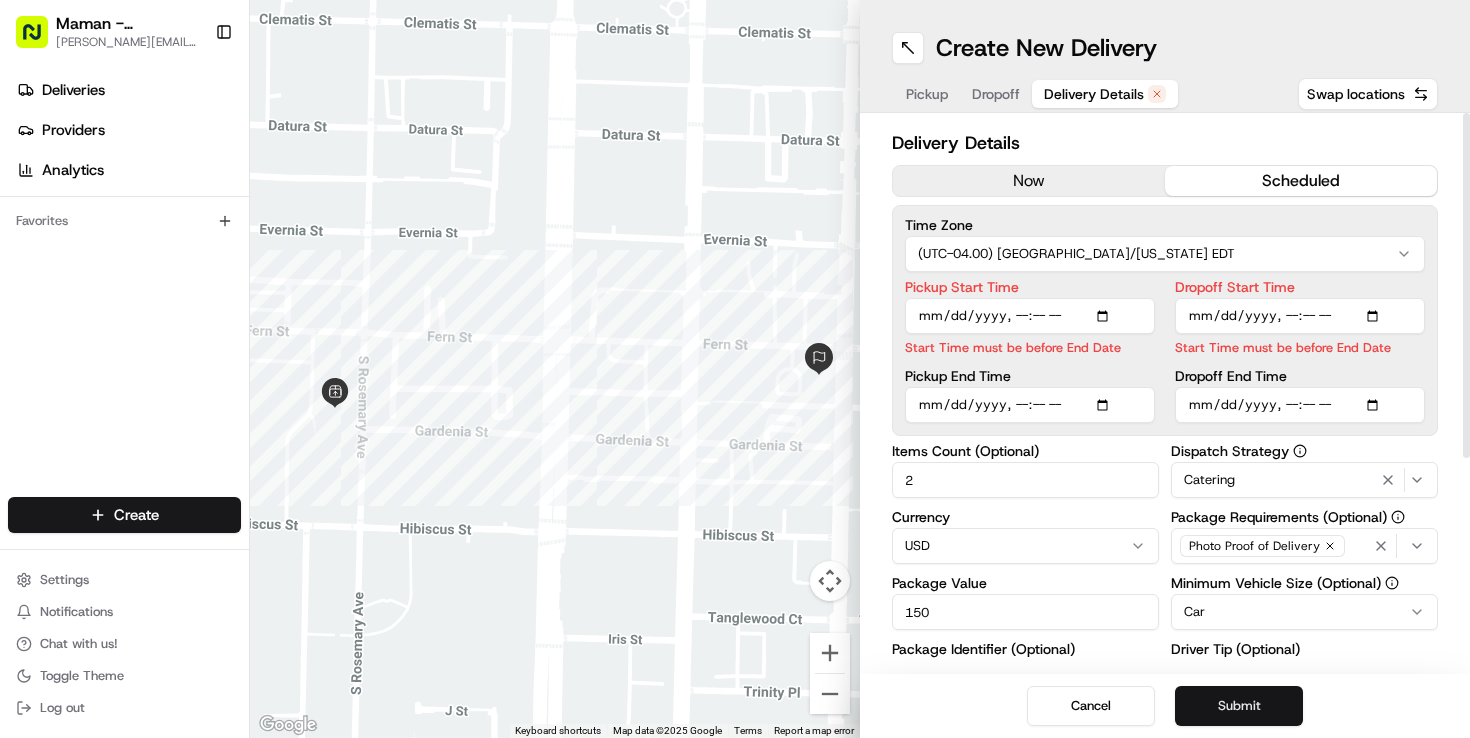 click on "Submit" at bounding box center (1239, 706) 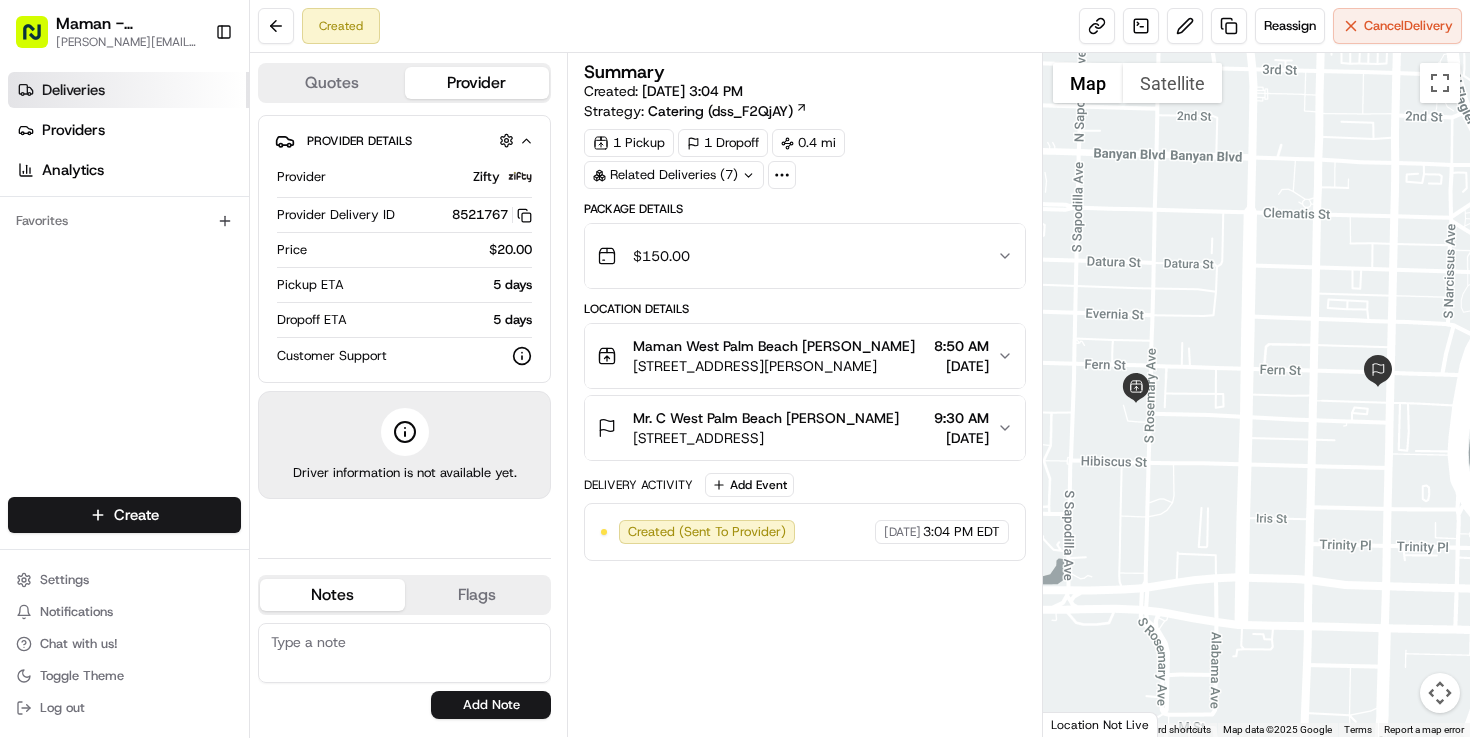 click on "Deliveries" at bounding box center (73, 90) 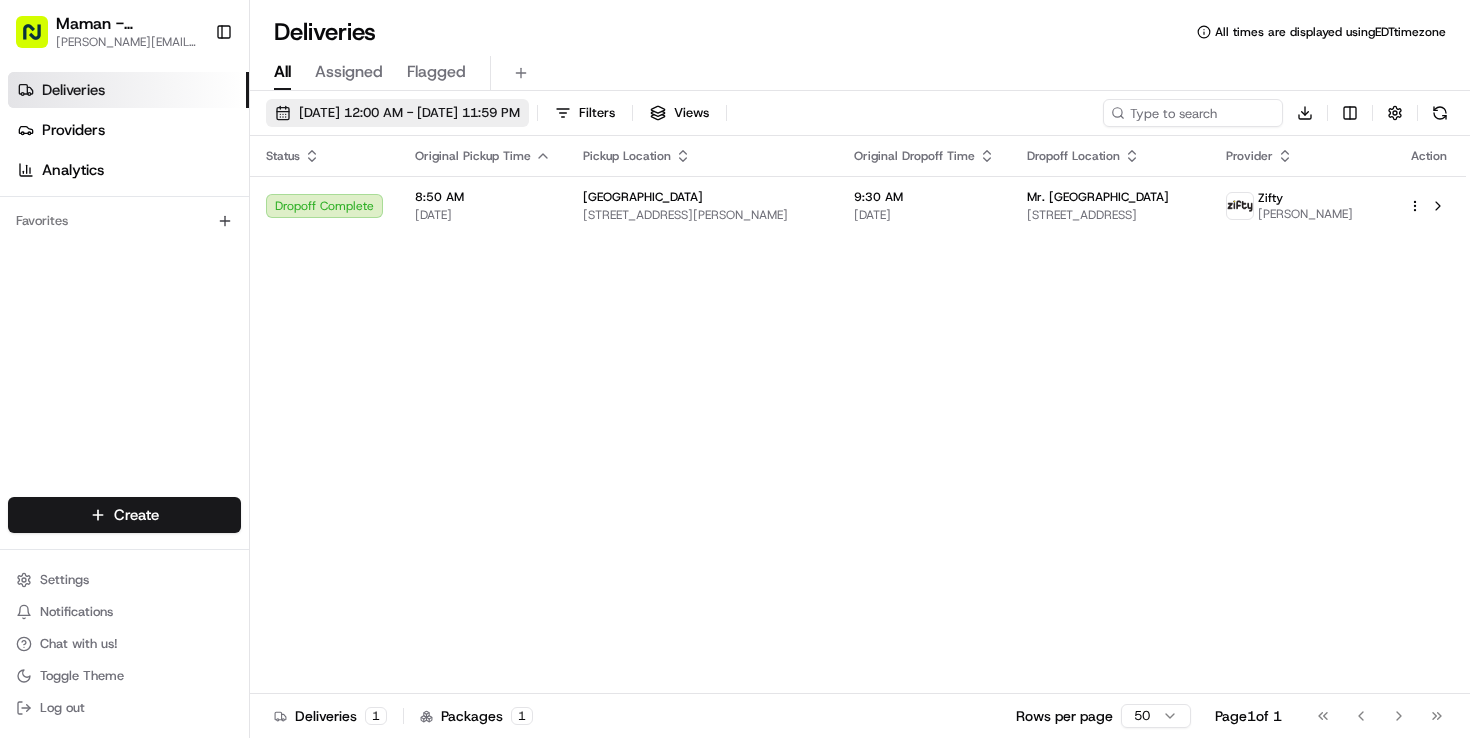 click on "[DATE] 12:00 AM - [DATE] 11:59 PM" at bounding box center (409, 113) 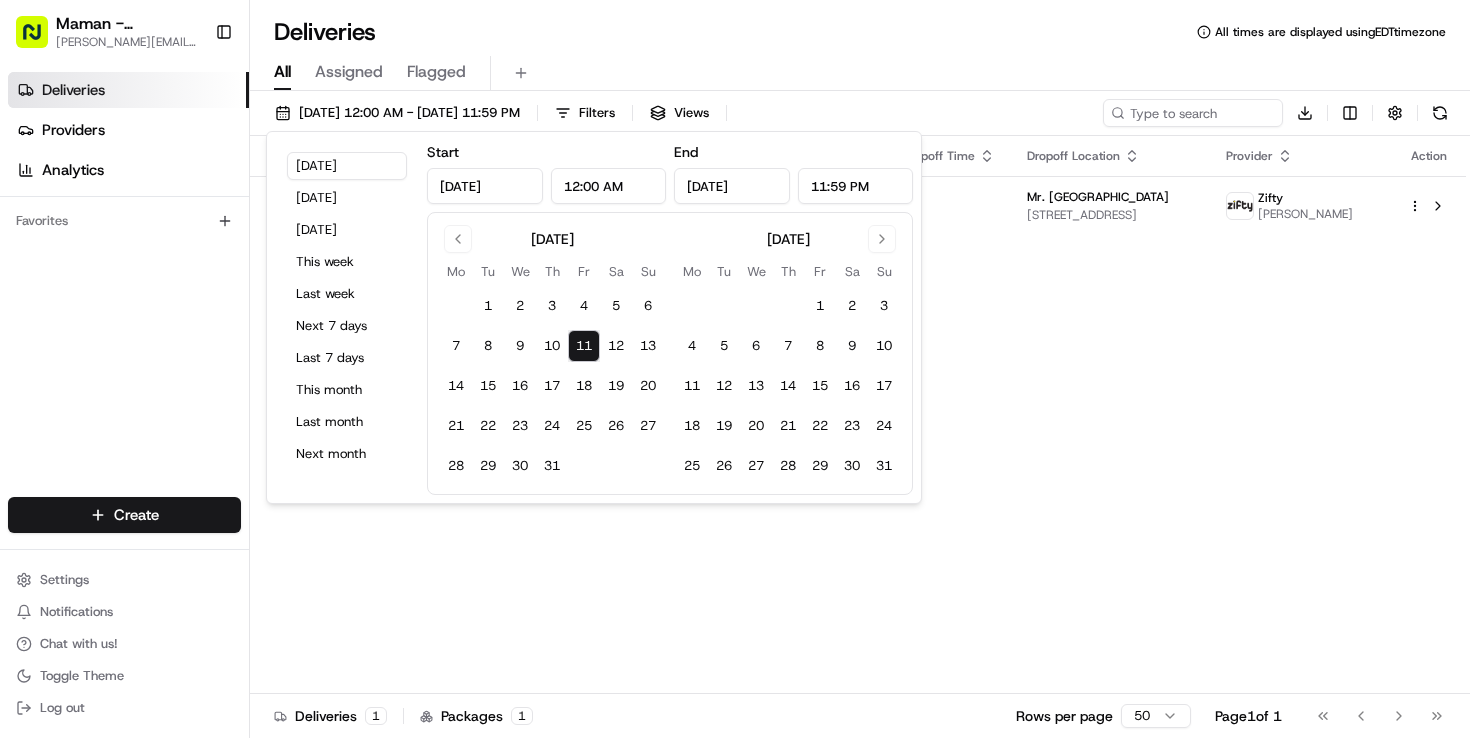 click on "11" at bounding box center (584, 346) 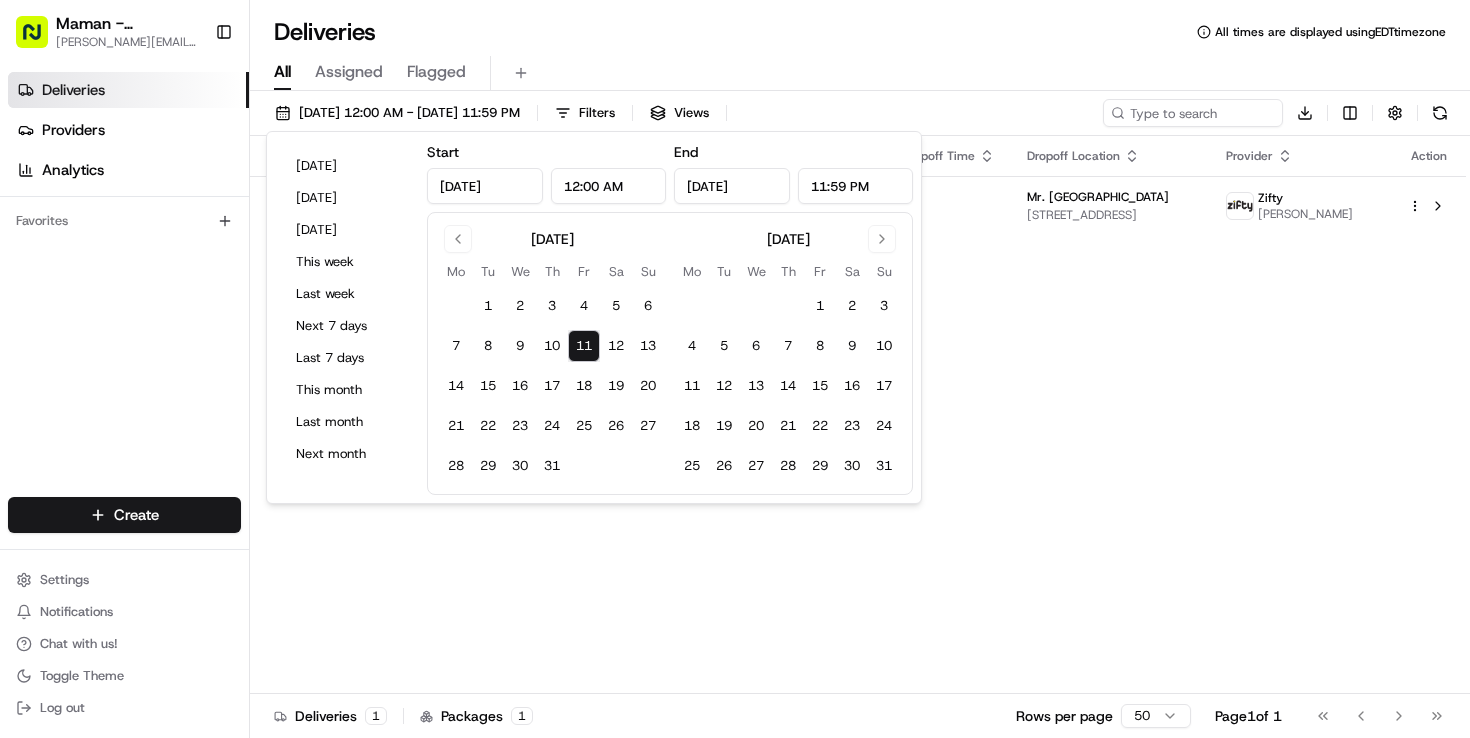 click on "11" at bounding box center [584, 346] 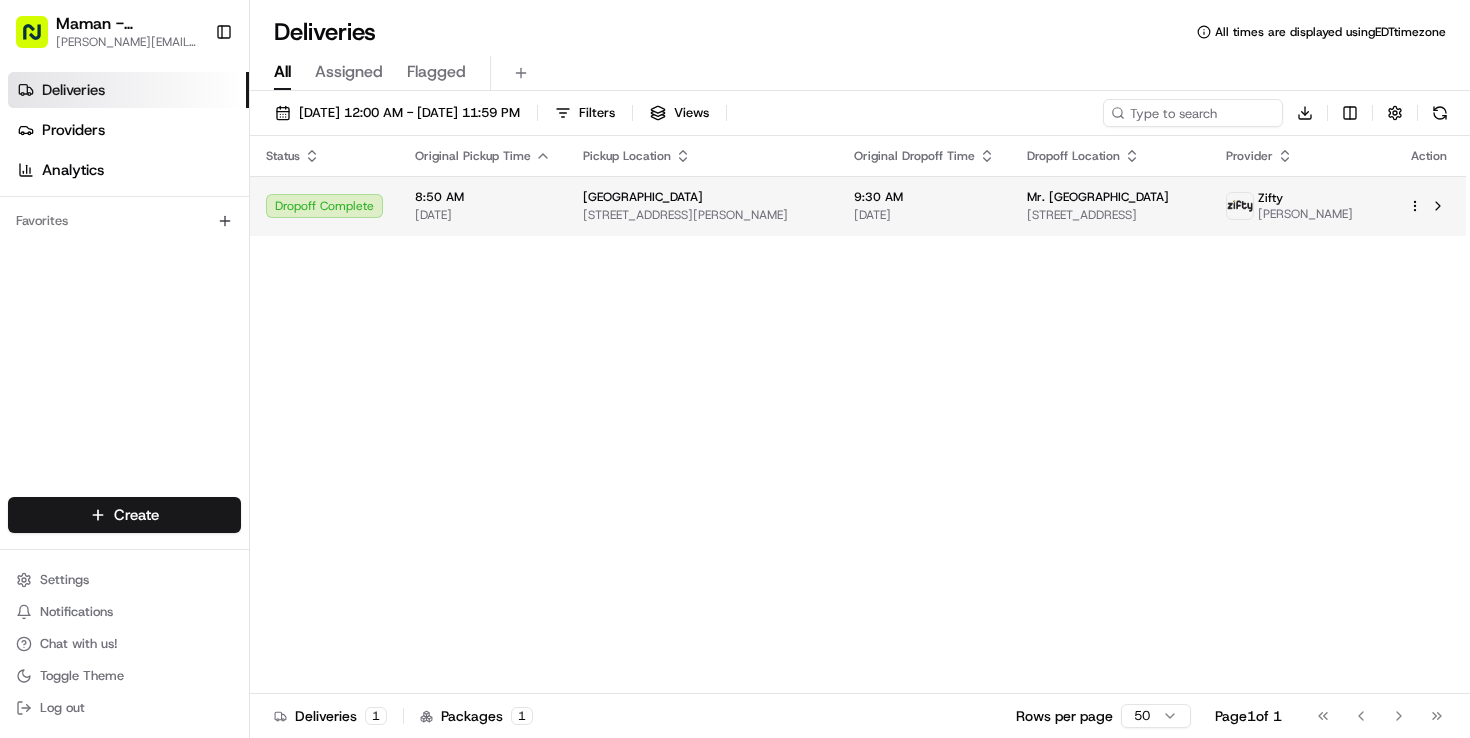 click on "Maman - Wynwood charlotte@mamannyc.com Toggle Sidebar Deliveries Providers Analytics Favorites Main Menu Members & Organization Organization Users Roles Preferences Customization Tracking Orchestration Automations Dispatch Strategy Locations Pickup Locations Dropoff Locations Billing Billing Refund Requests Integrations Notification Triggers Webhooks API Keys Request Logs Create Settings Notifications Chat with us! Toggle Theme Log out Deliveries All times are displayed using  EDT  timezone All Assigned Flagged 07/11/2025 12:00 AM - 07/11/2025 11:59 PM Filters Views Download Status Original Pickup Time Pickup Location Original Dropoff Time Dropoff Location Provider Action Dropoff Complete 8:50 AM 07/11/2025 Maman West Palm Beach 473 S Rosemary Ave, West Palm Beach, FL 33401, USA 9:30 AM 07/11/2025 Mr. C West Palm Beach 401 S Olive Ave, West Palm Beach, FL 33401, USA Zifty Germain Carreno Deliveries 1 Packages 1 Rows per page 50 Page  1  of   1 Go to first page Go to previous page" at bounding box center [735, 369] 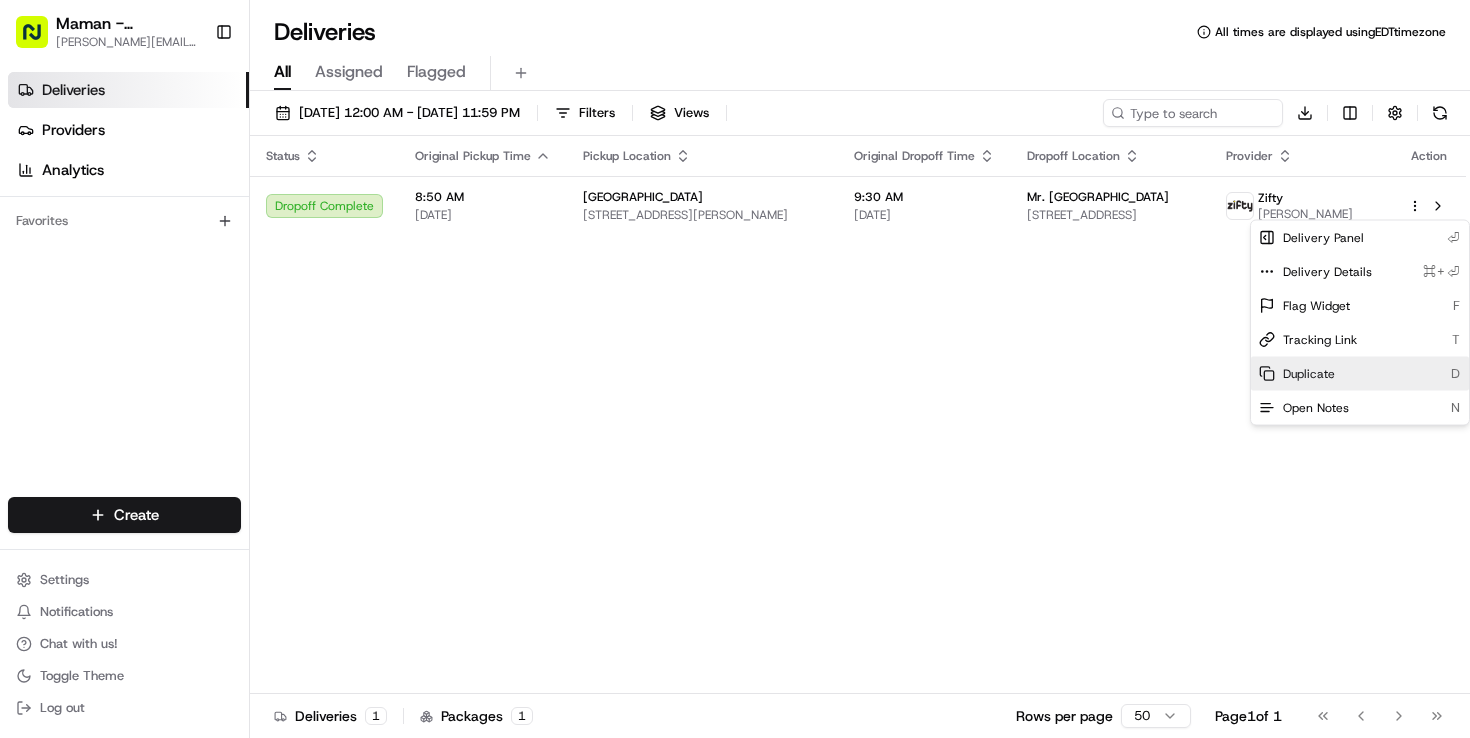 click on "Duplicate" at bounding box center [1309, 374] 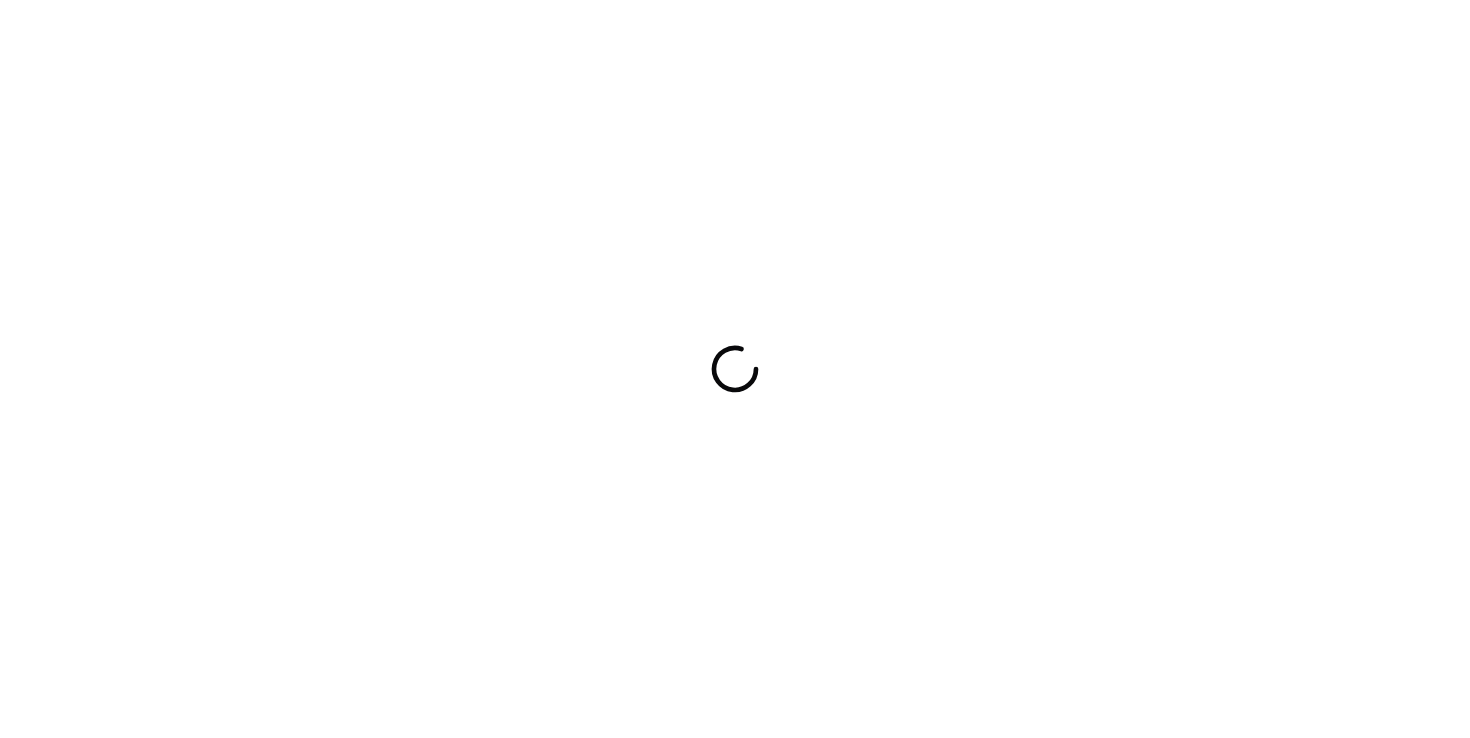 scroll, scrollTop: 0, scrollLeft: 0, axis: both 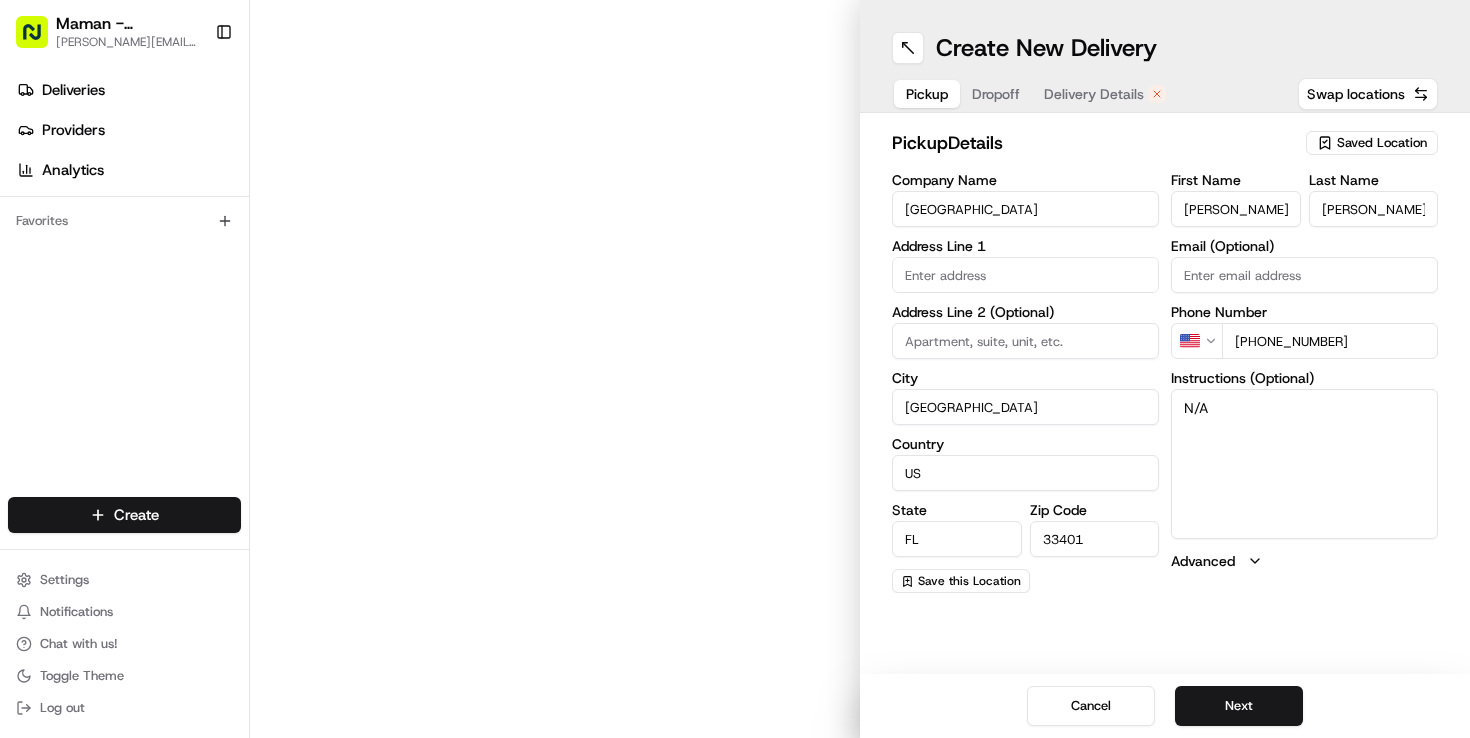 type on "[STREET_ADDRESS][PERSON_NAME]" 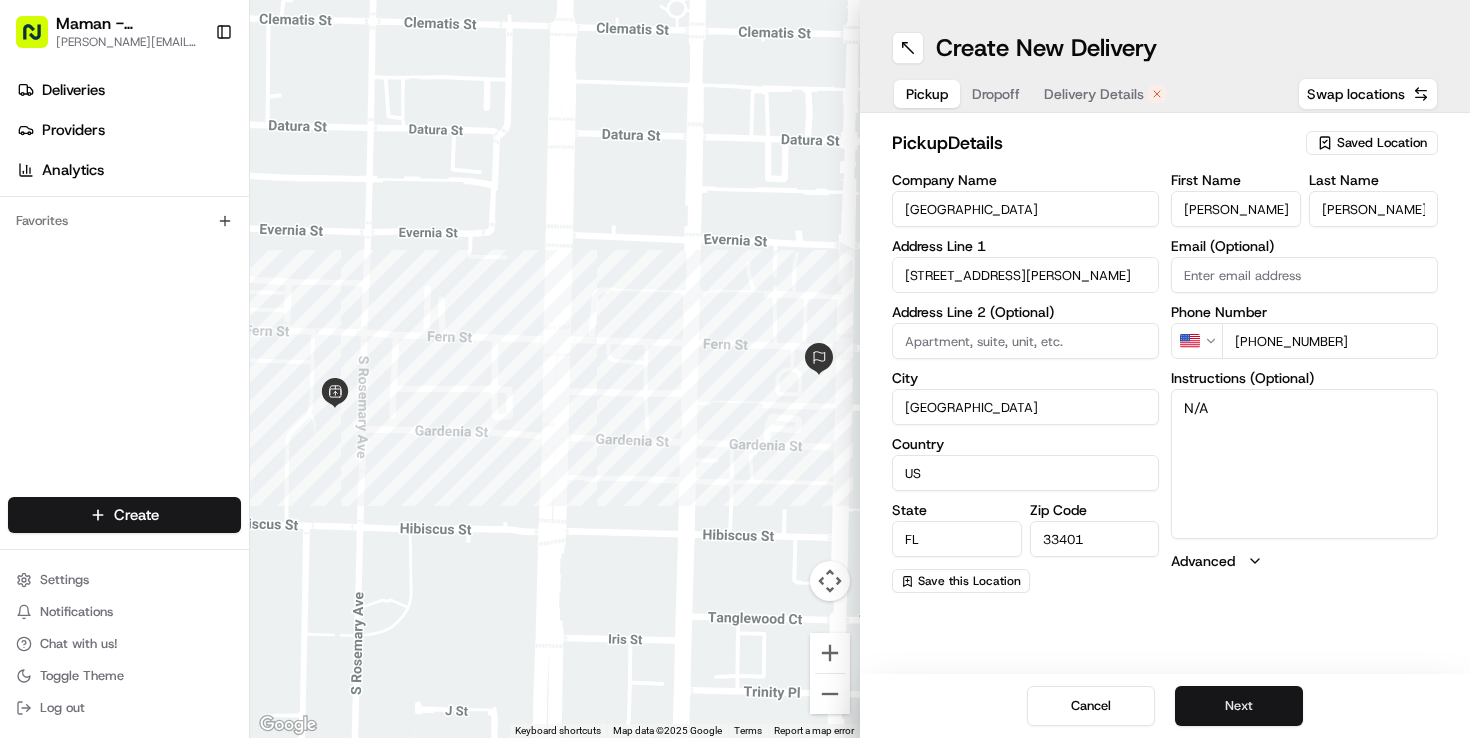 click on "Next" at bounding box center [1239, 706] 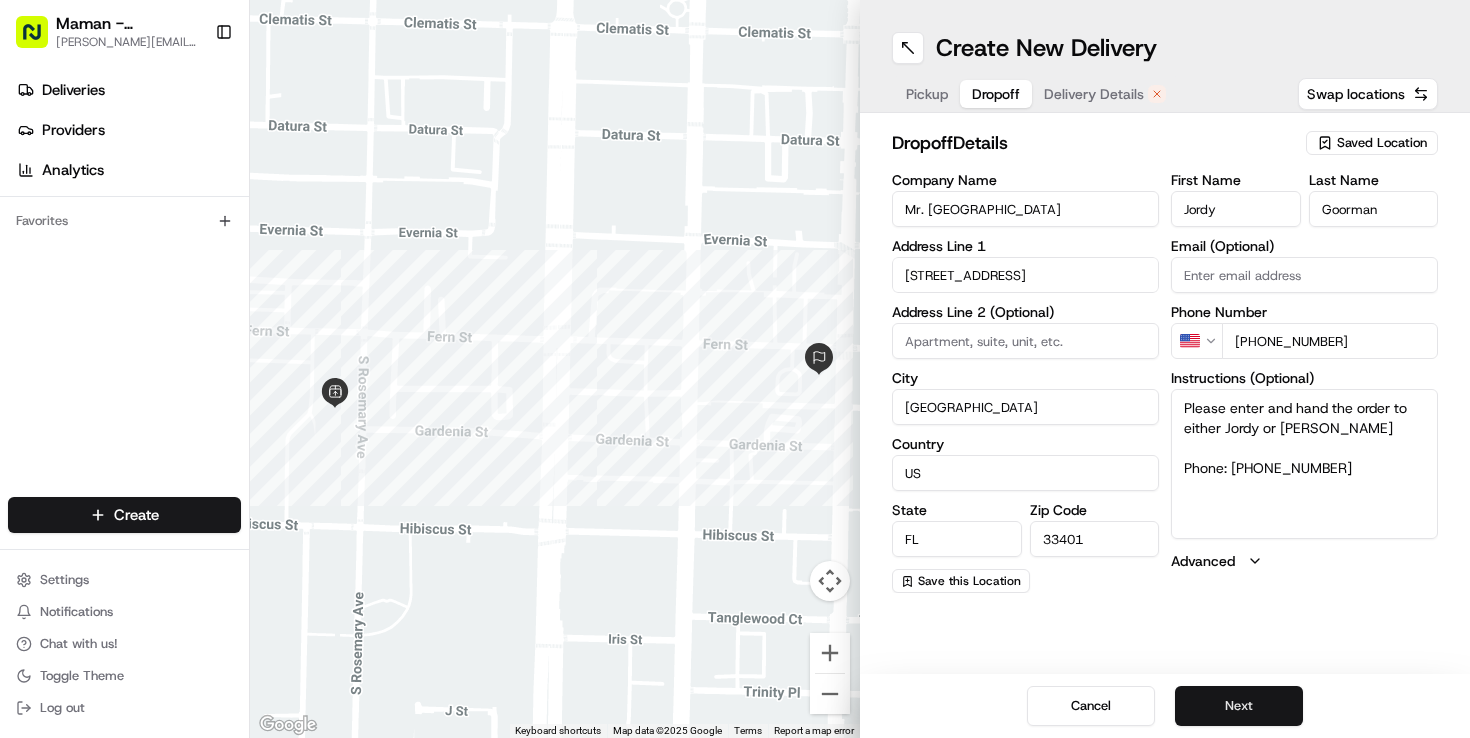 click on "Next" at bounding box center [1239, 706] 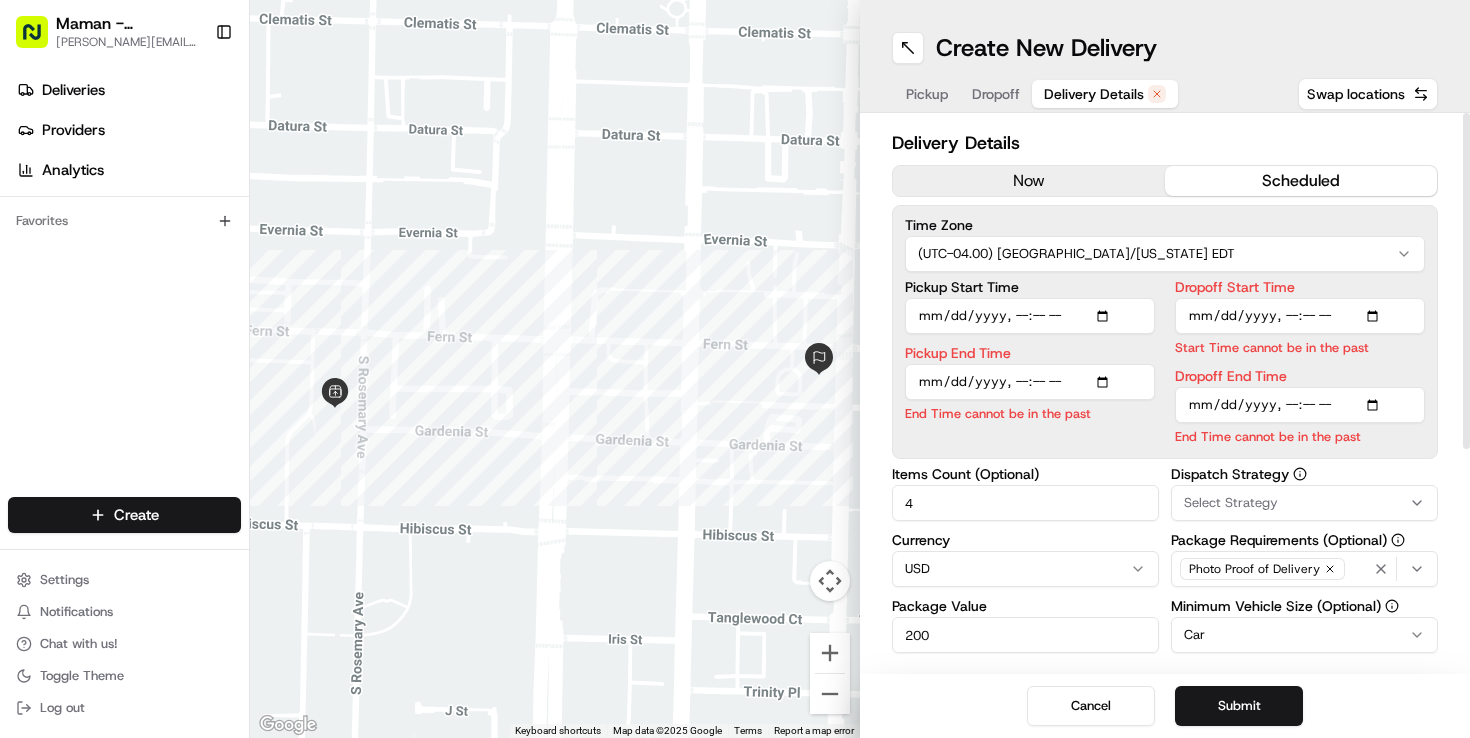 scroll, scrollTop: 0, scrollLeft: 0, axis: both 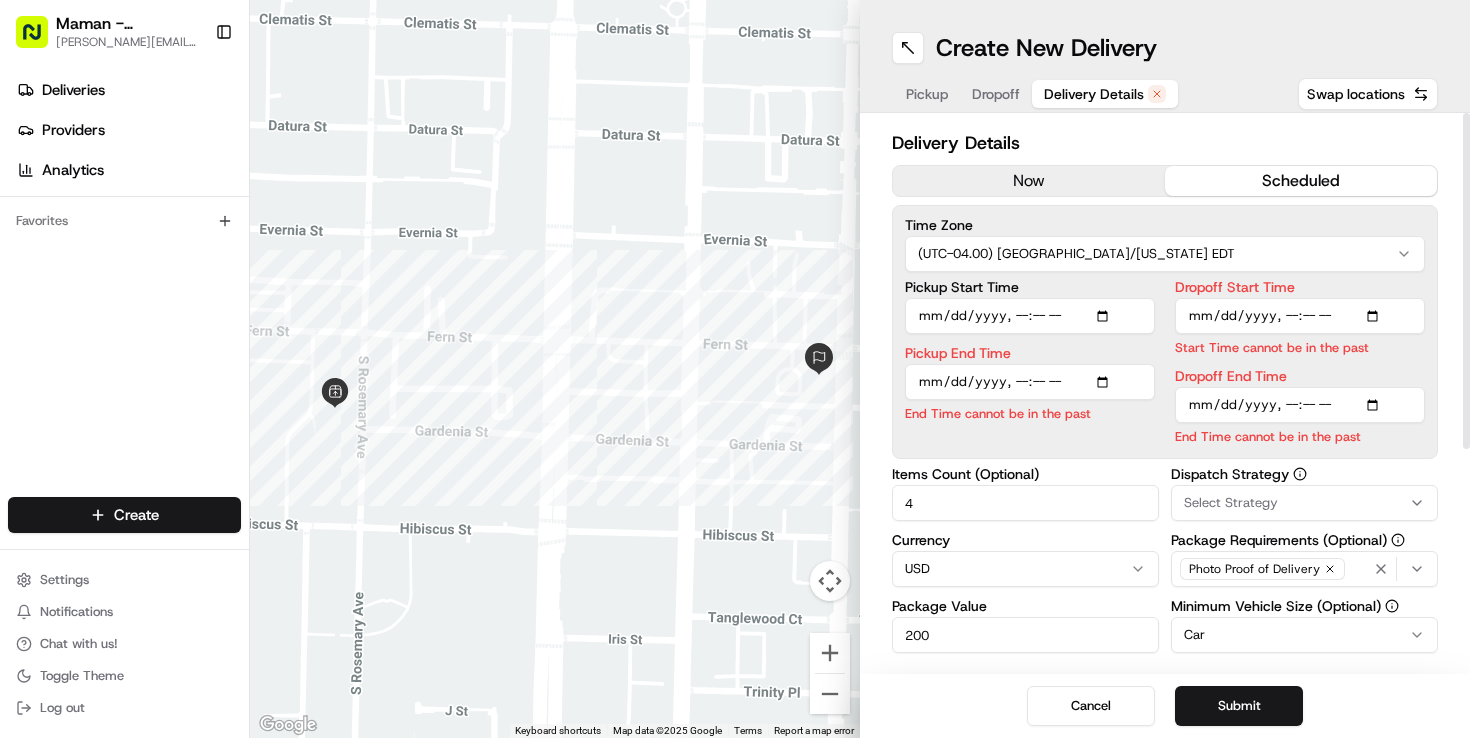 click on "Pickup Start Time" at bounding box center (1030, 316) 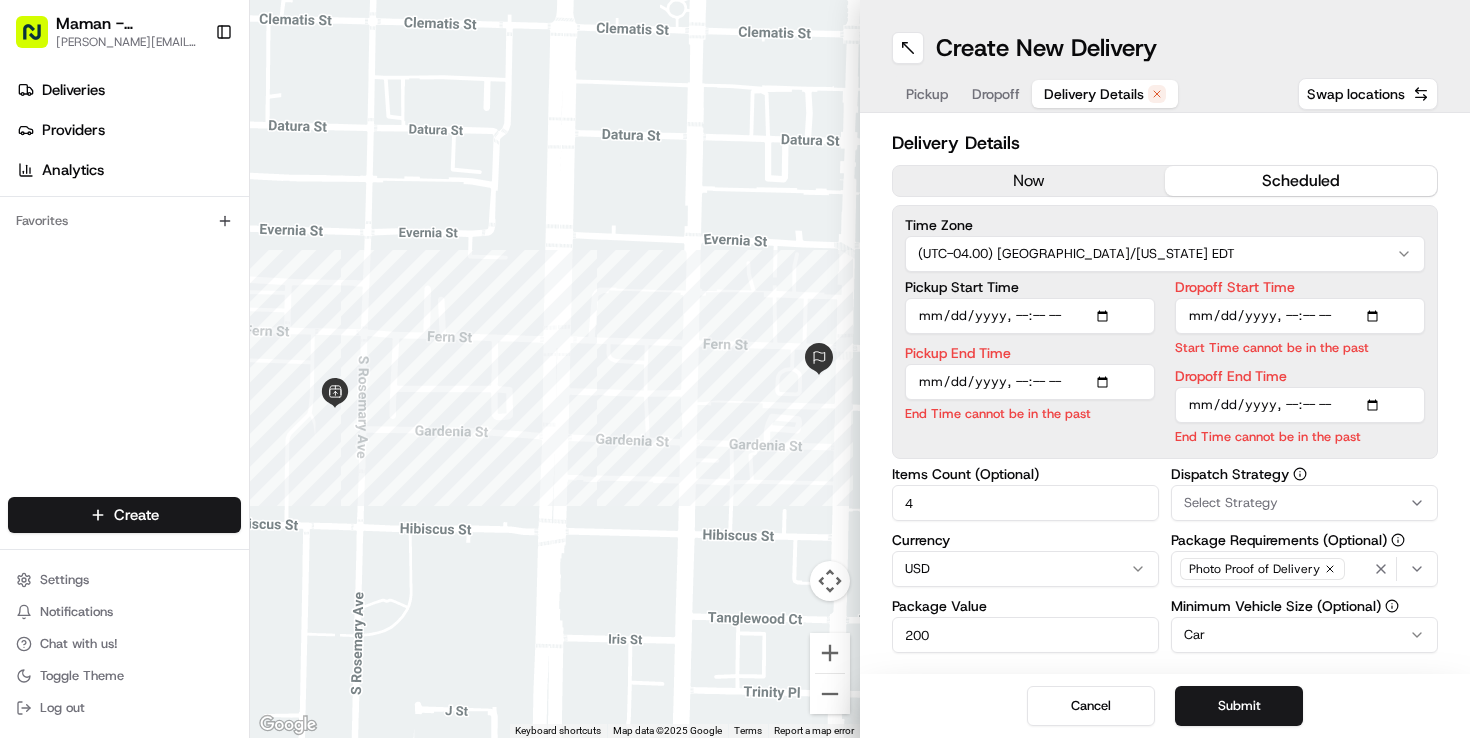 type on "2025-07-18T08:50" 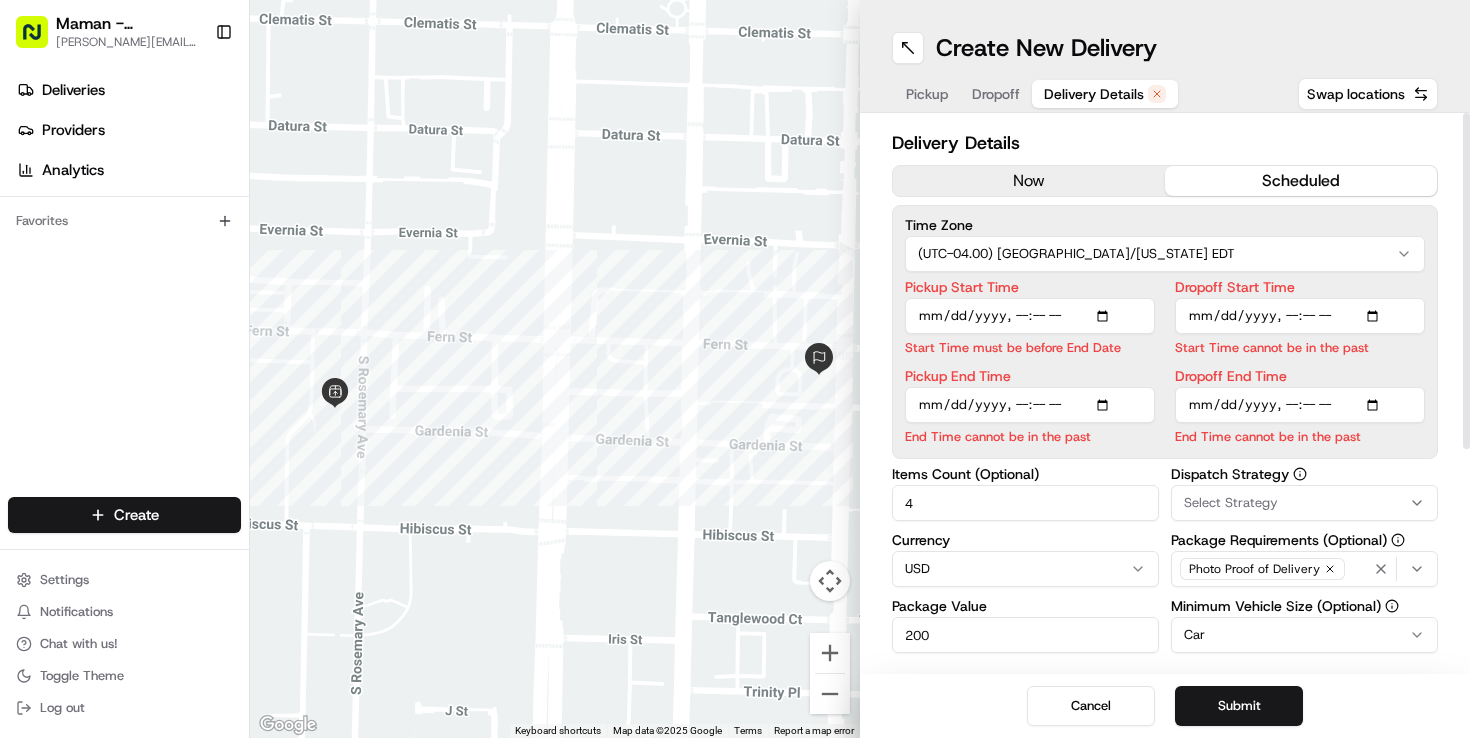 click on "Pickup Start Time Start Time must be before End Date Pickup End Time End Time cannot be in the past Dropoff Start Time Start Time cannot be in the past Dropoff End Time End Time cannot be in the past" at bounding box center (1165, 363) 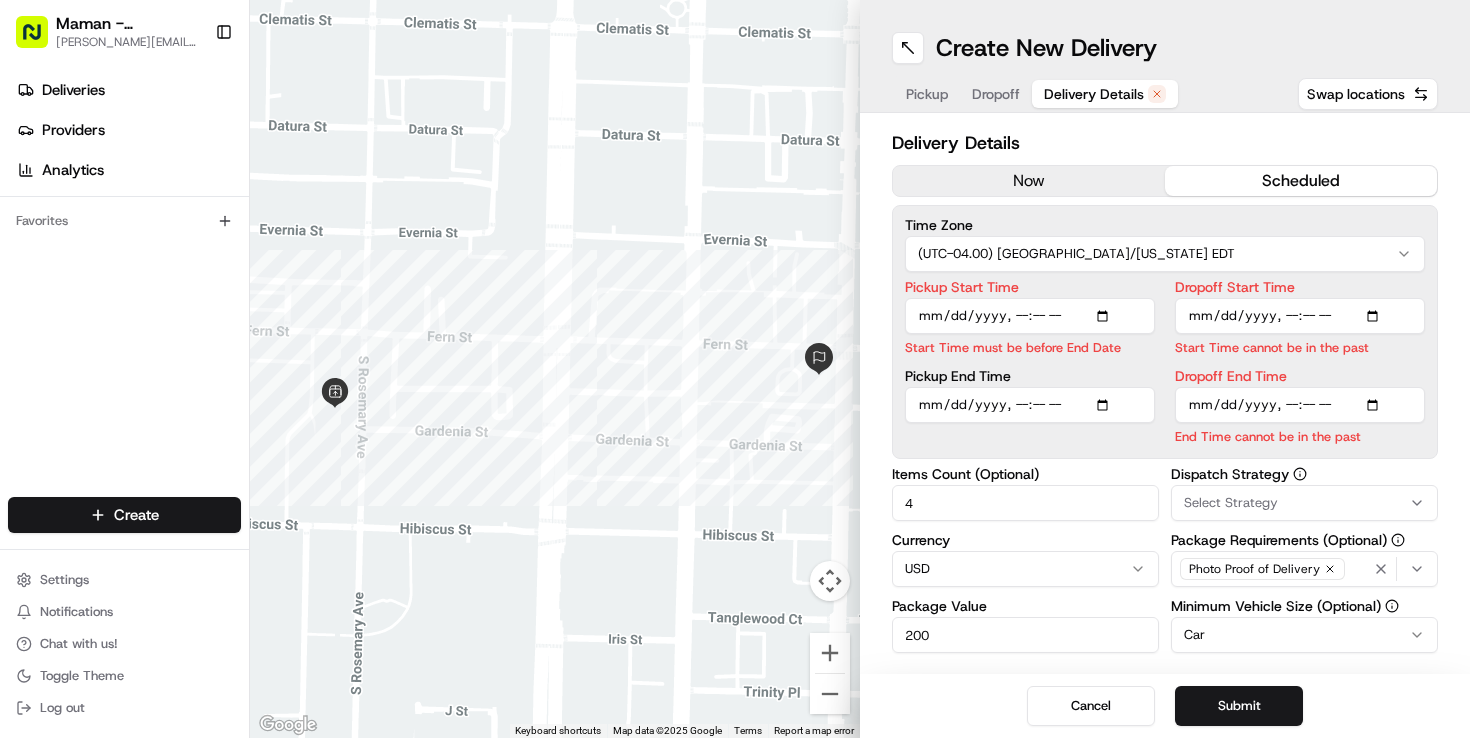 type on "2025-07-18T09:10" 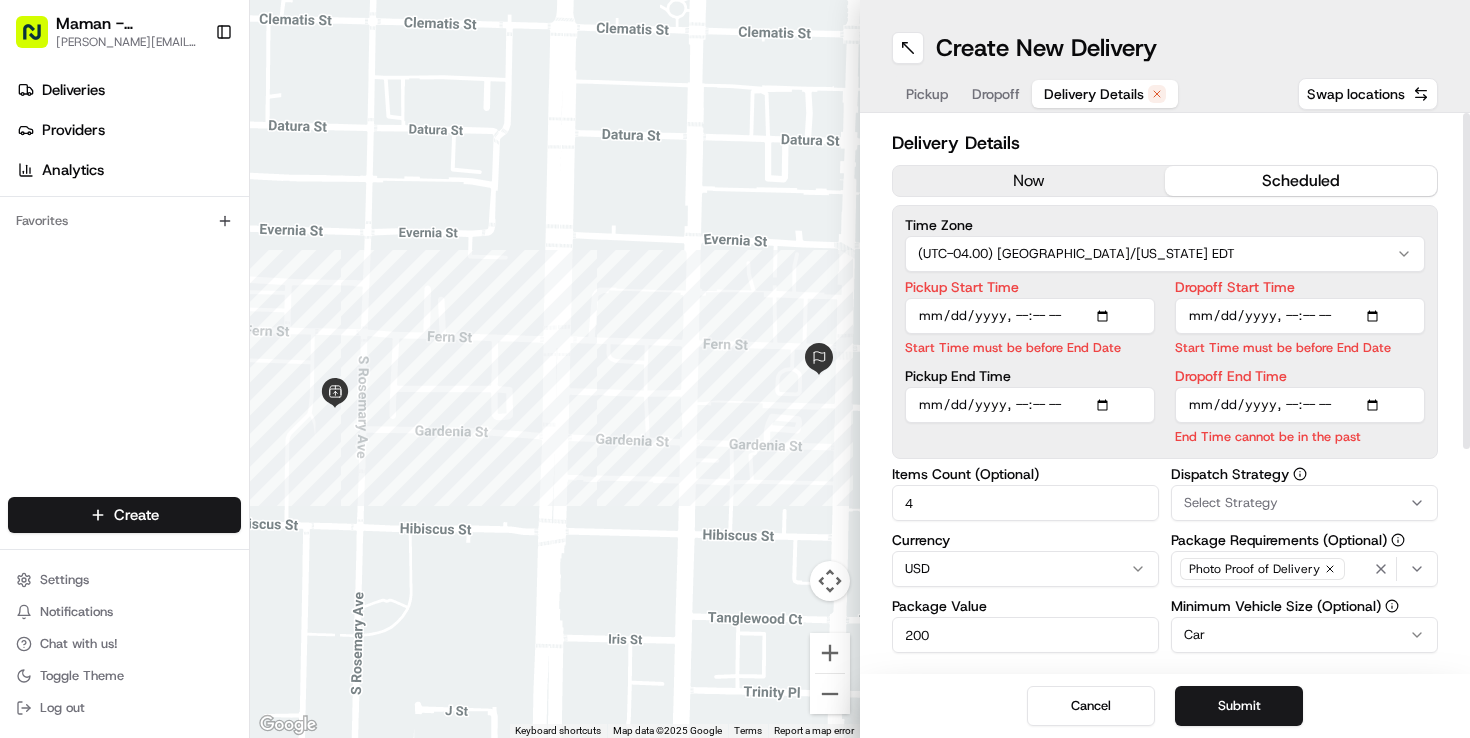 click on "Dropoff End Time" at bounding box center (1300, 405) 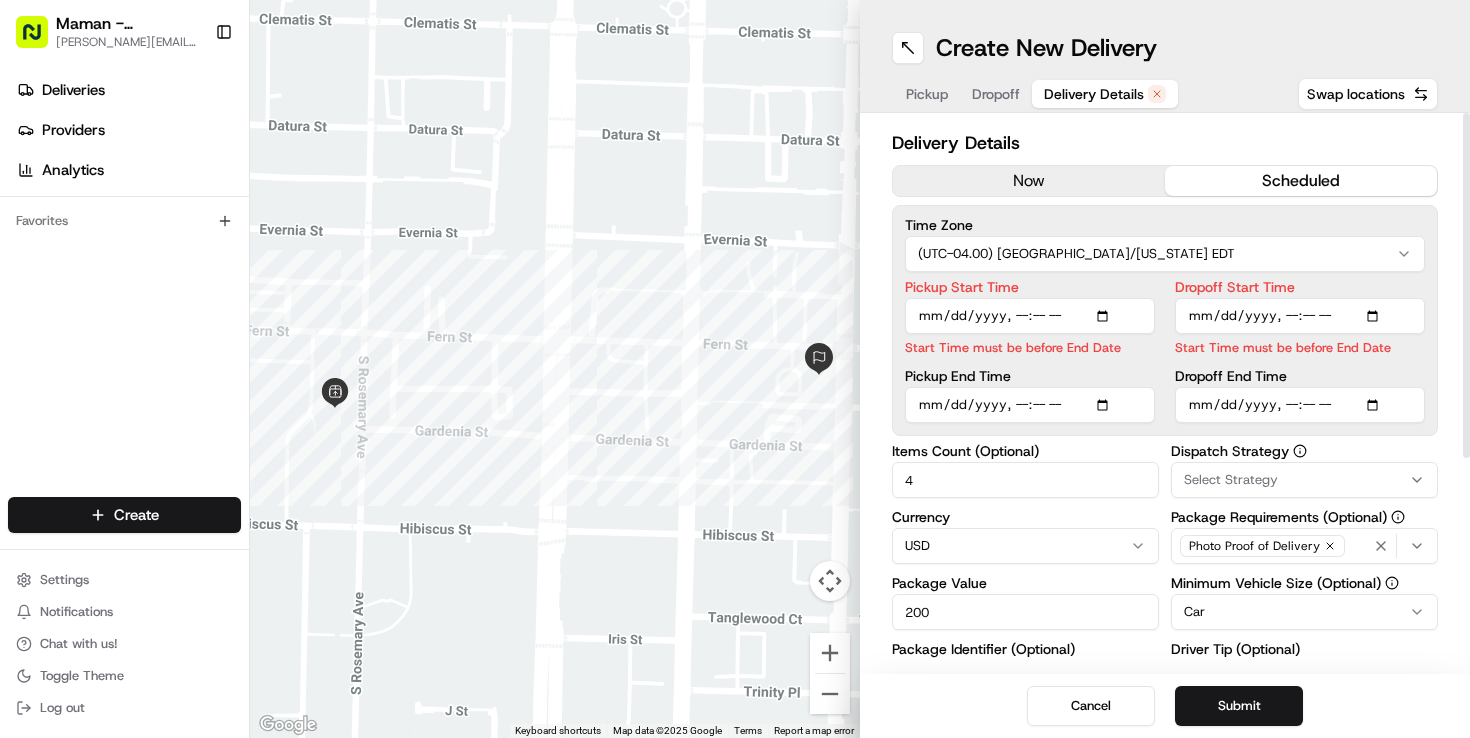 click on "Select Strategy" at bounding box center (1231, 480) 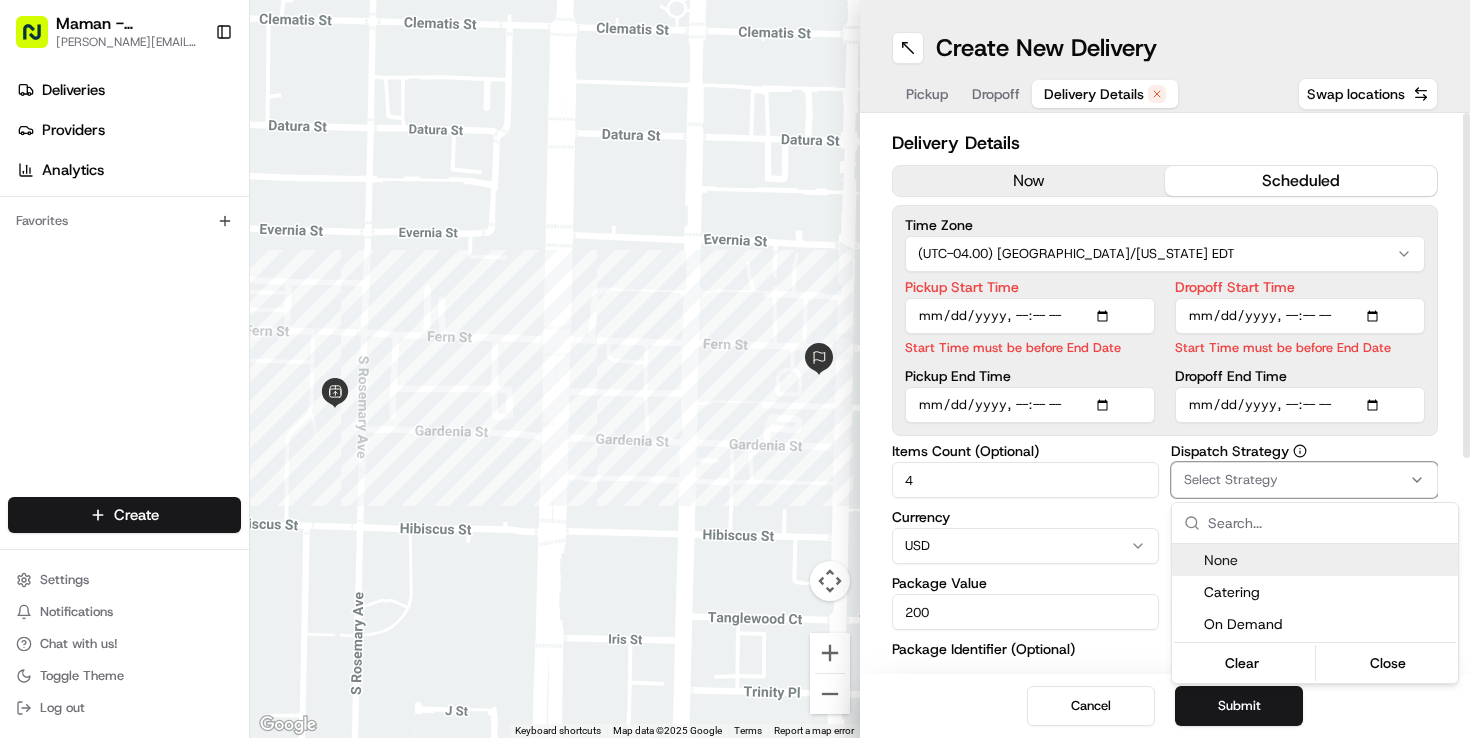click on "Catering" at bounding box center [1327, 592] 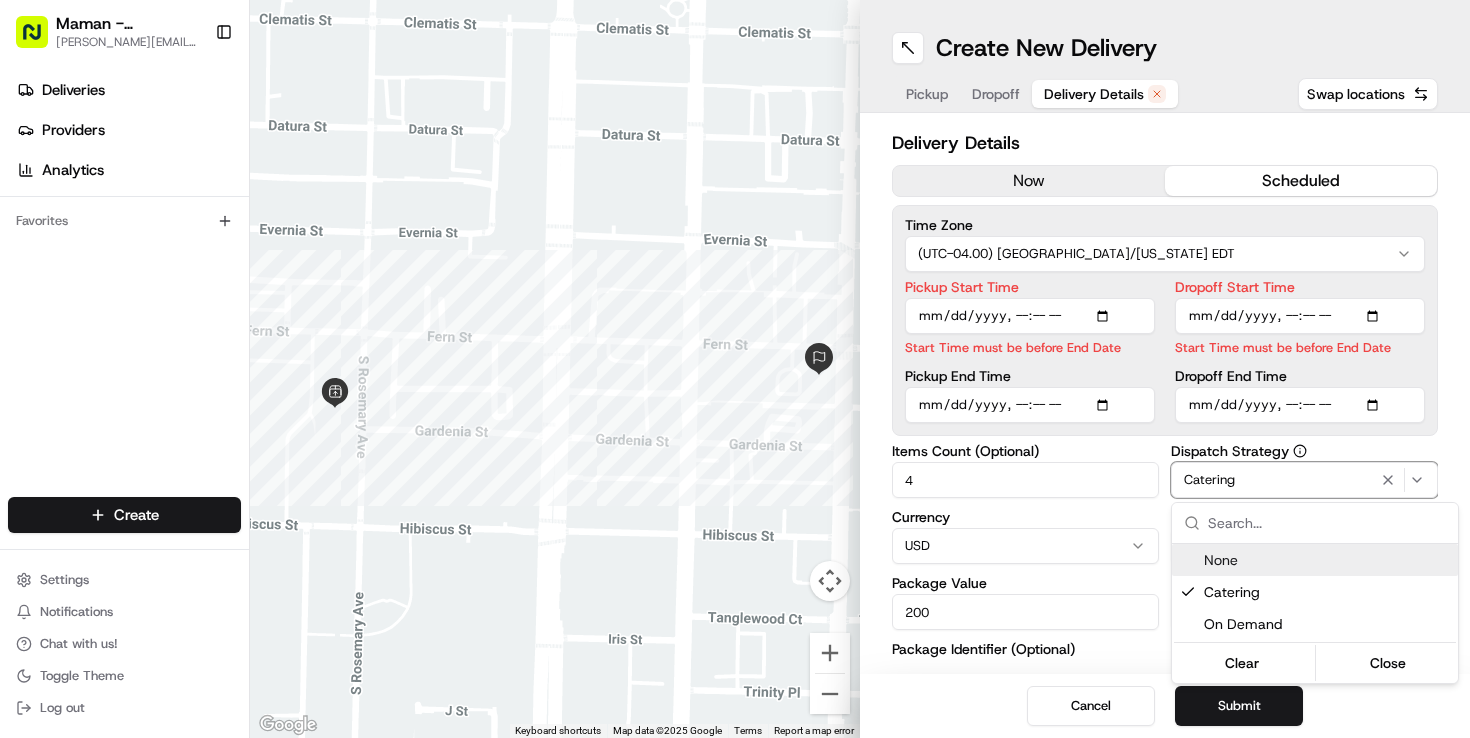 click on "Maman - Wynwood charlotte@mamannyc.com Toggle Sidebar Deliveries Providers Analytics Favorites Main Menu Members & Organization Organization Users Roles Preferences Customization Tracking Orchestration Automations Dispatch Strategy Locations Pickup Locations Dropoff Locations Billing Billing Refund Requests Integrations Notification Triggers Webhooks API Keys Request Logs Create Settings Notifications Chat with us! Toggle Theme Log out ← Move left → Move right ↑ Move up ↓ Move down + Zoom in - Zoom out Home Jump left by 75% End Jump right by 75% Page Up Jump up by 75% Page Down Jump down by 75% Keyboard shortcuts Map Data Map data ©2025 Google Map data ©2025 Google 50 m  Click to toggle between metric and imperial units Terms Report a map error Create New Delivery Pickup Dropoff Delivery Details Swap locations Delivery Details now scheduled Time Zone (UTC-04.00) America/New York EDT Pickup Start Time Start Time must be before End Date Pickup End Time Dropoff Start Time 4 Currency 5" at bounding box center (735, 369) 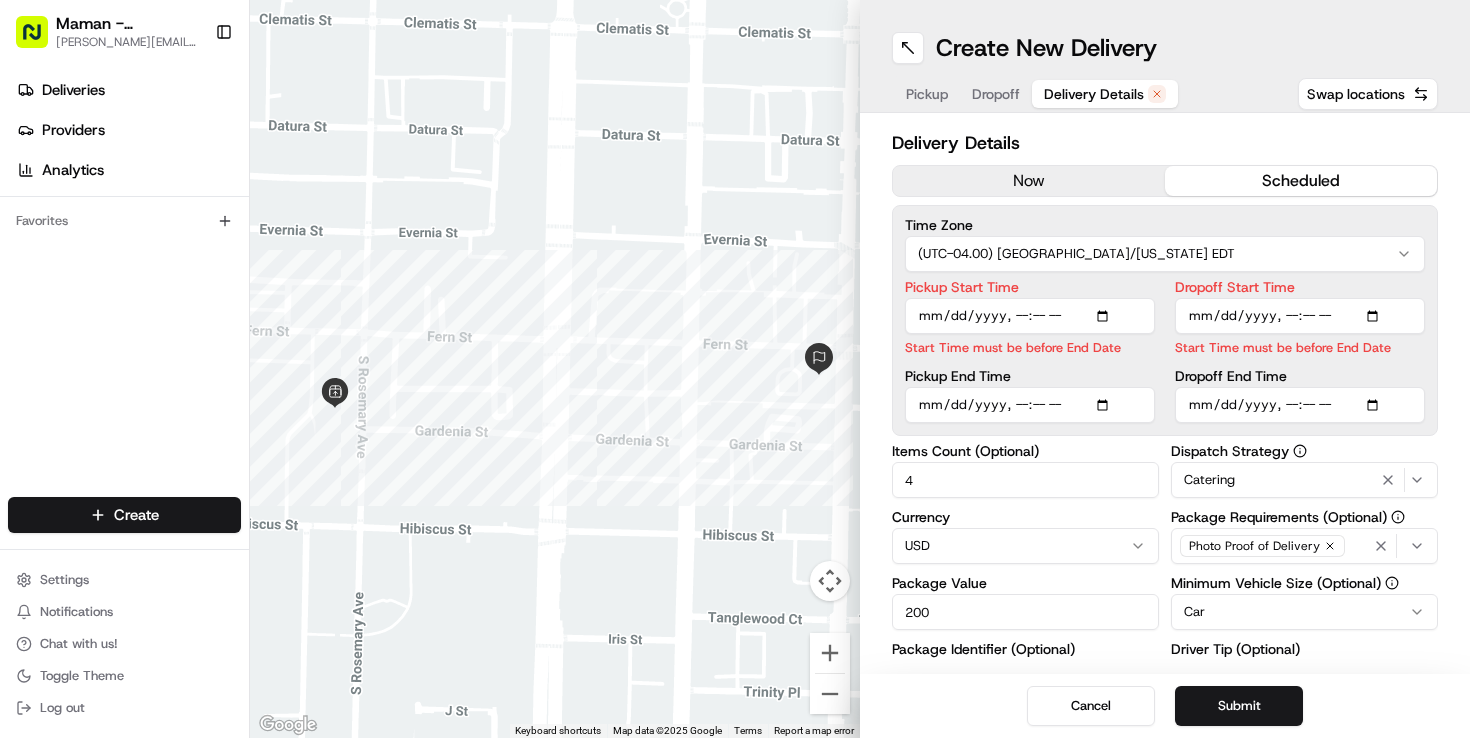 click on "4" at bounding box center [1025, 480] 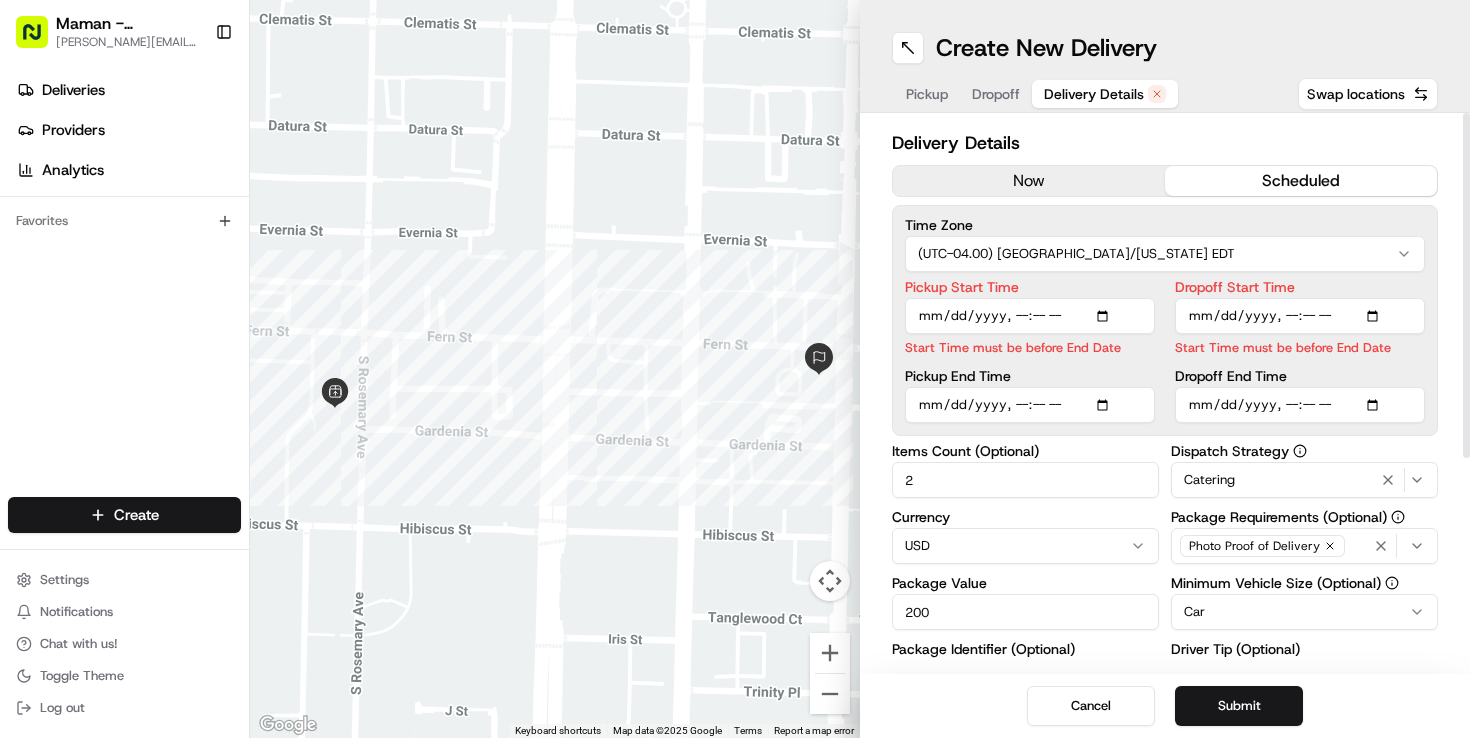 type on "2" 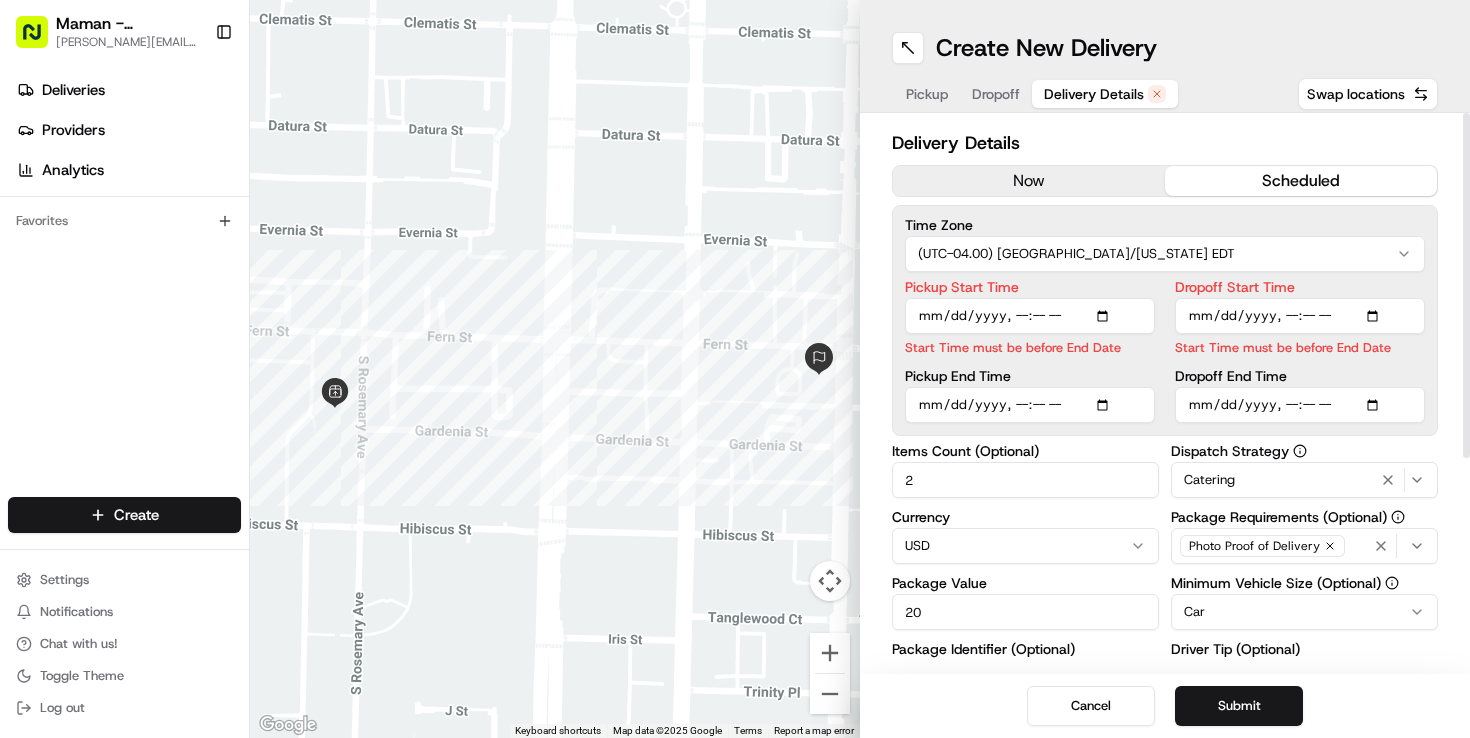 type on "2" 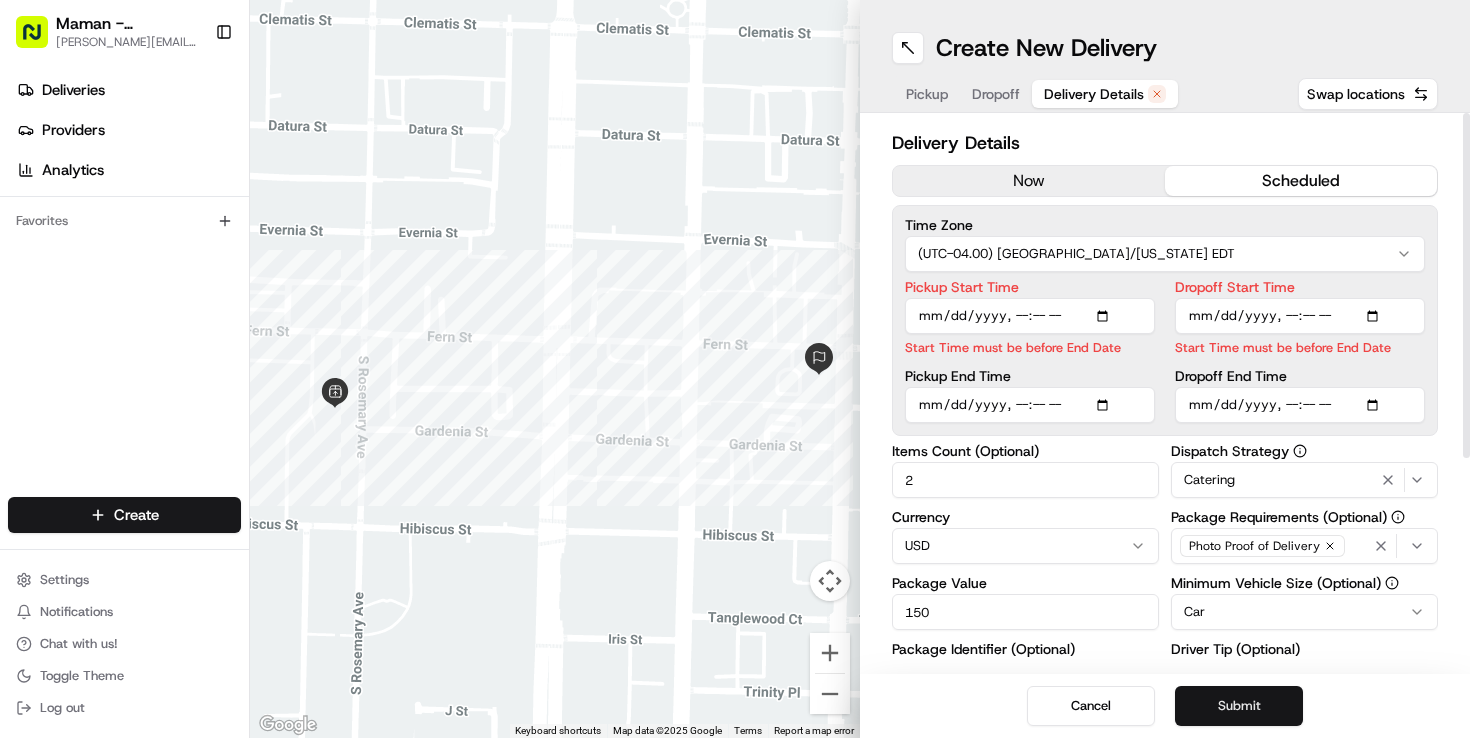 type on "150" 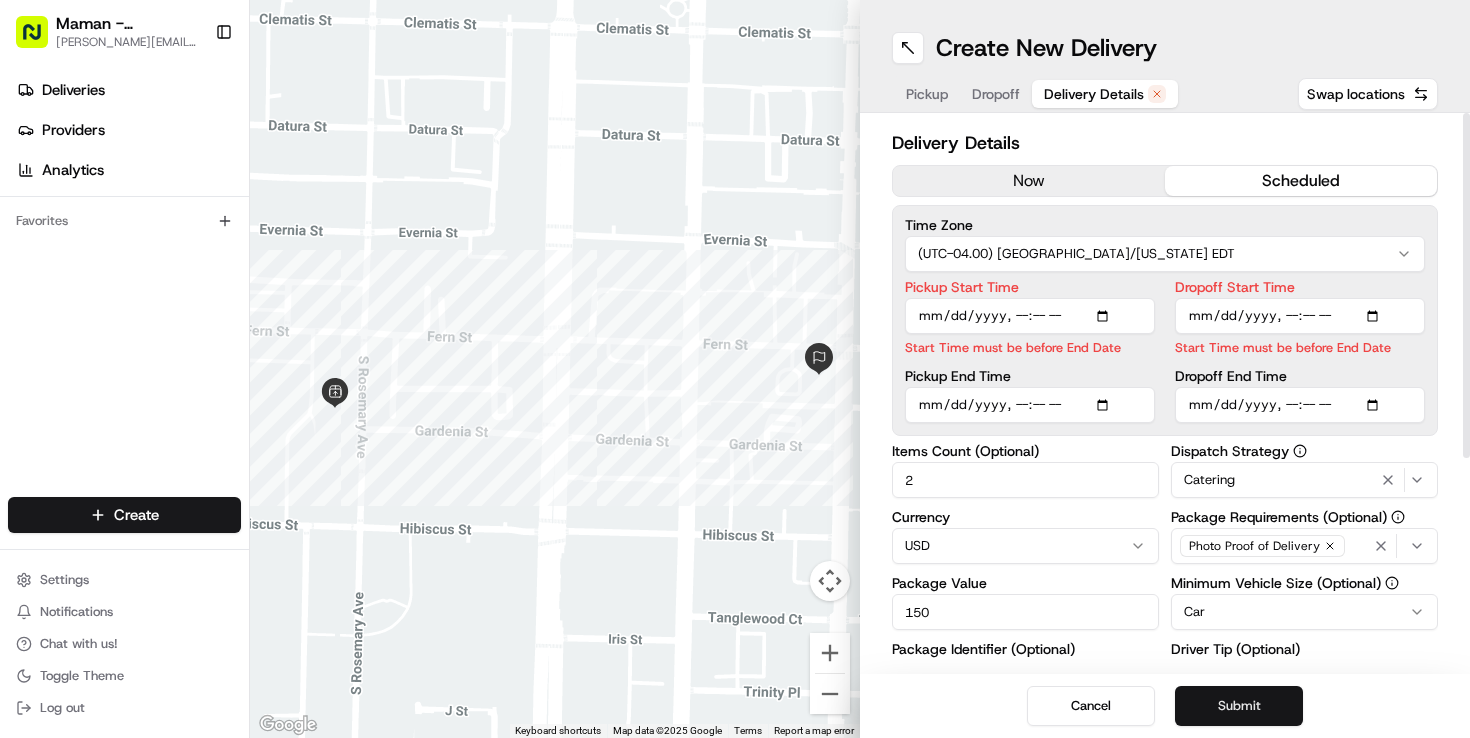click on "Submit" at bounding box center (1239, 706) 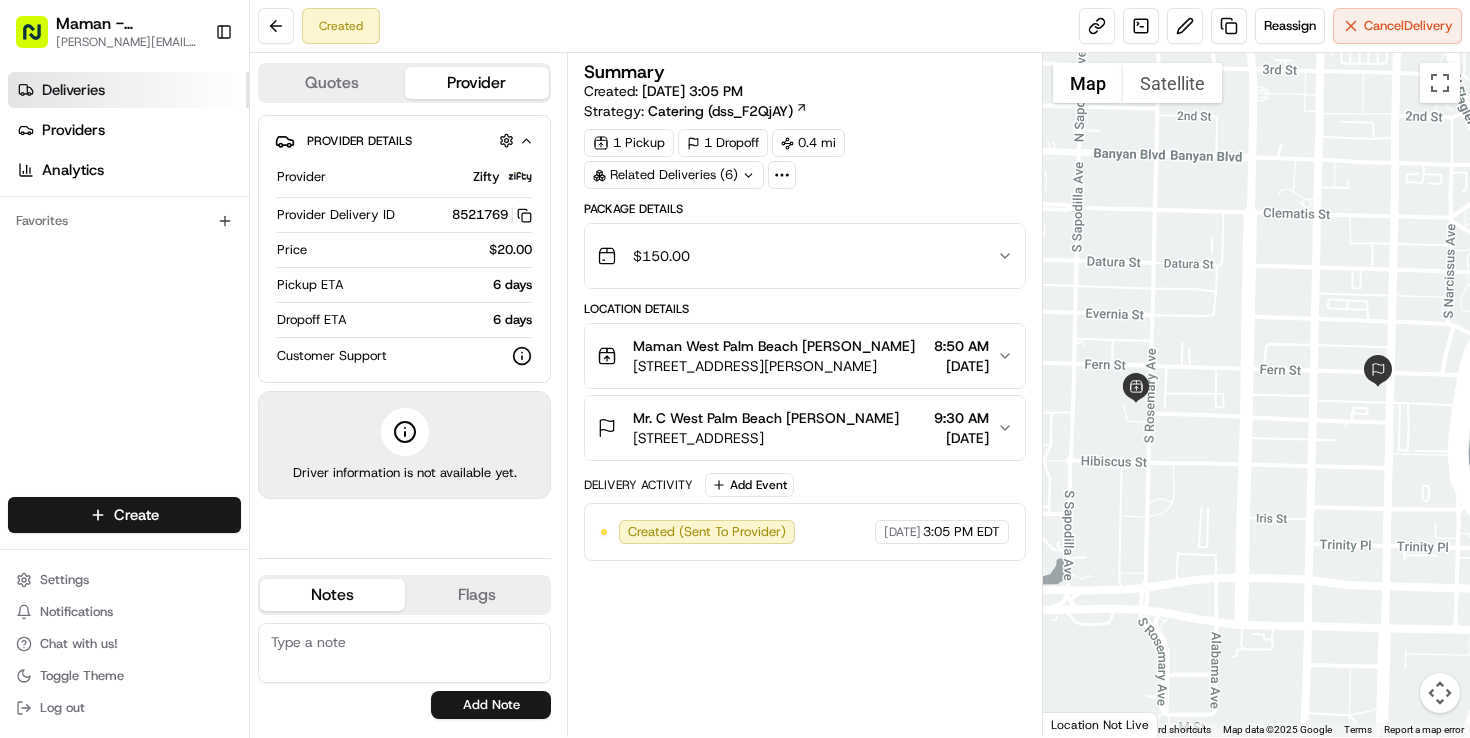 click on "Deliveries" at bounding box center [73, 90] 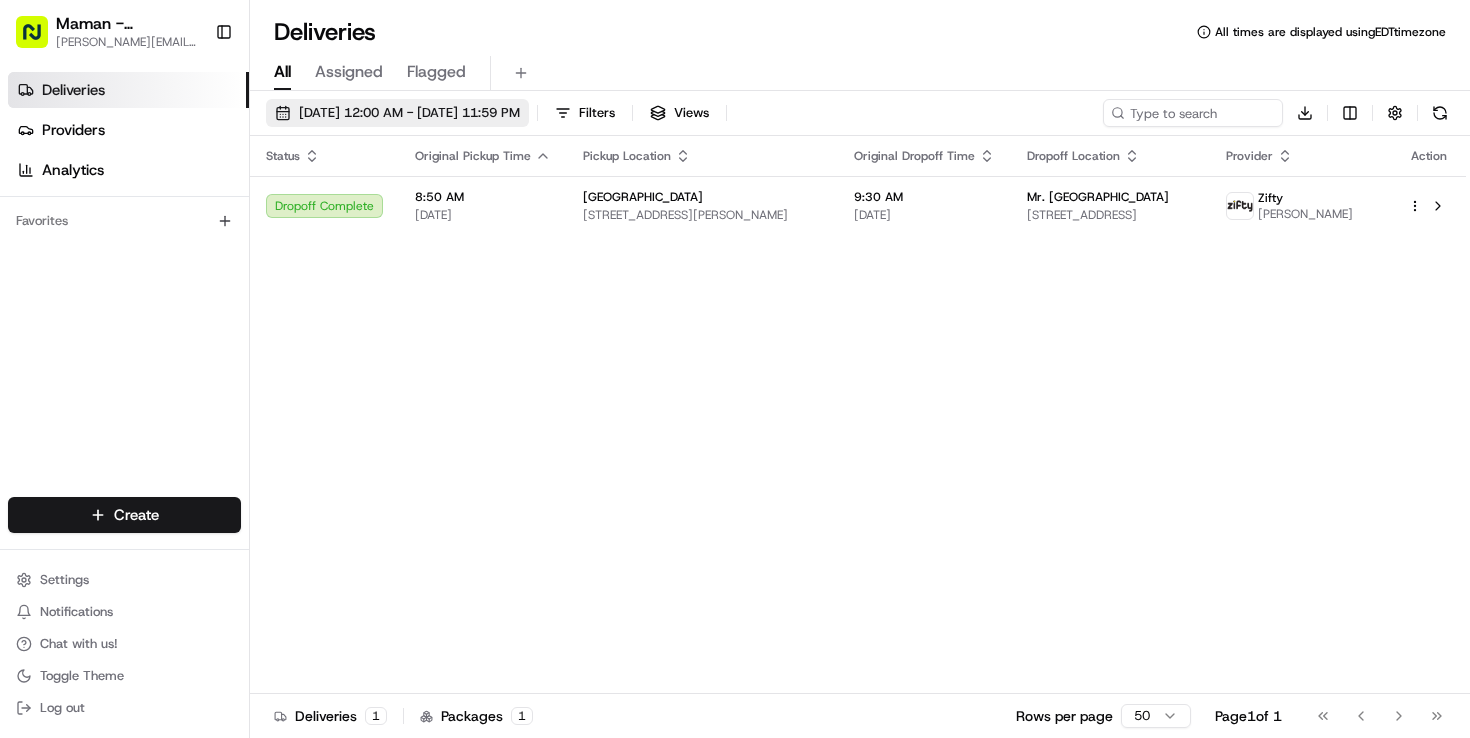 click on "[DATE] 12:00 AM - [DATE] 11:59 PM" at bounding box center (409, 113) 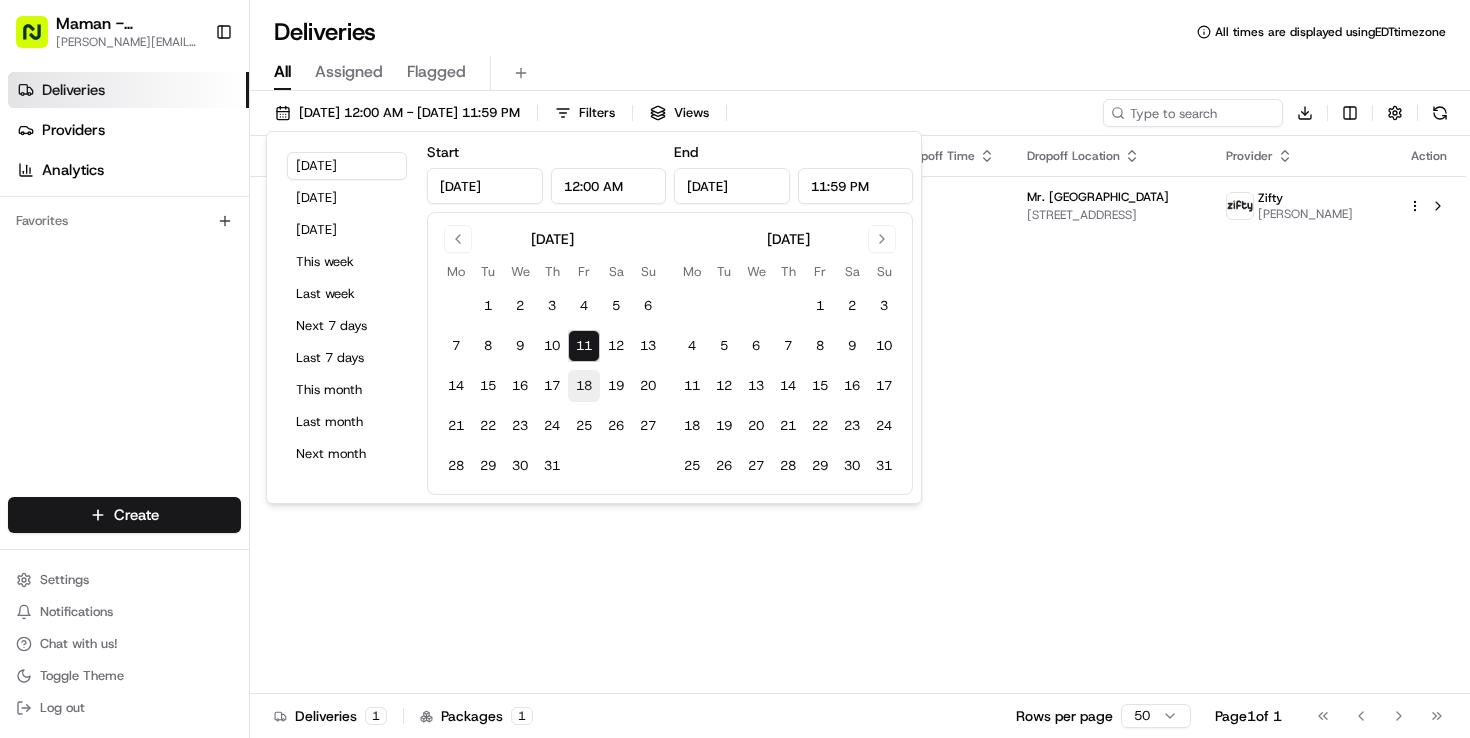 click on "18" at bounding box center (584, 386) 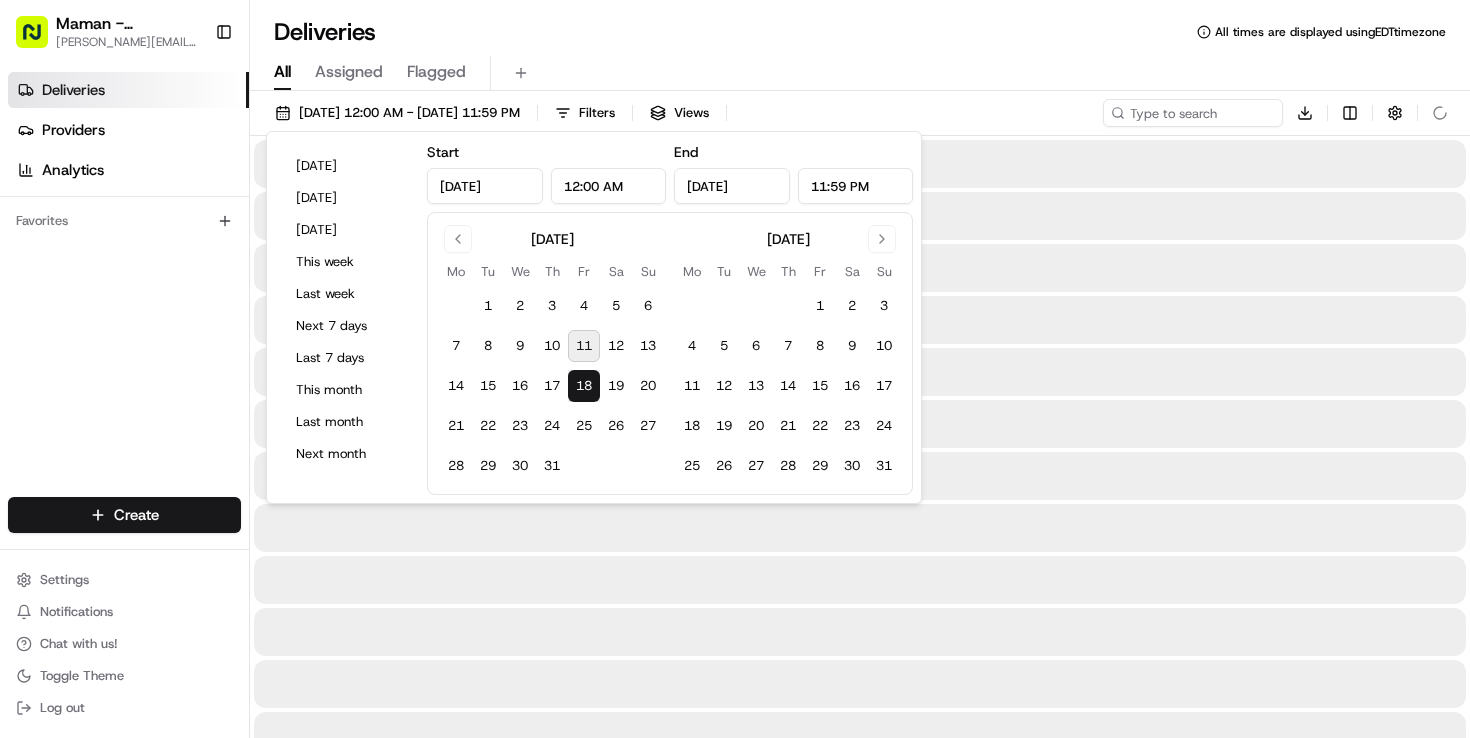 click on "18" at bounding box center [584, 386] 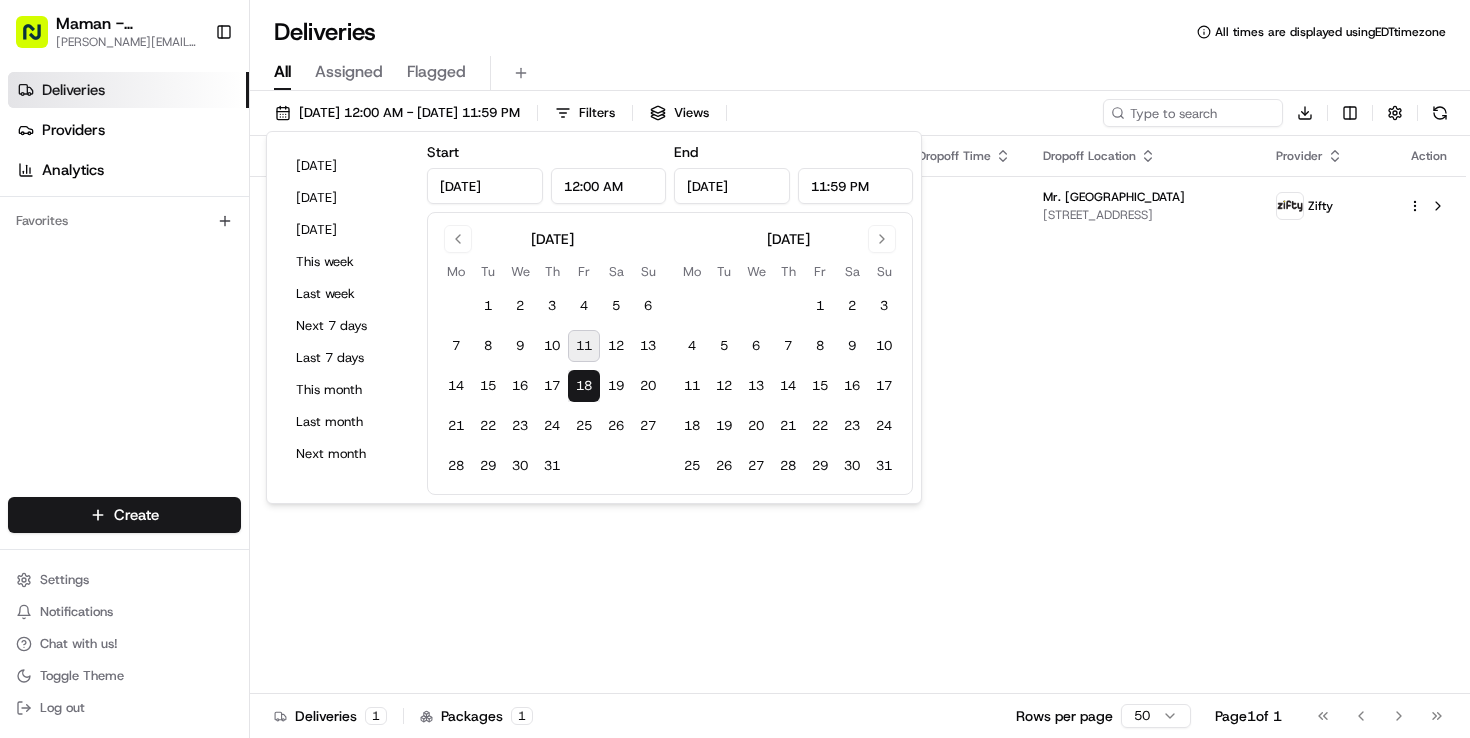 click on "All Assigned Flagged" at bounding box center (860, 69) 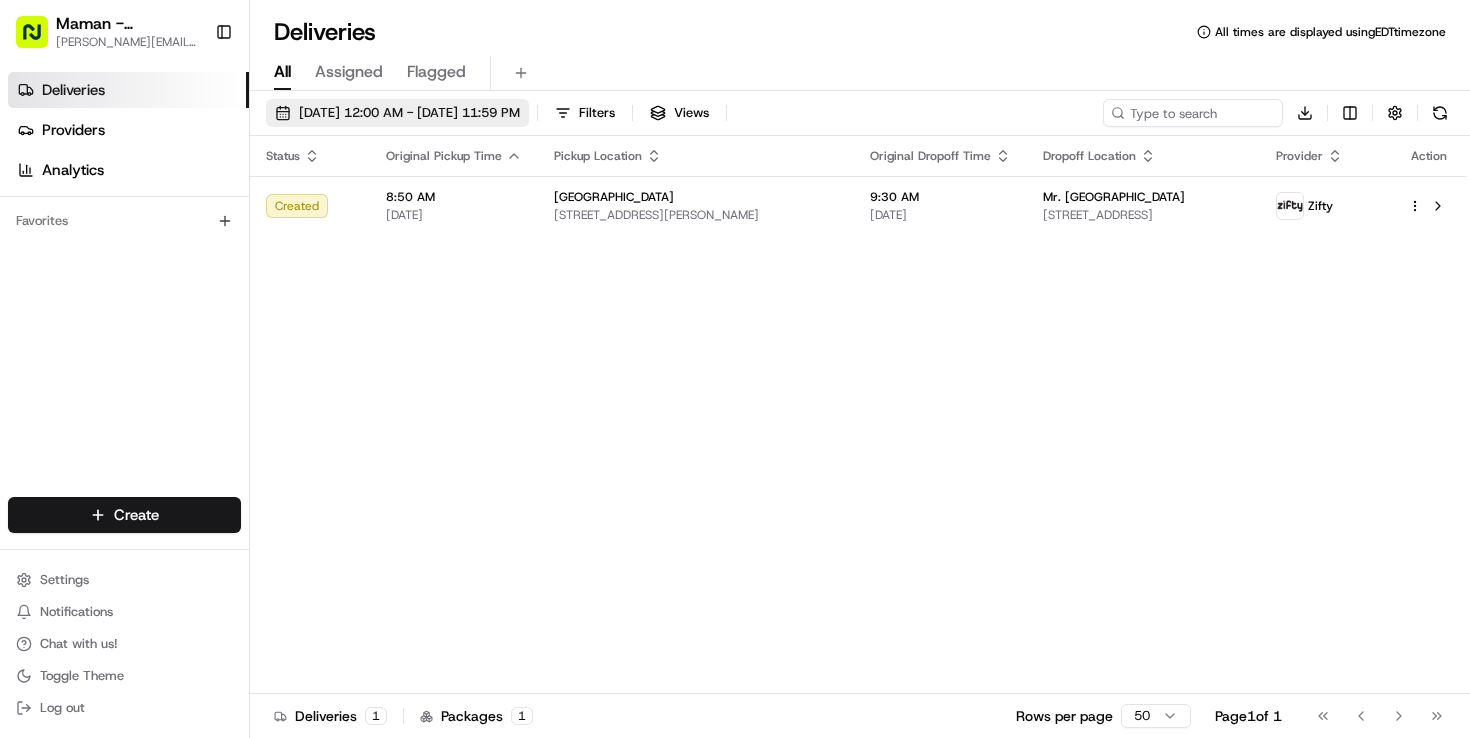 click on "07/18/2025 12:00 AM - 07/18/2025 11:59 PM" at bounding box center (397, 113) 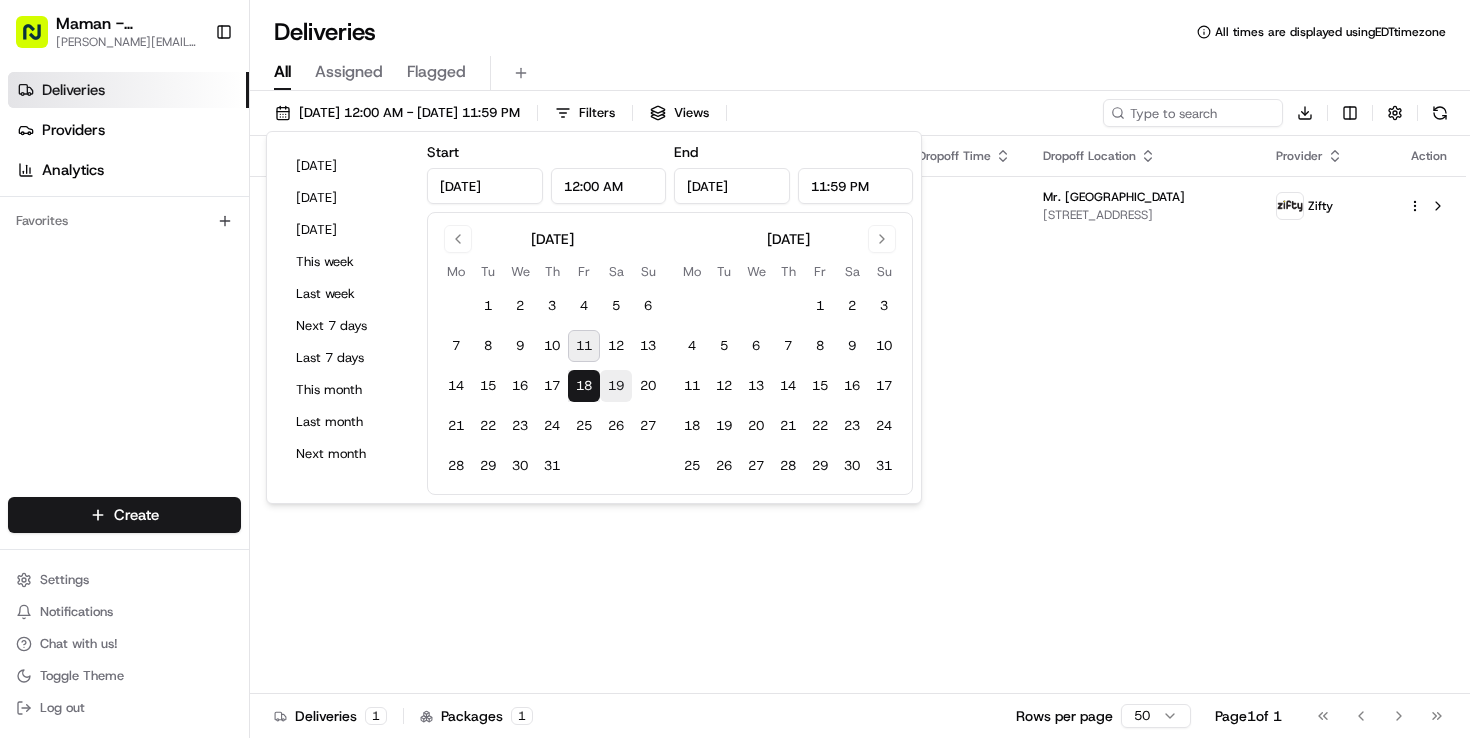 click on "19" at bounding box center [616, 386] 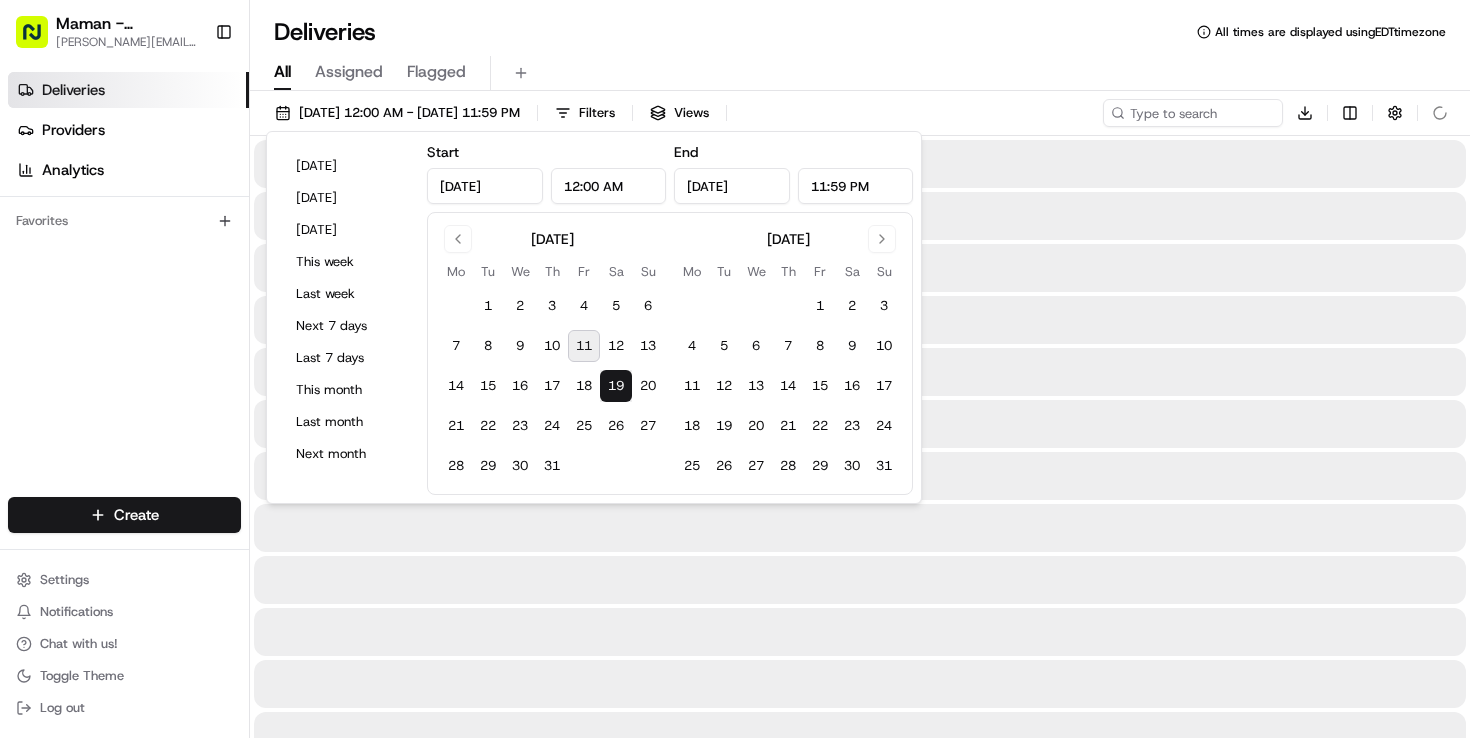 click on "19" at bounding box center [616, 386] 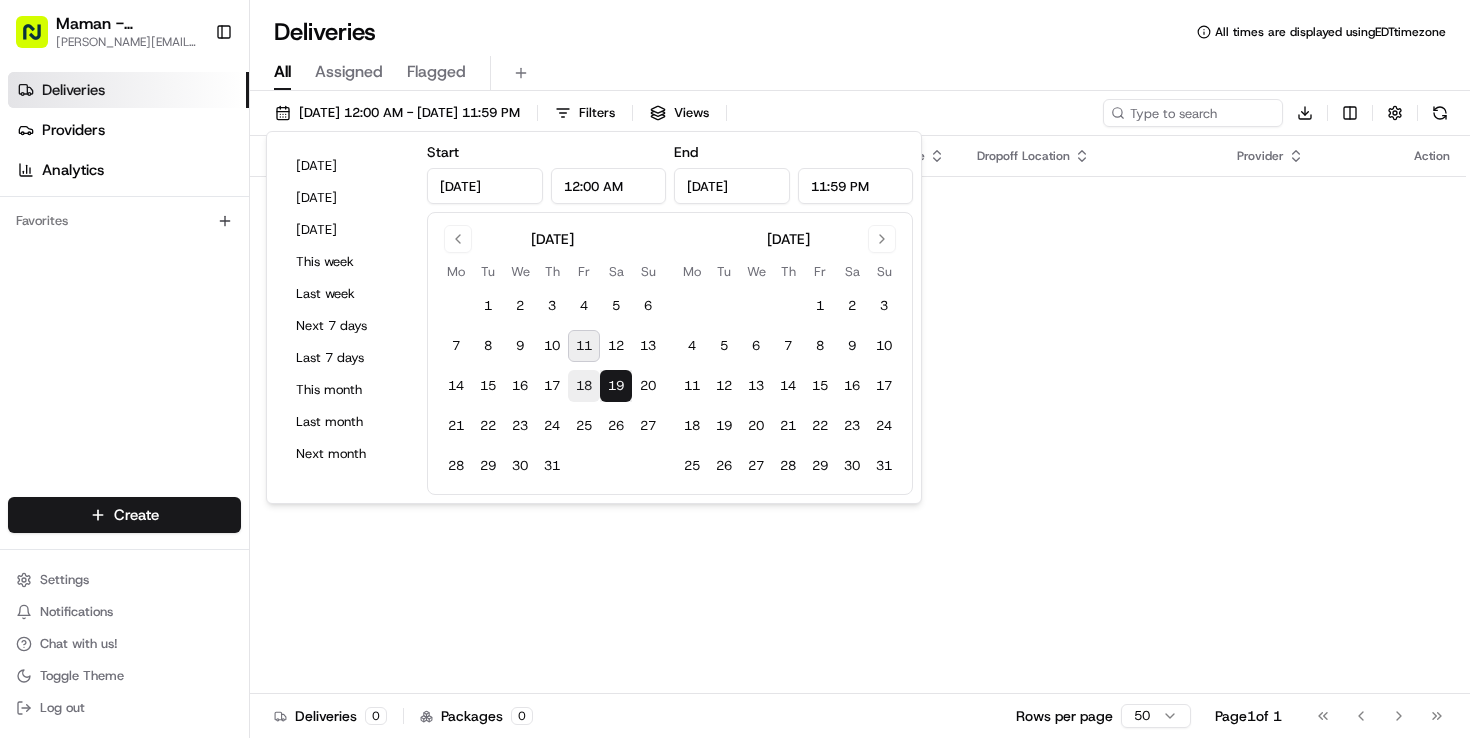 click on "18" at bounding box center [584, 386] 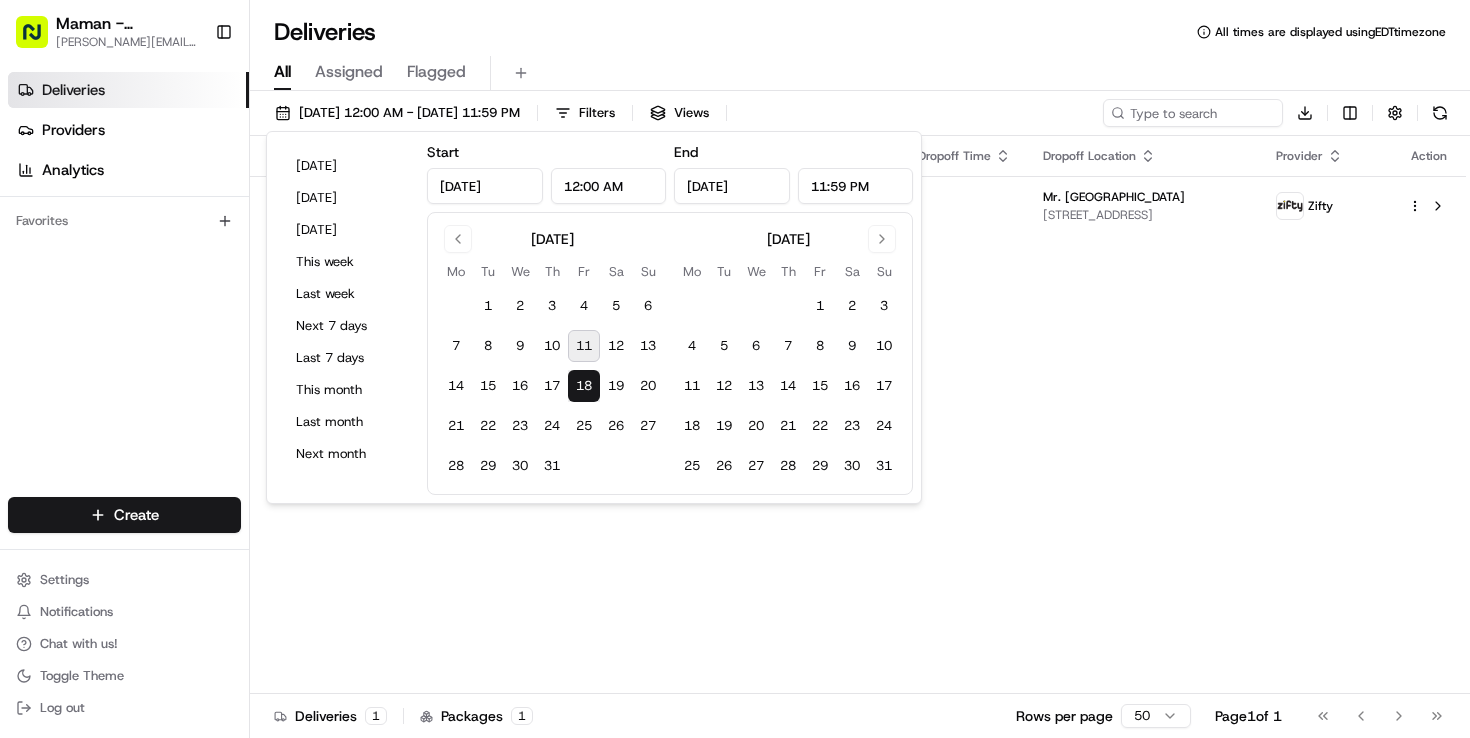 click on "18" at bounding box center [584, 386] 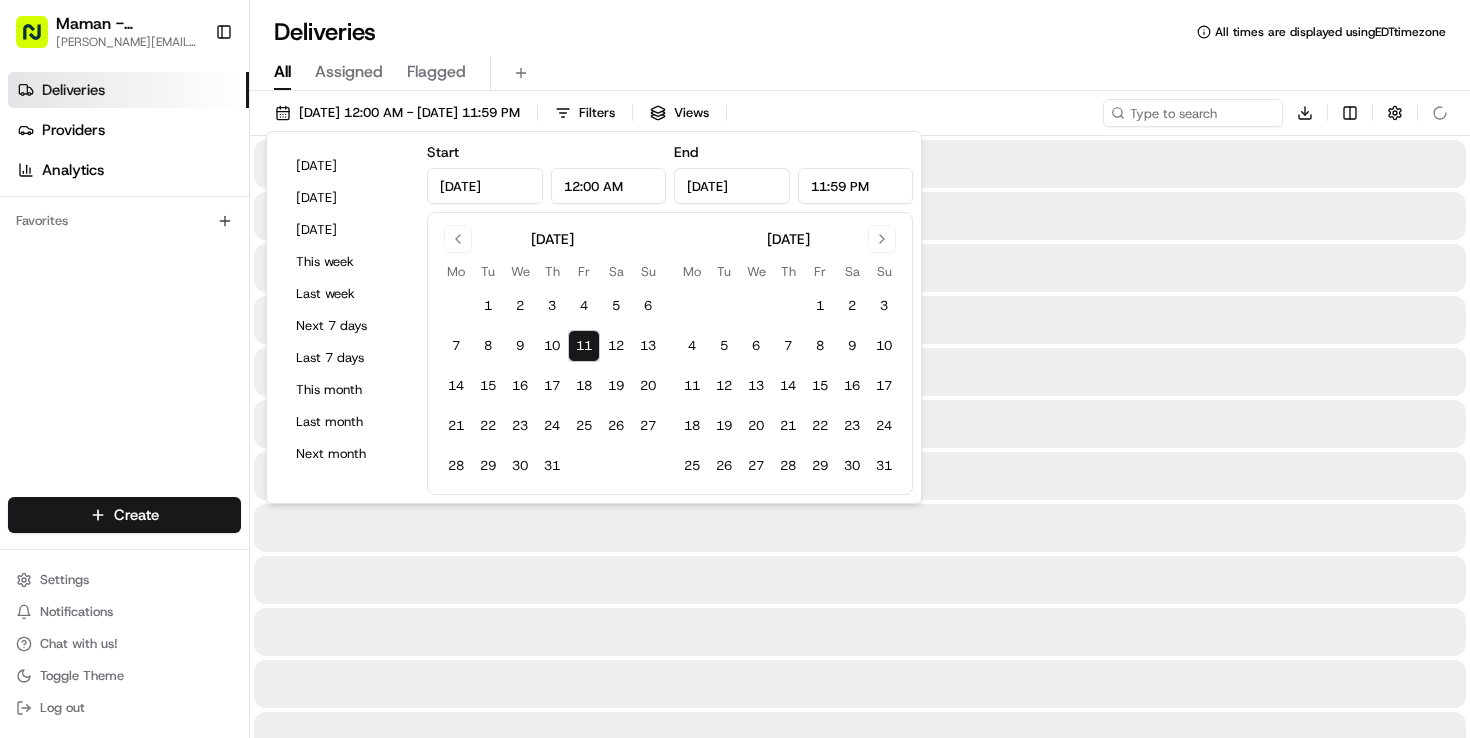 click on "11" at bounding box center [584, 346] 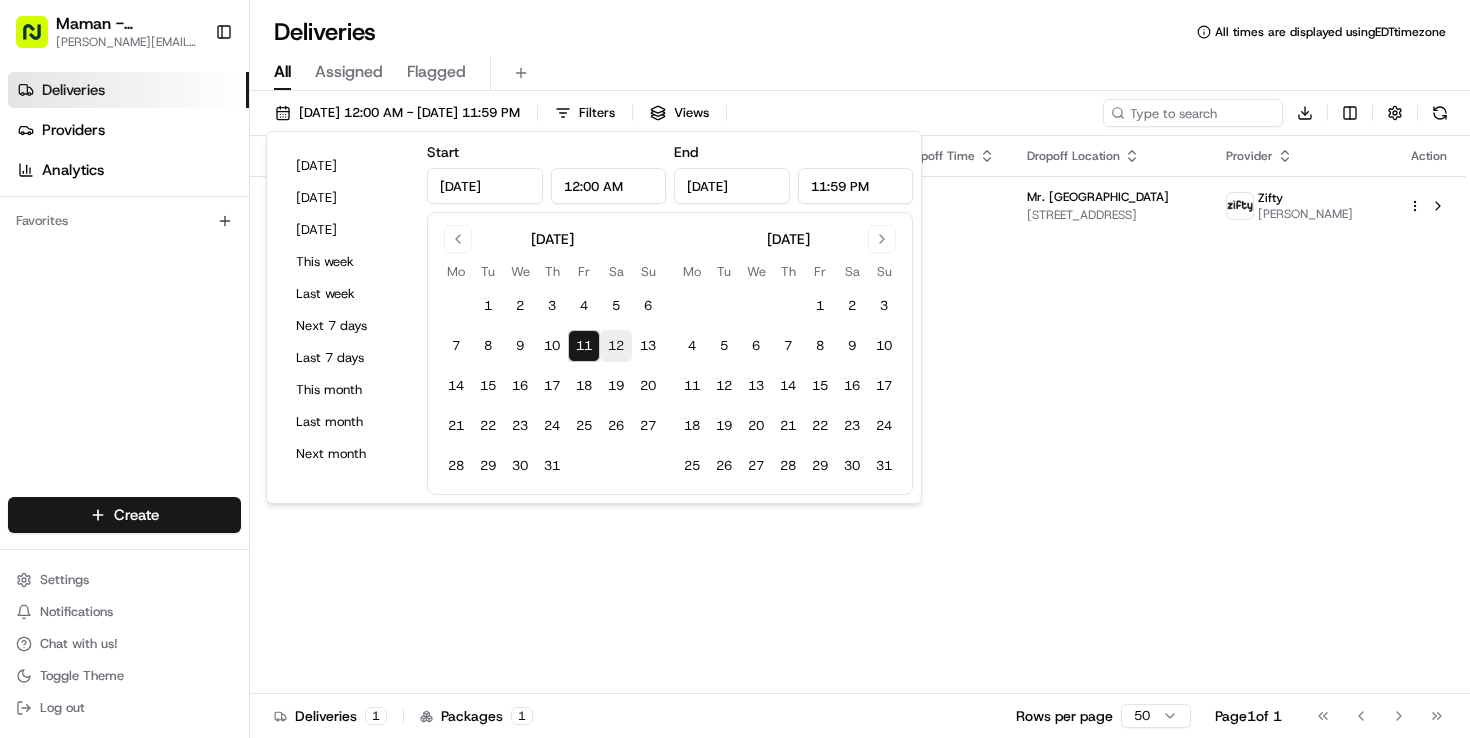 click on "12" at bounding box center (616, 346) 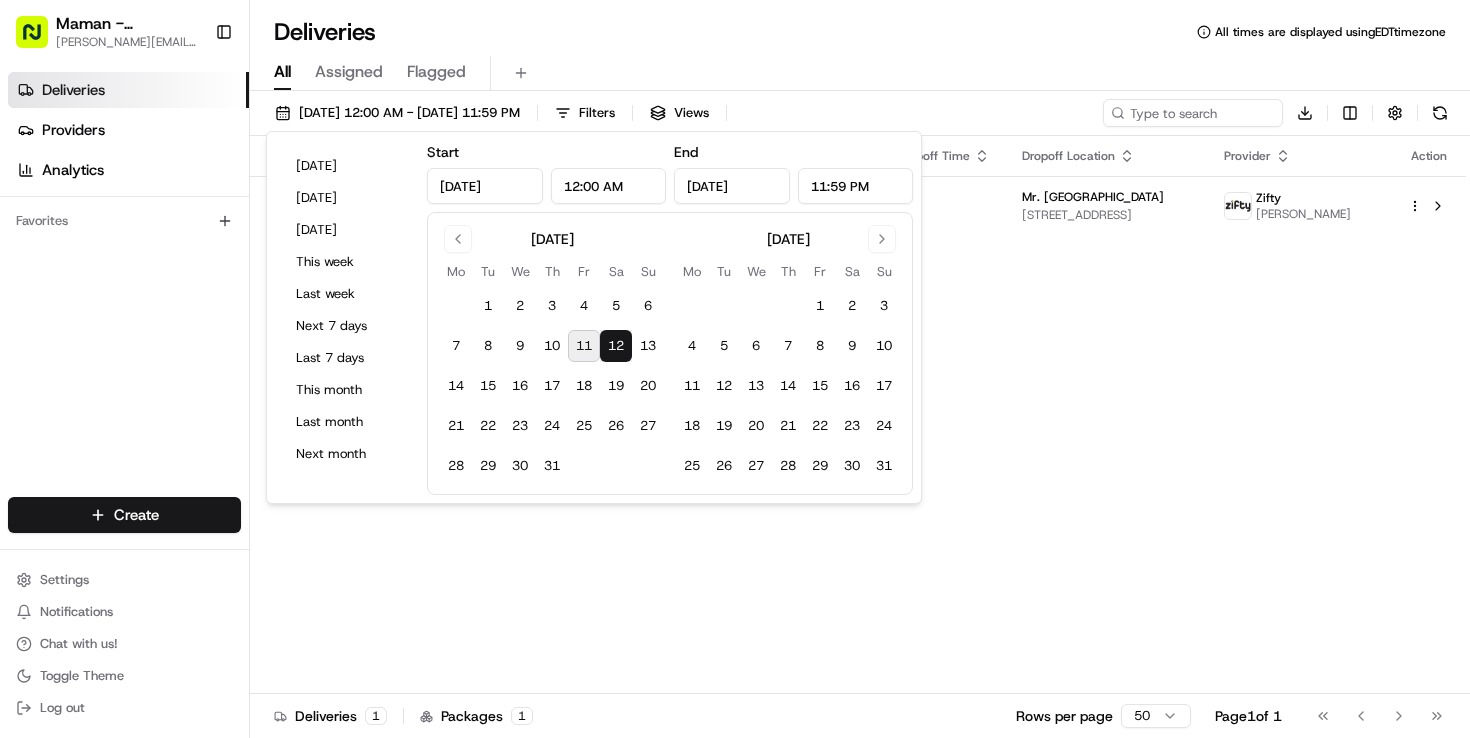 click on "12" at bounding box center (616, 346) 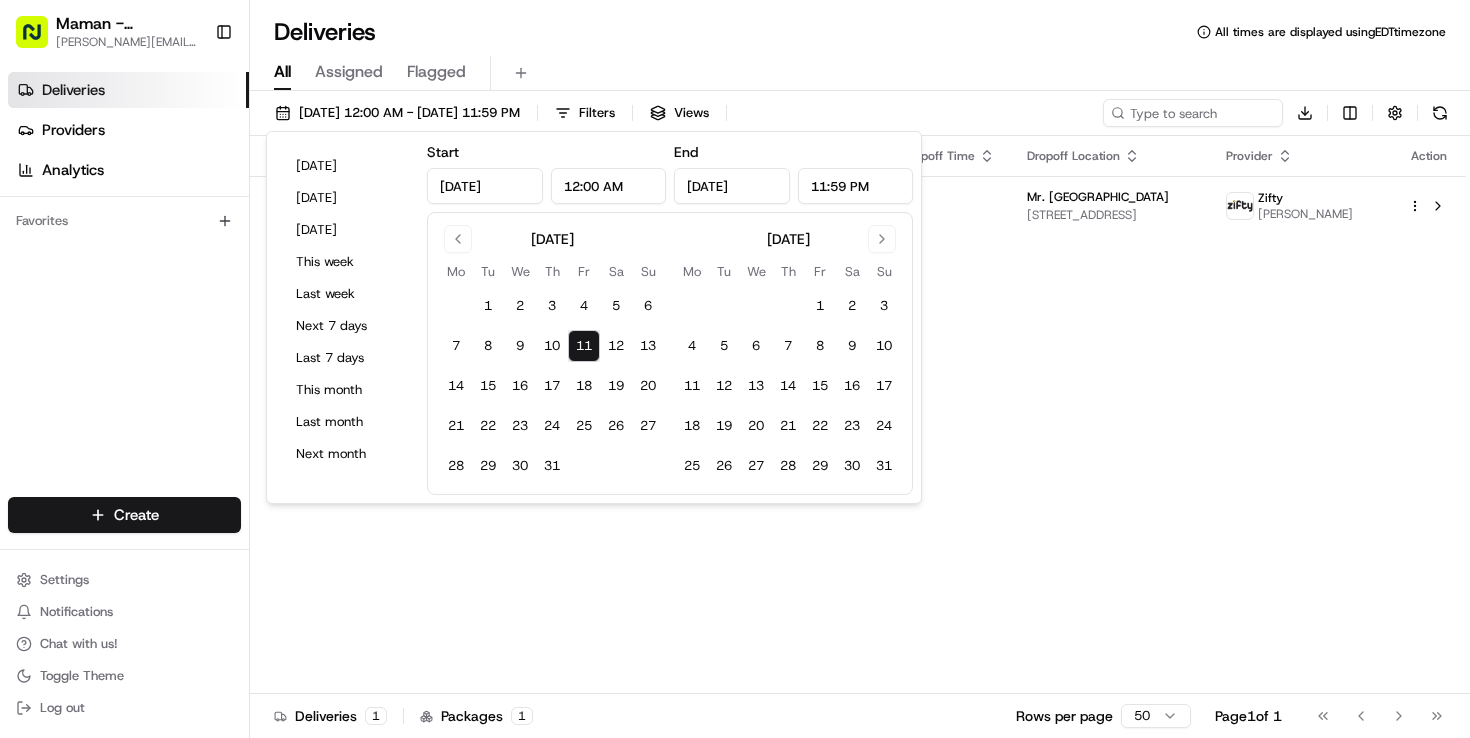 click on "11" at bounding box center [584, 346] 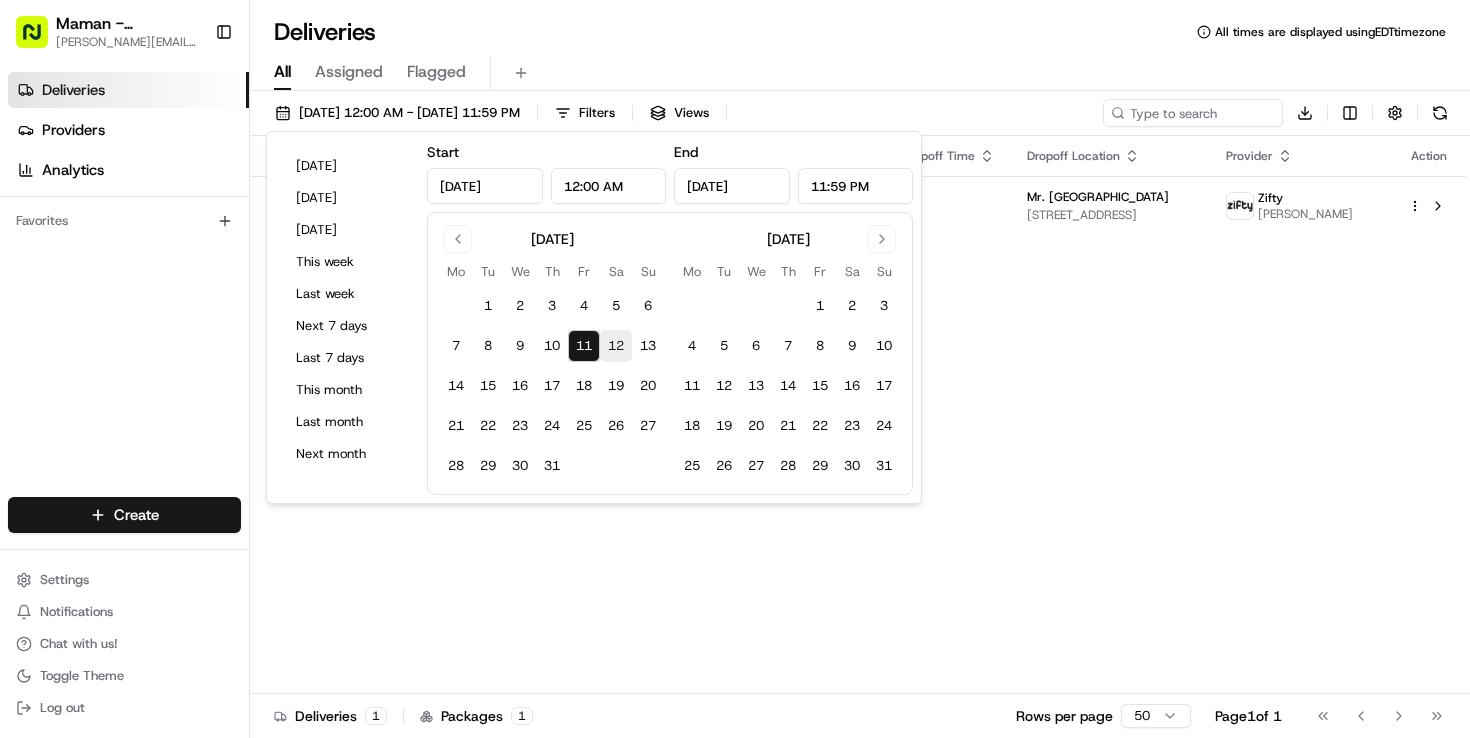 click on "12" at bounding box center [616, 346] 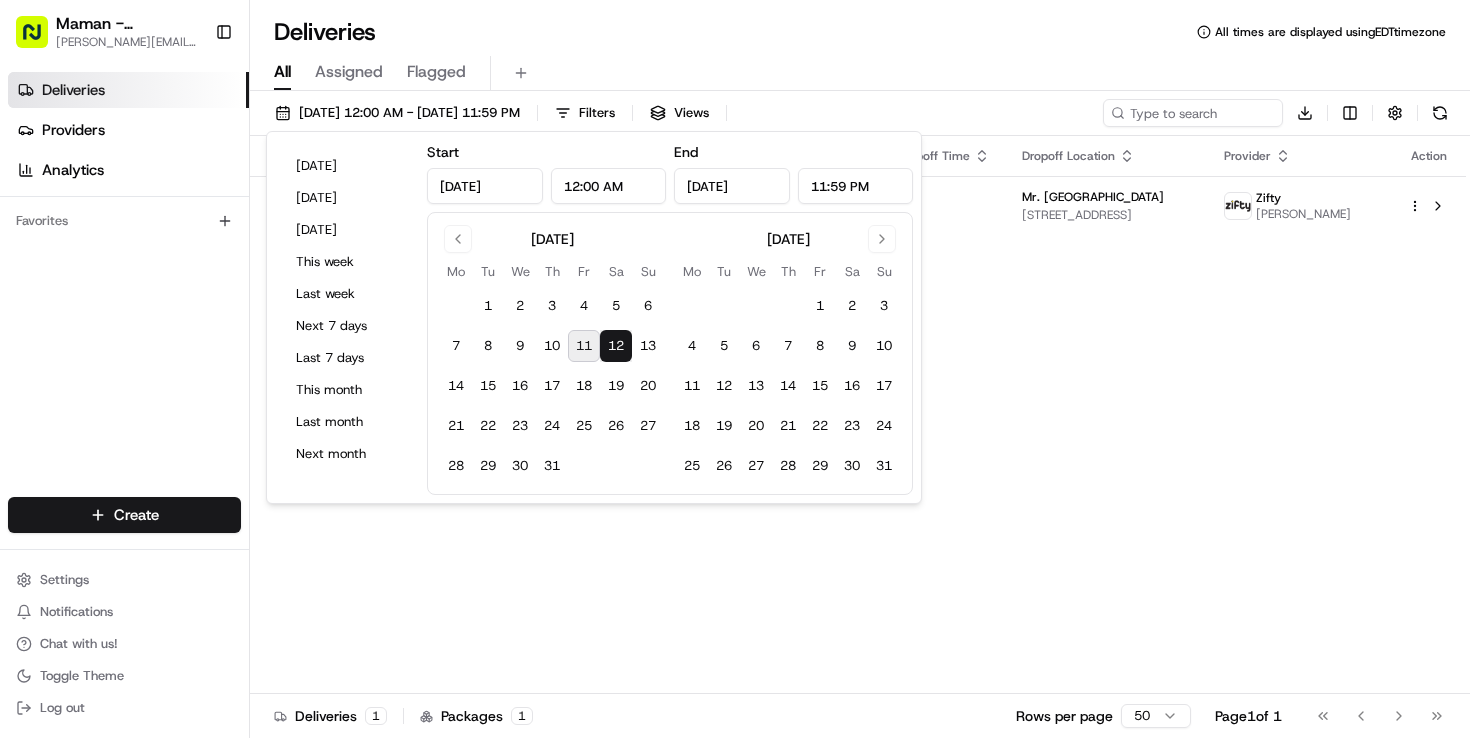 click on "11" at bounding box center [584, 346] 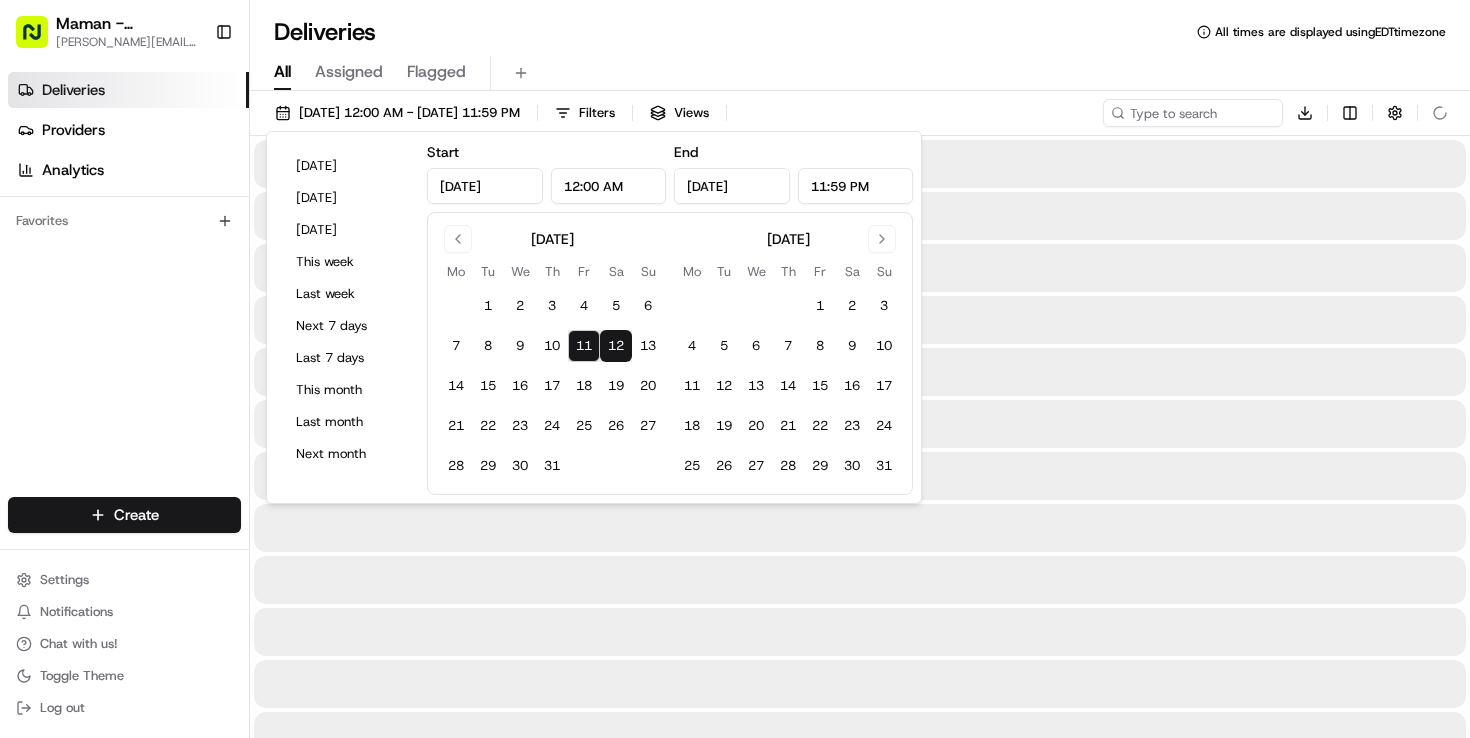 click on "11" at bounding box center (584, 346) 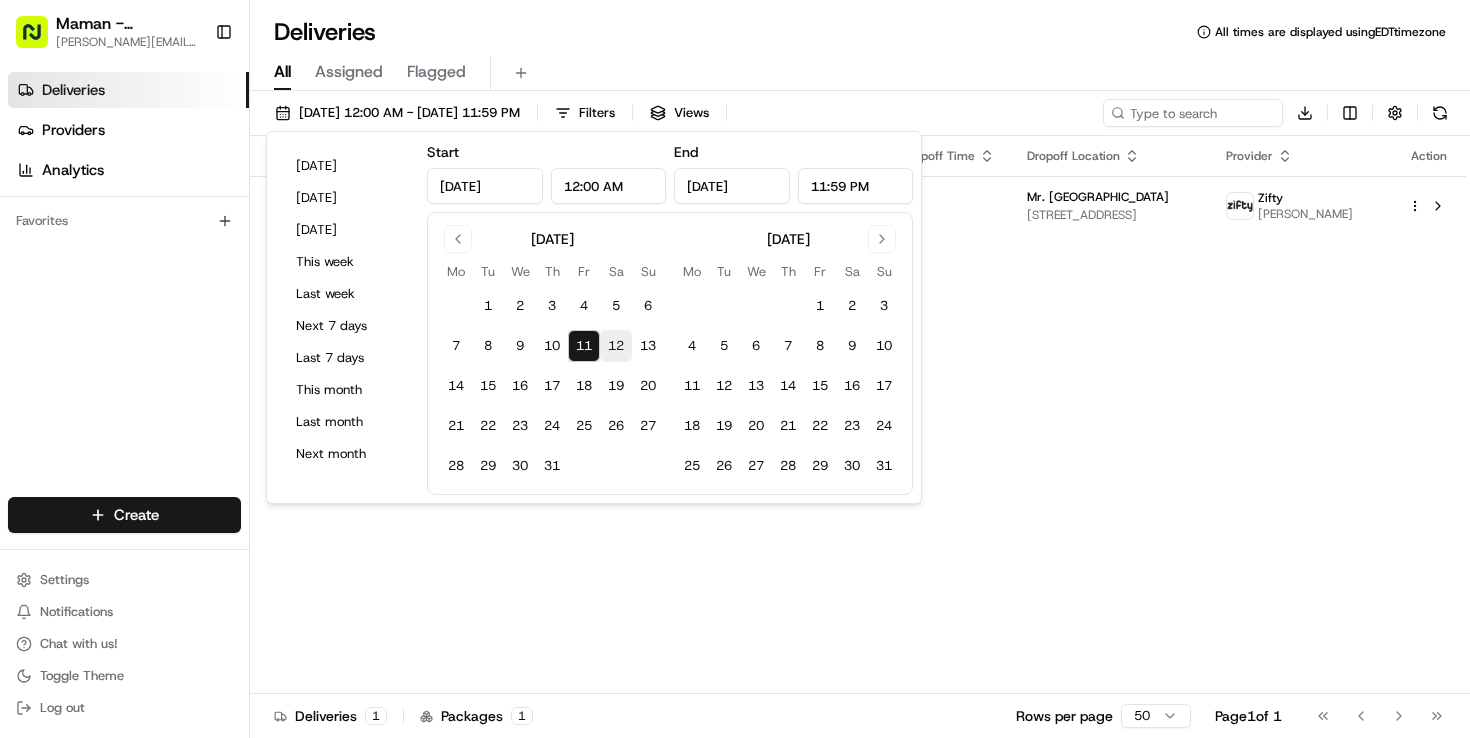 click on "12" at bounding box center [616, 346] 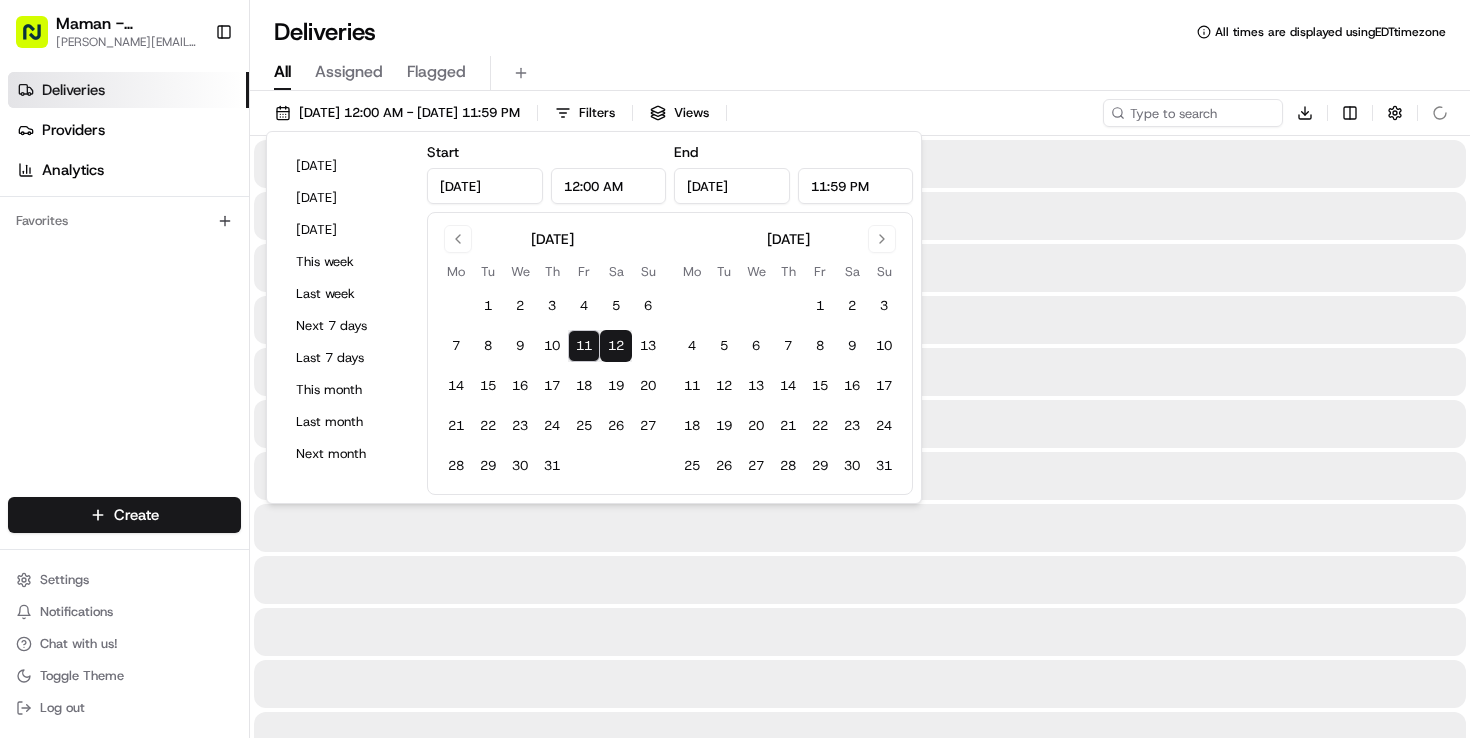 click on "12" at bounding box center [616, 346] 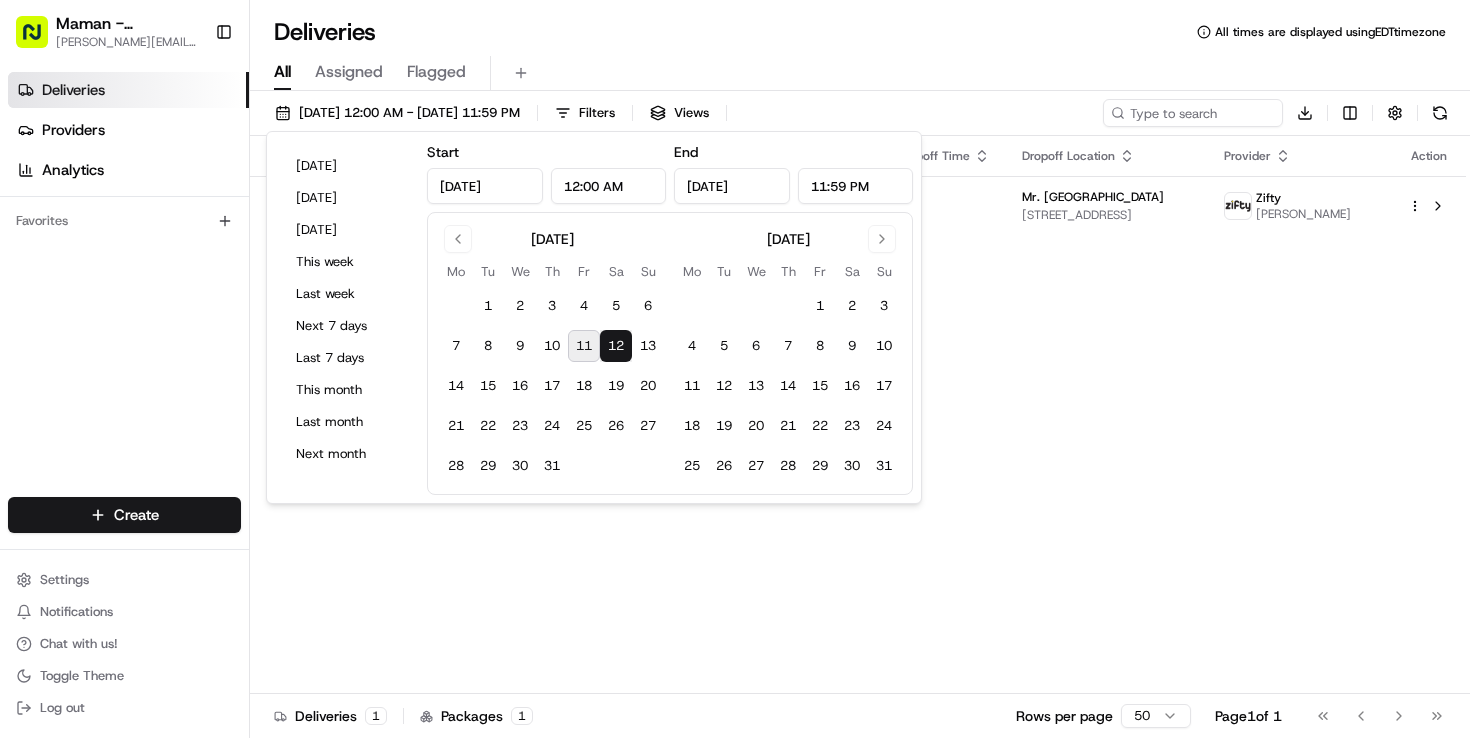 click on "12" at bounding box center [616, 346] 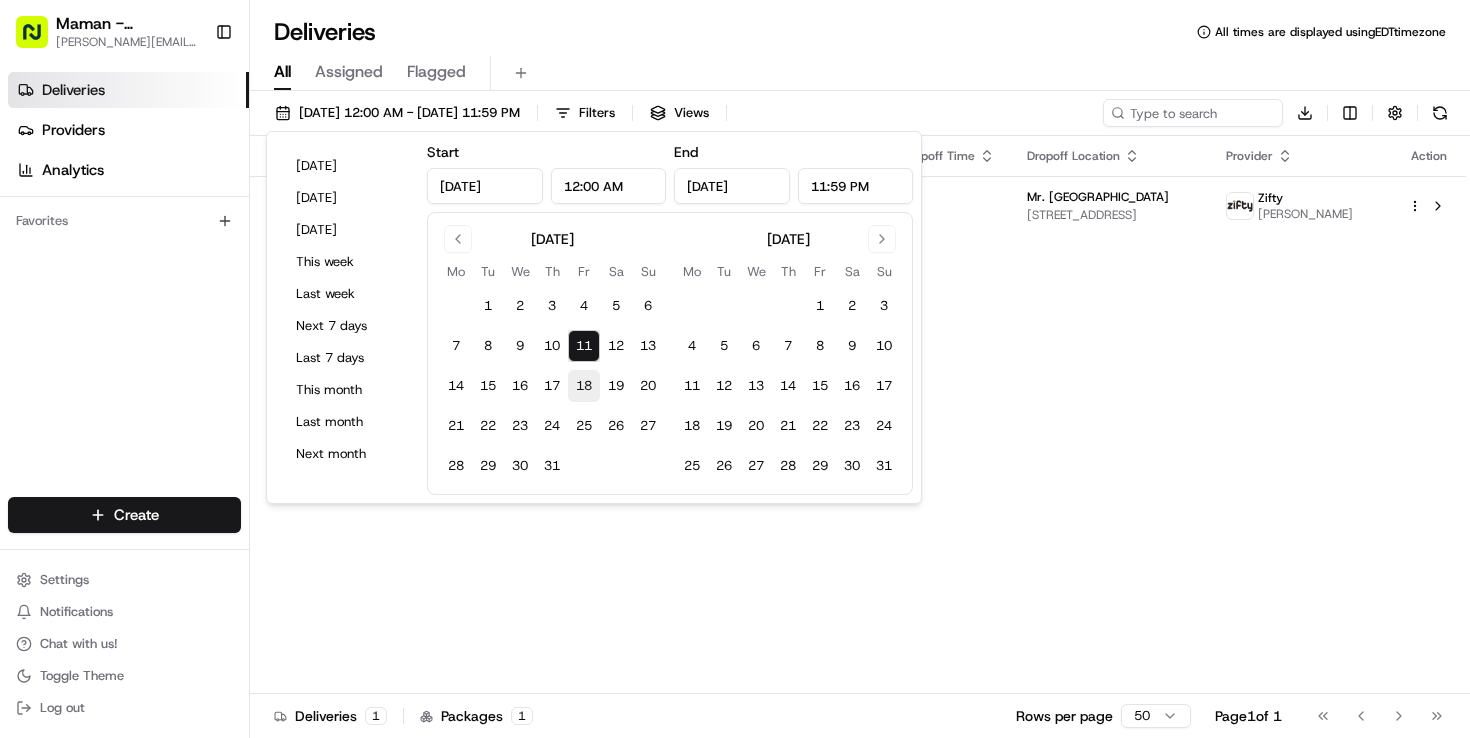 click on "18" at bounding box center (584, 386) 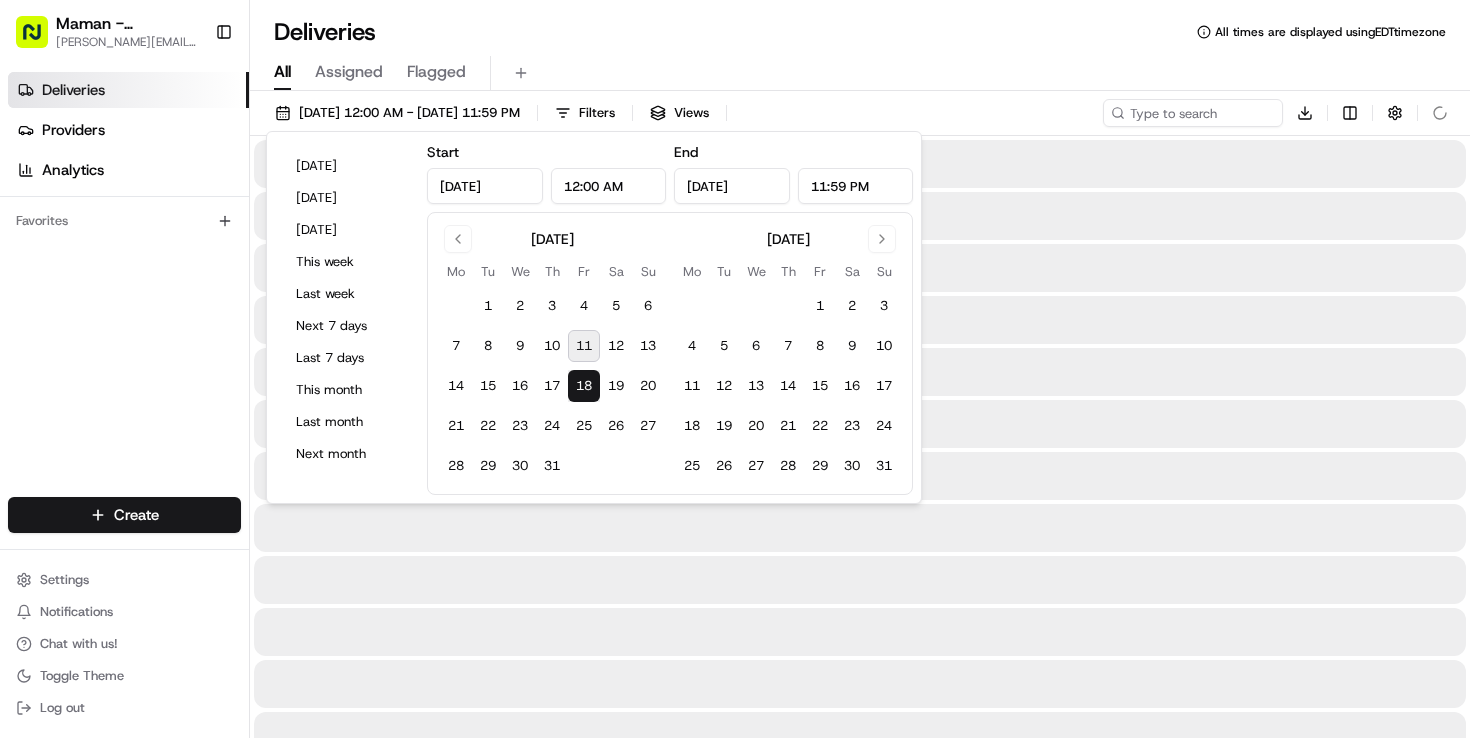 type on "Jul 18, 2025" 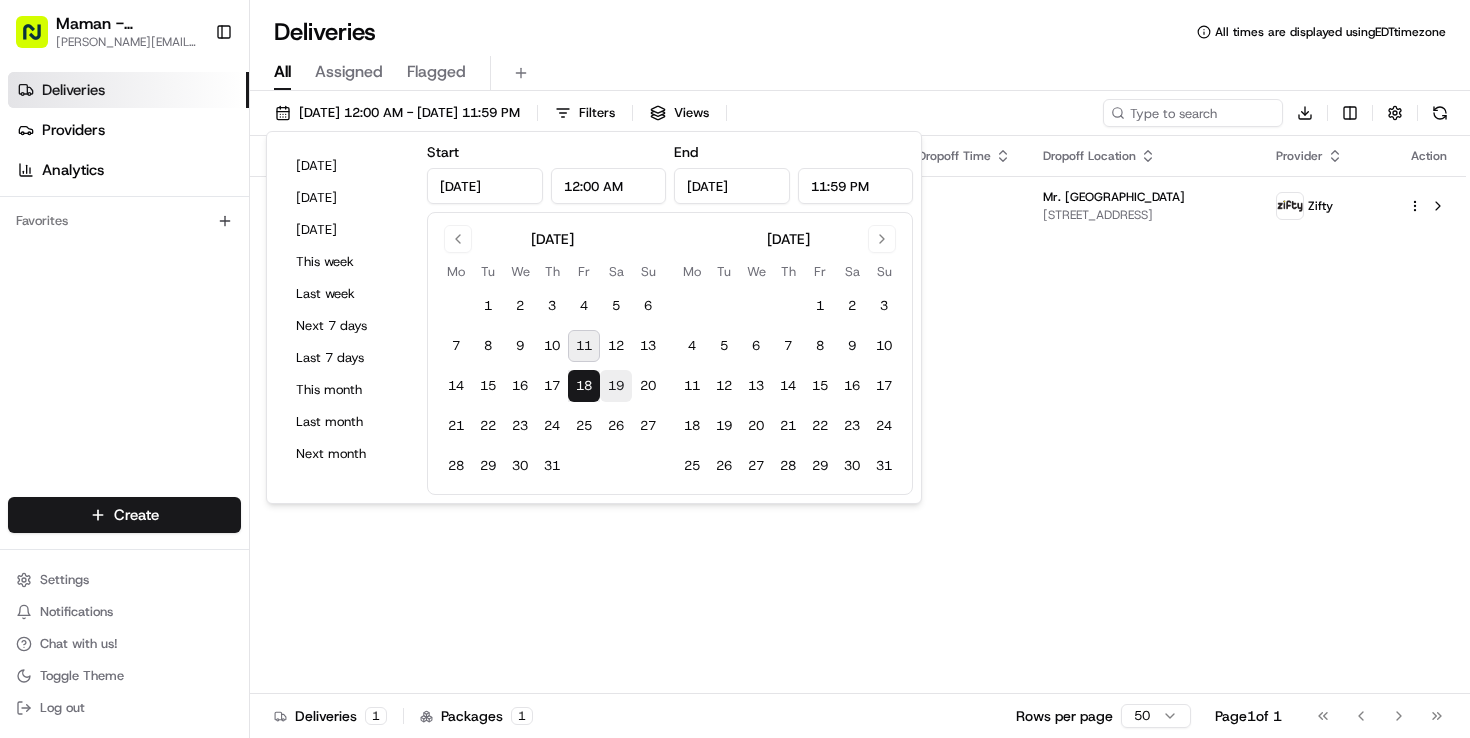 click on "19" at bounding box center (616, 386) 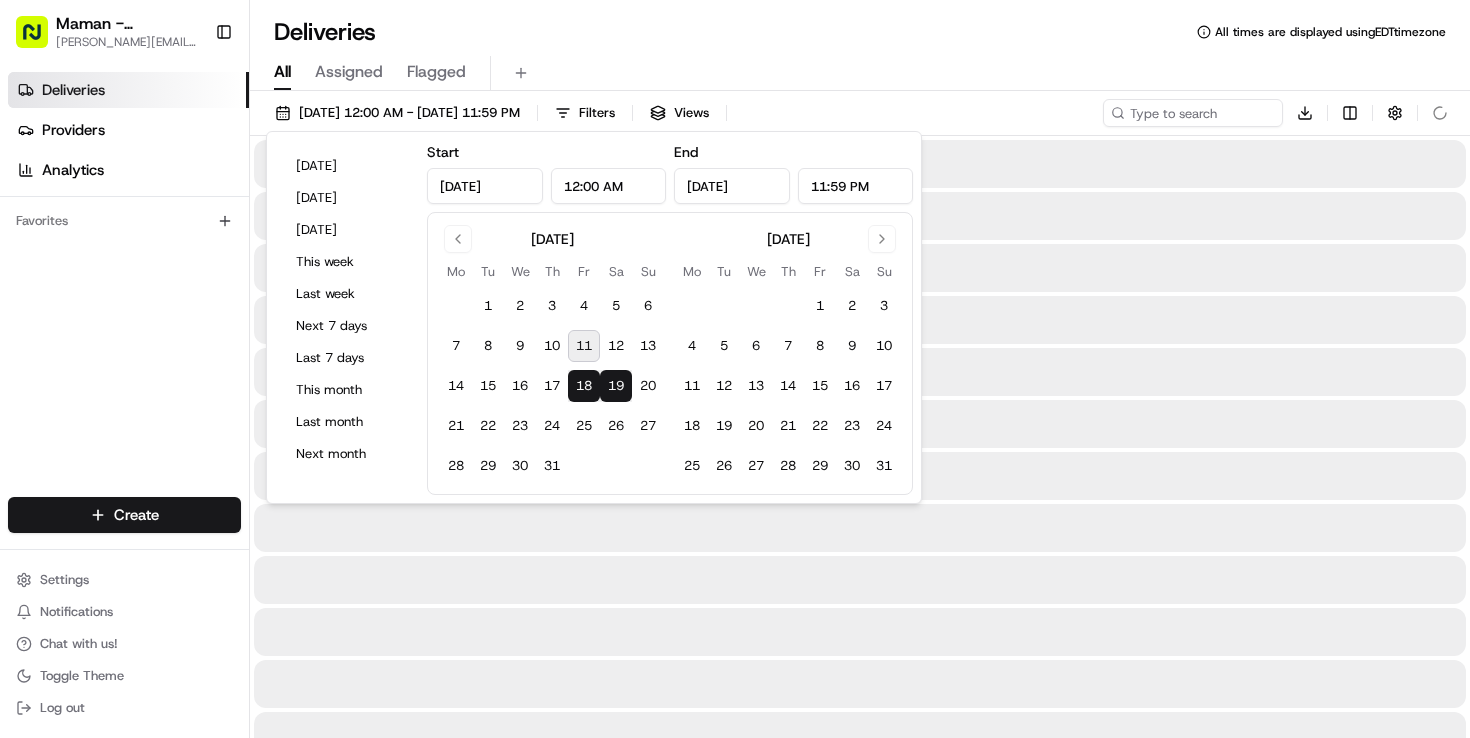 click on "19" at bounding box center (616, 386) 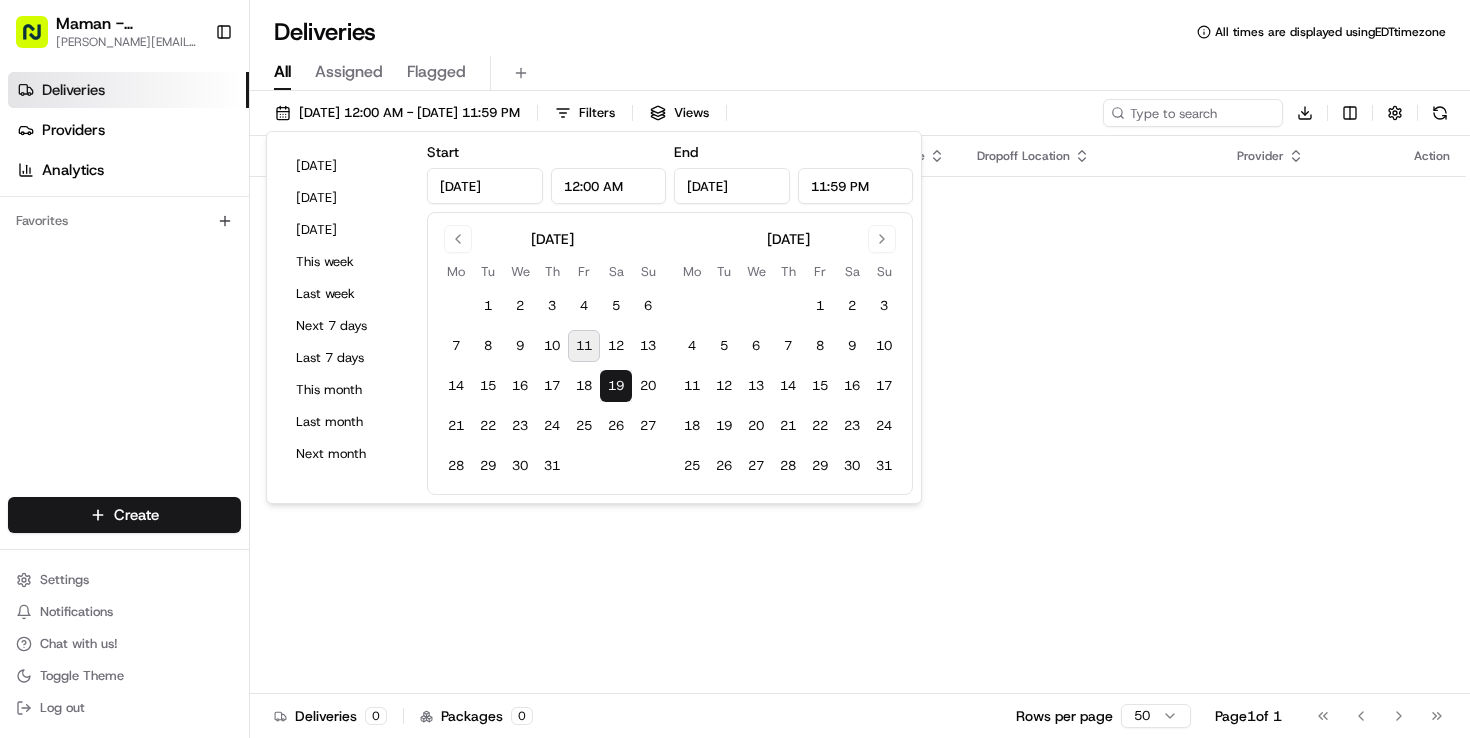 click on "11" at bounding box center [584, 346] 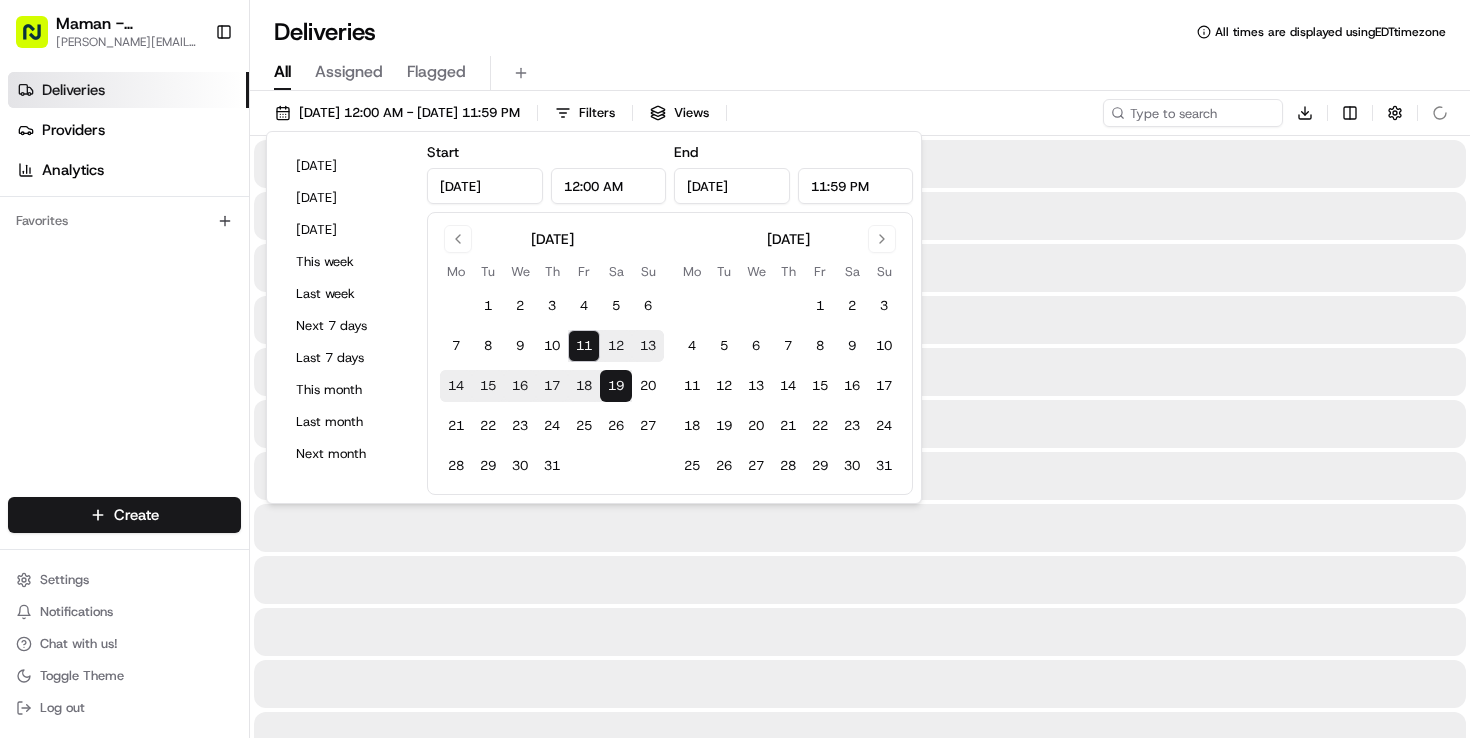 click on "11" at bounding box center [584, 346] 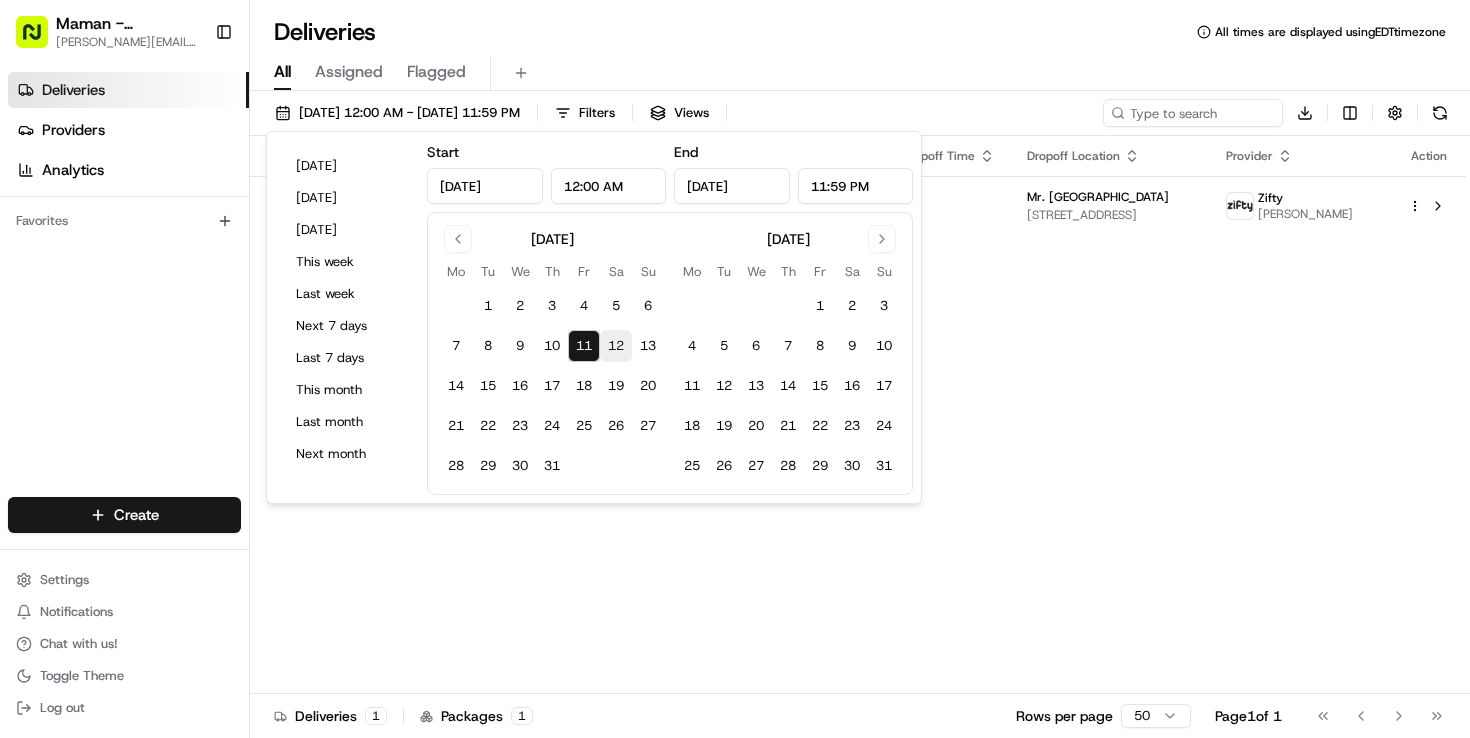 click on "12" at bounding box center [616, 346] 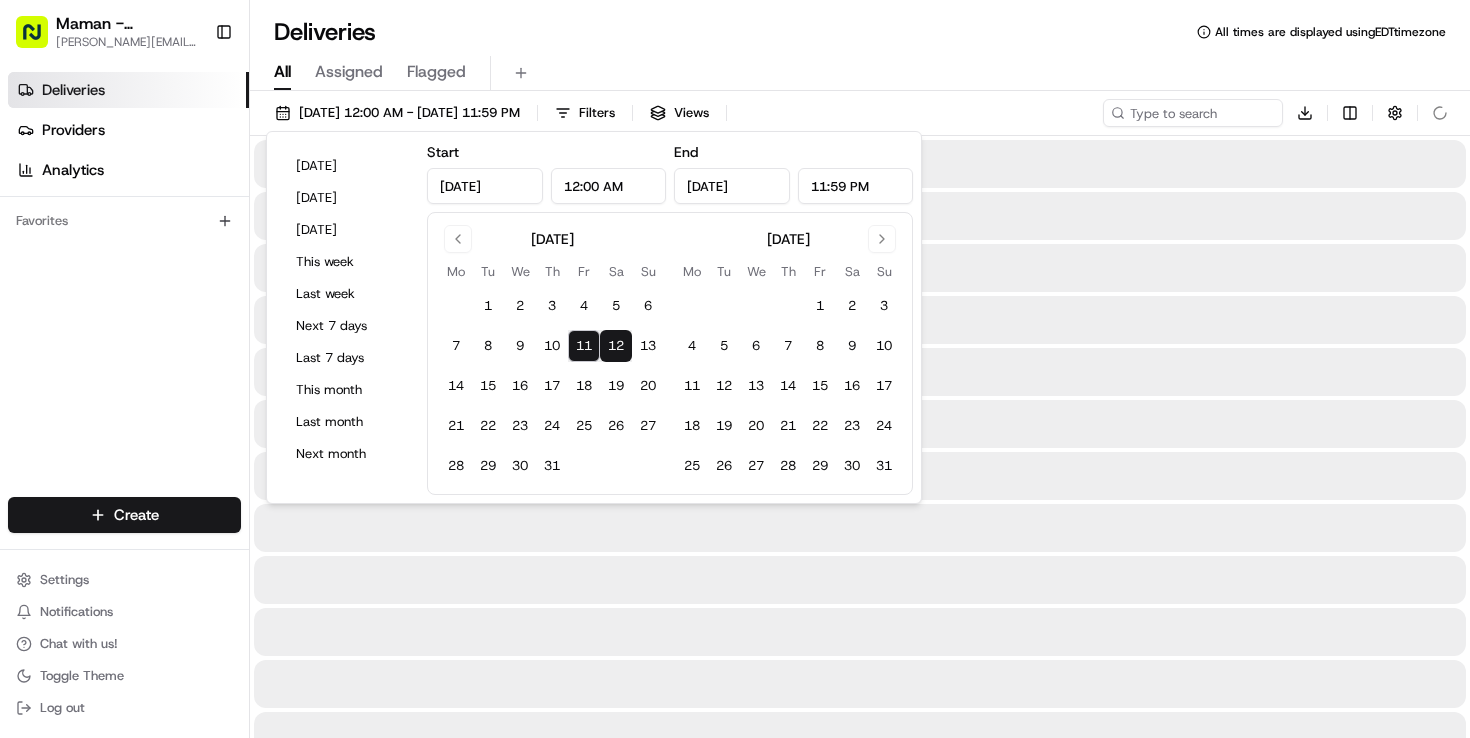 click on "12" at bounding box center (616, 346) 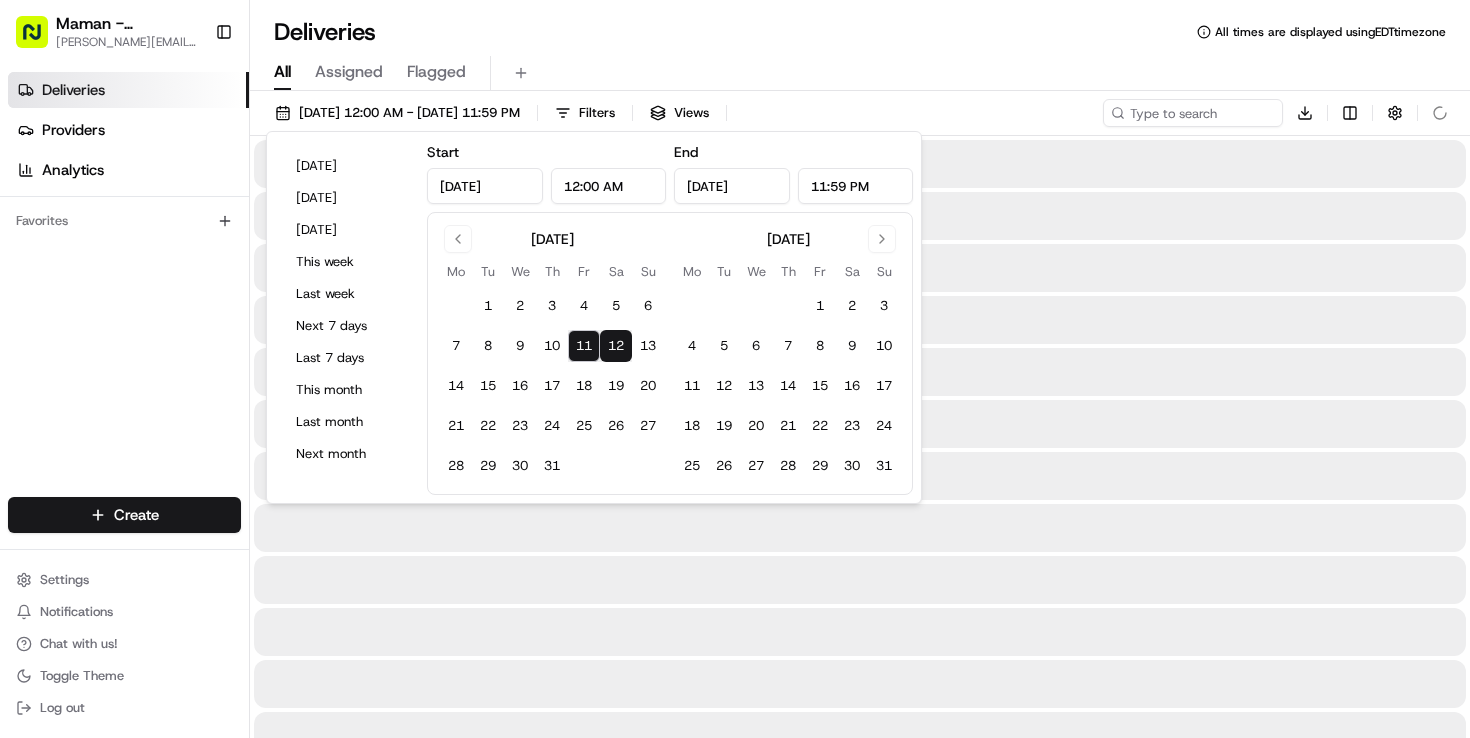 type on "Jul 12, 2025" 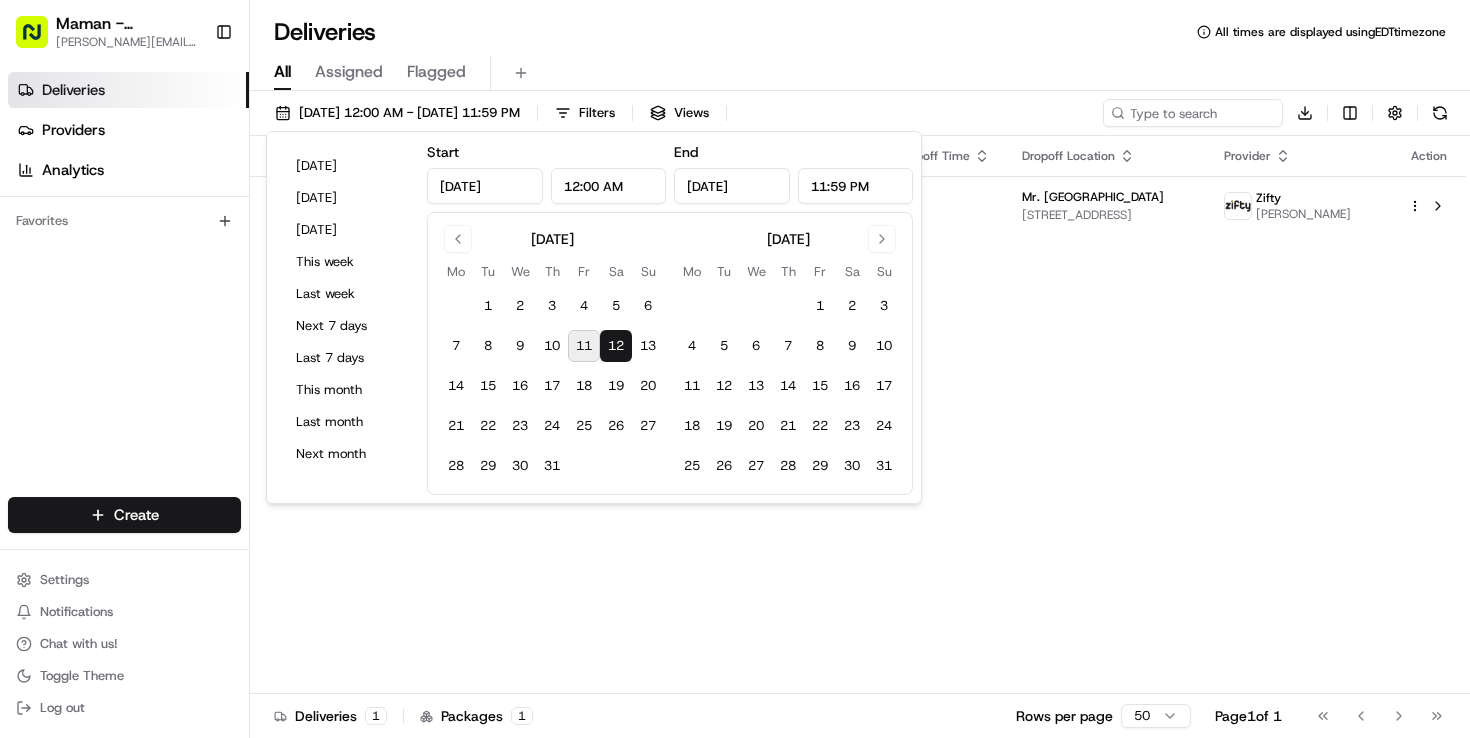 click on "12" at bounding box center (616, 346) 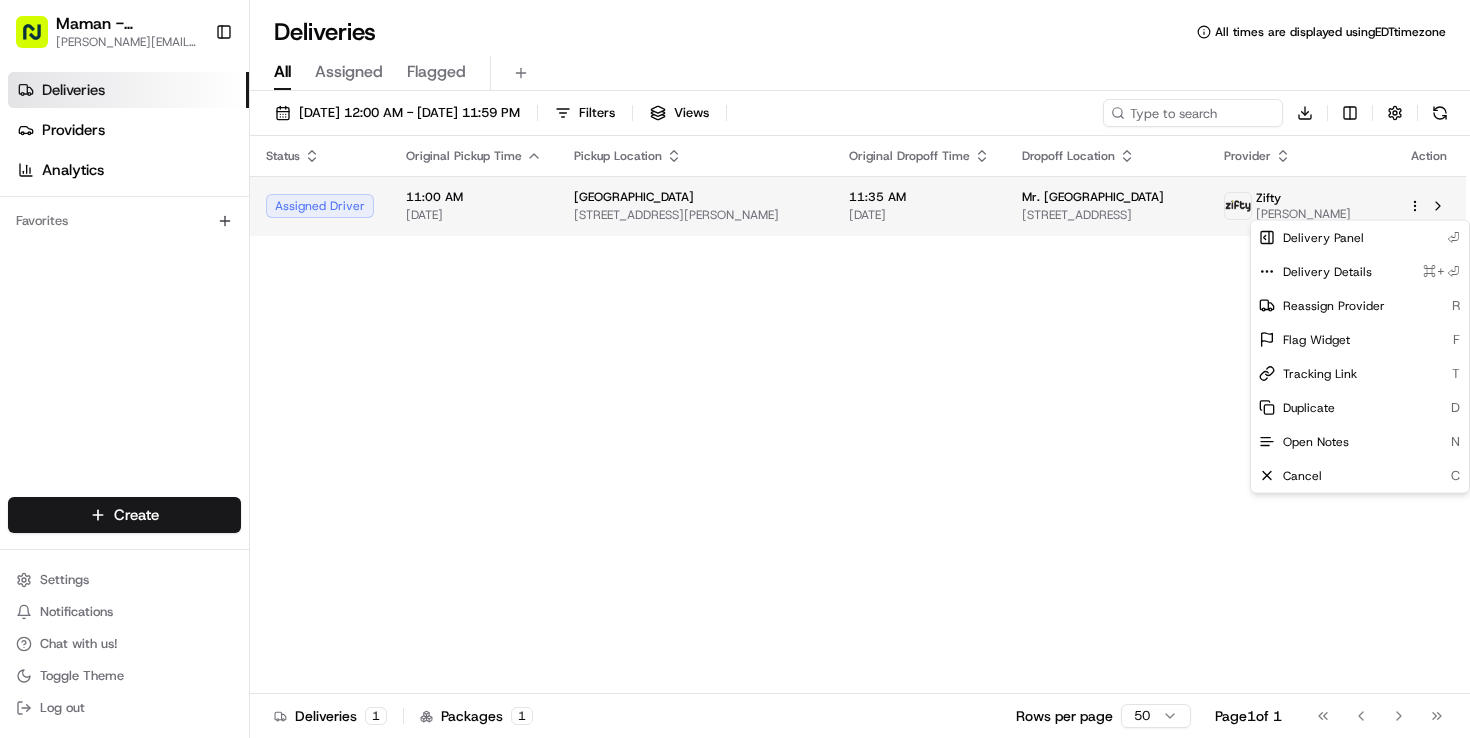 click on "Maman - Wynwood charlotte@mamannyc.com Toggle Sidebar Deliveries Providers Analytics Favorites Main Menu Members & Organization Organization Users Roles Preferences Customization Tracking Orchestration Automations Dispatch Strategy Locations Pickup Locations Dropoff Locations Billing Billing Refund Requests Integrations Notification Triggers Webhooks API Keys Request Logs Create Settings Notifications Chat with us! Toggle Theme Log out Deliveries All times are displayed using  EDT  timezone All Assigned Flagged 07/12/2025 12:00 AM - 07/12/2025 11:59 PM Filters Views Download Status Original Pickup Time Pickup Location Original Dropoff Time Dropoff Location Provider Action Assigned Driver 11:00 AM 07/12/2025 Maman West Palm Beach 473 S Rosemary Ave, West Palm Beach, FL 33401, USA 11:35 AM 07/12/2025 Mr. C West Palm Beach 401 S Olive Ave, West Palm Beach, FL 33401, USA Zifty Frank Takacs Deliveries 1 Packages 1 Rows per page 50 Page  1  of   1 Go to first page Go to previous page Go to next page" at bounding box center (735, 369) 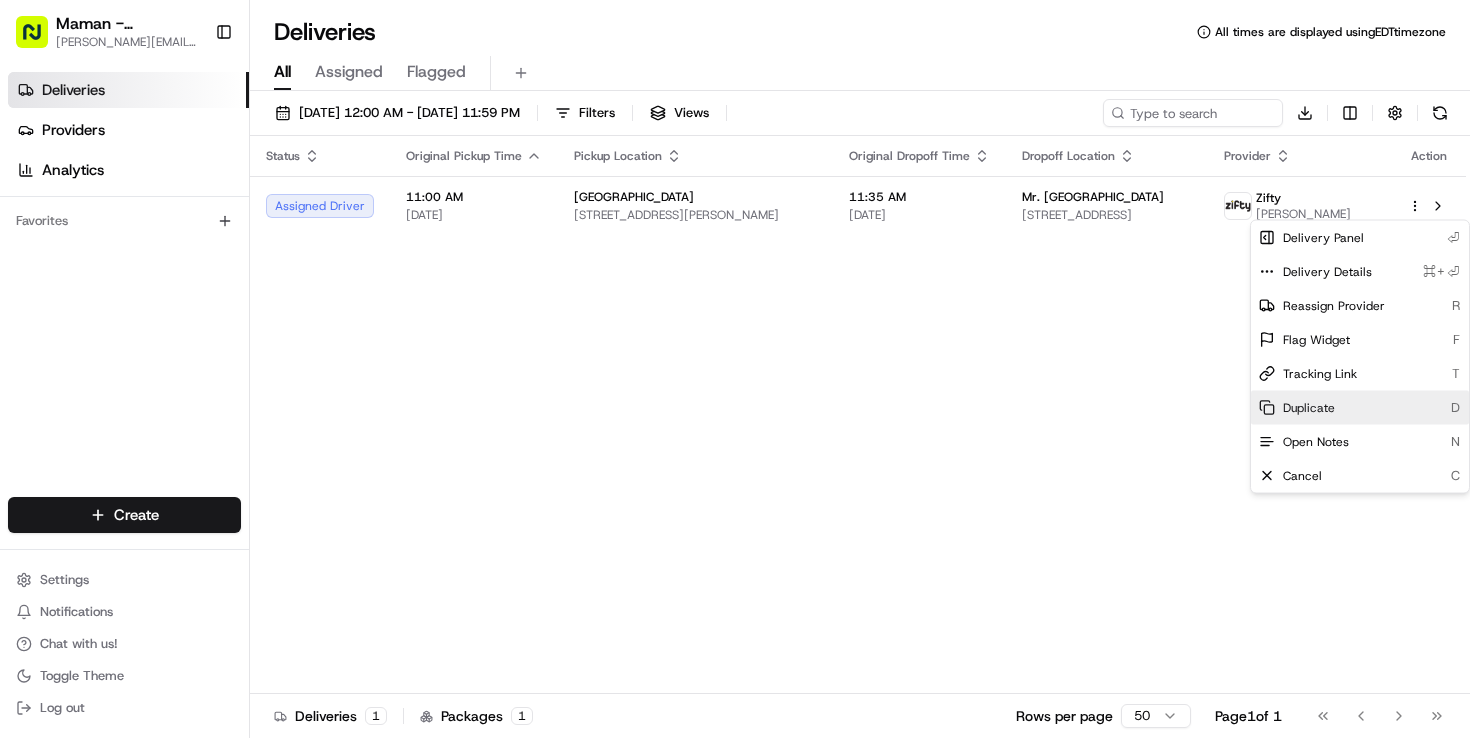 click on "Duplicate" at bounding box center (1309, 408) 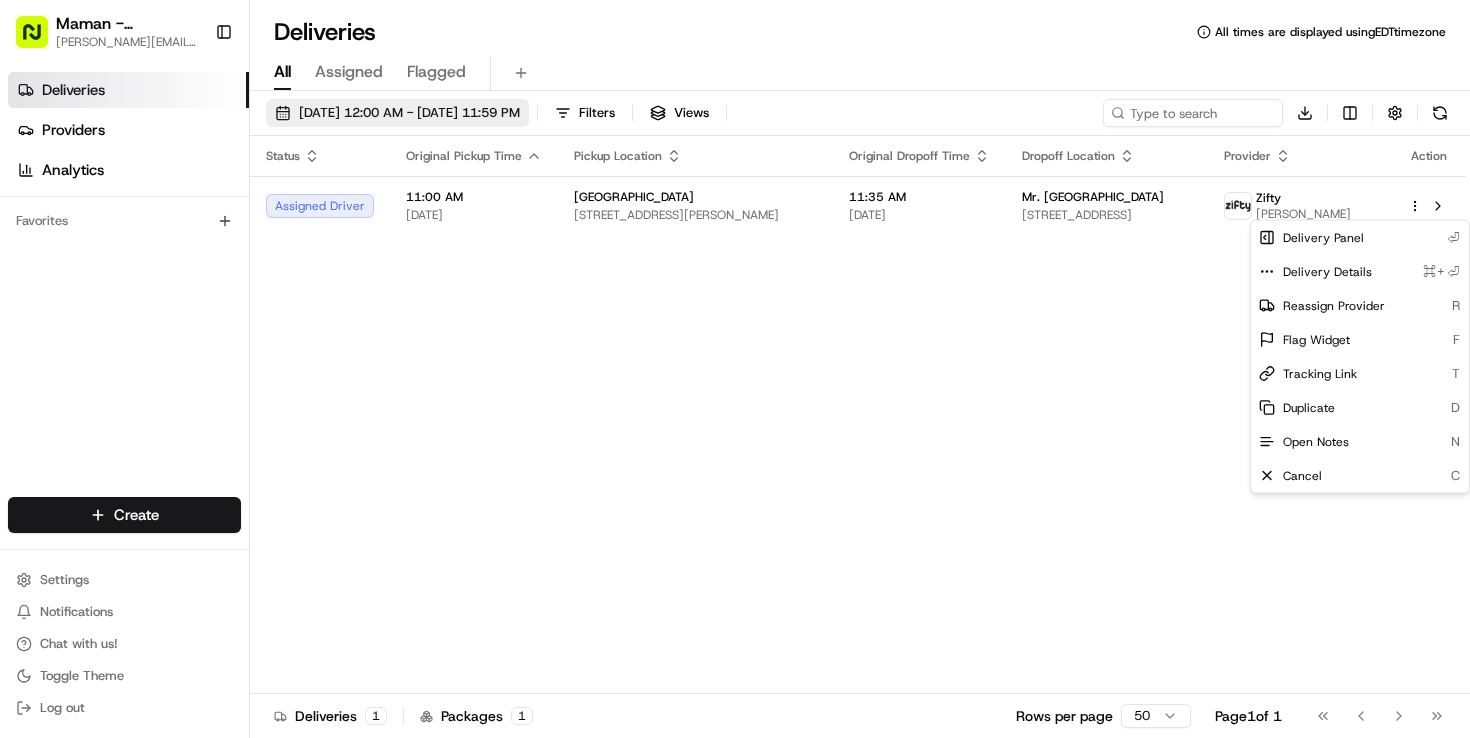 click on "Maman - Wynwood charlotte@mamannyc.com Toggle Sidebar Deliveries Providers Analytics Favorites Main Menu Members & Organization Organization Users Roles Preferences Customization Tracking Orchestration Automations Dispatch Strategy Locations Pickup Locations Dropoff Locations Billing Billing Refund Requests Integrations Notification Triggers Webhooks API Keys Request Logs Create Settings Notifications Chat with us! Toggle Theme Log out Deliveries All times are displayed using  EDT  timezone All Assigned Flagged 07/12/2025 12:00 AM - 07/12/2025 11:59 PM Filters Views Download Status Original Pickup Time Pickup Location Original Dropoff Time Dropoff Location Provider Action Assigned Driver 11:00 AM 07/12/2025 Maman West Palm Beach 473 S Rosemary Ave, West Palm Beach, FL 33401, USA 11:35 AM 07/12/2025 Mr. C West Palm Beach 401 S Olive Ave, West Palm Beach, FL 33401, USA Zifty Frank Takacs Deliveries 1 Packages 1 Rows per page 50 Page  1  of   1 Go to first page Go to previous page Go to next page" at bounding box center [735, 369] 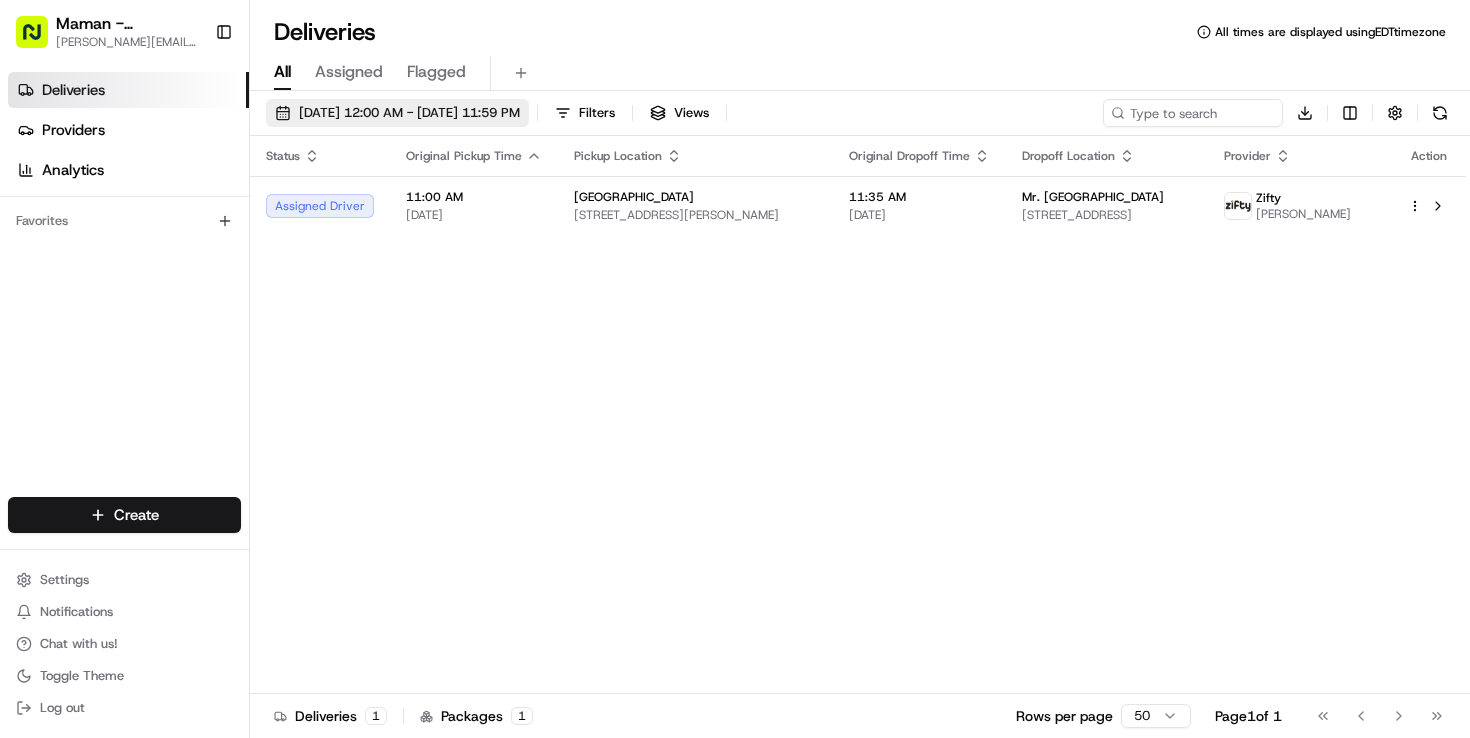click on "07/12/2025 12:00 AM - 07/12/2025 11:59 PM" at bounding box center (409, 113) 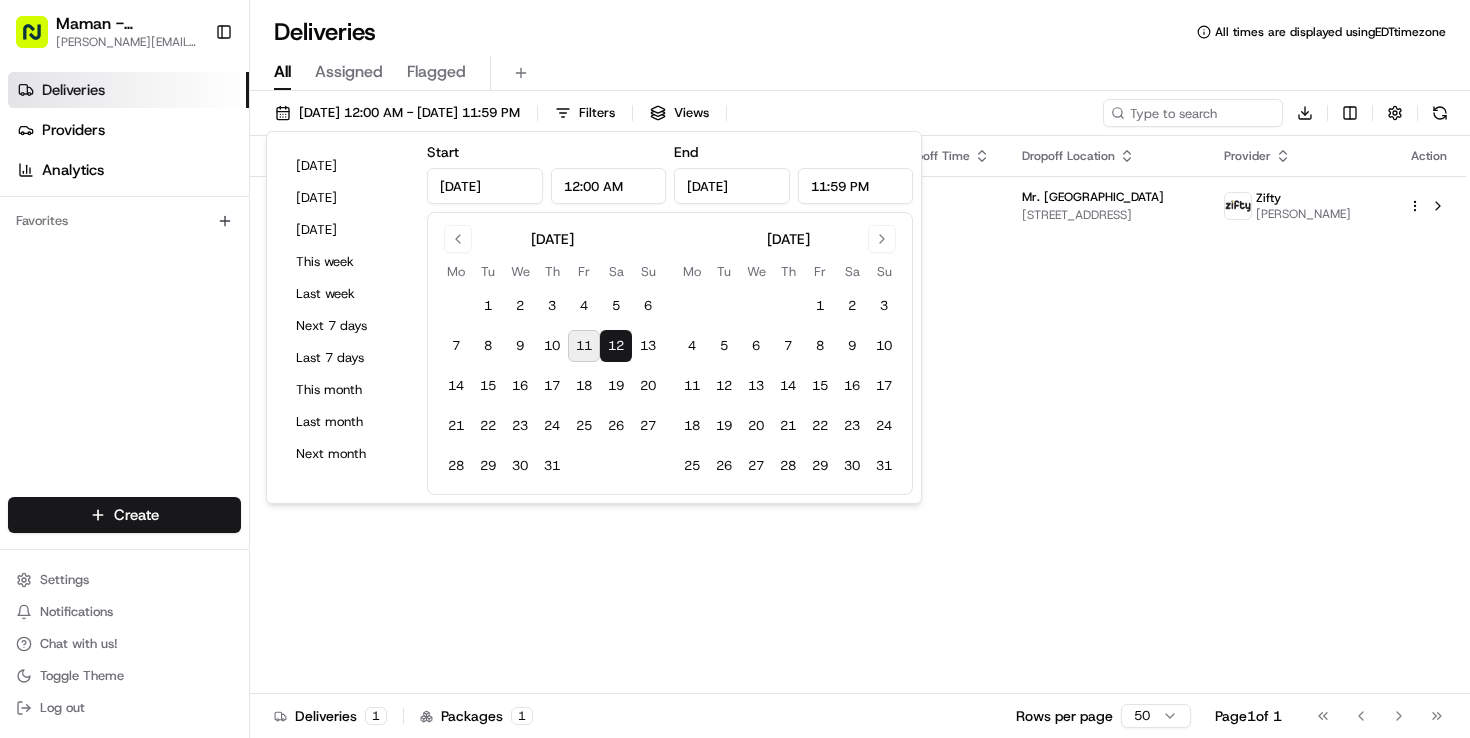 click on "12" at bounding box center [616, 346] 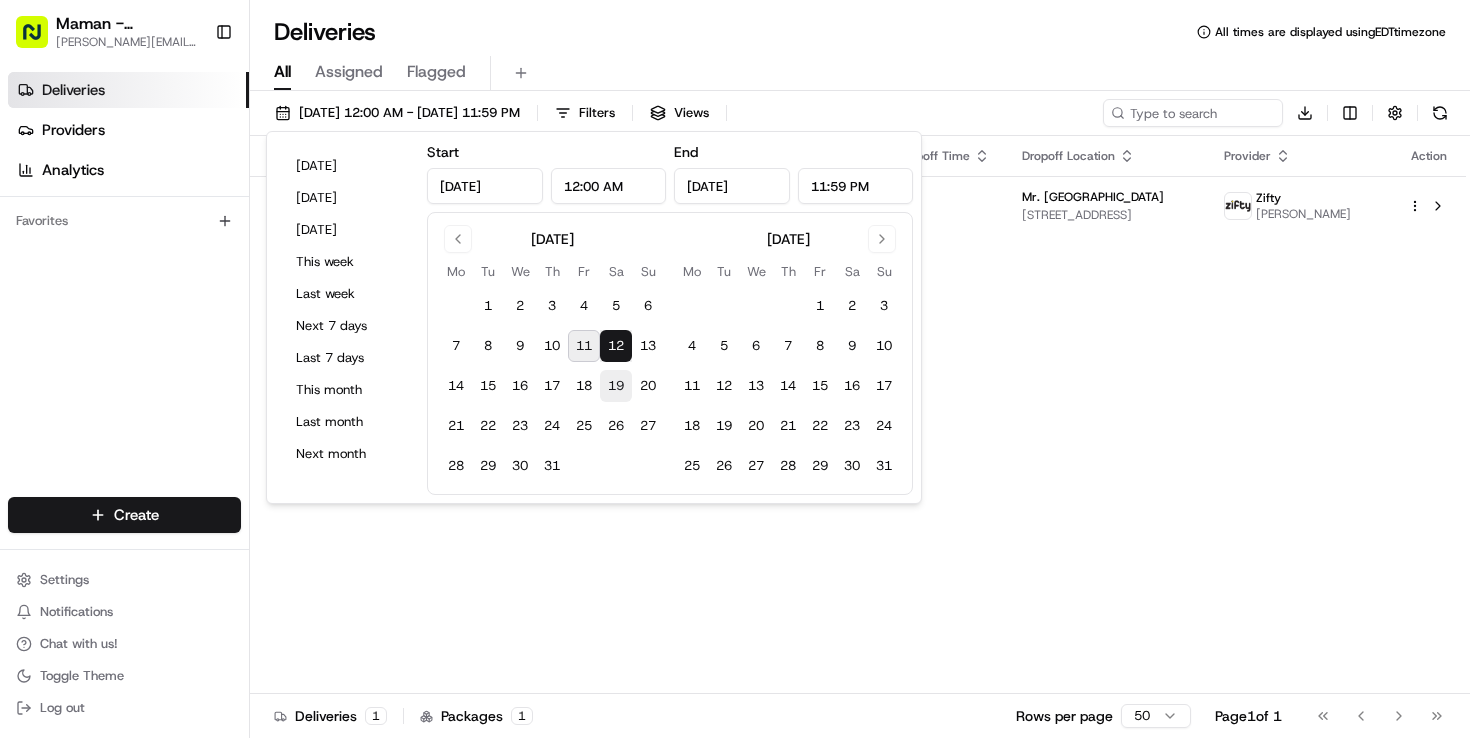 click on "19" at bounding box center [616, 386] 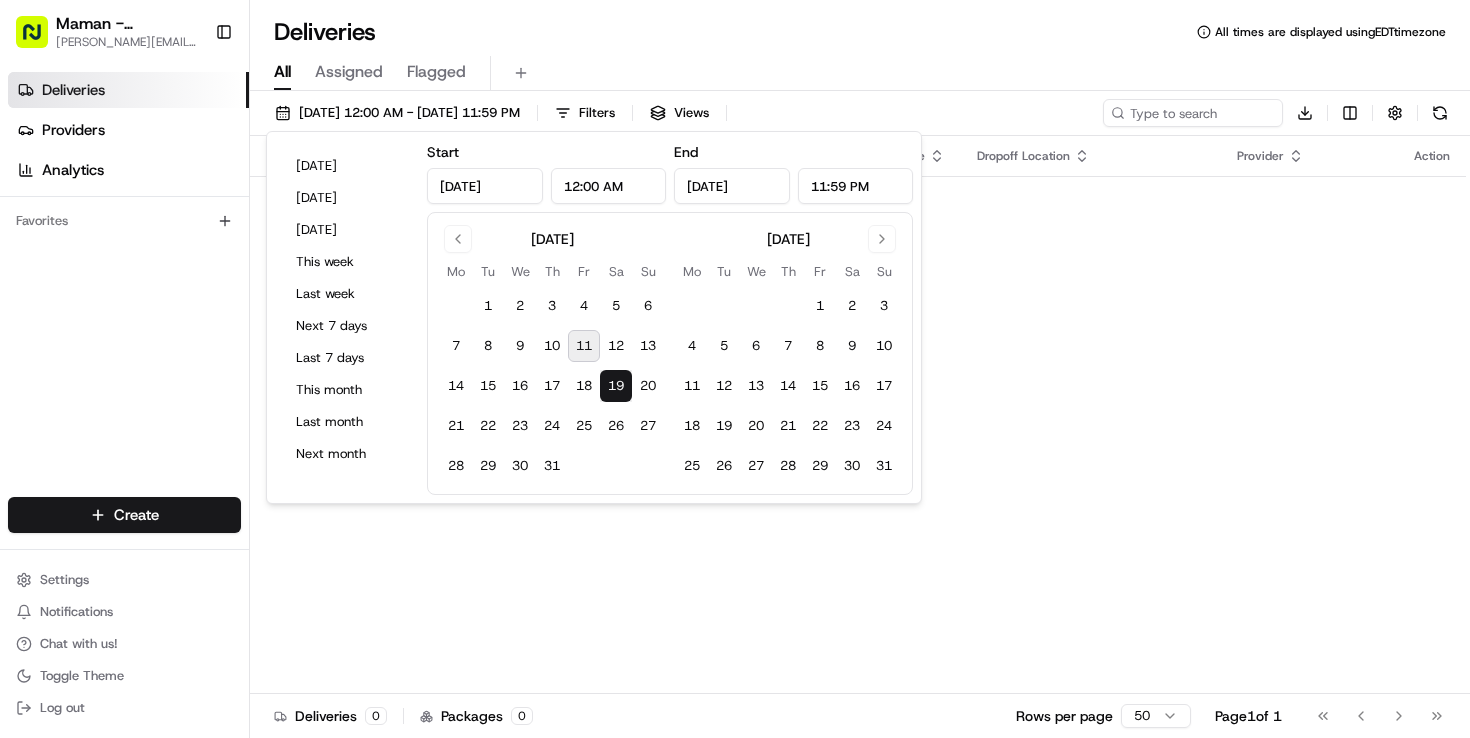 click on "19" at bounding box center [616, 386] 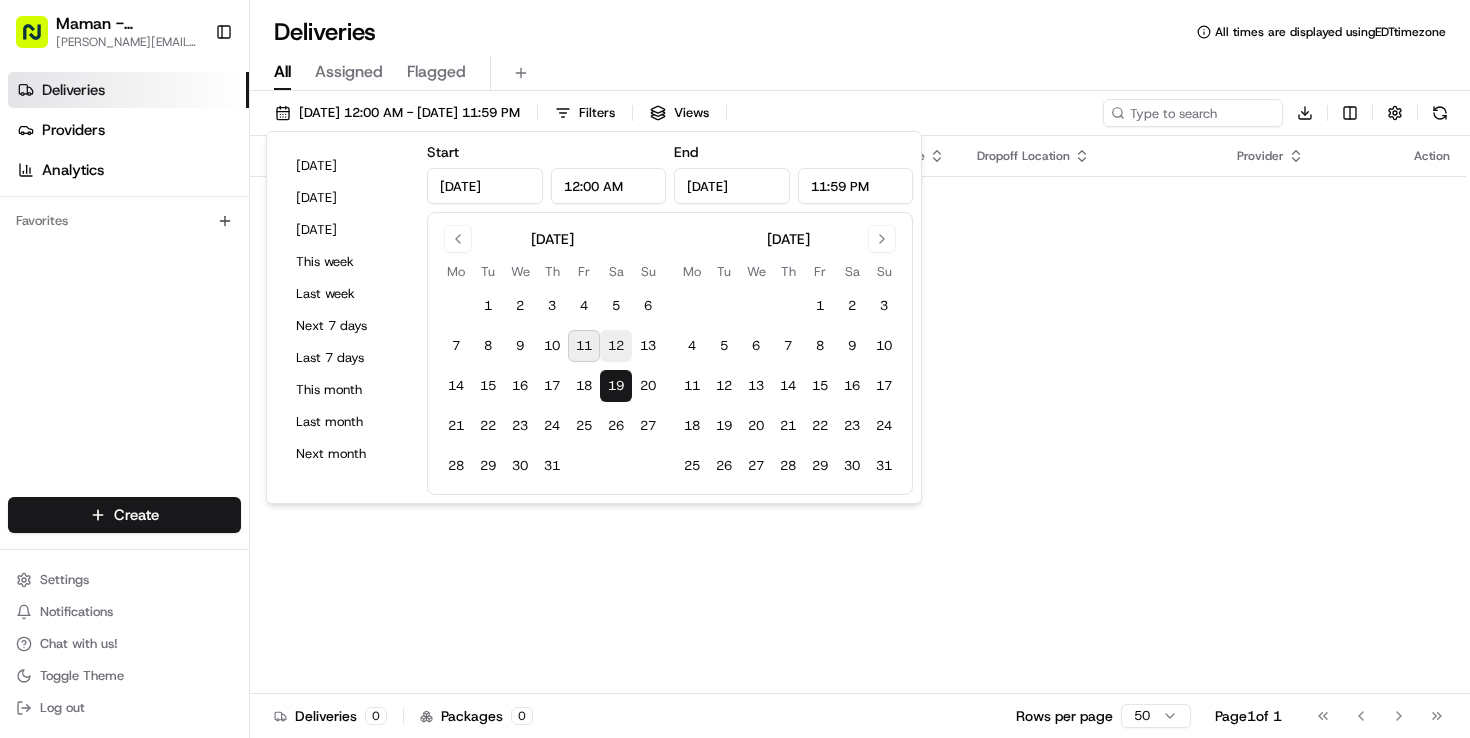 click on "12" at bounding box center [616, 346] 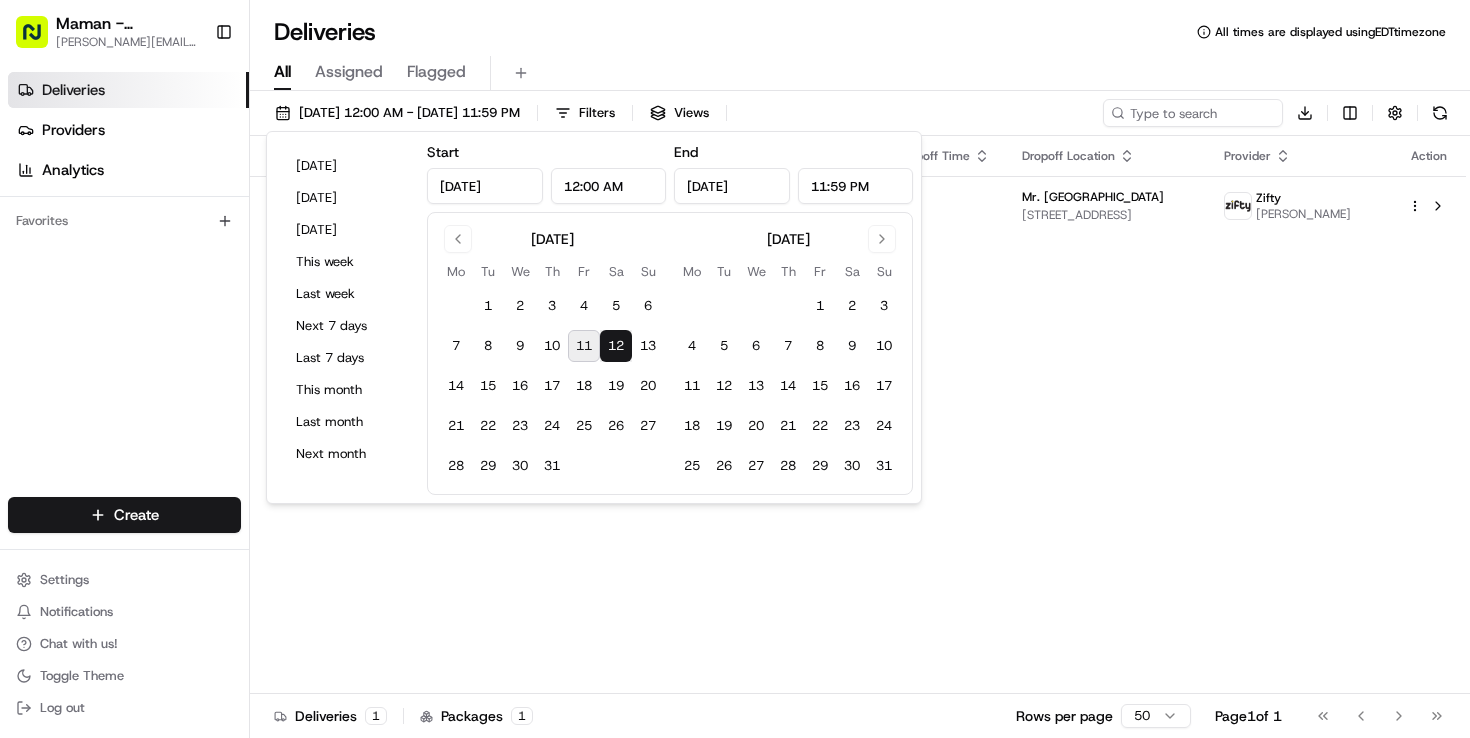 click on "12" at bounding box center [616, 346] 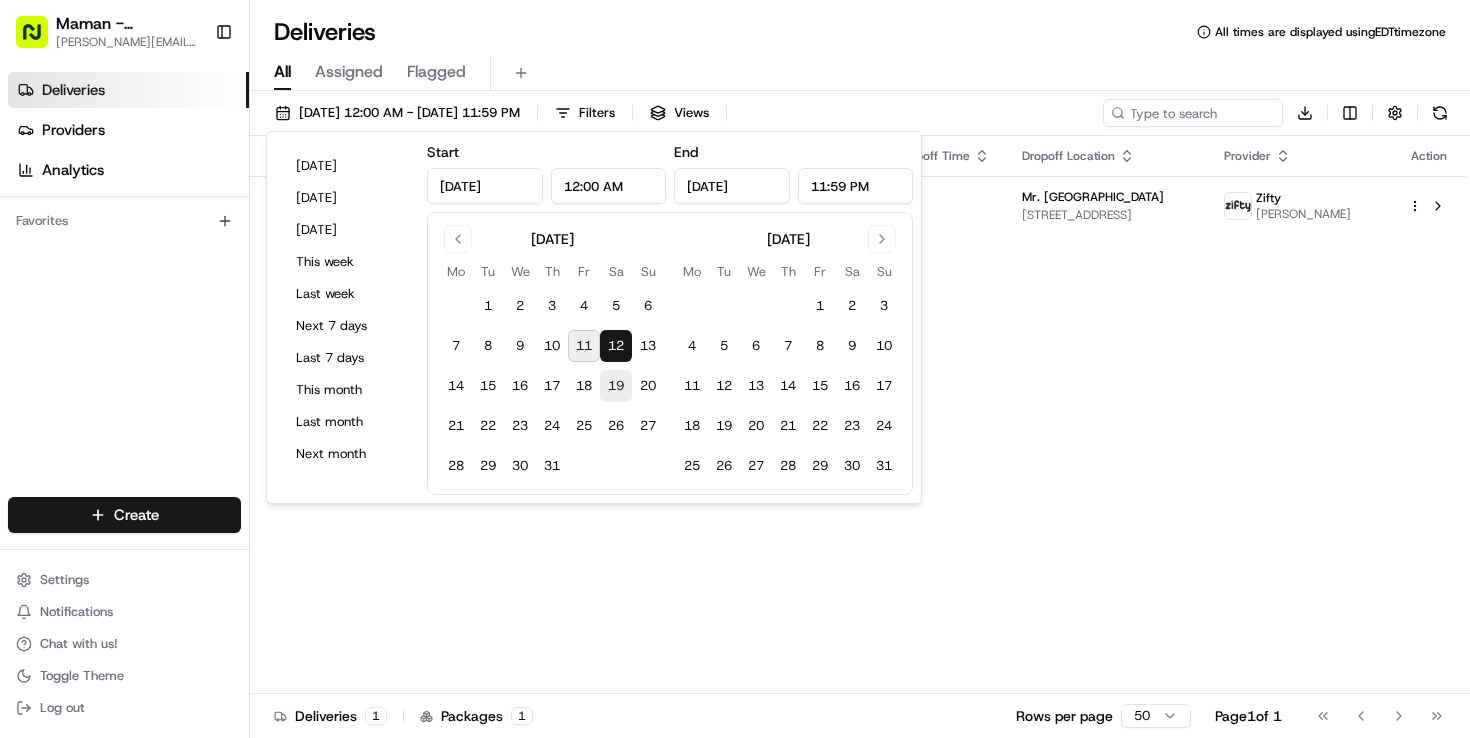 click on "19" at bounding box center [616, 386] 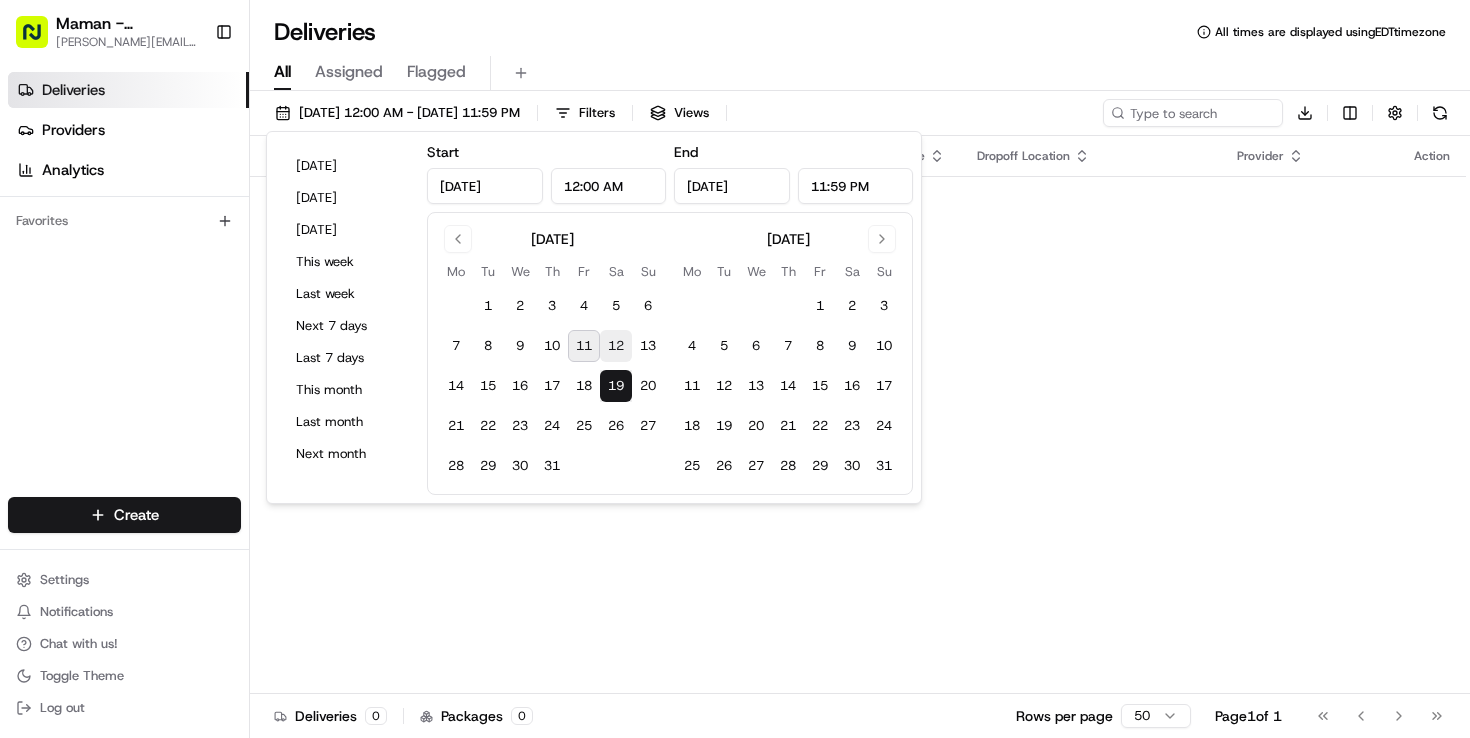 click on "12" at bounding box center [616, 346] 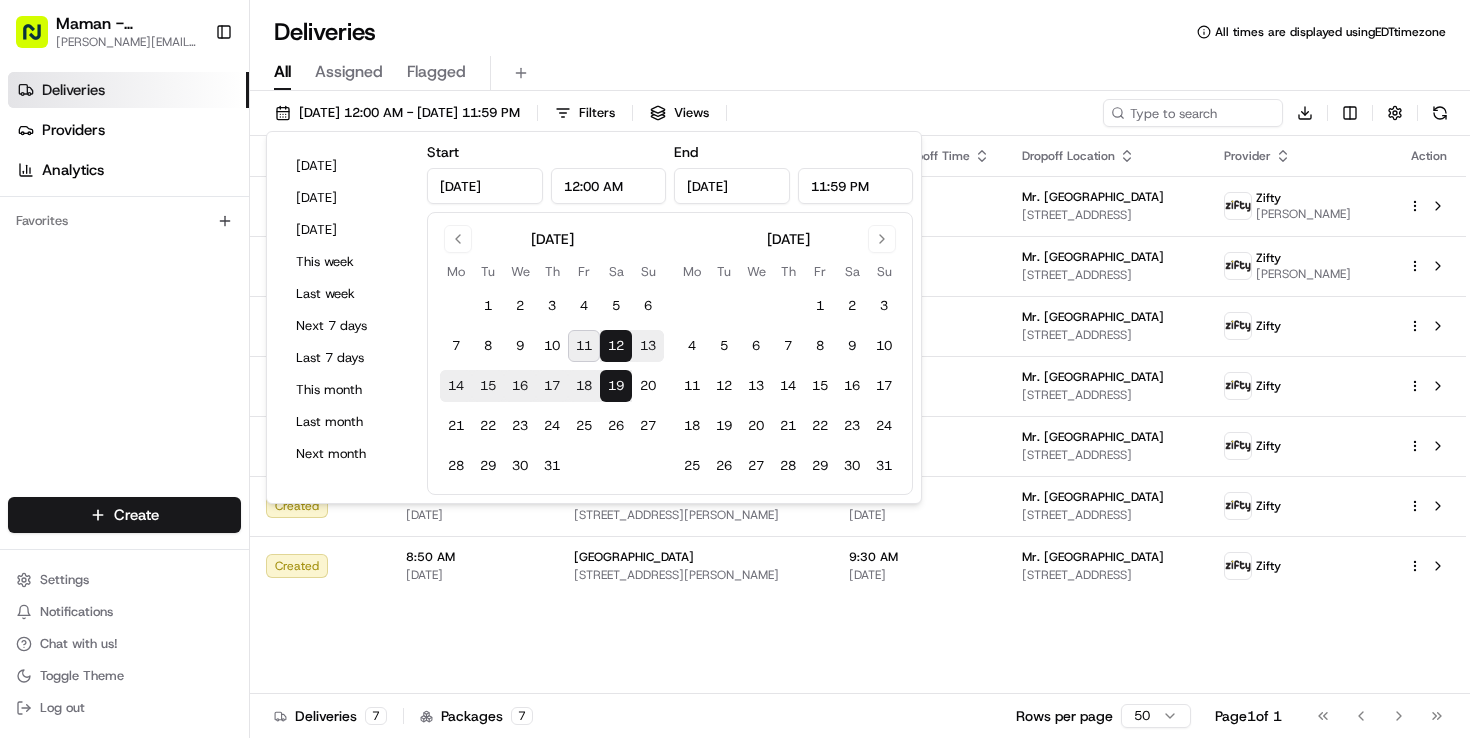 click on "19" at bounding box center [616, 386] 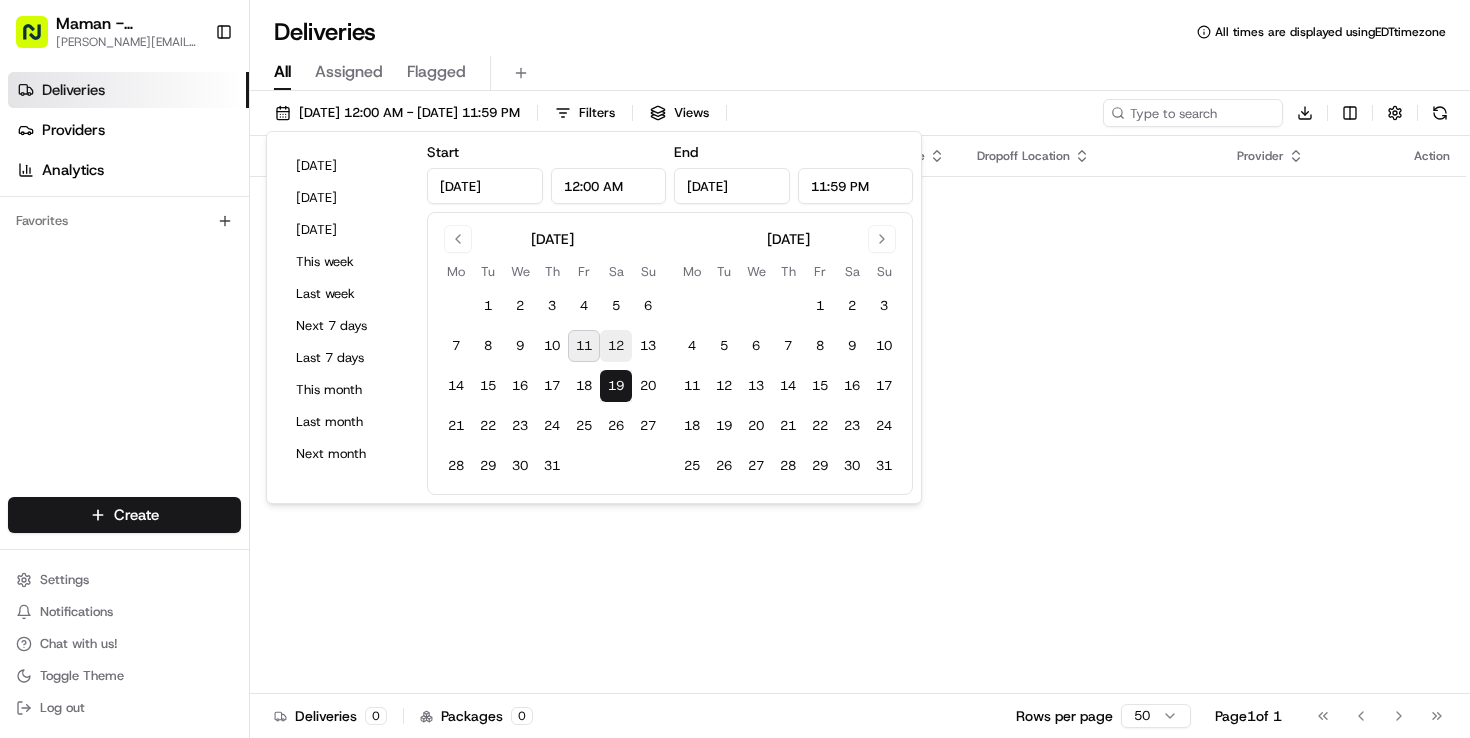 click on "12" at bounding box center [616, 346] 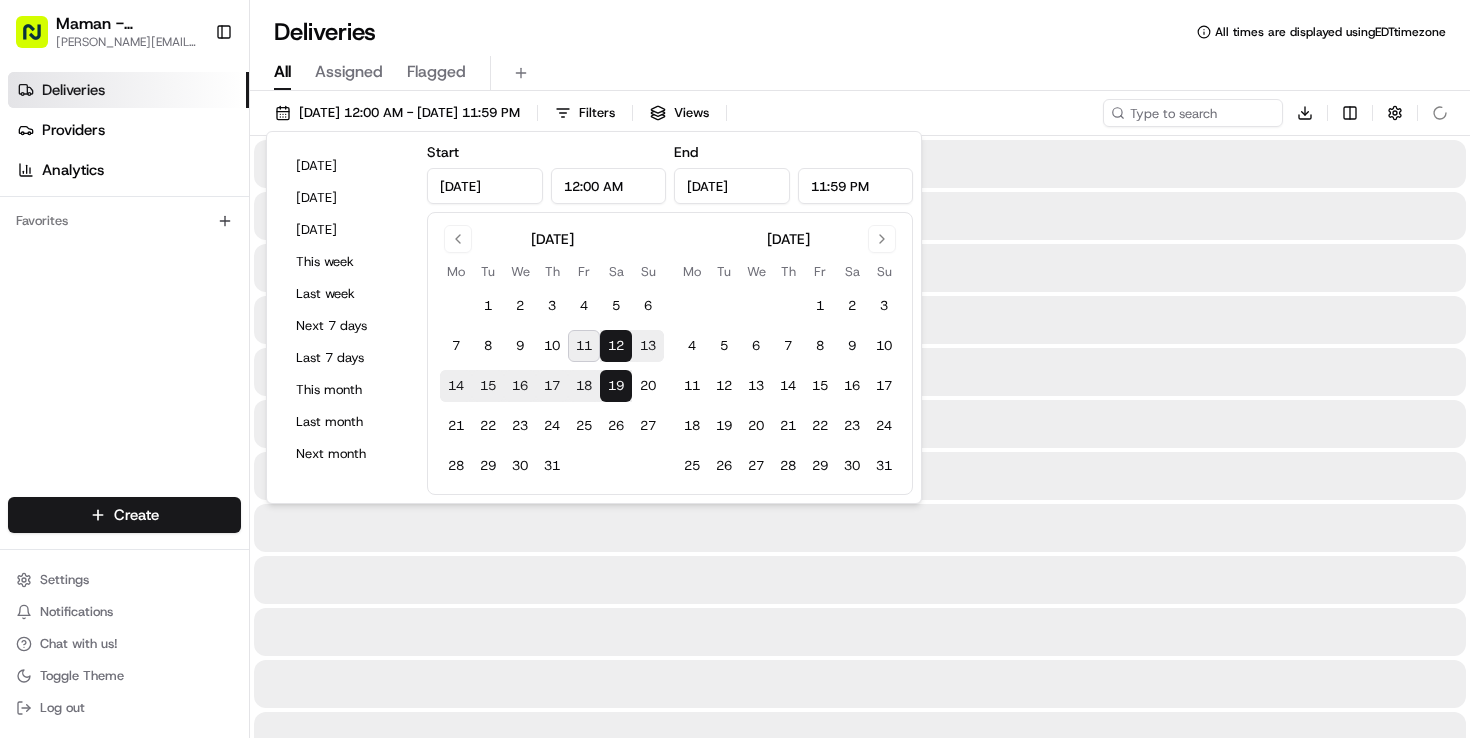 click on "12" at bounding box center [616, 346] 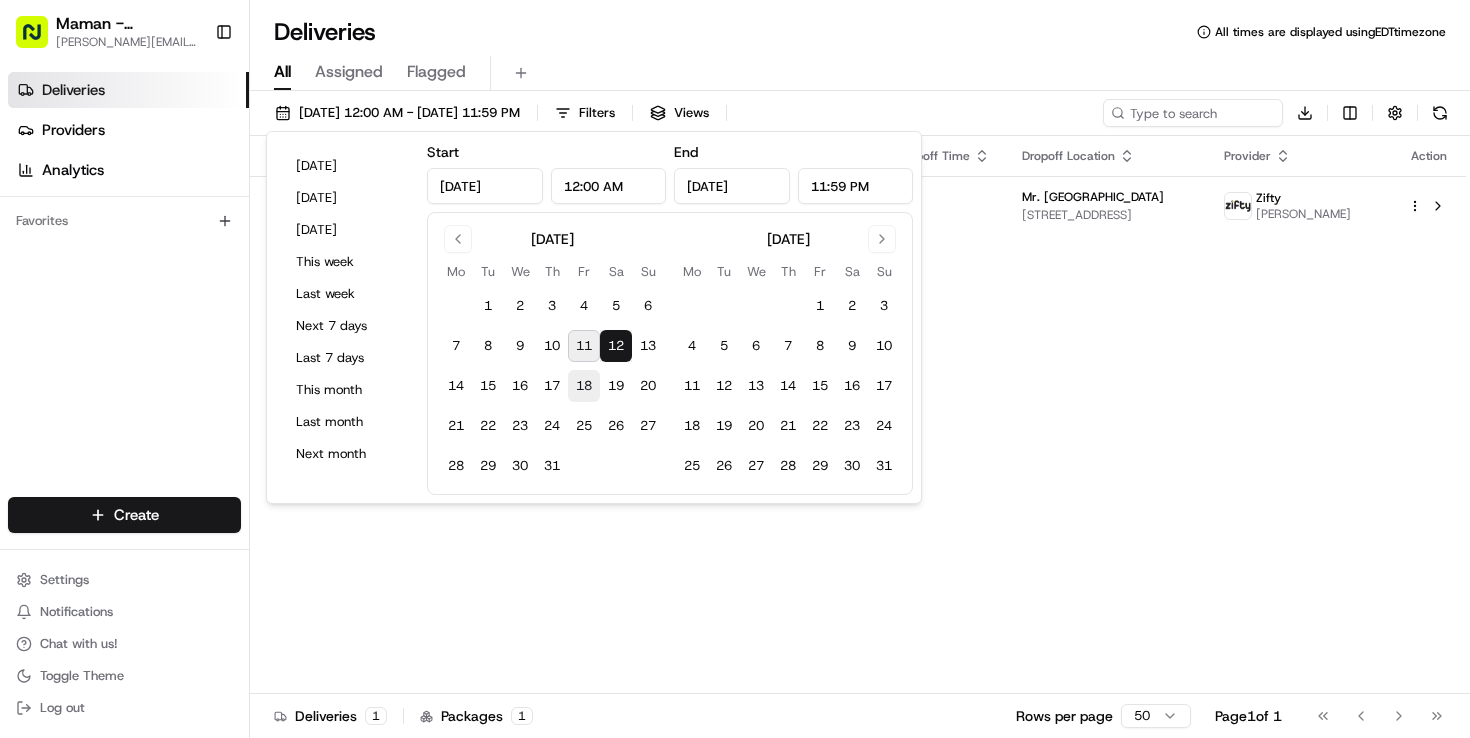 click on "18" at bounding box center (584, 386) 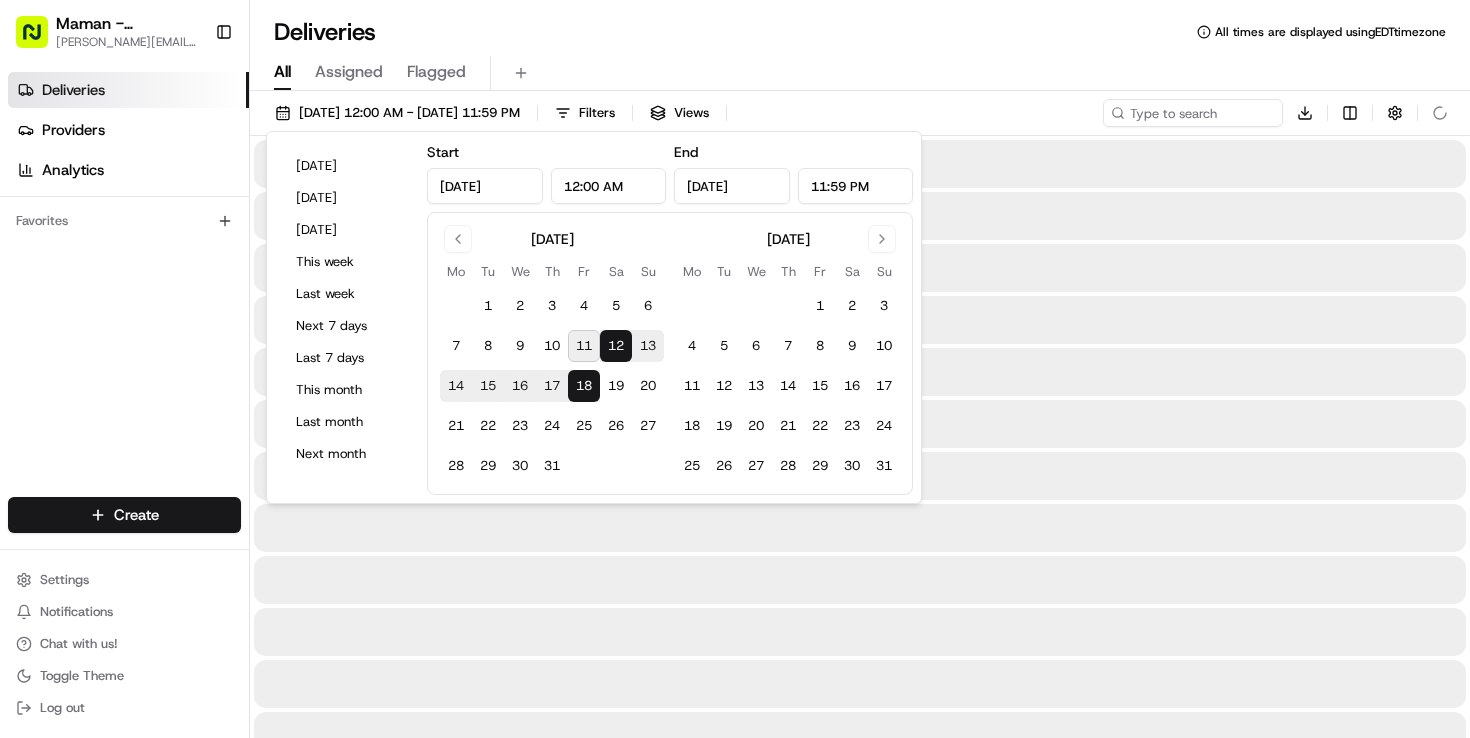click on "18" at bounding box center (584, 386) 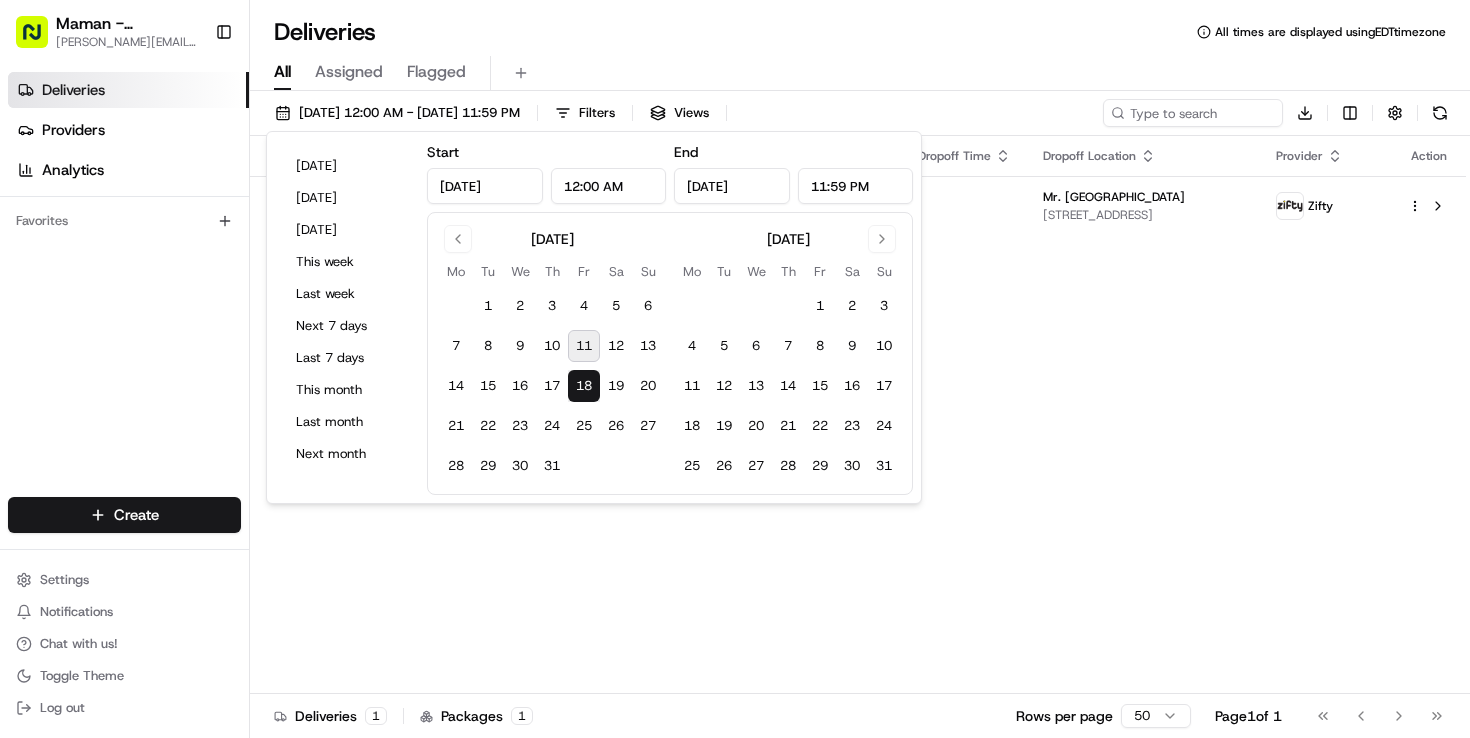 click on "11" at bounding box center [584, 346] 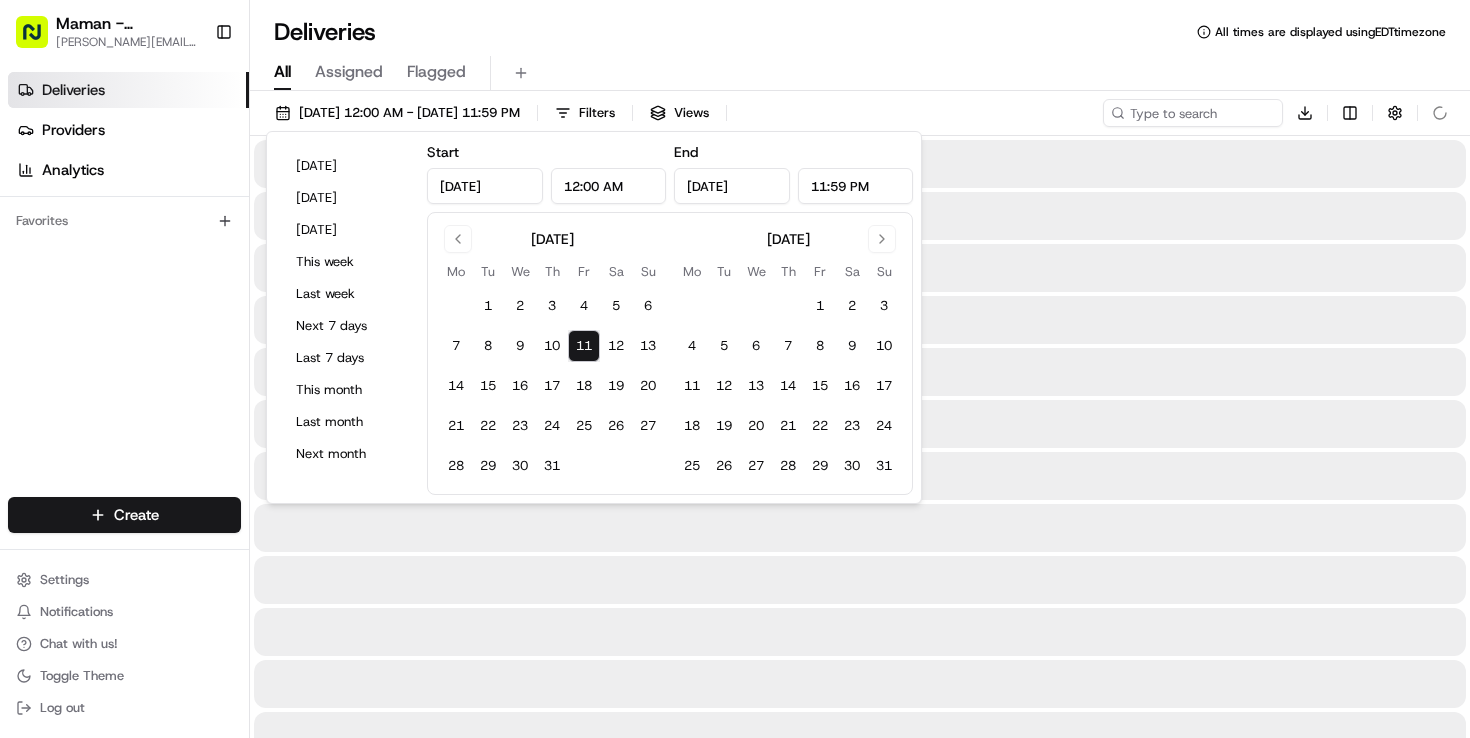 click on "11" at bounding box center (584, 346) 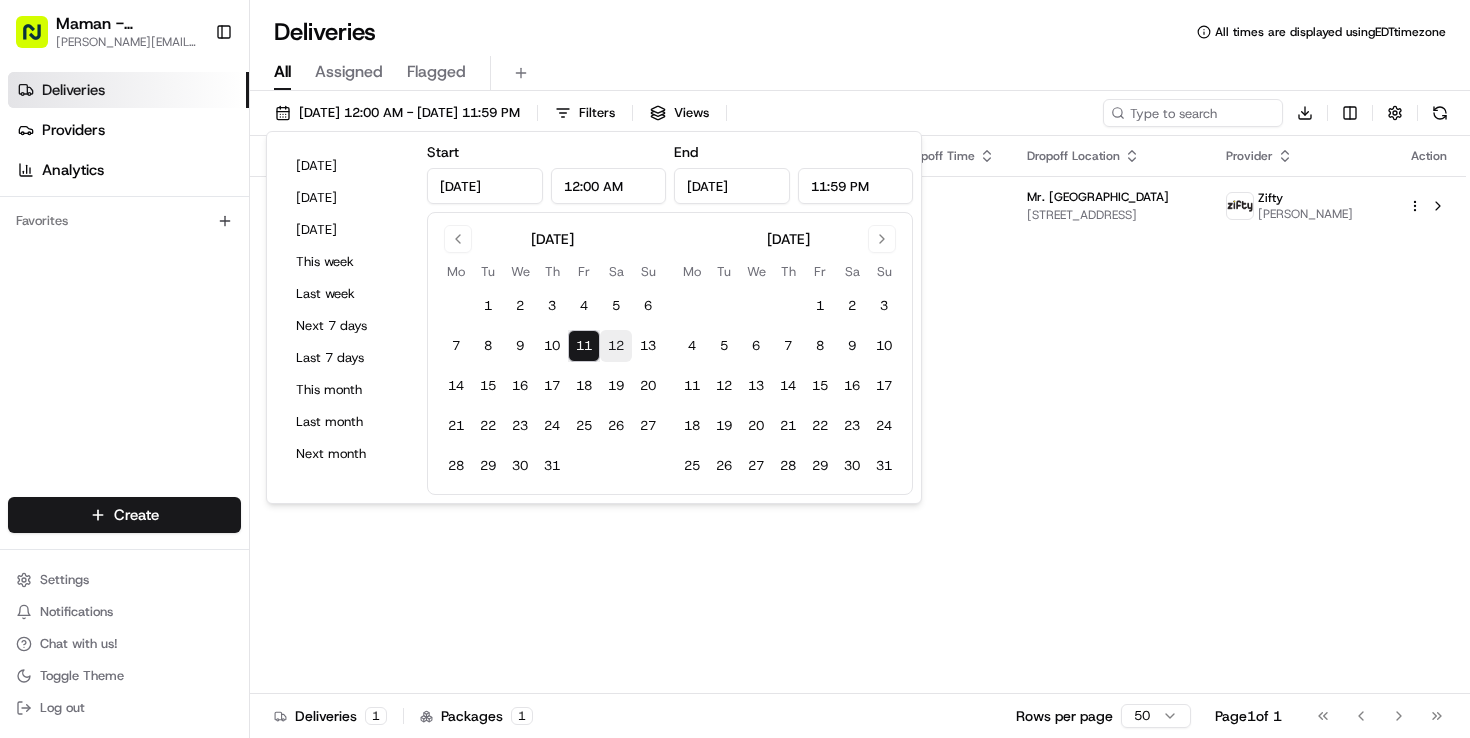 click on "12" at bounding box center (616, 346) 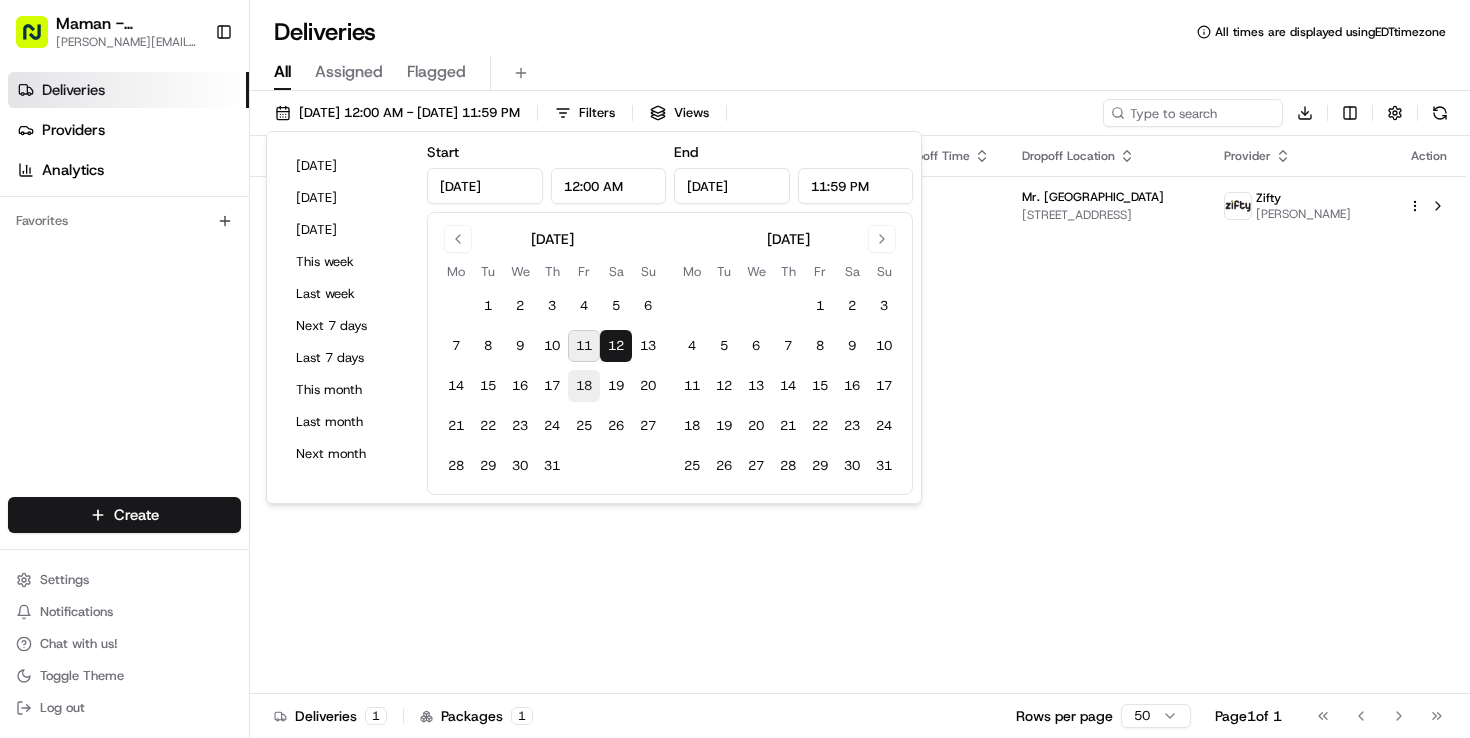 click on "18" at bounding box center (584, 386) 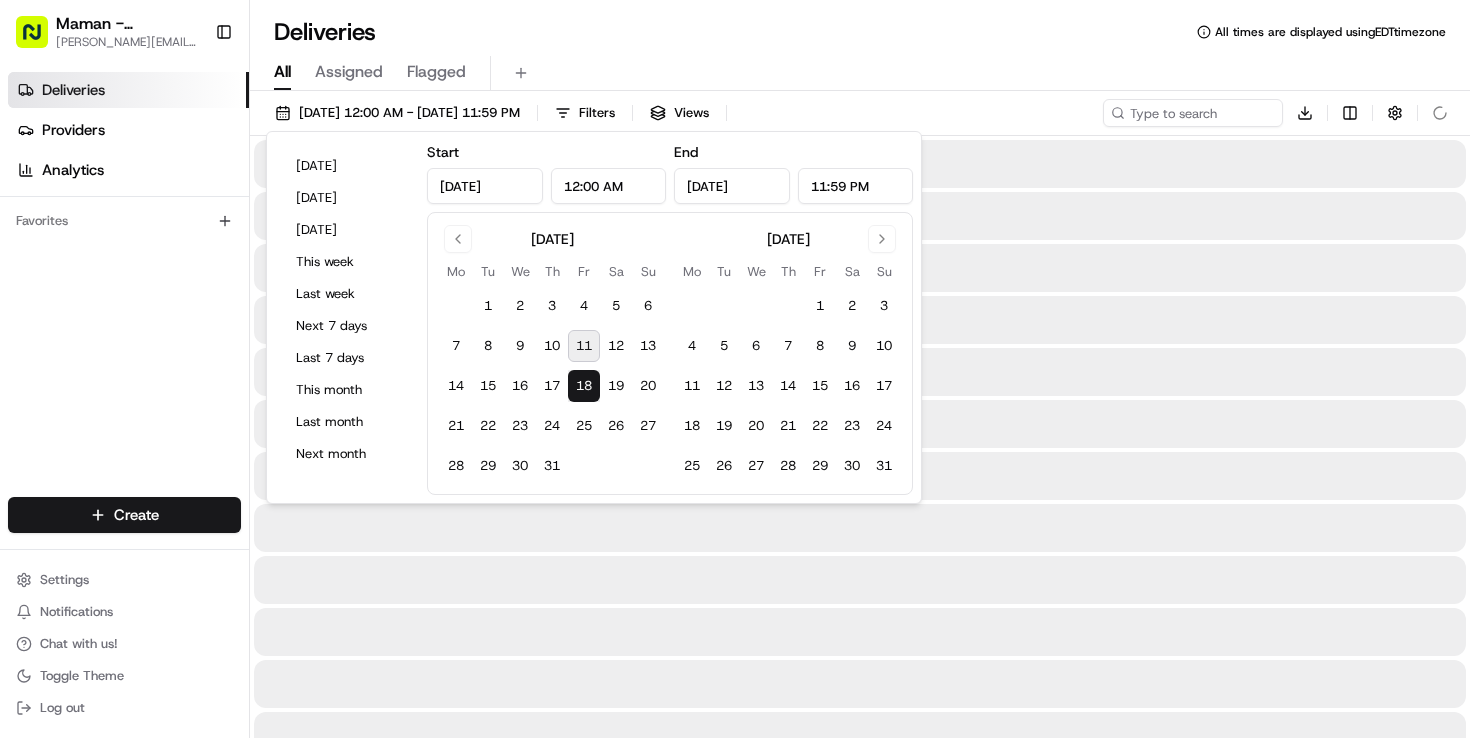 click on "18" at bounding box center [584, 386] 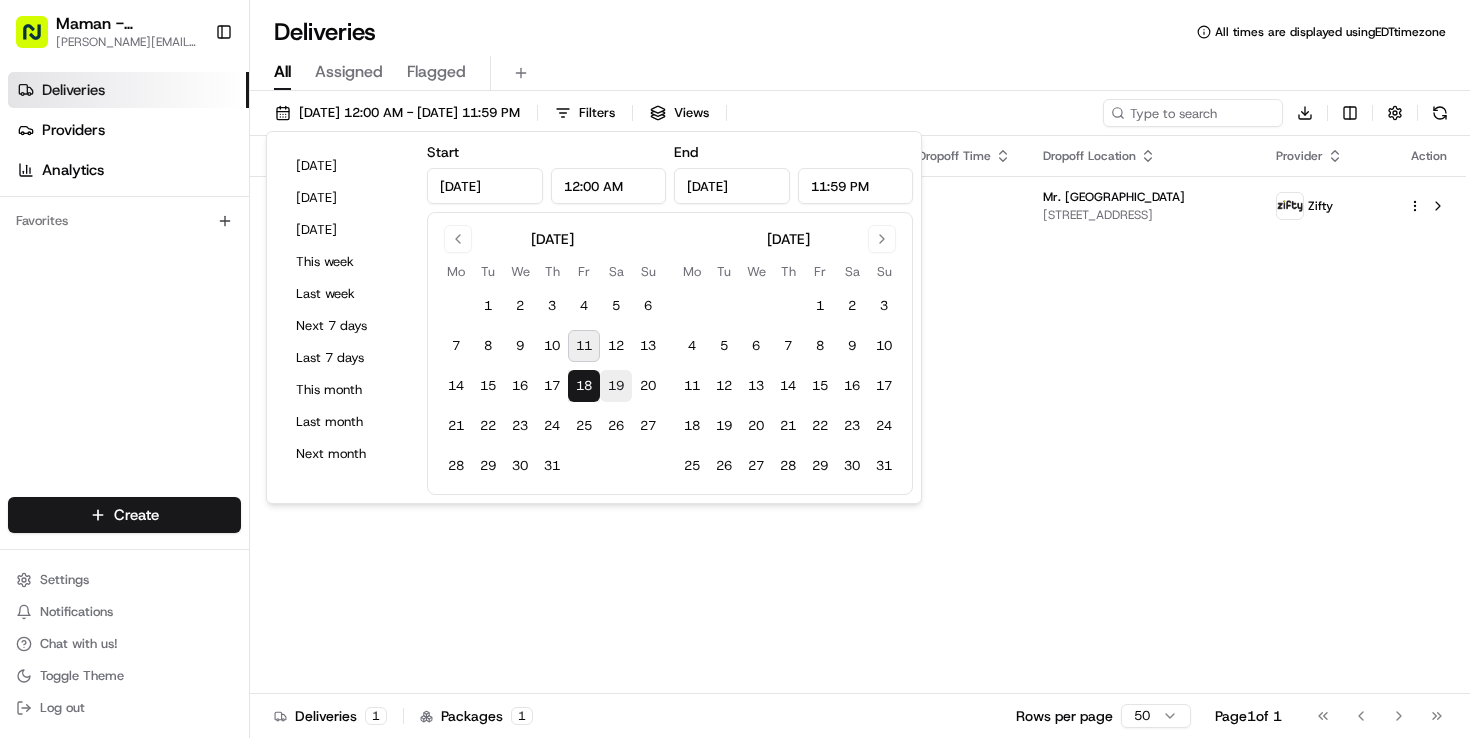 click on "19" at bounding box center (616, 386) 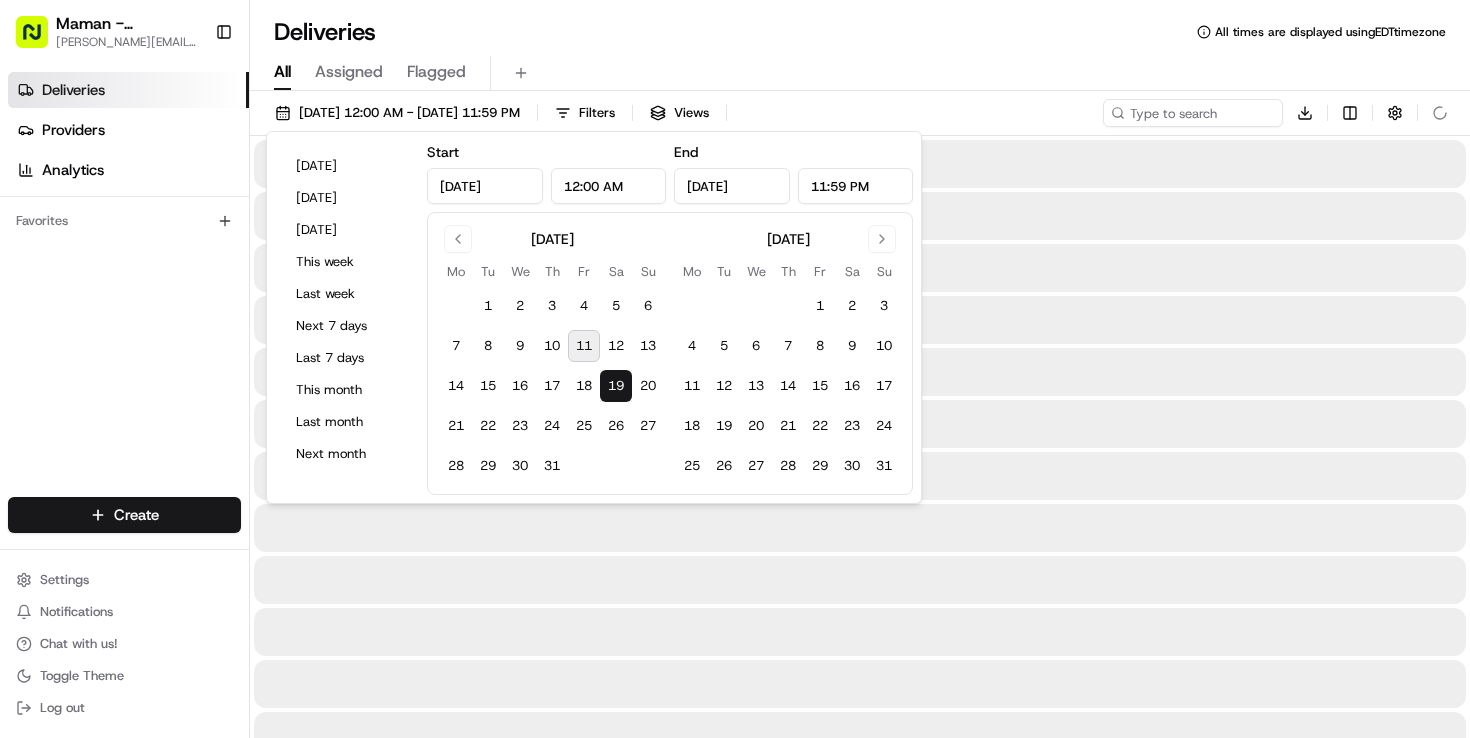 click on "19" at bounding box center (616, 386) 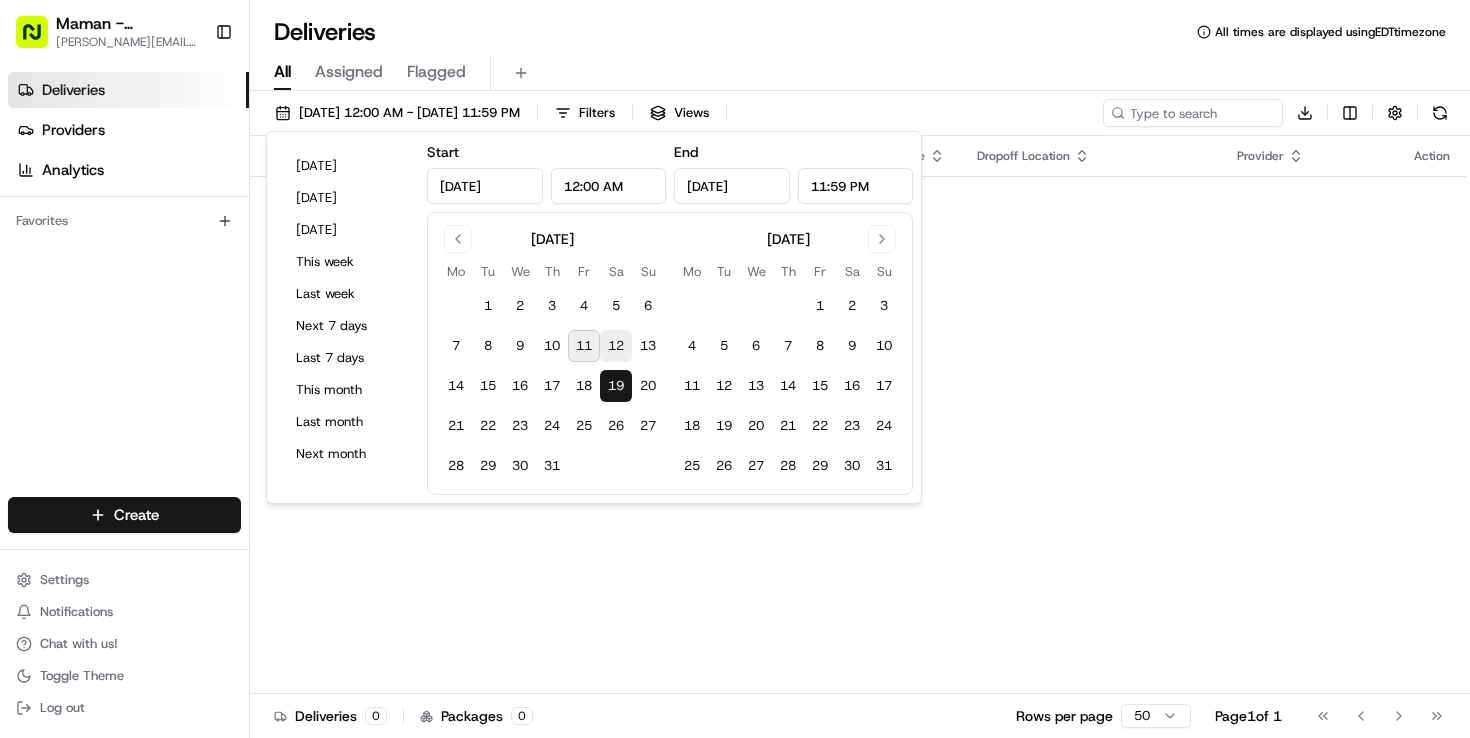 click on "12" at bounding box center (616, 346) 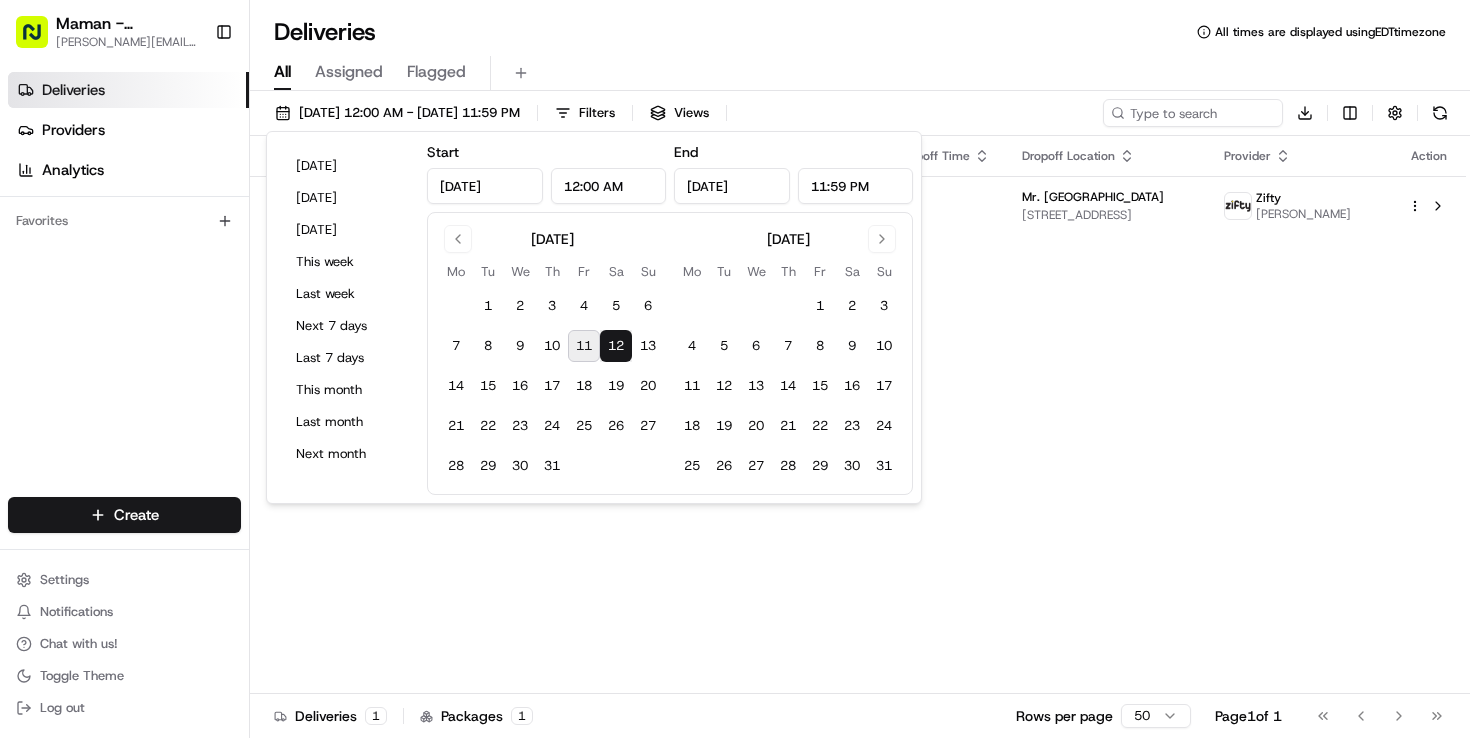 click on "07/12/2025 12:00 AM - 07/12/2025 11:59 PM Filters Views Download Status Original Pickup Time Pickup Location Original Dropoff Time Dropoff Location Provider Action Assigned Driver 11:00 AM 07/12/2025 Maman West Palm Beach 473 S Rosemary Ave, West Palm Beach, FL 33401, USA 11:35 AM 07/12/2025 Mr. C West Palm Beach 401 S Olive Ave, West Palm Beach, FL 33401, USA Zifty Frank Takacs Deliveries 1 Packages 1 Rows per page 50 Page  1  of   1 Go to first page Go to previous page Go to next page Go to last page" at bounding box center [860, 416] 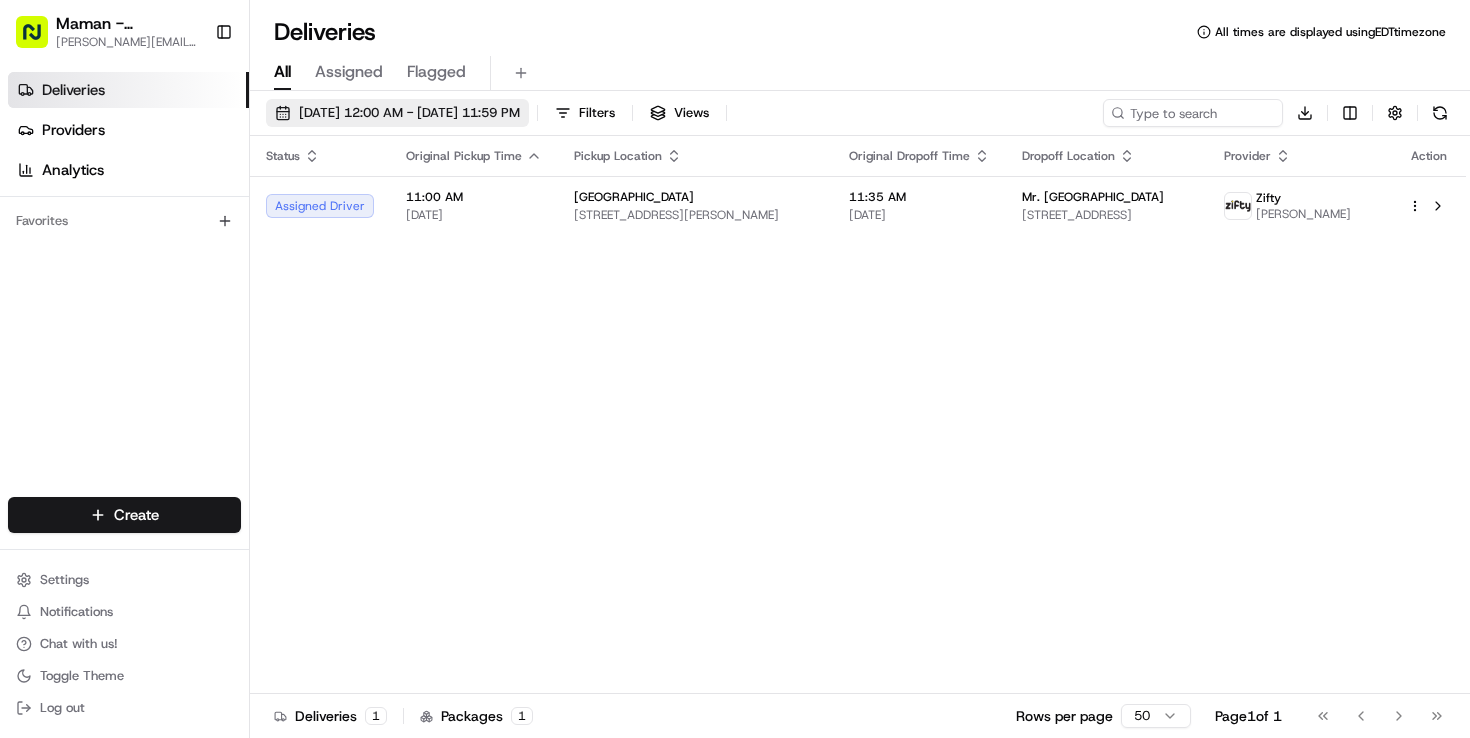 click on "07/12/2025 12:00 AM - 07/12/2025 11:59 PM" at bounding box center (409, 113) 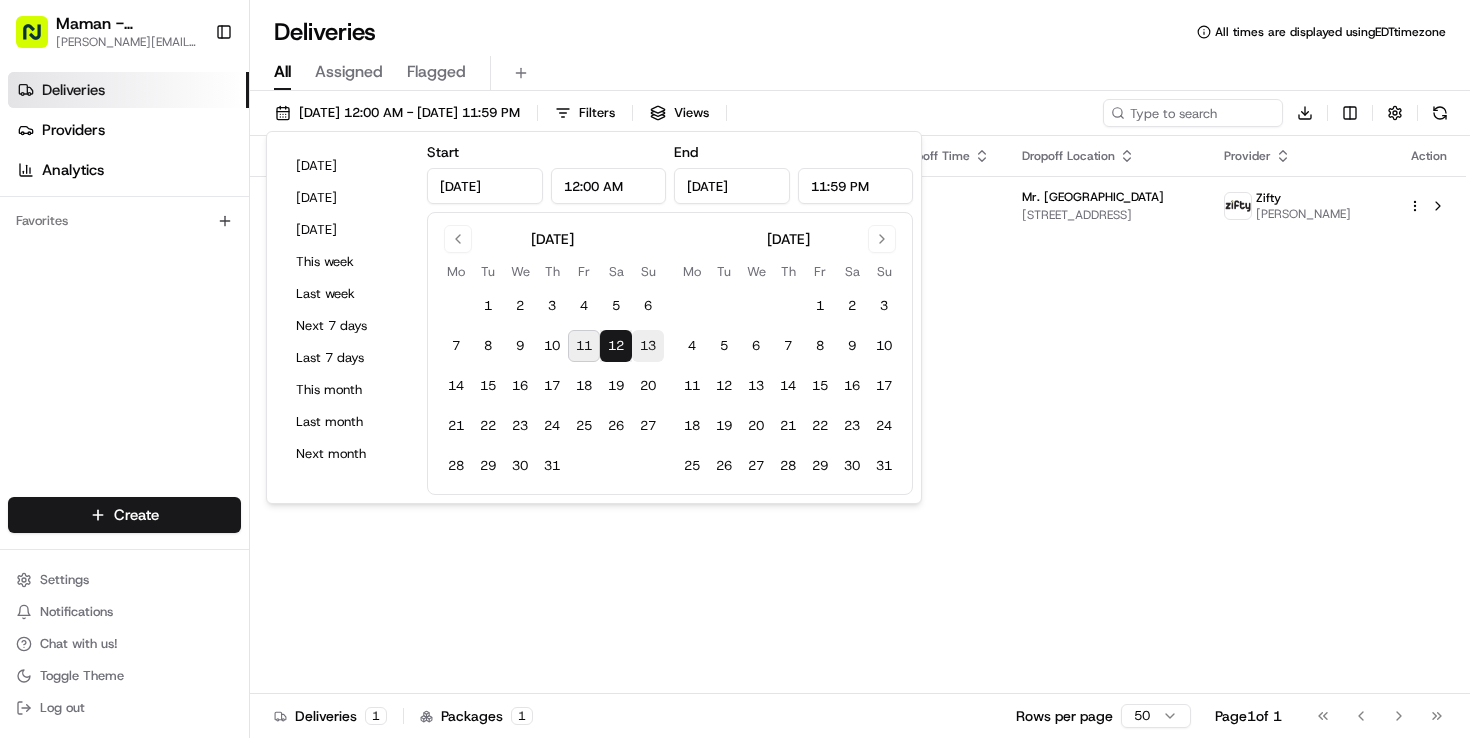 click on "13" at bounding box center (648, 346) 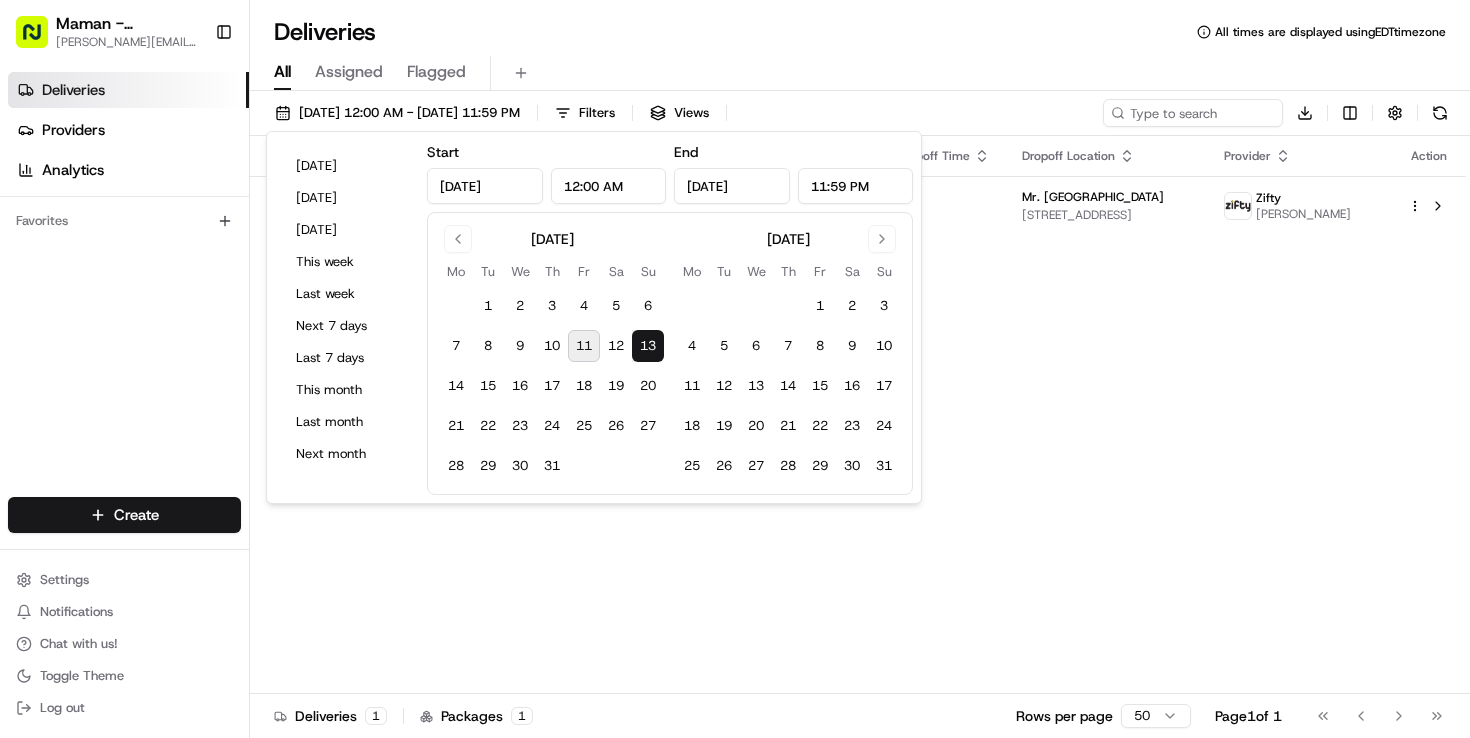 click on "All Assigned Flagged" at bounding box center (860, 73) 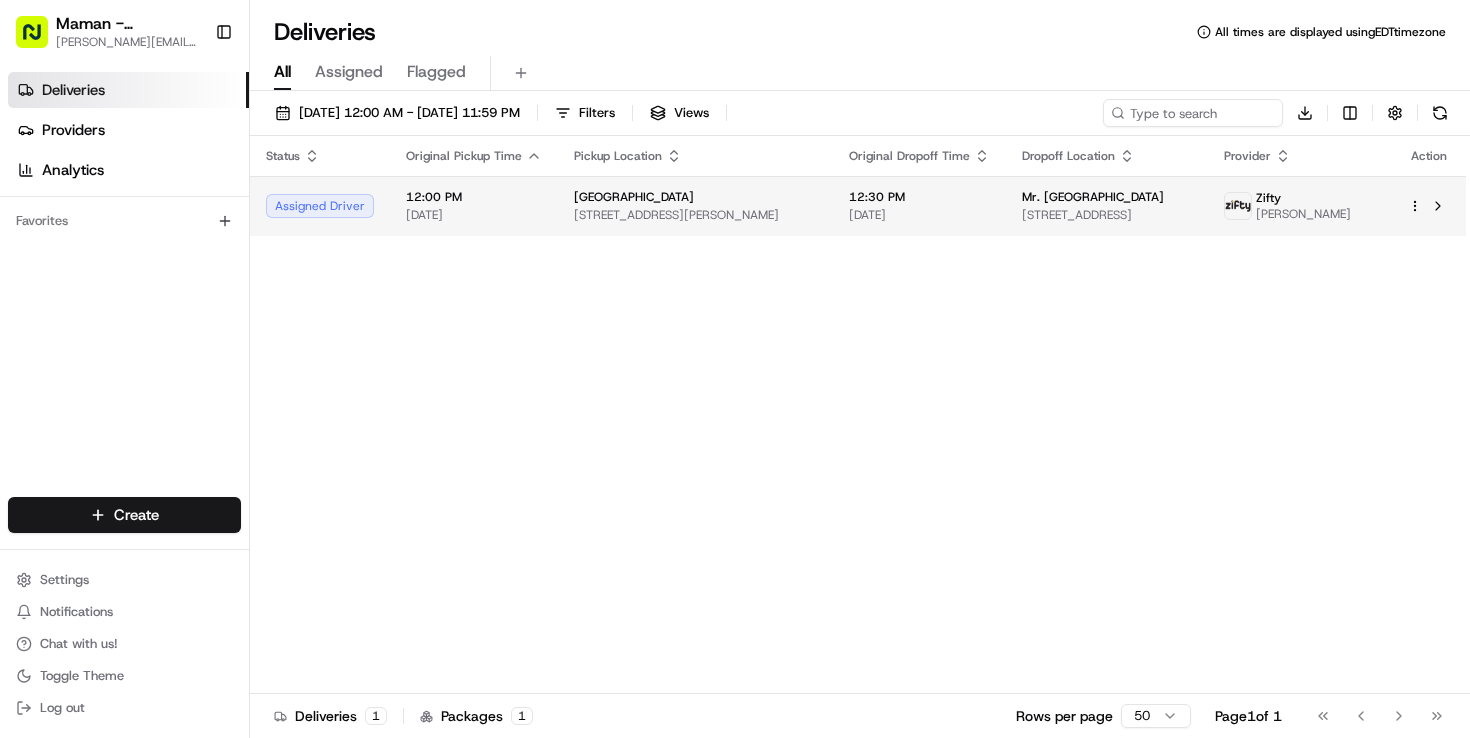 click on "Maman - Wynwood charlotte@mamannyc.com Toggle Sidebar Deliveries Providers Analytics Favorites Main Menu Members & Organization Organization Users Roles Preferences Customization Tracking Orchestration Automations Dispatch Strategy Locations Pickup Locations Dropoff Locations Billing Billing Refund Requests Integrations Notification Triggers Webhooks API Keys Request Logs Create Settings Notifications Chat with us! Toggle Theme Log out Deliveries All times are displayed using  EDT  timezone All Assigned Flagged 07/13/2025 12:00 AM - 07/13/2025 11:59 PM Filters Views Download Status Original Pickup Time Pickup Location Original Dropoff Time Dropoff Location Provider Action Assigned Driver 12:00 PM 07/13/2025 Maman West Palm Beach 473 S Rosemary Ave, West Palm Beach, FL 33401, USA 12:30 PM 07/13/2025 Mr. C West Palm Beach 401 S Olive Ave, West Palm Beach, FL 33401, USA Zifty Germain Carreno Deliveries 1 Packages 1 Rows per page 50 Page  1  of   1 Go to first page Go to previous page" at bounding box center [735, 369] 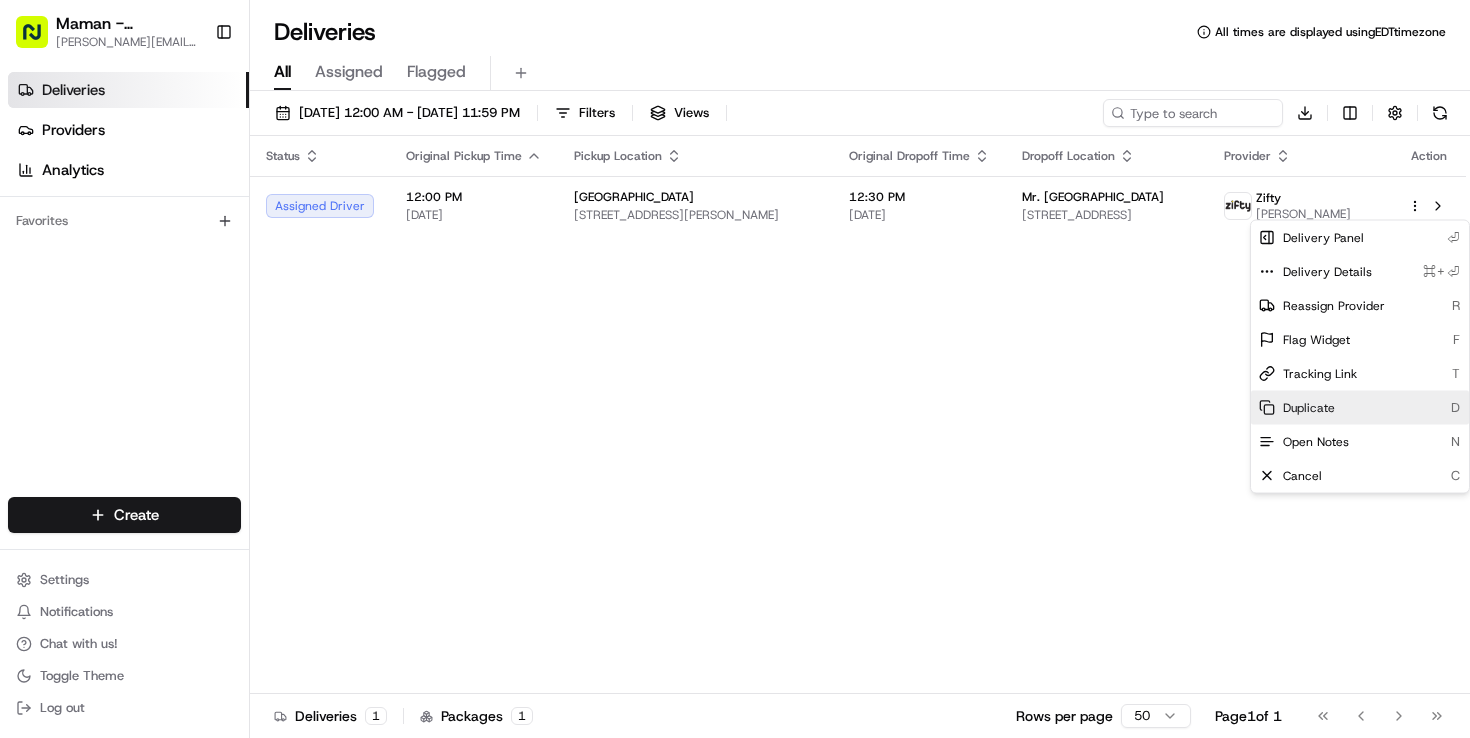 click on "Duplicate" at bounding box center [1309, 408] 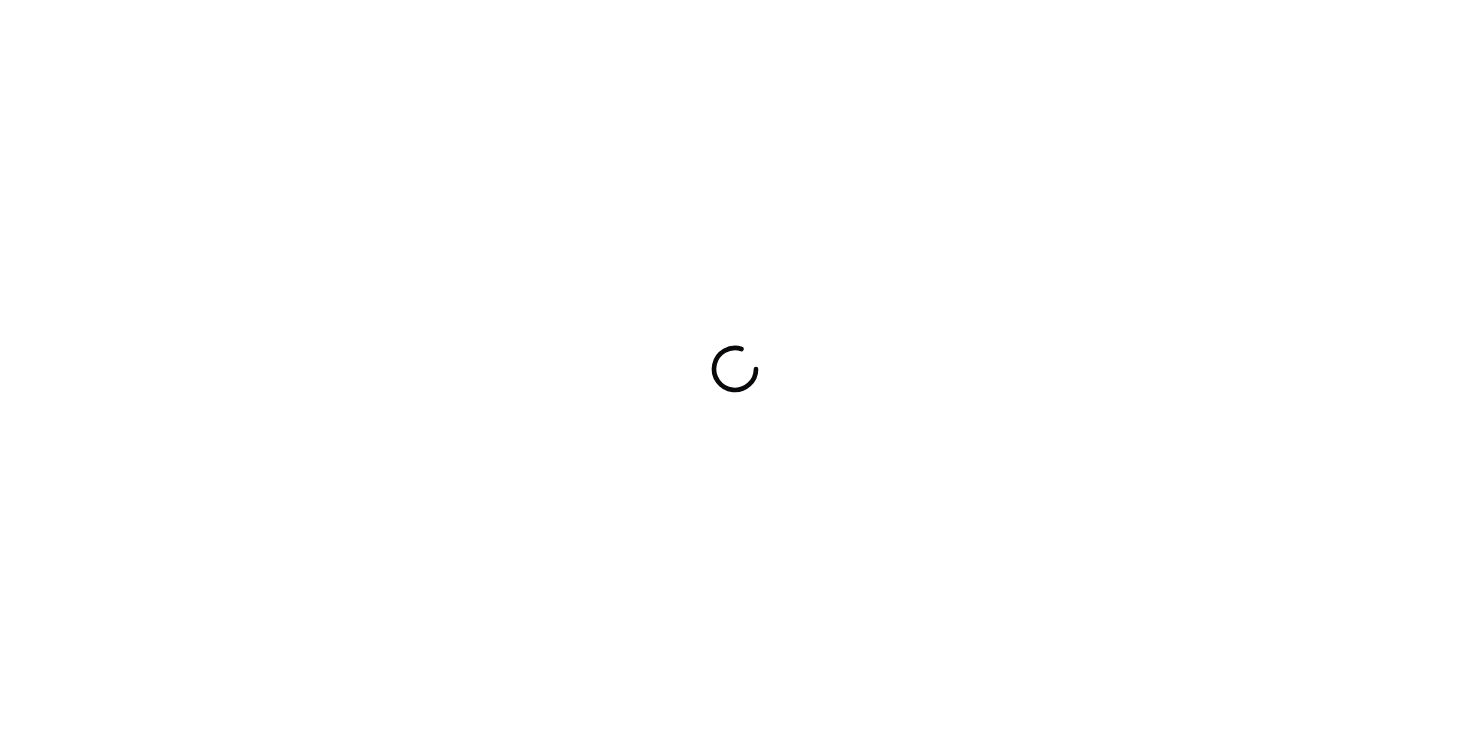 scroll, scrollTop: 0, scrollLeft: 0, axis: both 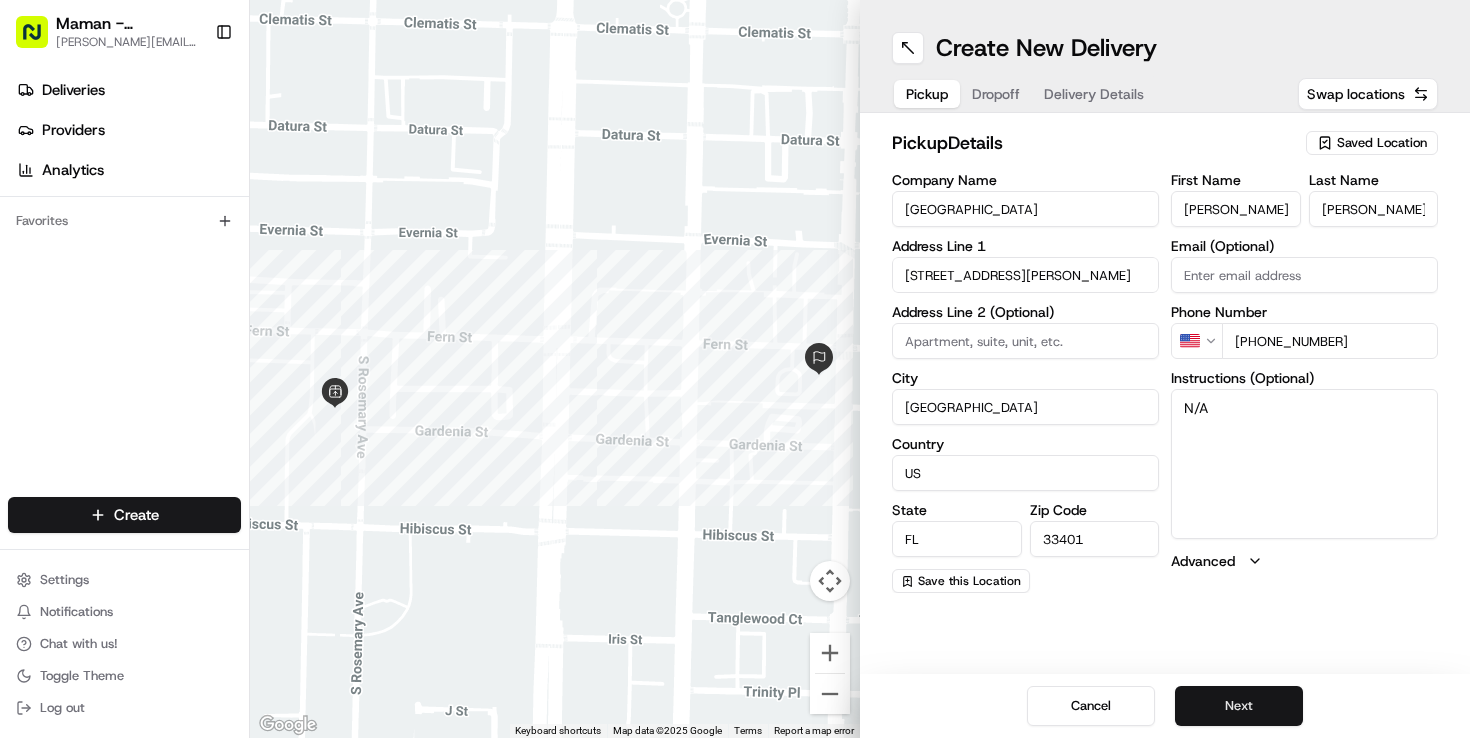 click on "Next" at bounding box center (1239, 706) 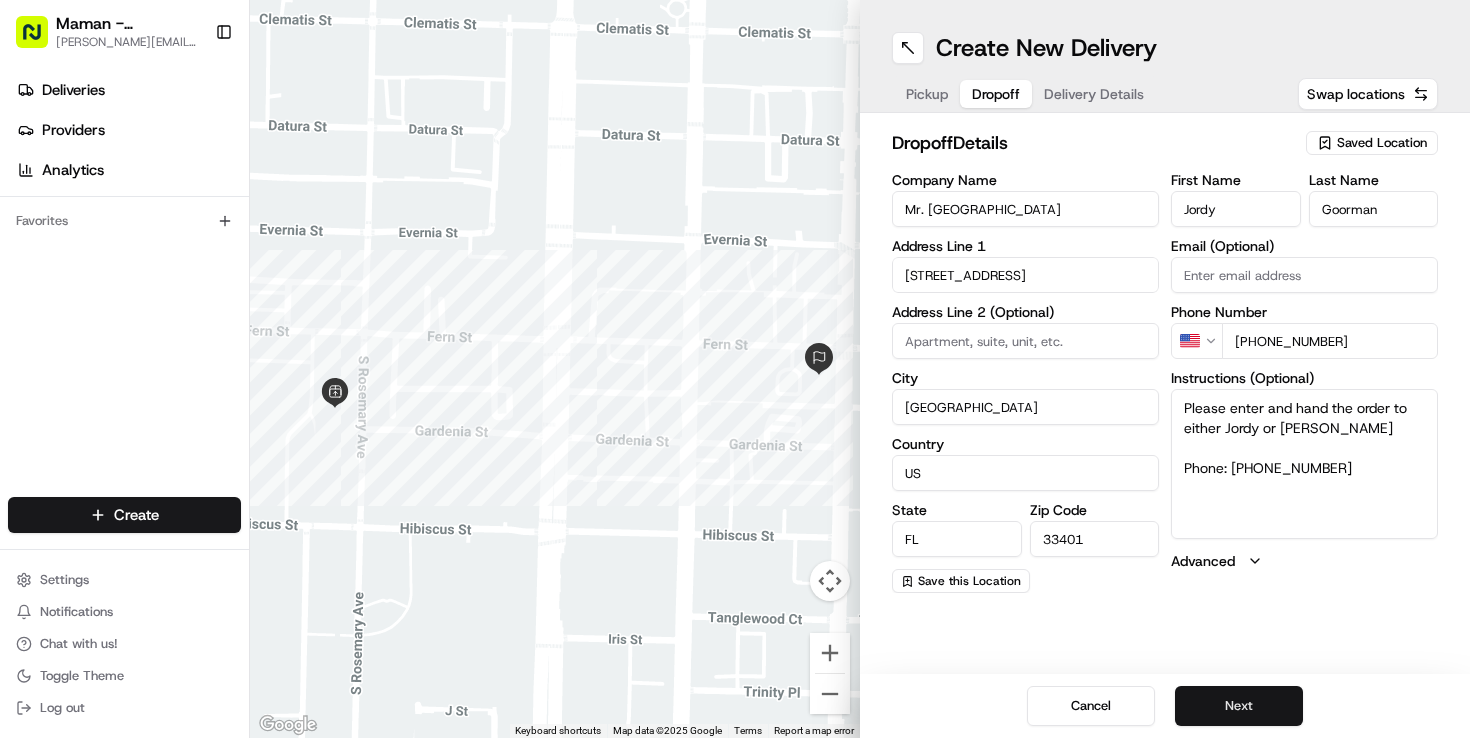 scroll, scrollTop: 0, scrollLeft: 0, axis: both 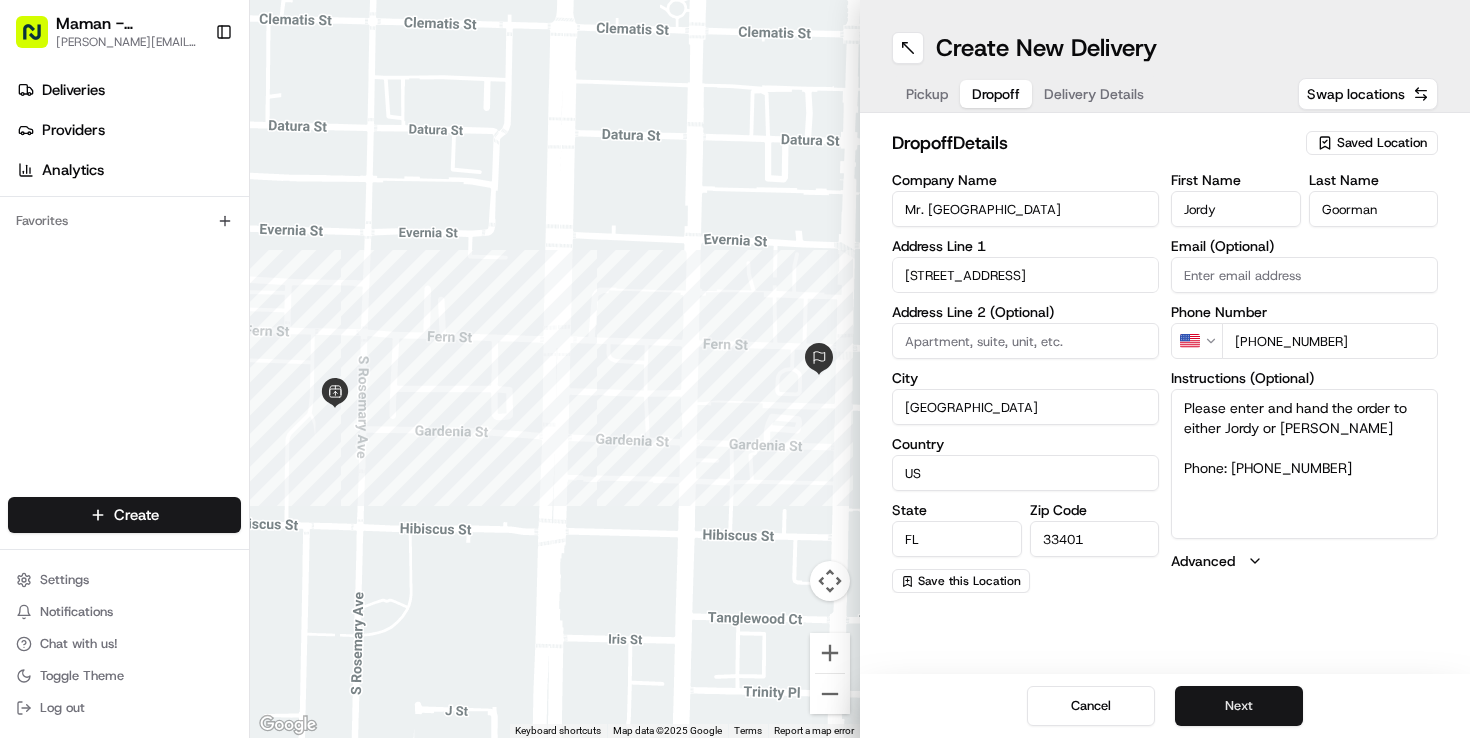 click on "Next" at bounding box center [1239, 706] 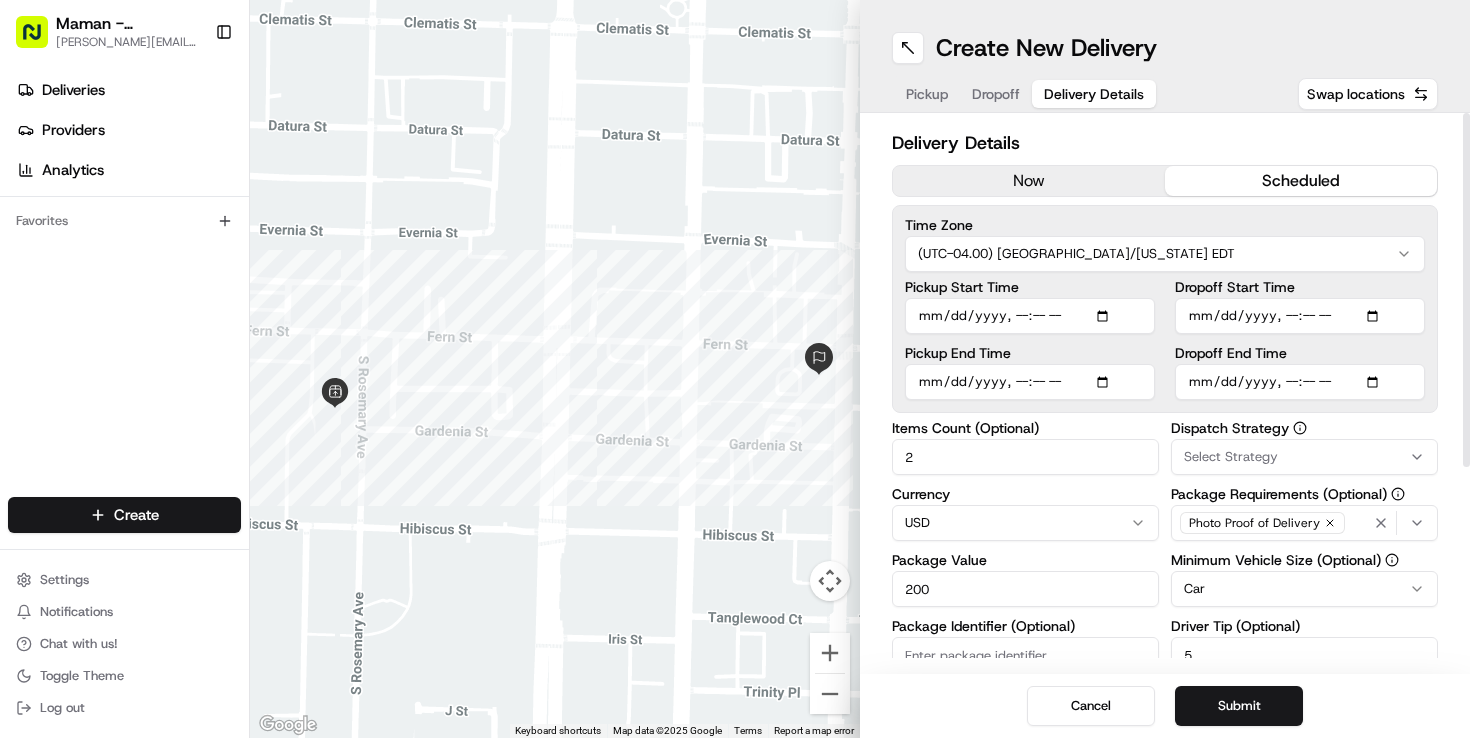 click on "Pickup Start Time" at bounding box center [1030, 316] 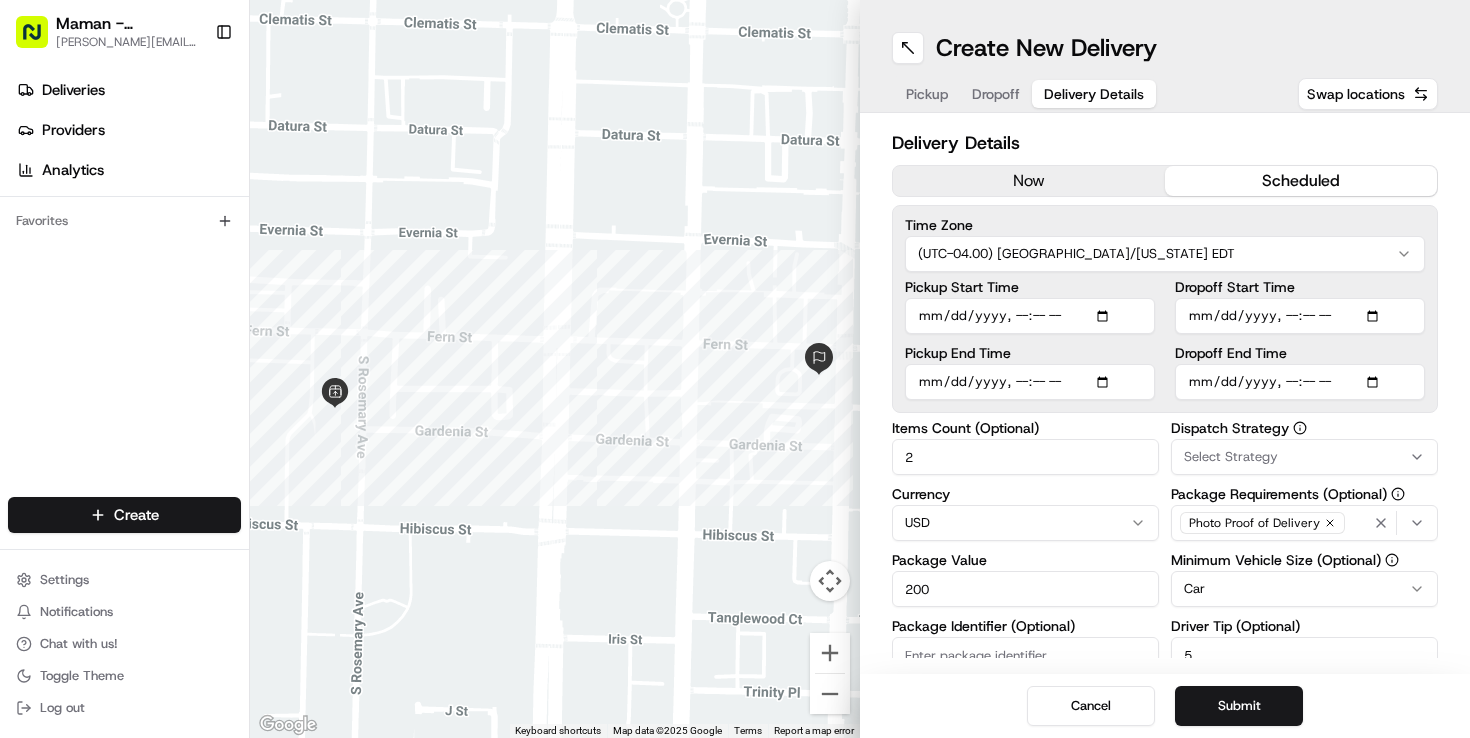 type on "[DATE]T11:00" 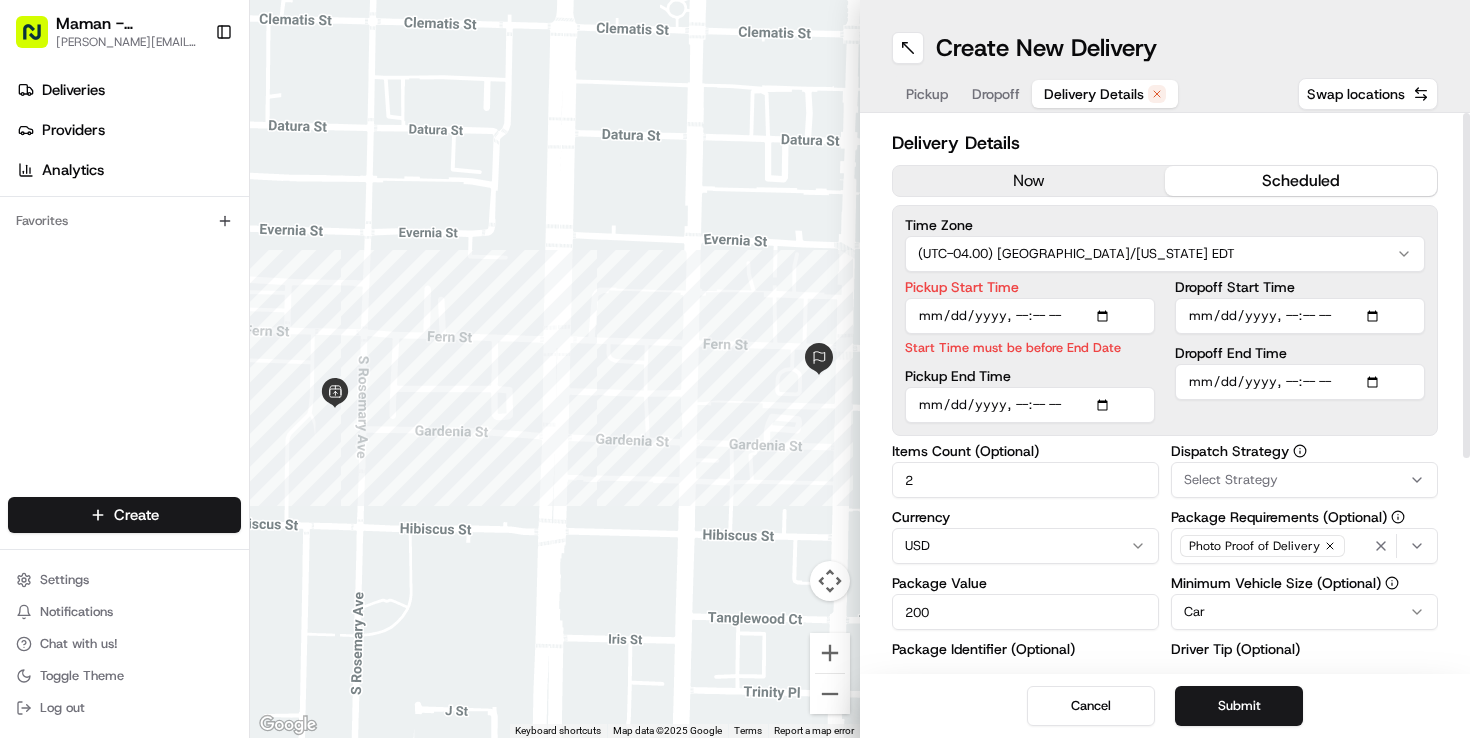click on "Pickup Start Time Start Time must be before End Date Pickup End Time Dropoff Start Time Dropoff End Time" at bounding box center (1165, 351) 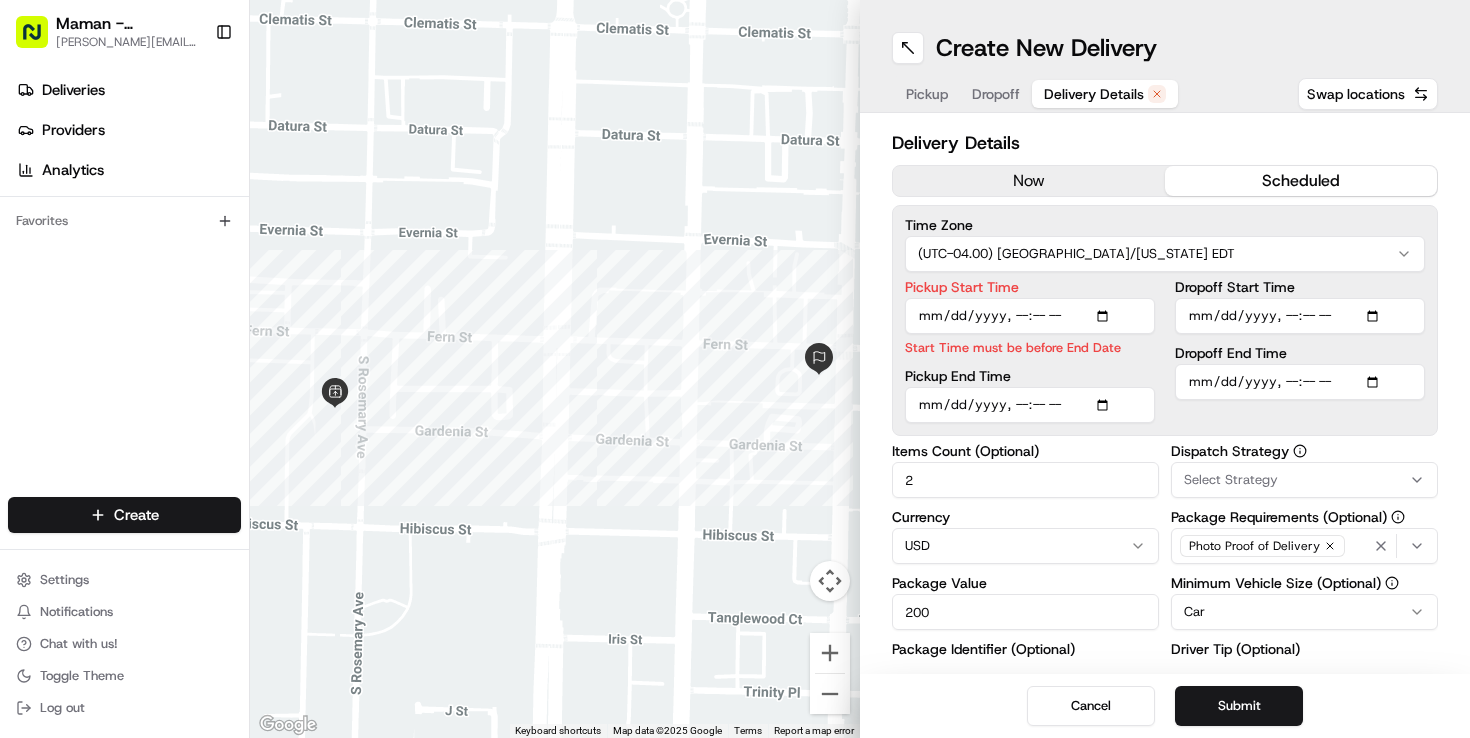 type on "[DATE]T11:20" 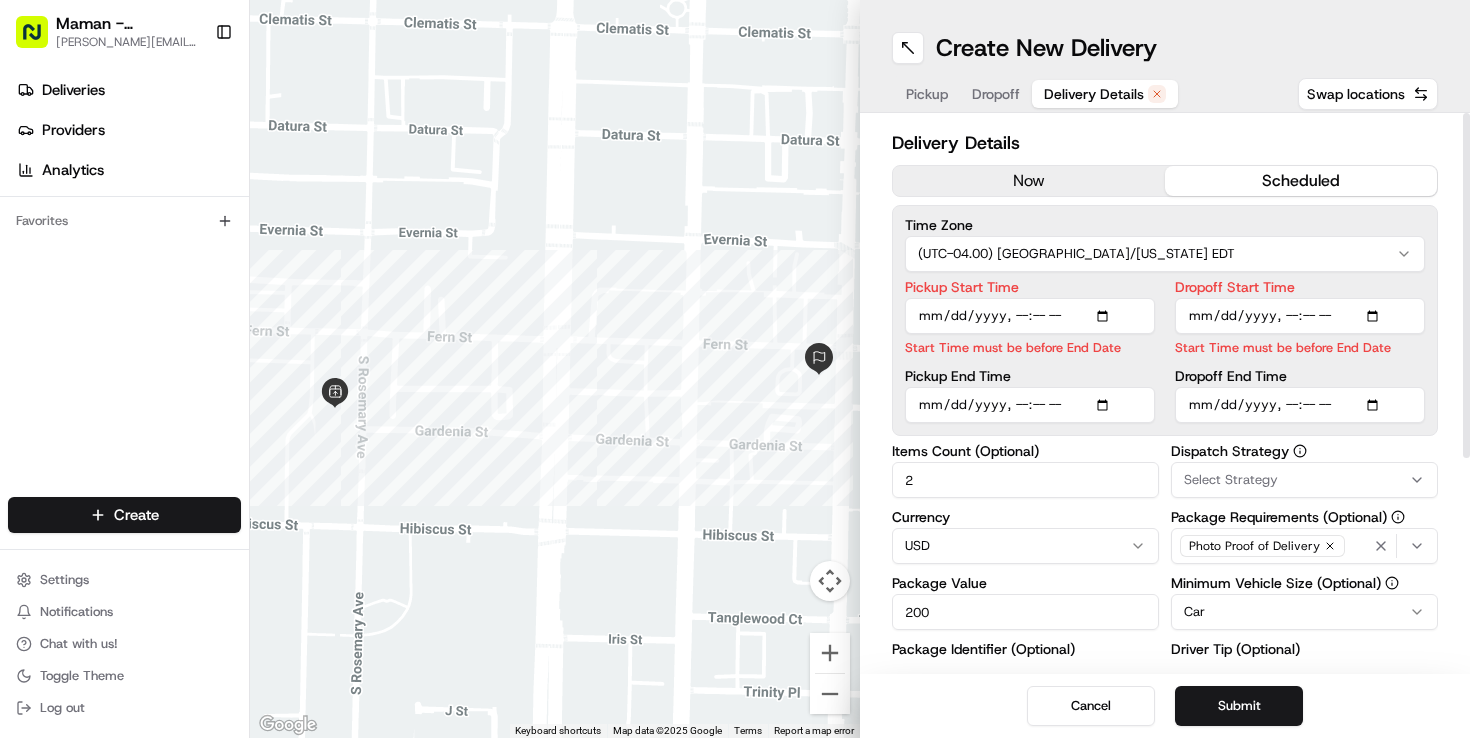 click on "Dropoff End Time" at bounding box center [1300, 405] 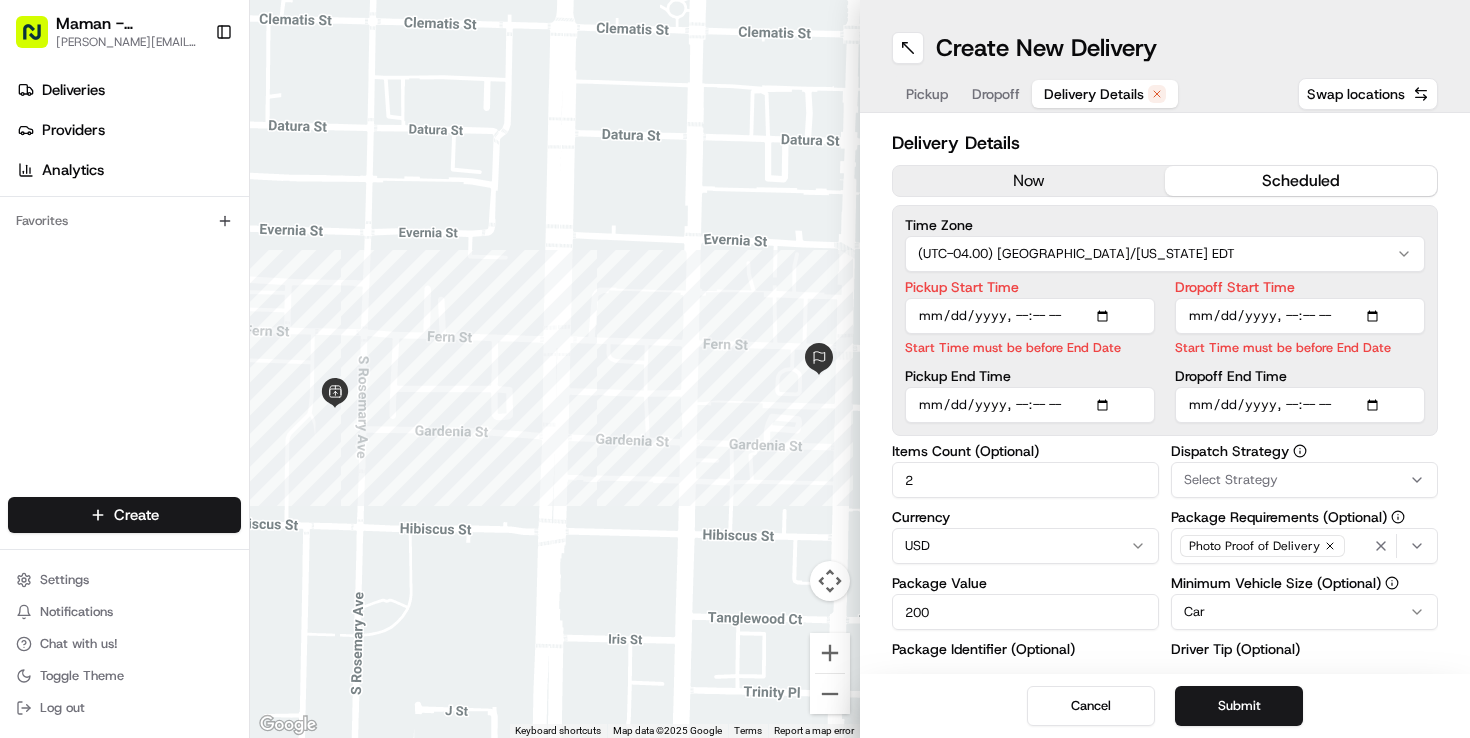 type on "[DATE]T11:35" 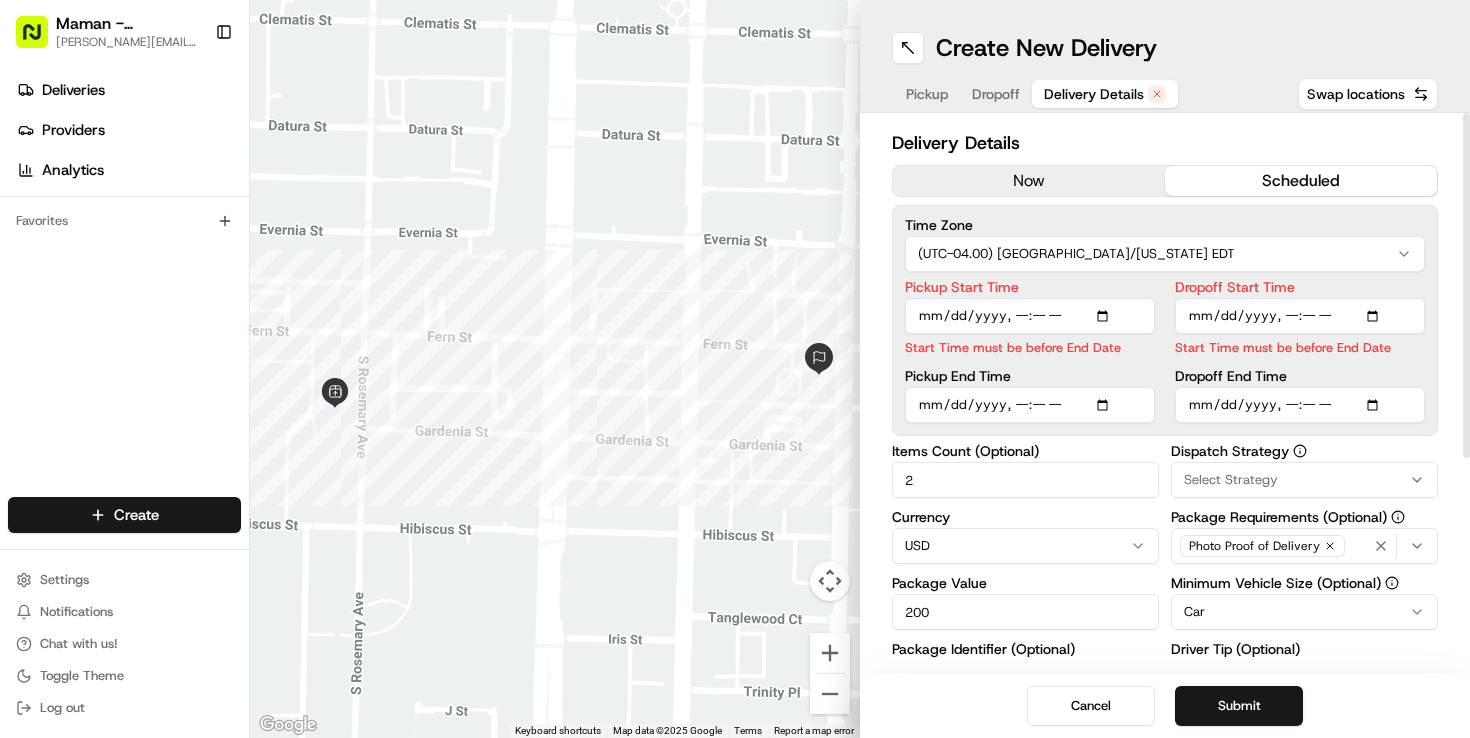 click on "Pickup Start Time Start Time must be before End Date Pickup End Time Dropoff Start Time Start Time must be before End Date Dropoff End Time" at bounding box center (1165, 351) 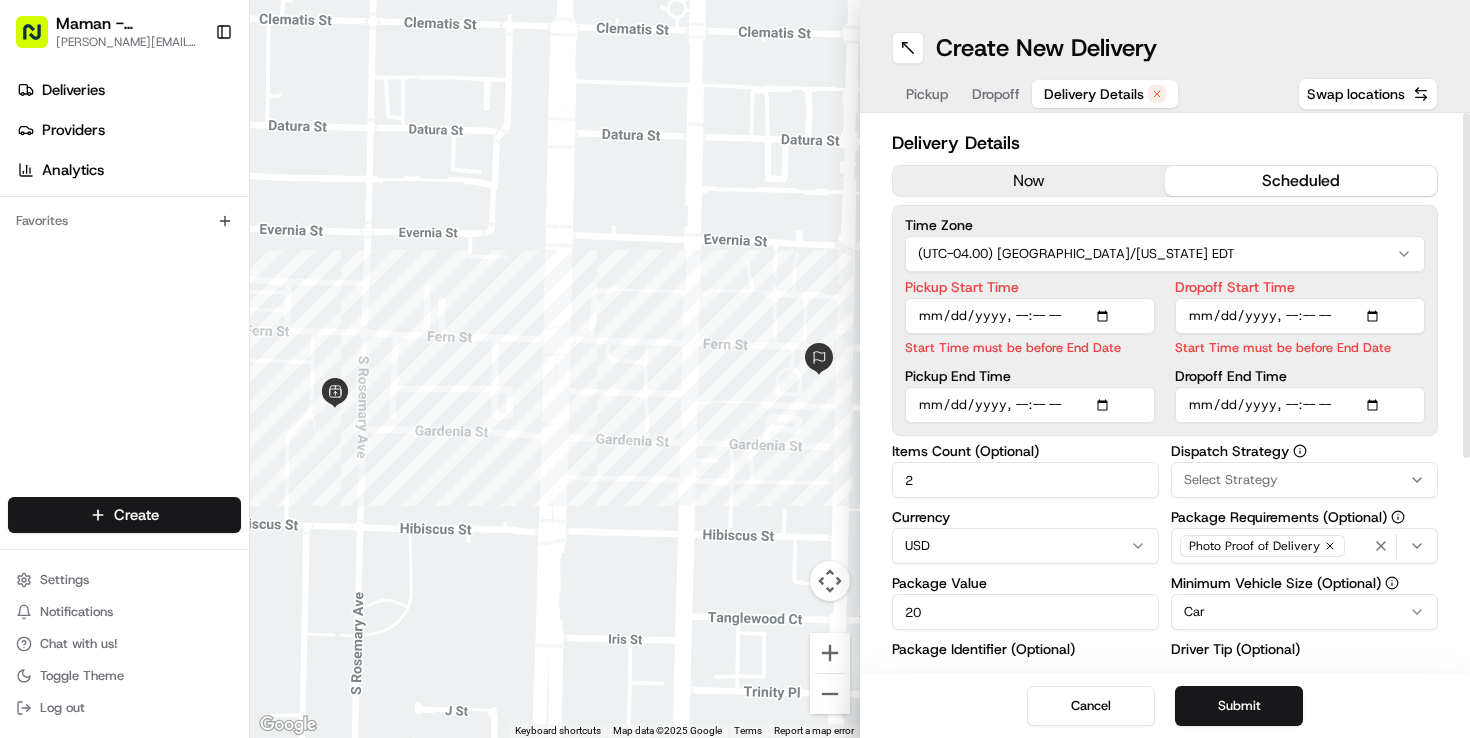type on "2" 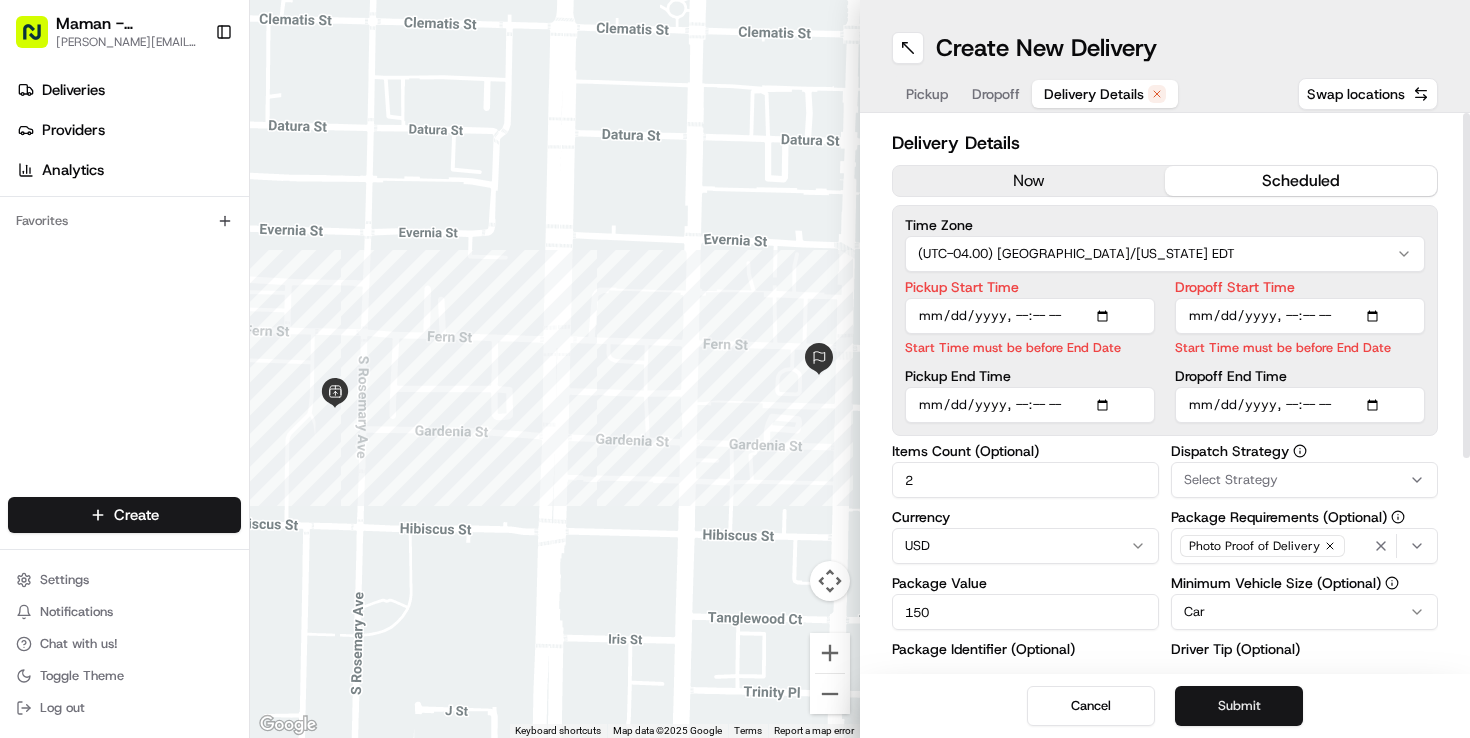 type on "150" 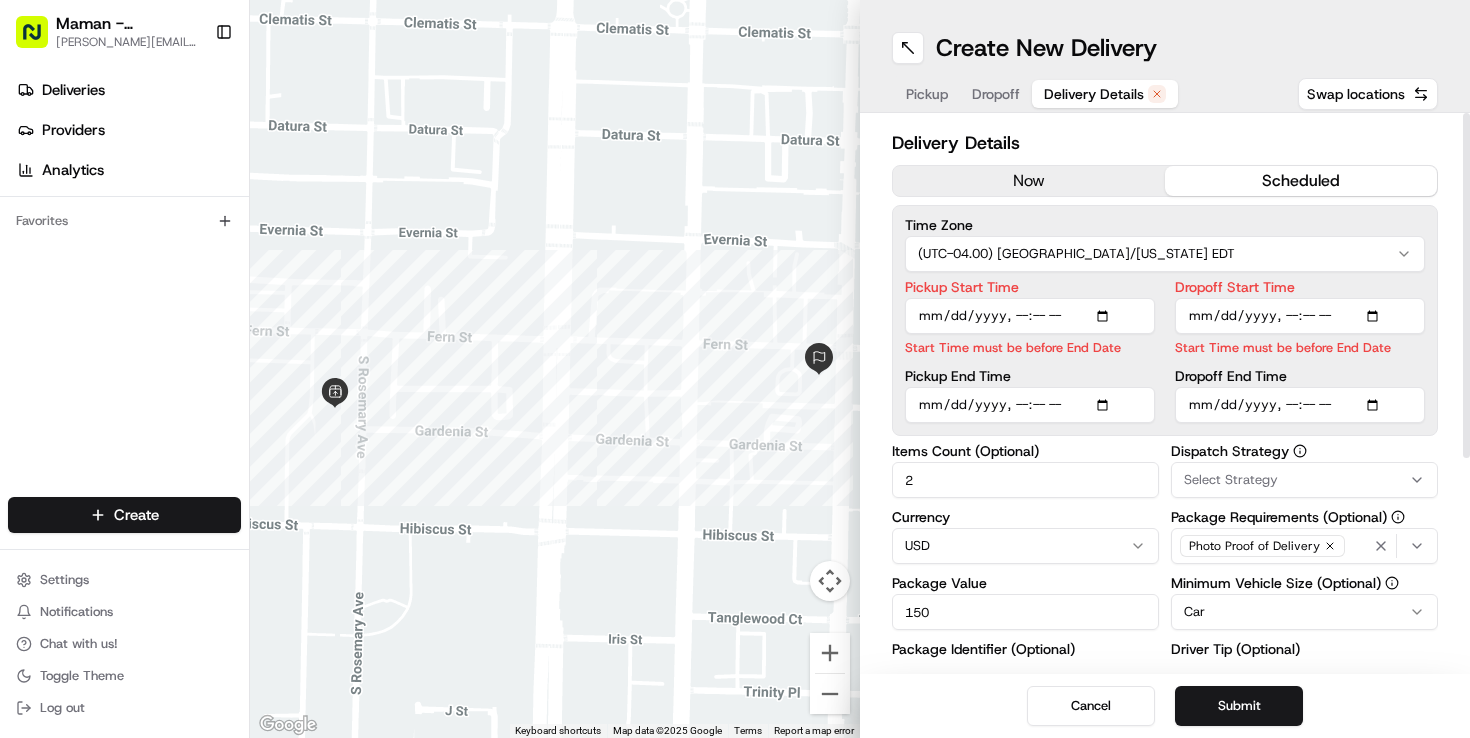 drag, startPoint x: 1242, startPoint y: 714, endPoint x: 1202, endPoint y: 491, distance: 226.55904 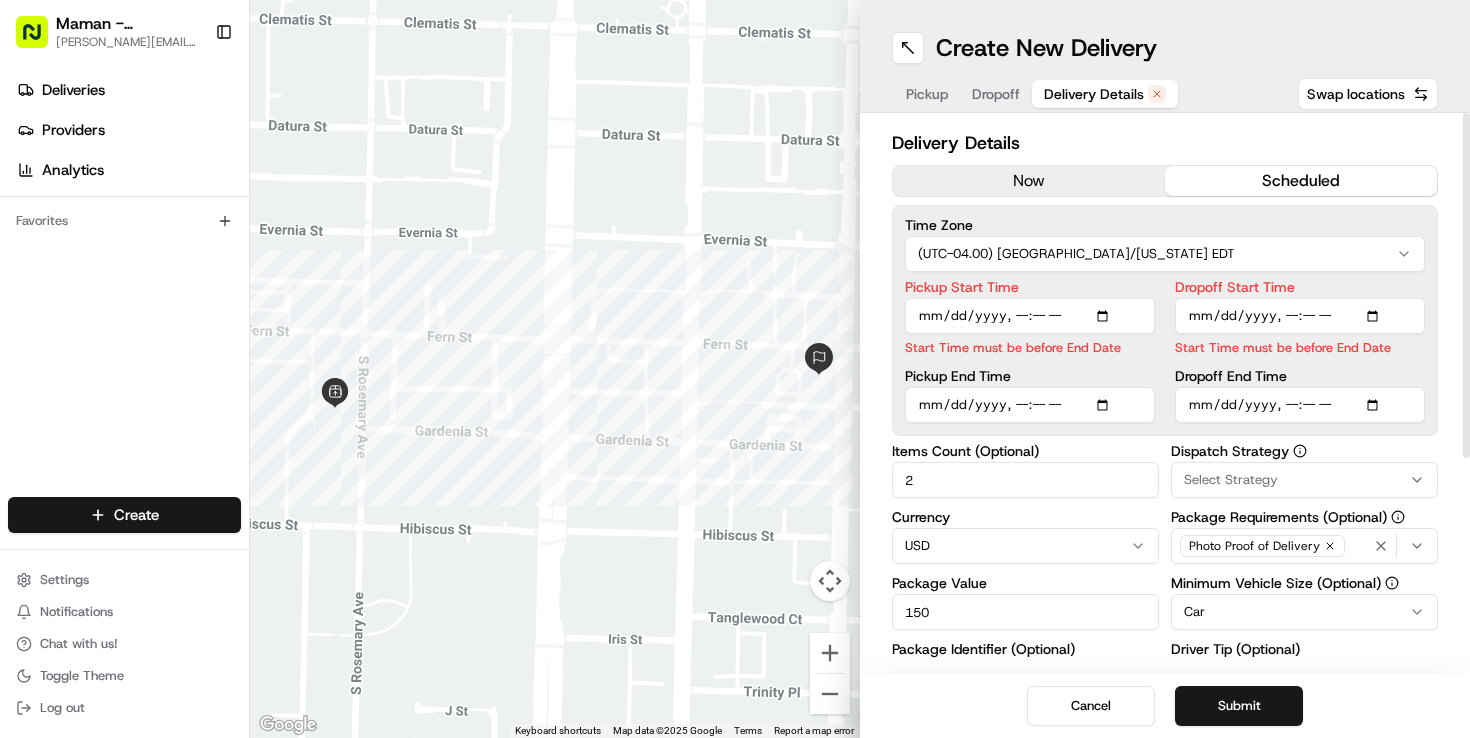 click on "Create New Delivery Pickup Dropoff Delivery Details Swap locations Delivery Details now scheduled Time Zone (UTC-04.00) [GEOGRAPHIC_DATA]/[US_STATE] EDT Pickup Start Time Start Time must be before End Date Pickup End Time Dropoff Start Time Start Time must be before End Date Dropoff End Time Items Count (Optional) 2 Currency USD Package Value 150 Package Identifier (Optional) Description (Optional) Dispatch Strategy Select Strategy Package Requirements (Optional) Photo Proof of Delivery Minimum Vehicle Size (Optional) Car Driver Tip (Optional) 5 $ 5 $ 10 $ 15 $ 30 $ 50 Package Items ( 0 ) Total Package Dimensions (Optional) Advanced (Optional) Cancel Submit" at bounding box center [1165, 369] 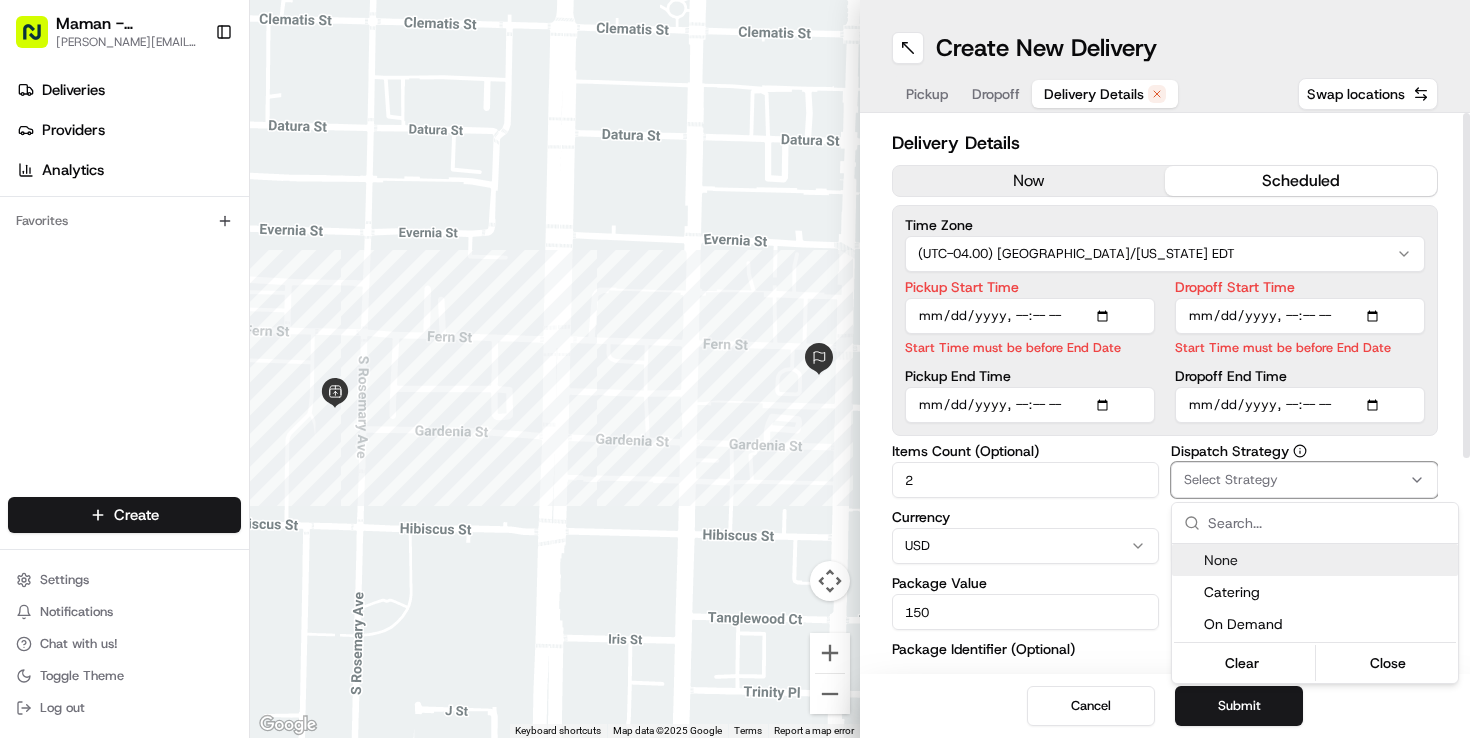 click on "Catering" at bounding box center (1327, 592) 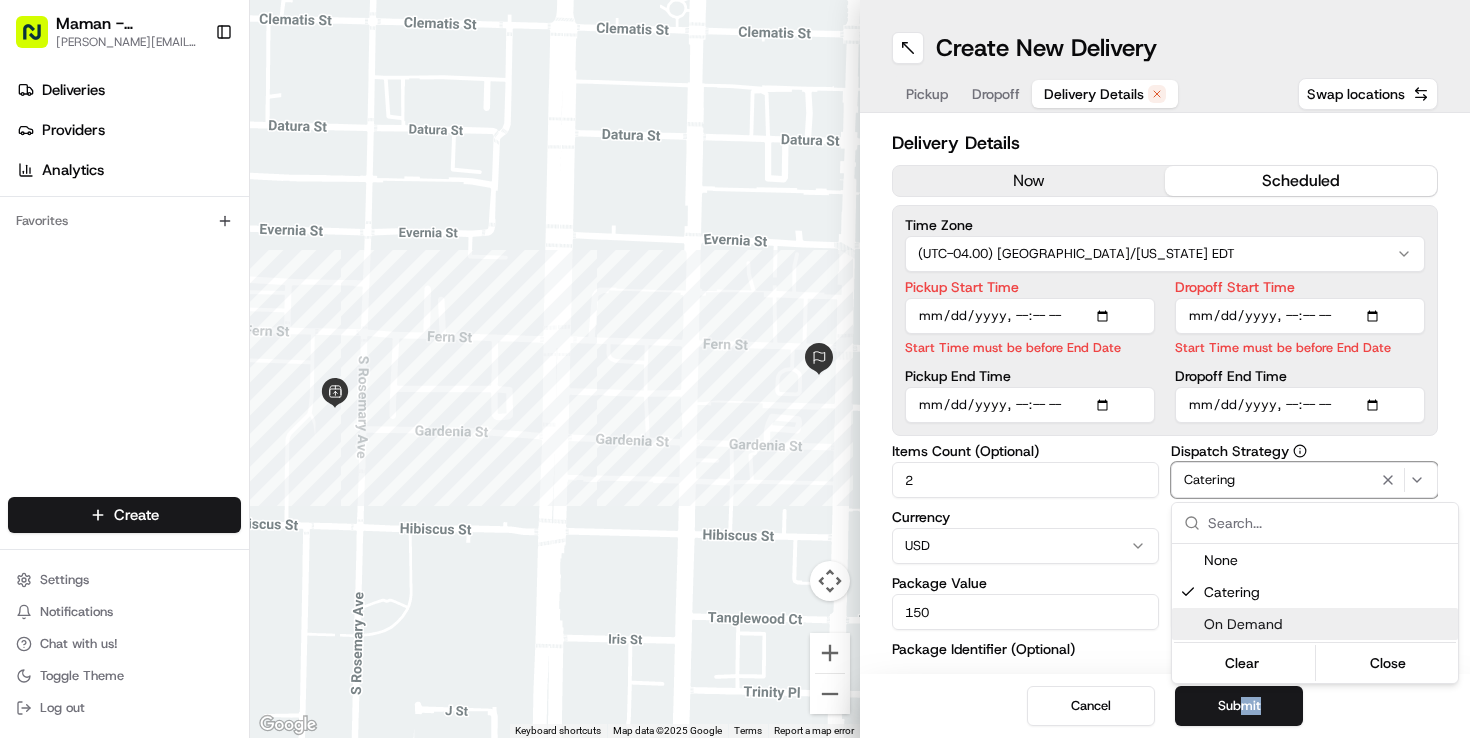 click on "Maman - Wynwood [EMAIL_ADDRESS][DOMAIN_NAME] Toggle Sidebar Deliveries Providers Analytics Favorites Main Menu Members & Organization Organization Users Roles Preferences Customization Tracking Orchestration Automations Dispatch Strategy Locations Pickup Locations Dropoff Locations Billing Billing Refund Requests Integrations Notification Triggers Webhooks API Keys Request Logs Create Settings Notifications Chat with us! Toggle Theme Log out ← Move left → Move right ↑ Move up ↓ Move down + Zoom in - Zoom out Home Jump left by 75% End Jump right by 75% Page Up Jump up by 75% Page Down Jump down by 75% Keyboard shortcuts Map Data Map data ©2025 Google Map data ©2025 Google 50 m  Click to toggle between metric and imperial units Terms Report a map error Create New Delivery Pickup Dropoff Delivery Details Swap locations Delivery Details now scheduled Time Zone (UTC-04.00) [GEOGRAPHIC_DATA]/[US_STATE] EDT Pickup Start Time Start Time must be before End Date Pickup End Time Dropoff Start Time 2 Currency 5" at bounding box center [735, 369] 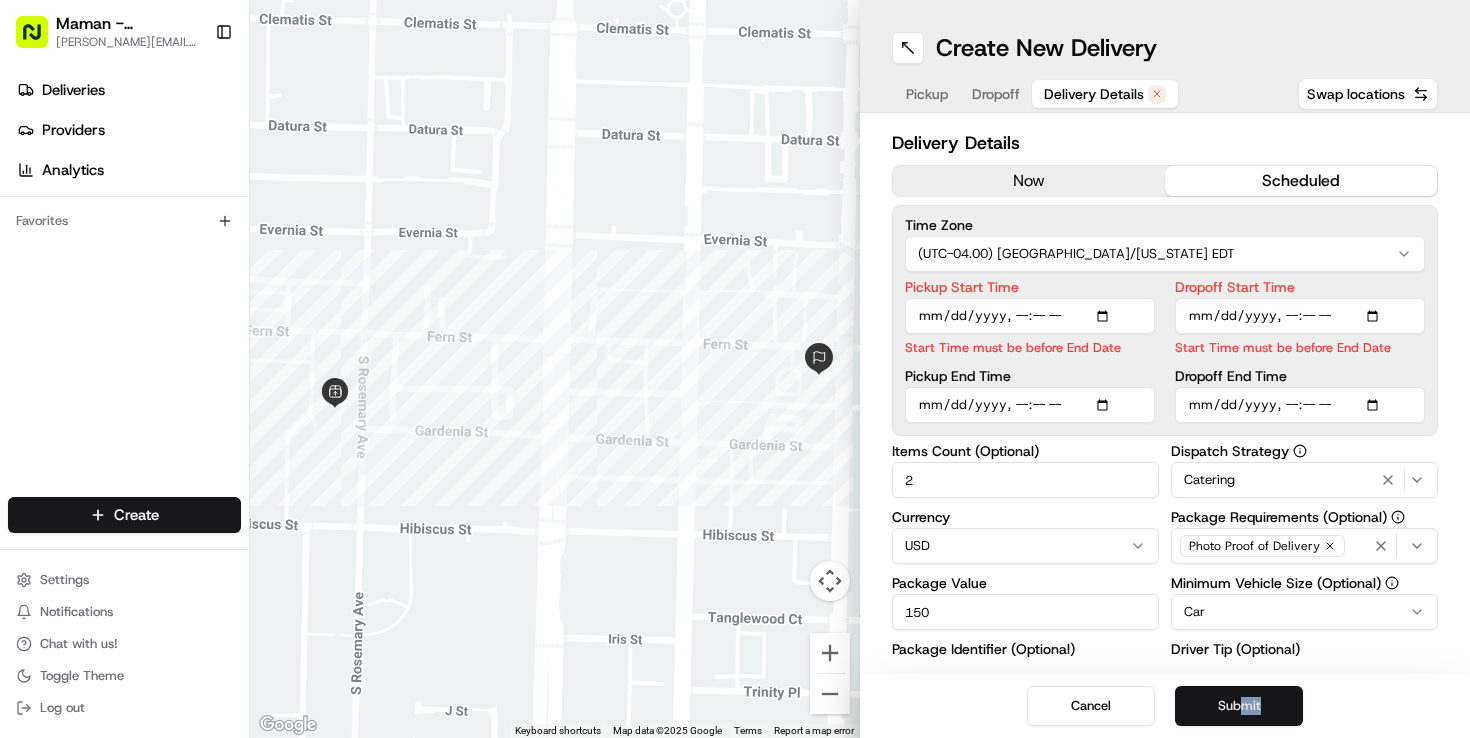 click on "Submit" at bounding box center (1239, 706) 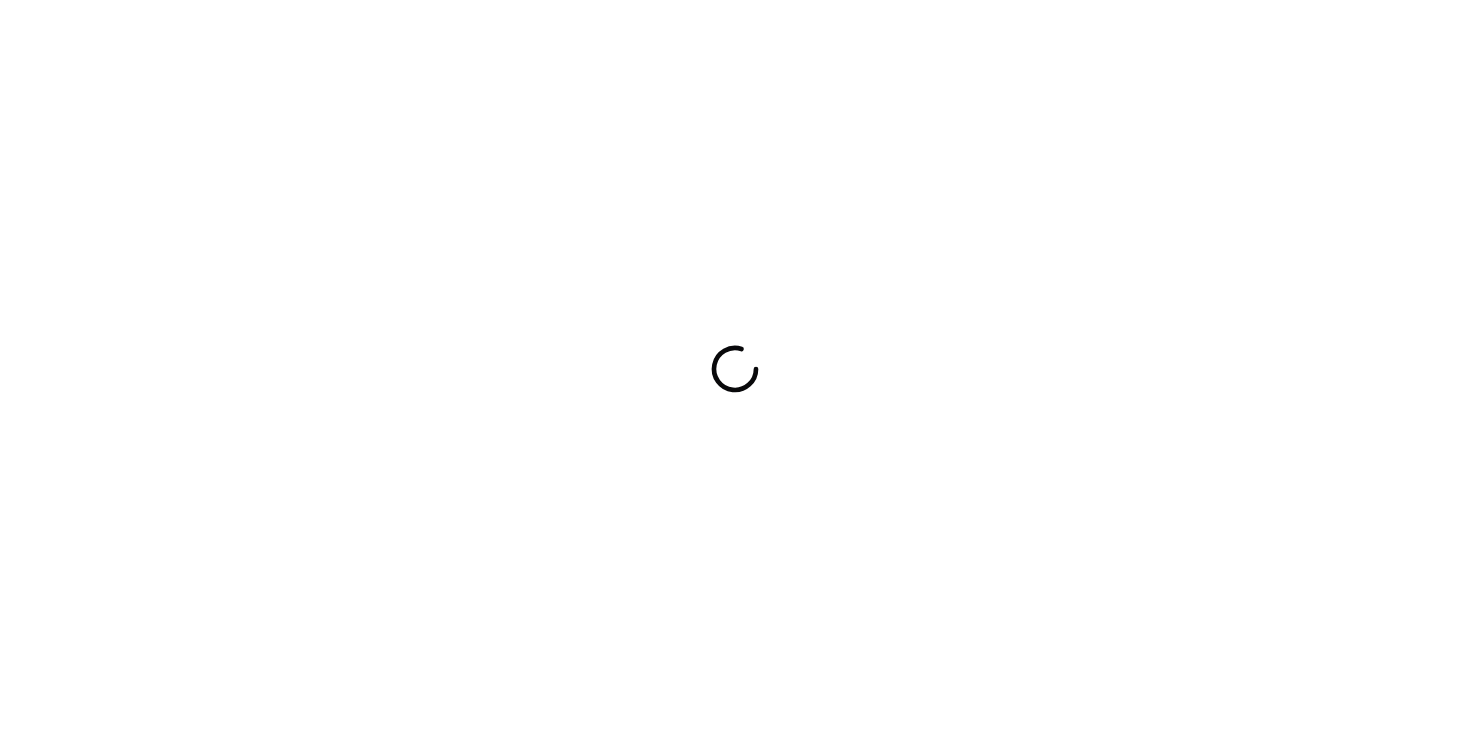 scroll, scrollTop: 0, scrollLeft: 0, axis: both 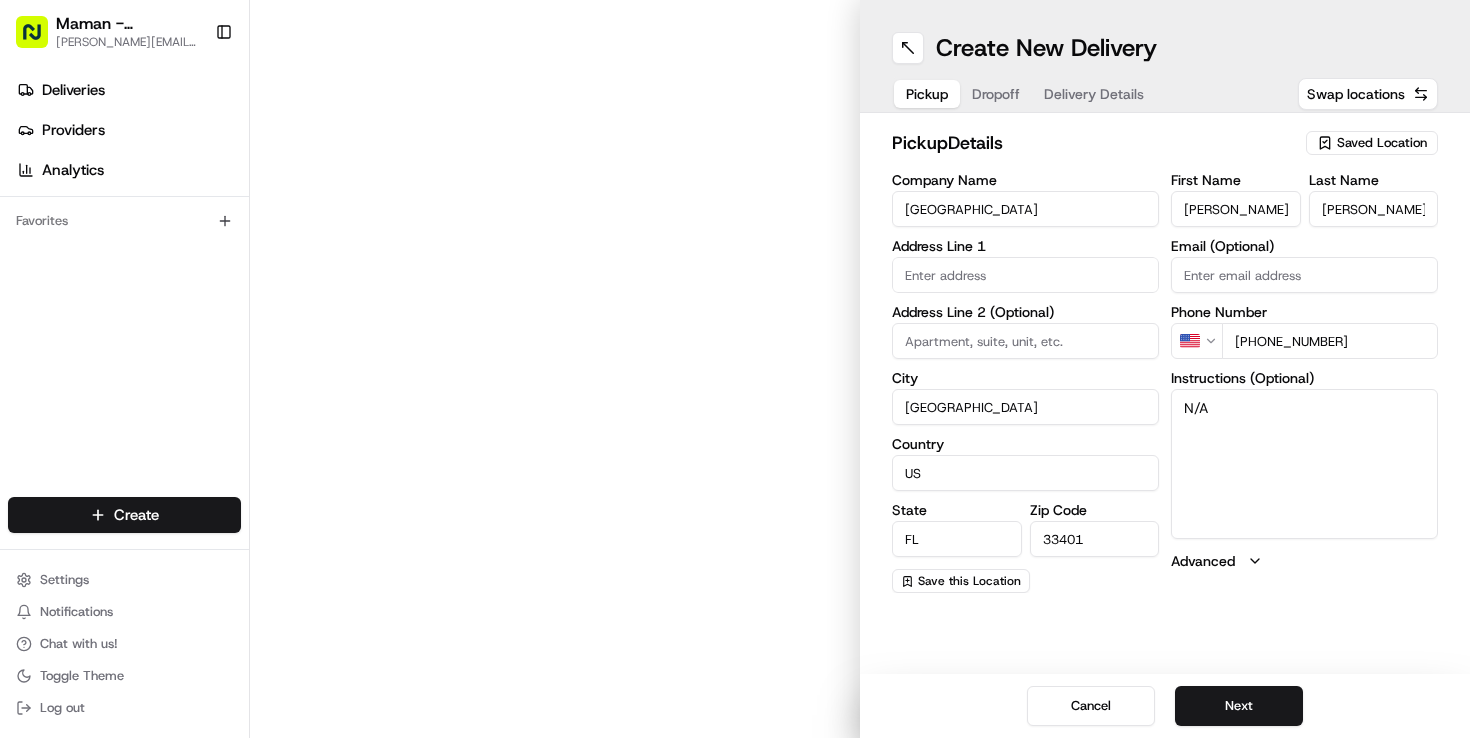 type on "[STREET_ADDRESS][PERSON_NAME]" 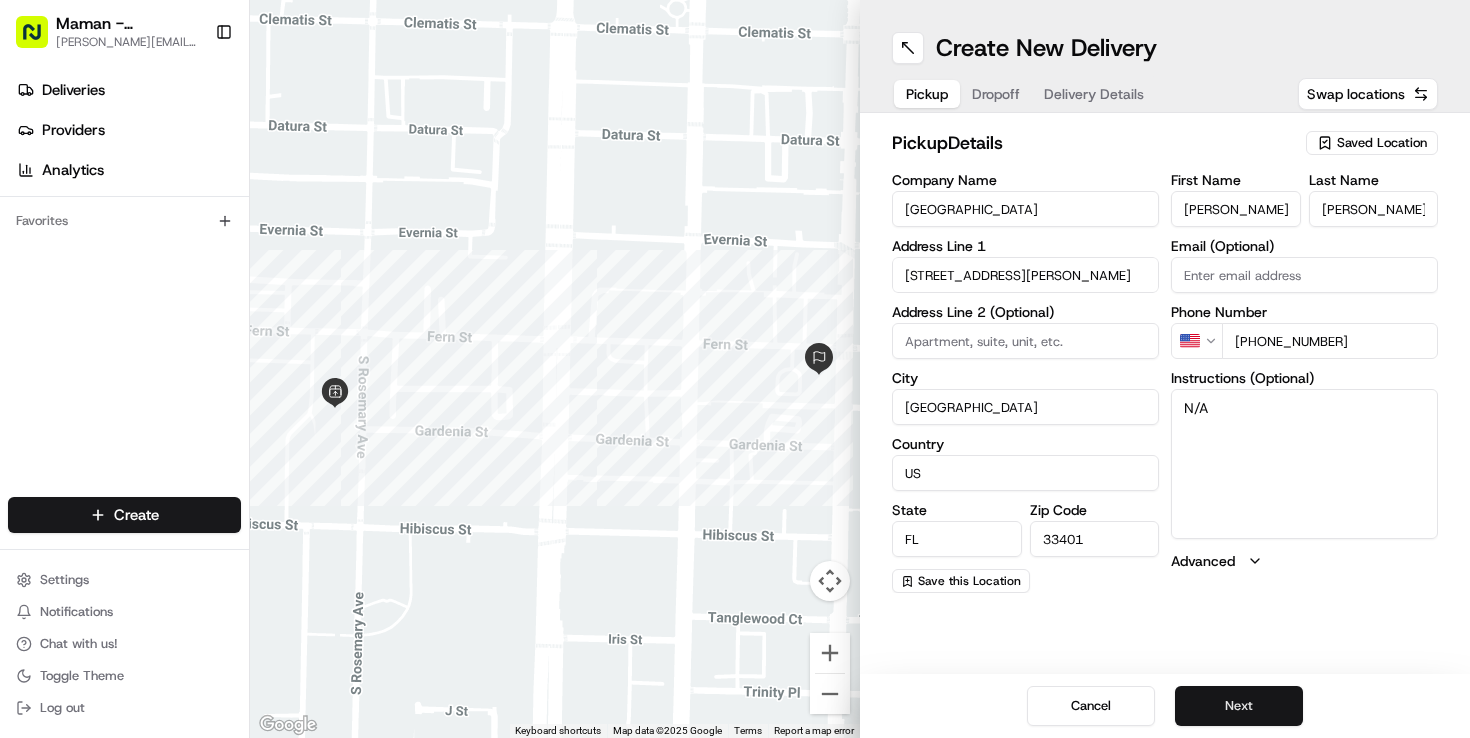 click on "Next" at bounding box center (1239, 706) 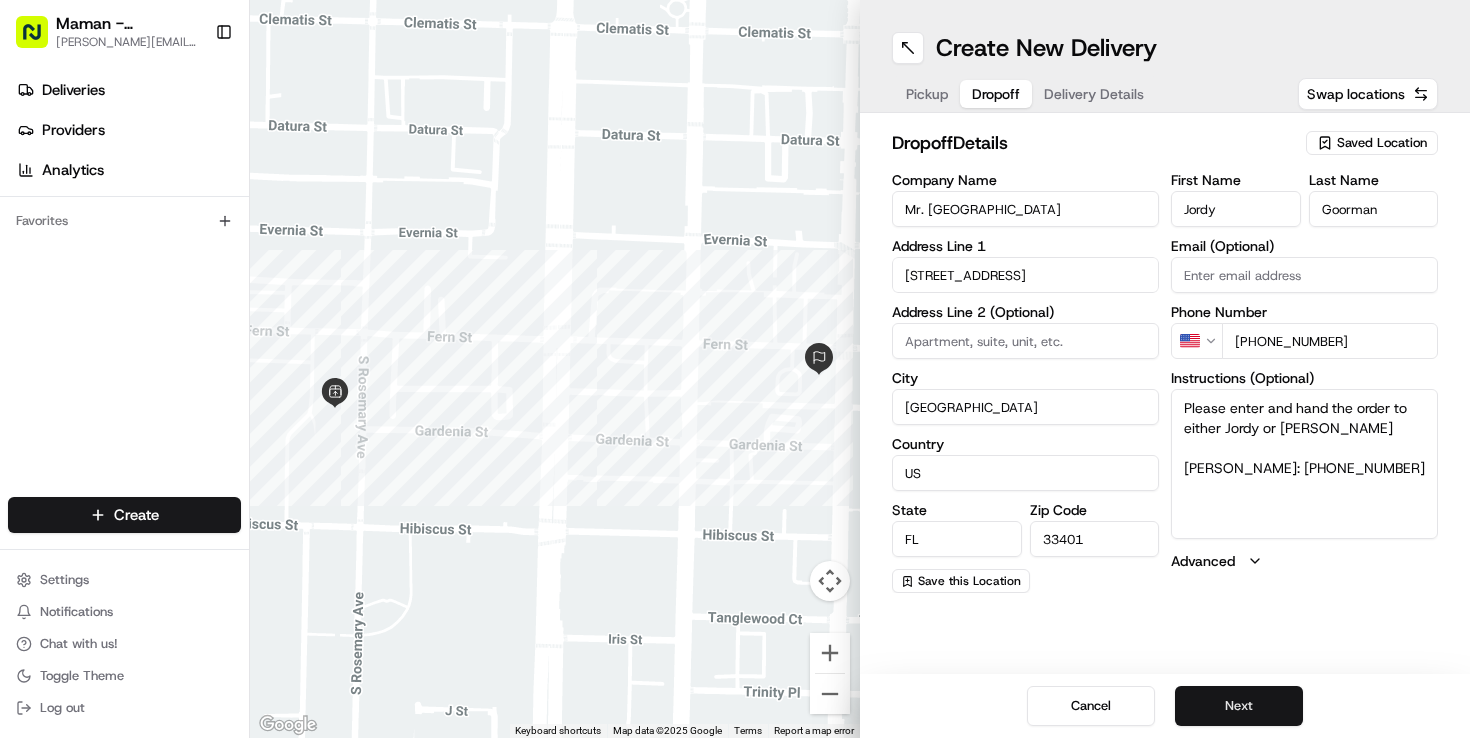 scroll, scrollTop: 0, scrollLeft: 0, axis: both 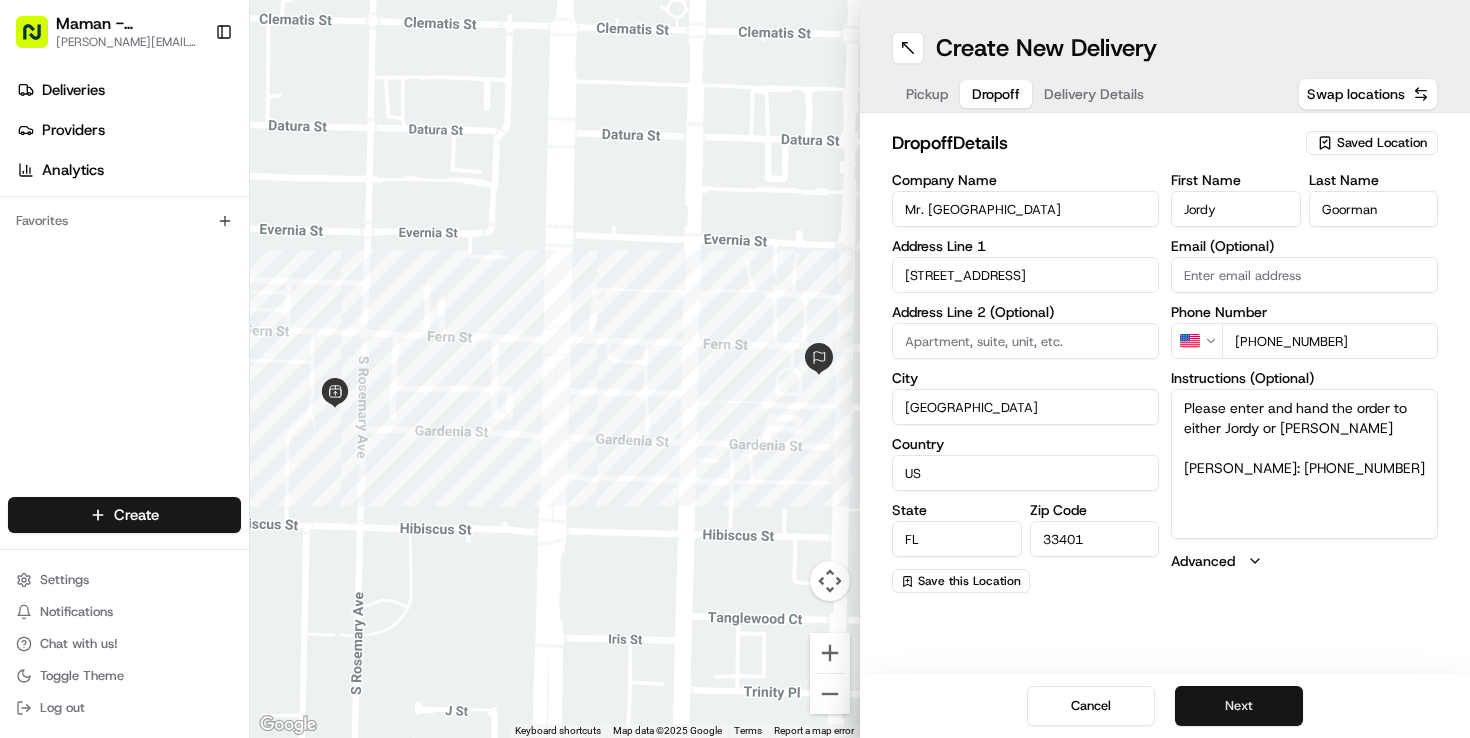 click on "Next" at bounding box center (1239, 706) 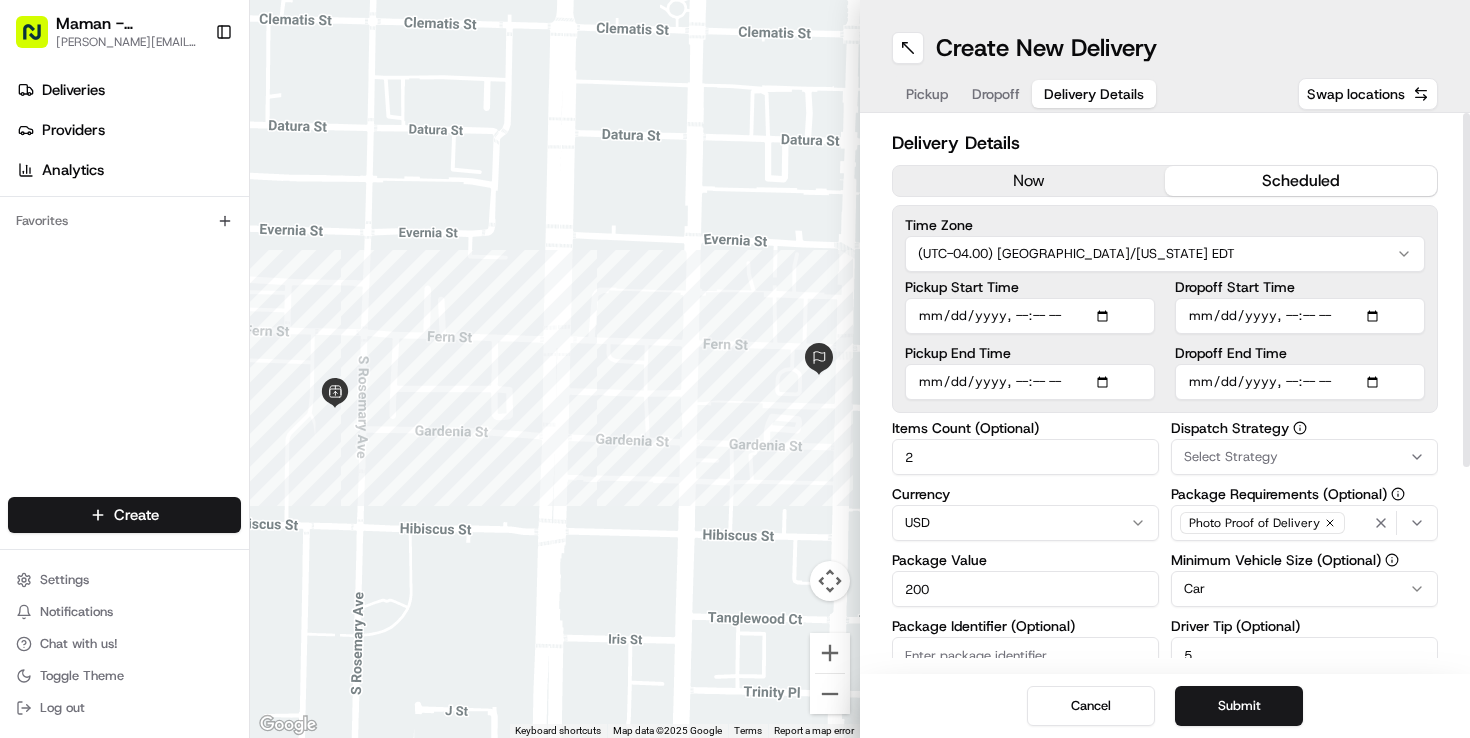 click on "Pickup Start Time" at bounding box center [1030, 316] 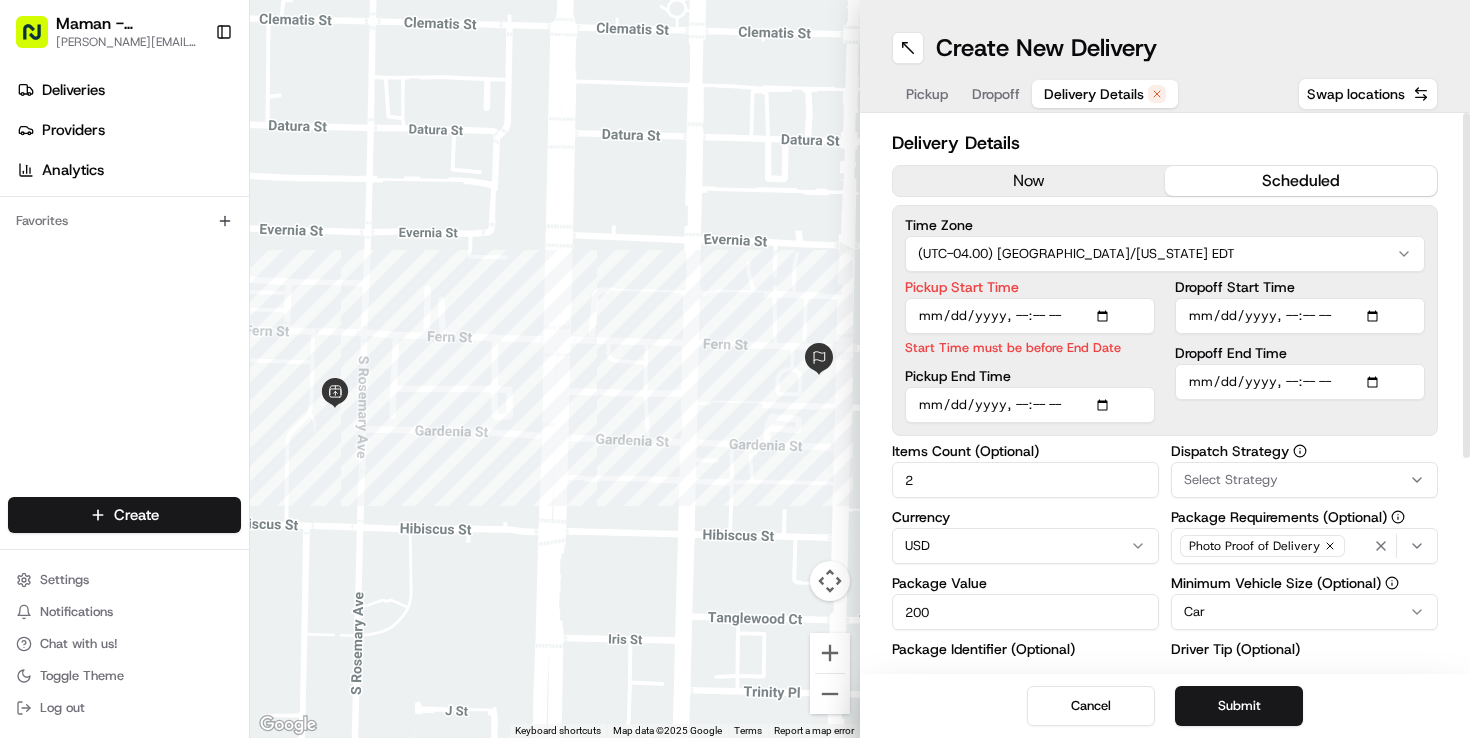 click on "Pickup End Time" at bounding box center (1030, 405) 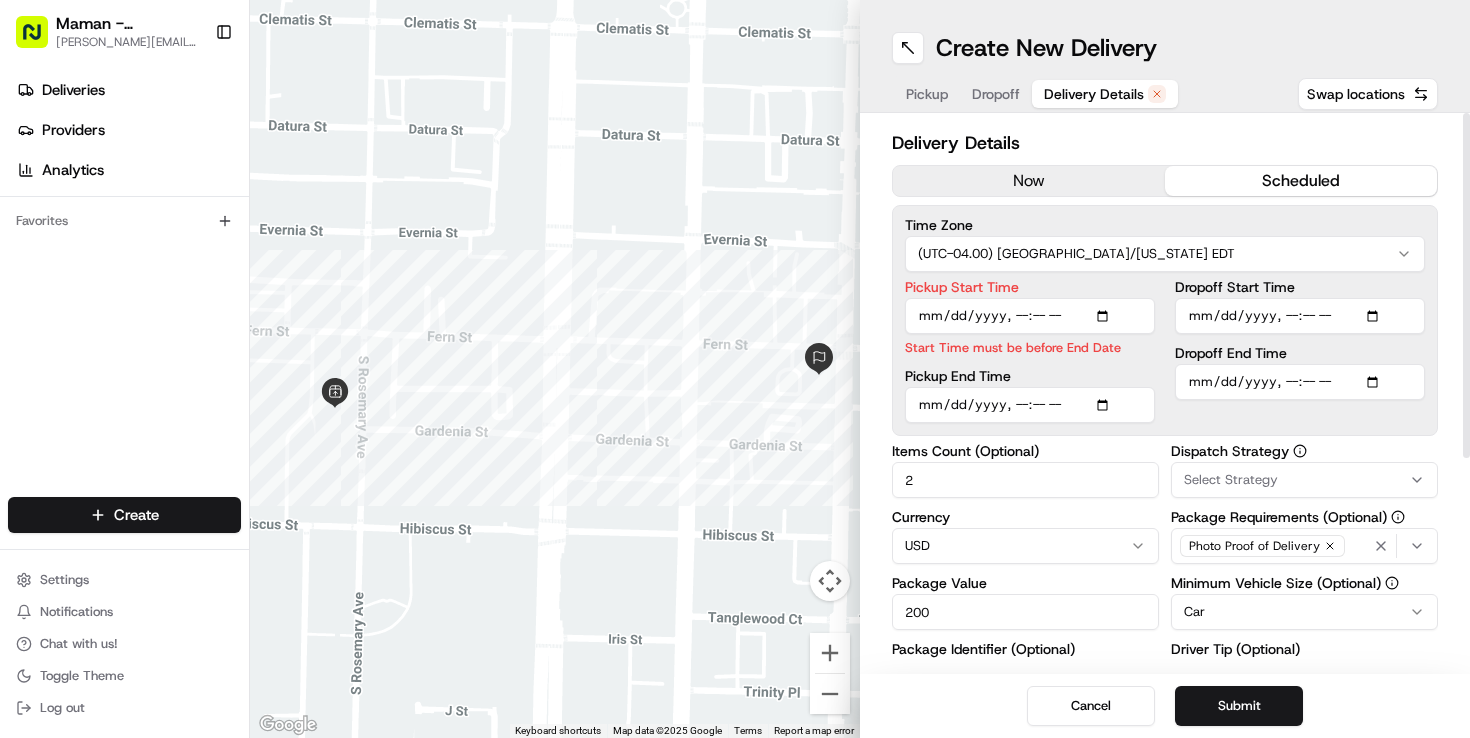 type on "[DATE]T12:10" 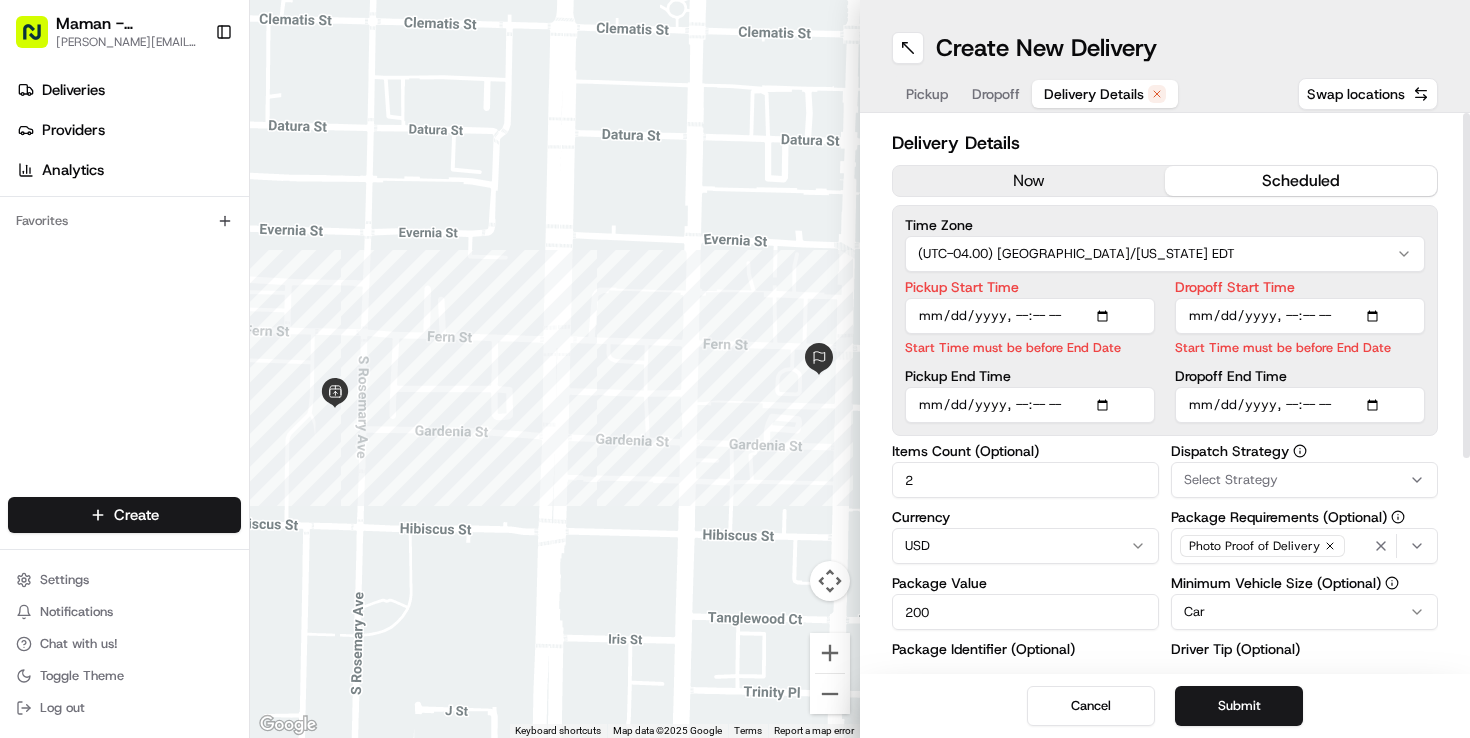 click on "Dropoff End Time" at bounding box center [1300, 405] 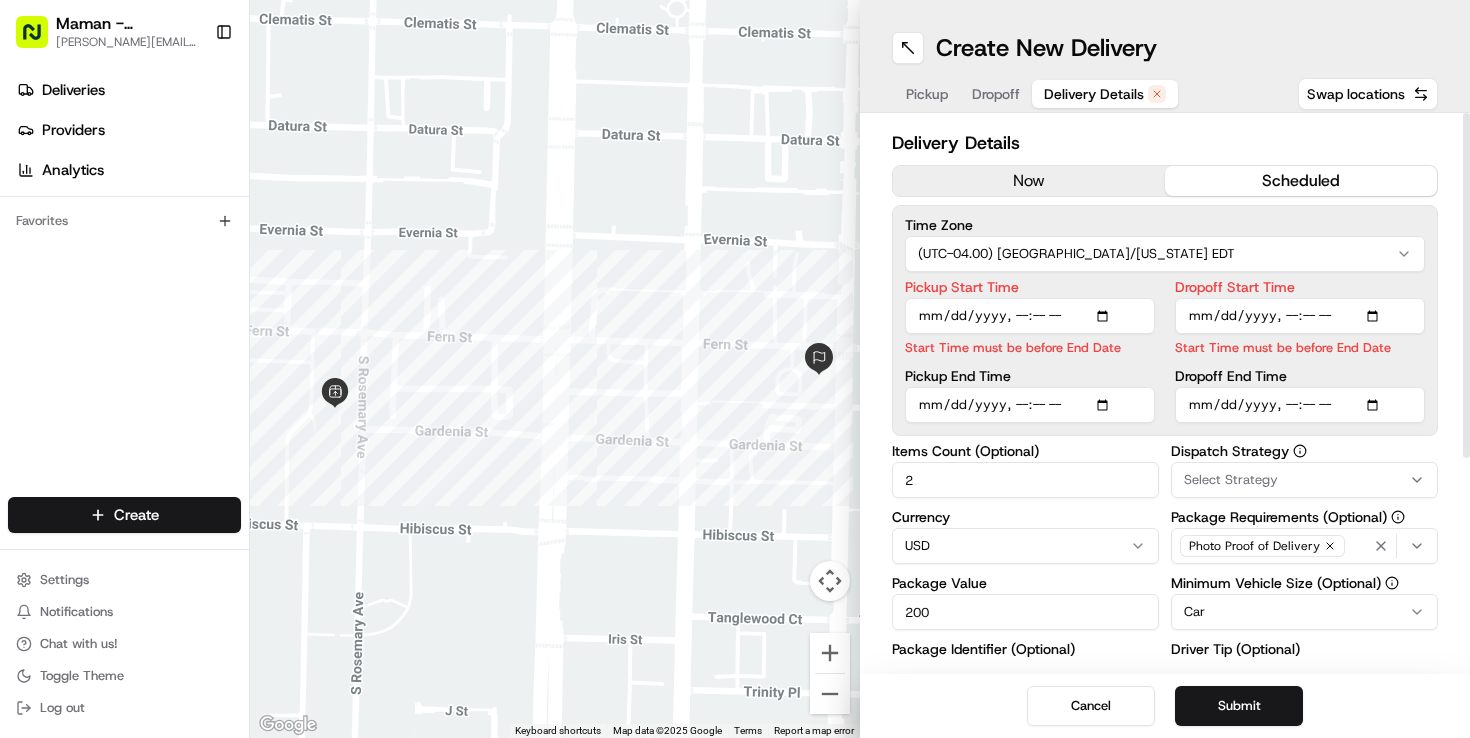 click on "Select Strategy" at bounding box center (1231, 480) 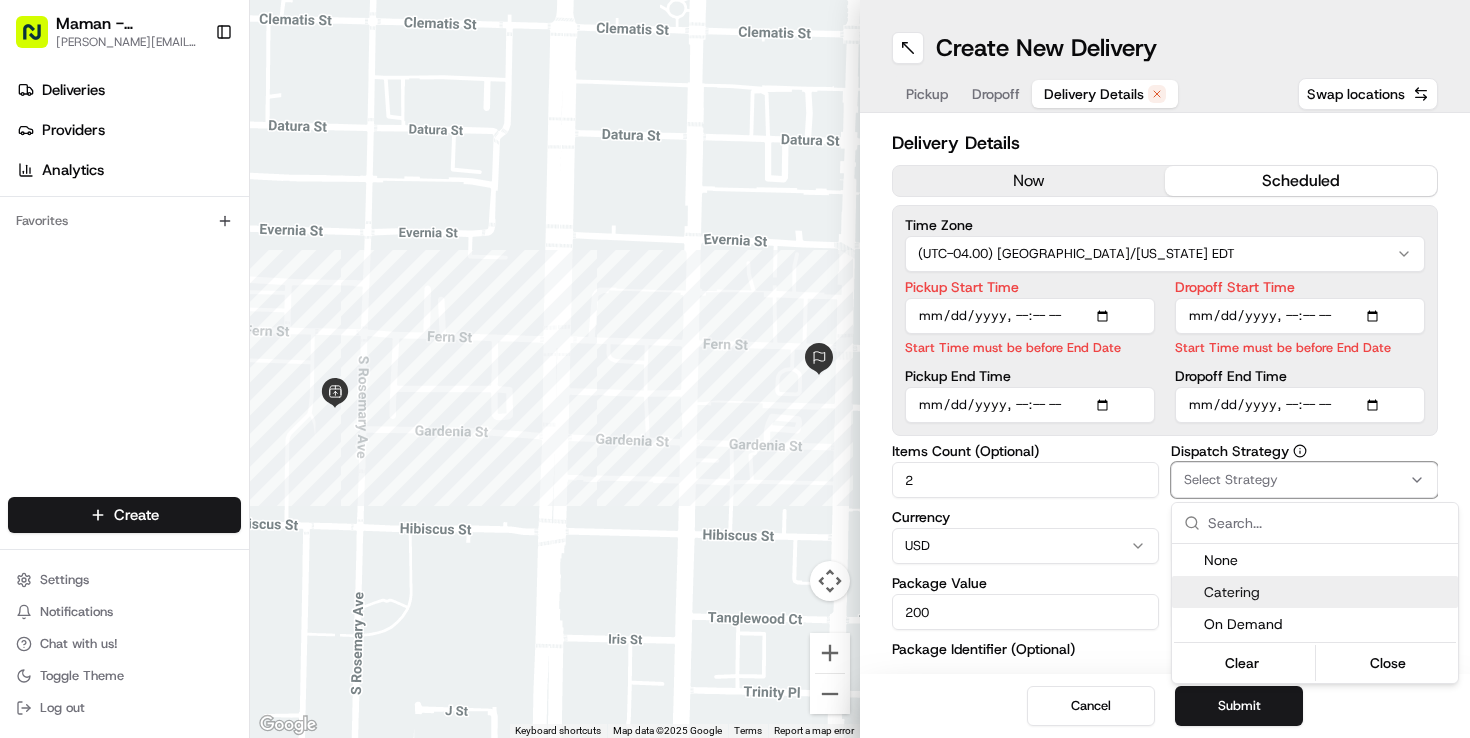click on "Catering" at bounding box center (1327, 592) 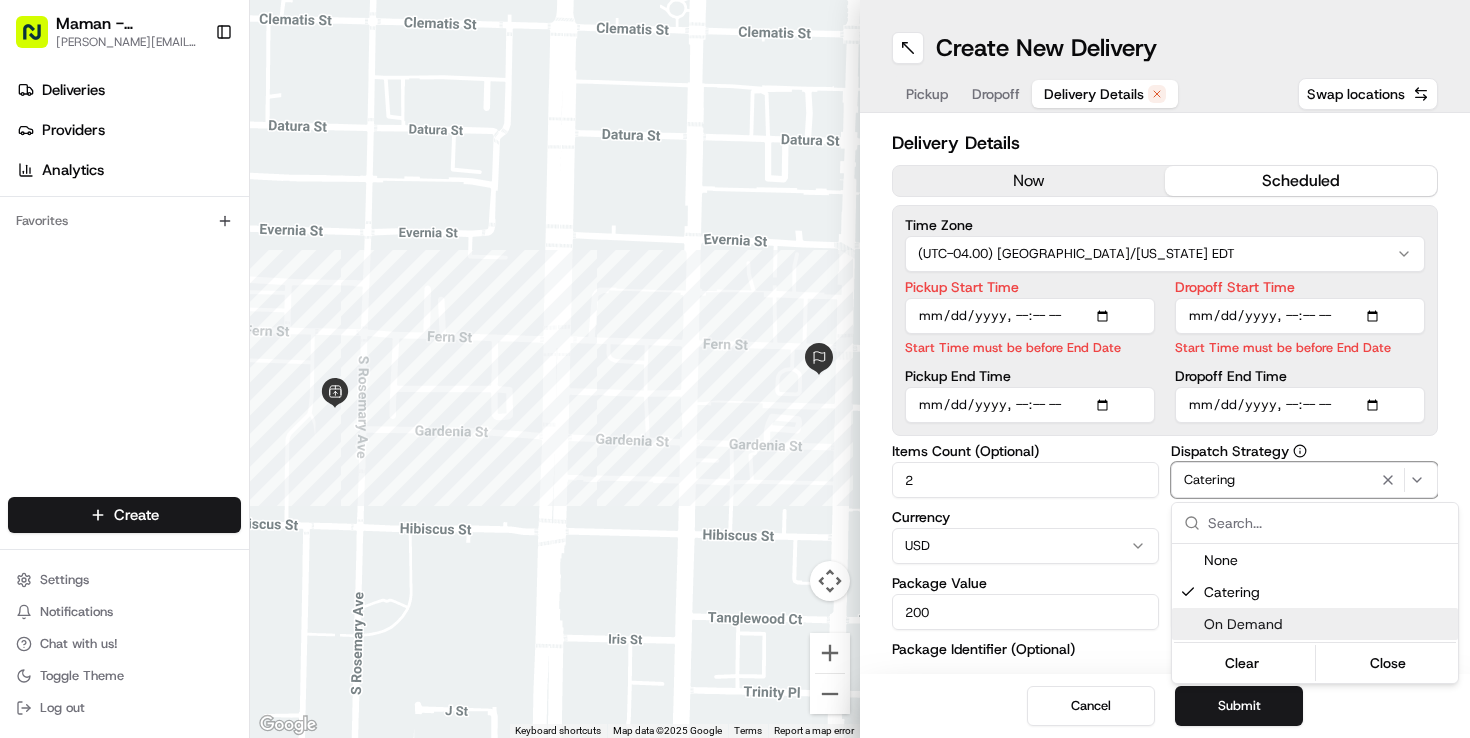click on "Maman - Wynwood [EMAIL_ADDRESS][DOMAIN_NAME] Toggle Sidebar Deliveries Providers Analytics Favorites Main Menu Members & Organization Organization Users Roles Preferences Customization Tracking Orchestration Automations Dispatch Strategy Locations Pickup Locations Dropoff Locations Billing Billing Refund Requests Integrations Notification Triggers Webhooks API Keys Request Logs Create Settings Notifications Chat with us! Toggle Theme Log out ← Move left → Move right ↑ Move up ↓ Move down + Zoom in - Zoom out Home Jump left by 75% End Jump right by 75% Page Up Jump up by 75% Page Down Jump down by 75% Keyboard shortcuts Map Data Map data ©2025 Google Map data ©2025 Google 50 m  Click to toggle between metric and imperial units Terms Report a map error Create New Delivery Pickup Dropoff Delivery Details Swap locations Delivery Details now scheduled Time Zone (UTC-04.00) [GEOGRAPHIC_DATA]/[US_STATE] EDT Pickup Start Time Start Time must be before End Date Pickup End Time Dropoff Start Time 2 Currency 5" at bounding box center [735, 369] 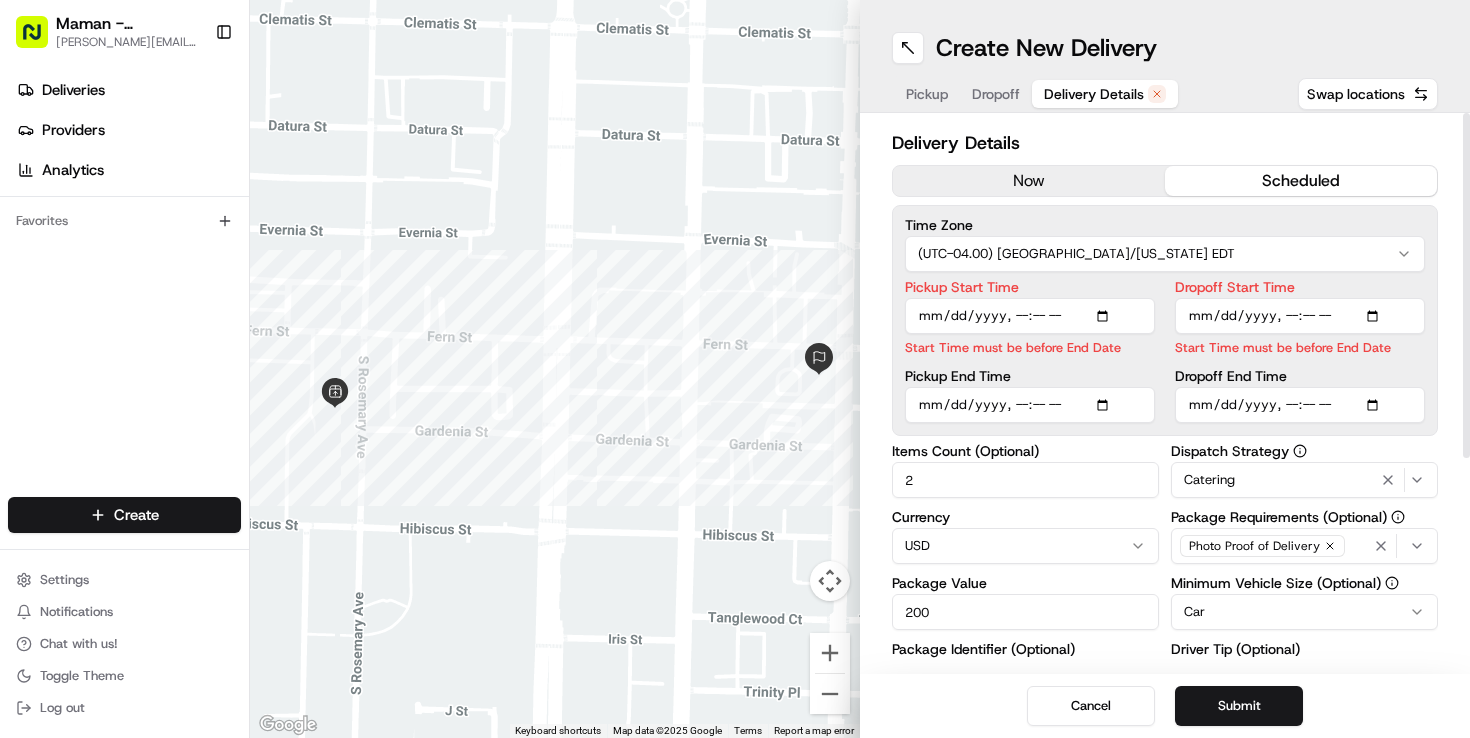 drag, startPoint x: 943, startPoint y: 609, endPoint x: 863, endPoint y: 609, distance: 80 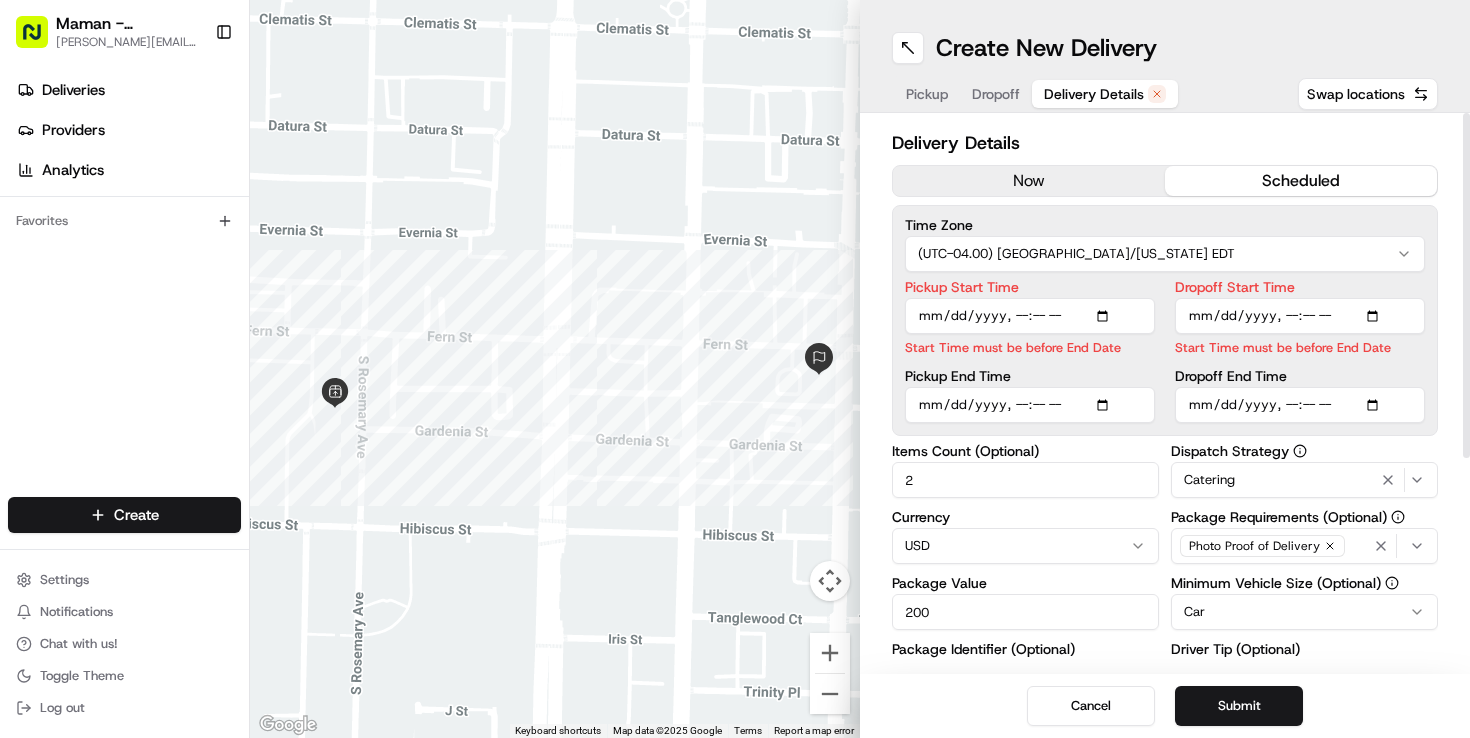 click on "Delivery Details now scheduled Time Zone (UTC-04.00) America/[US_STATE] EDT Pickup Start Time Start Time must be before End Date Pickup End Time Dropoff Start Time Start Time must be before End Date Dropoff End Time Items Count (Optional) 2 Currency USD Package Value 200 Package Identifier (Optional) Description (Optional) Dispatch Strategy Catering Package Requirements (Optional) Photo Proof of Delivery Minimum Vehicle Size (Optional) Car Driver Tip (Optional) 5 $ 5 $ 10 $ 15 $ 30 $ 50 Package Items ( 0 ) Total Package Dimensions (Optional) Advanced (Optional)" at bounding box center [1165, 393] 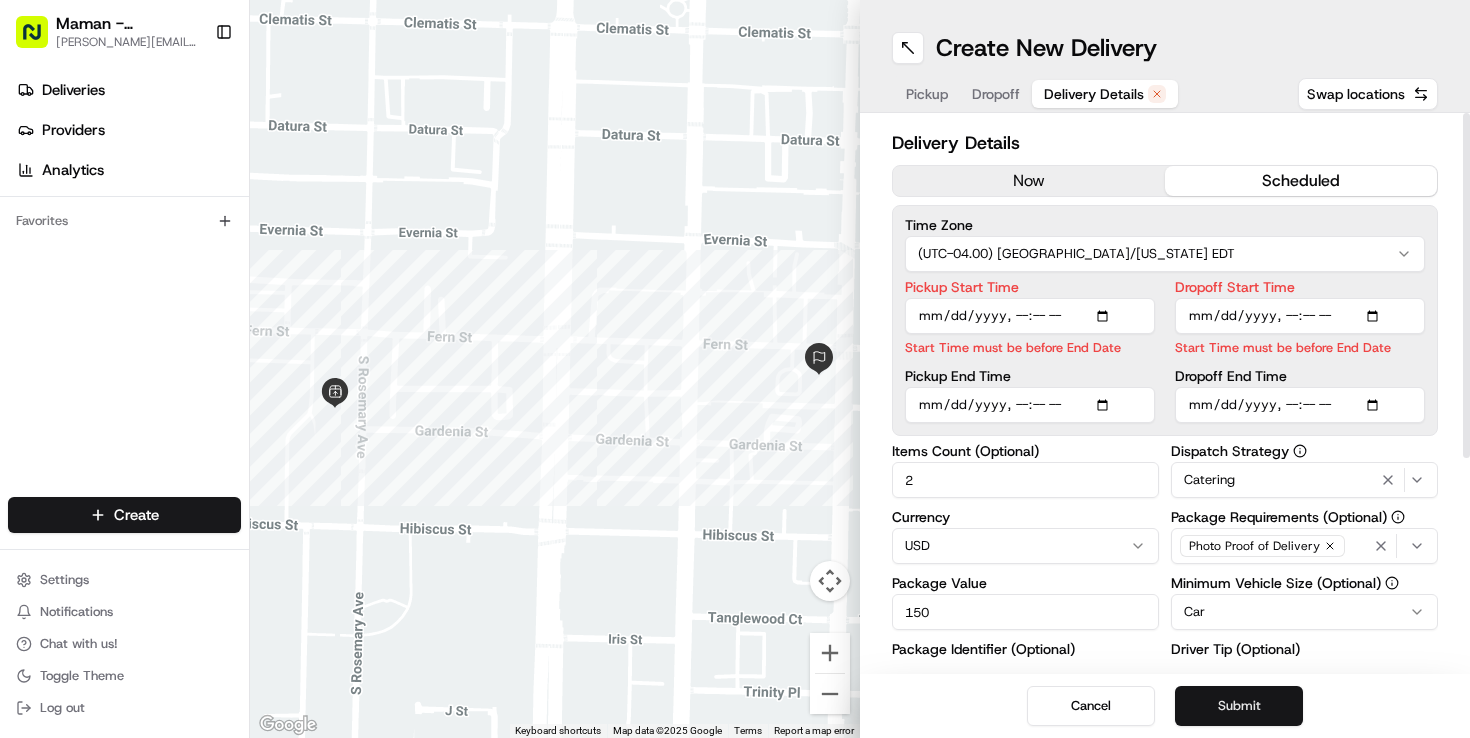 type on "150" 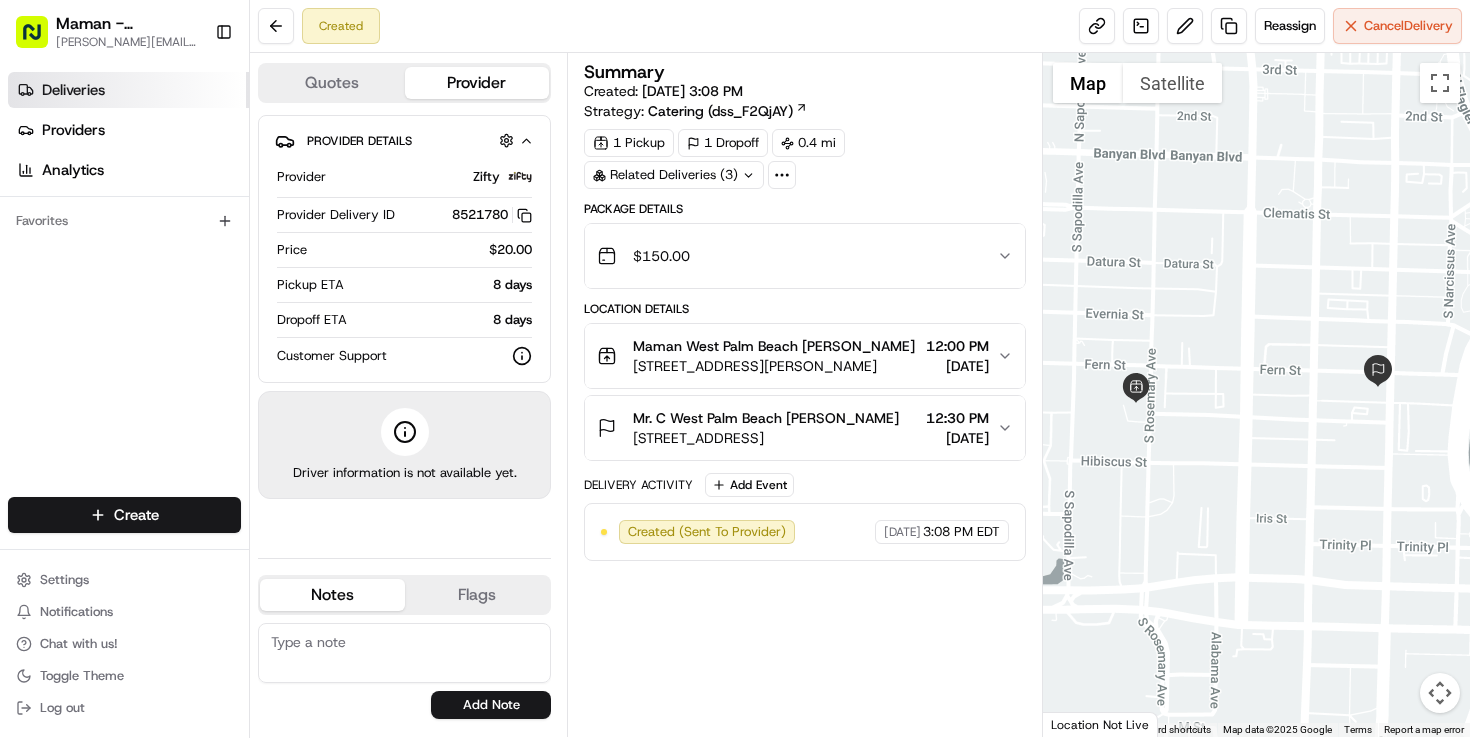 click on "Deliveries" at bounding box center [73, 90] 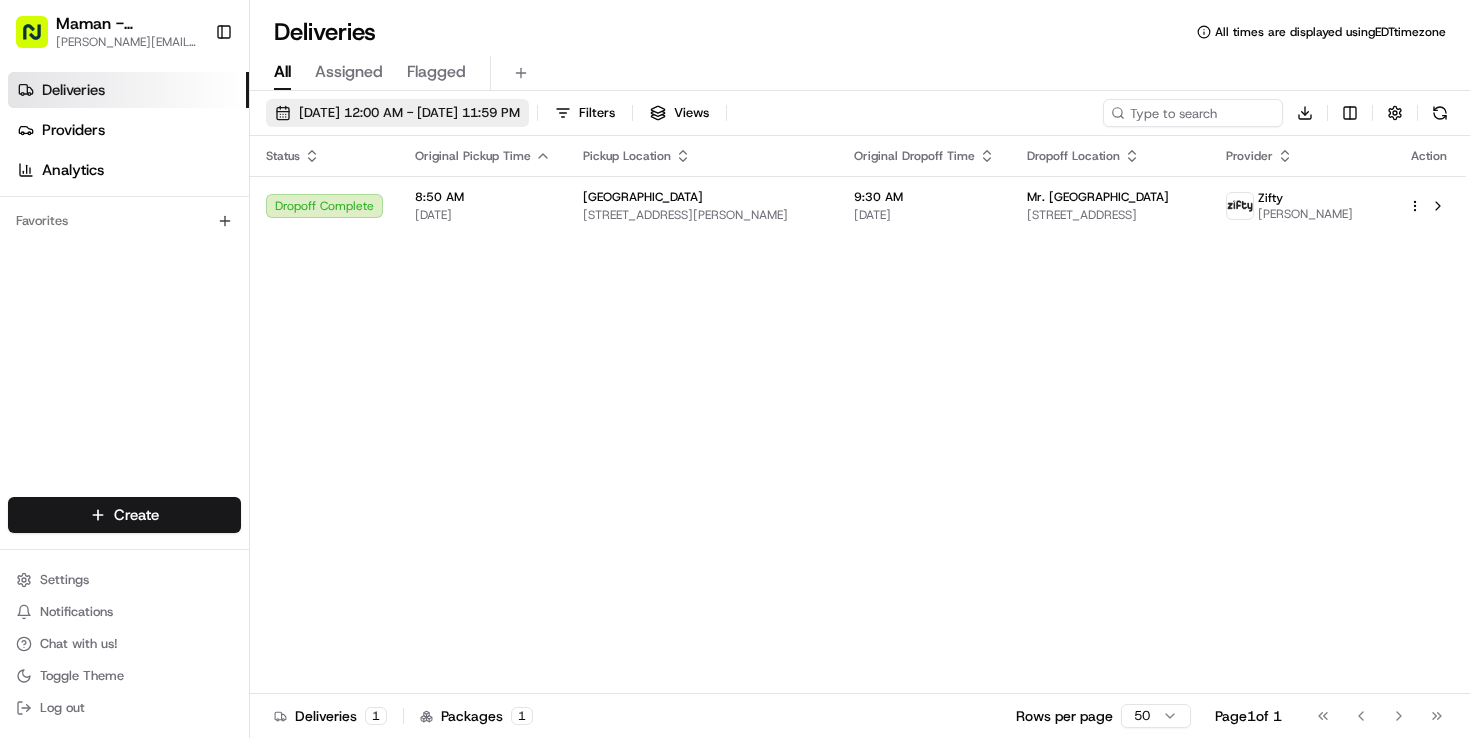 click on "[DATE] 12:00 AM - [DATE] 11:59 PM" at bounding box center (409, 113) 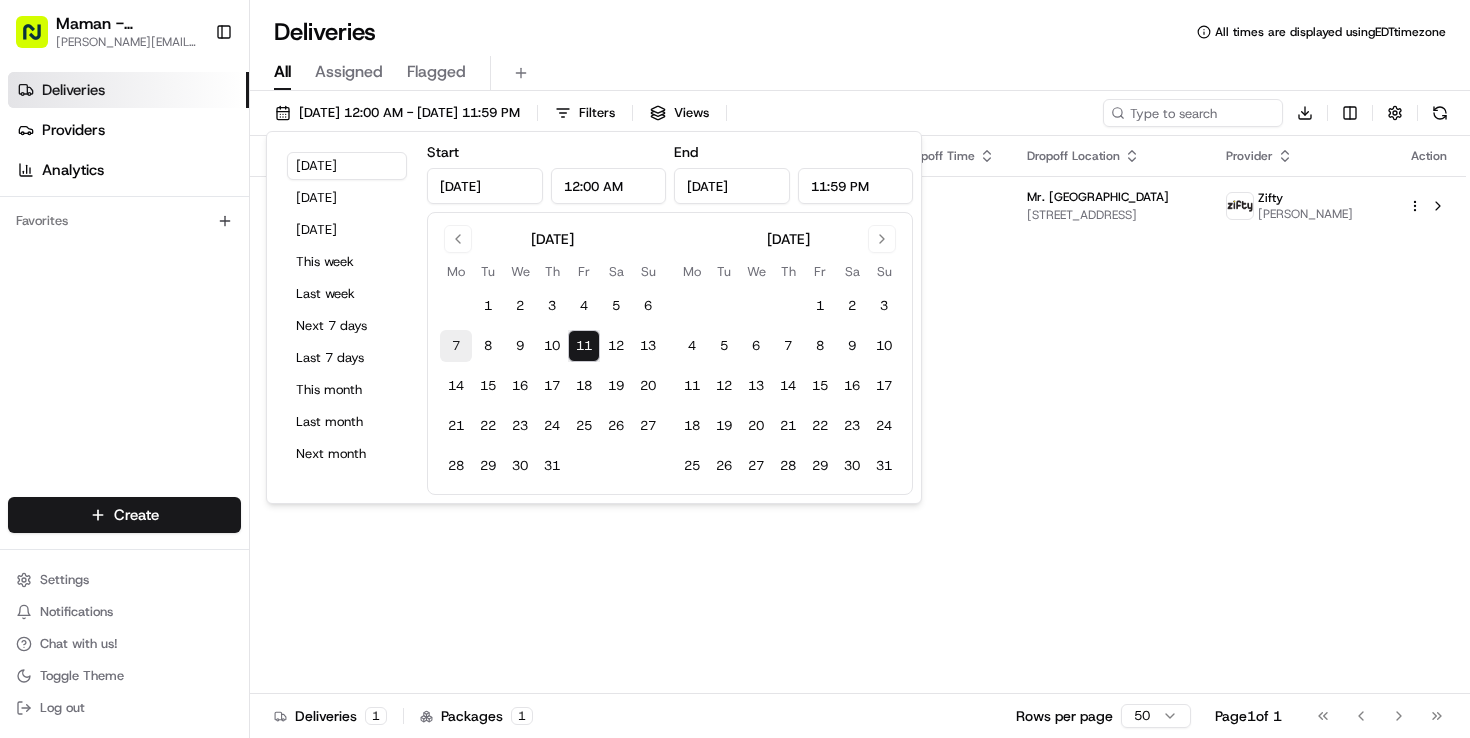 click on "7" at bounding box center [456, 346] 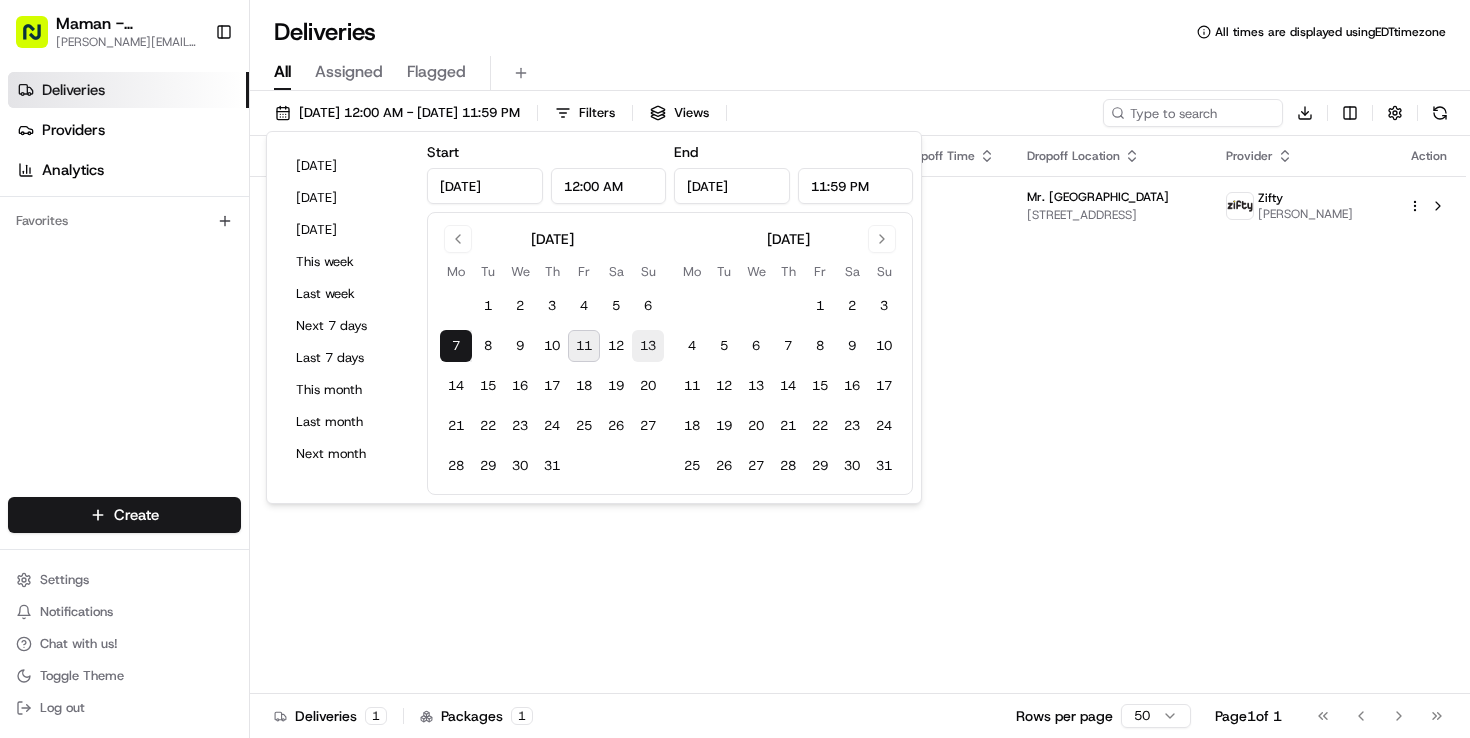 click on "13" at bounding box center (648, 346) 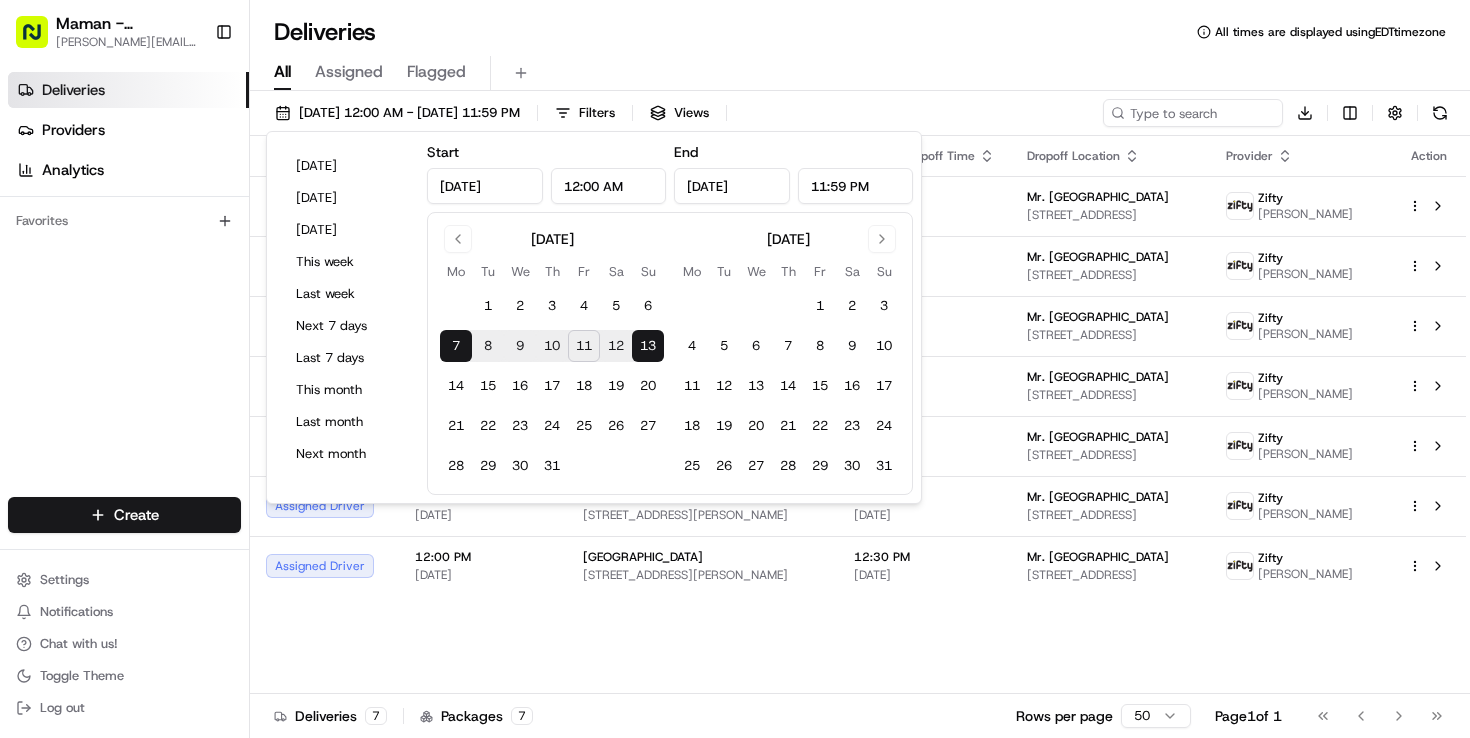 click on "Deliveries All times are displayed using  EDT  timezone" at bounding box center (860, 32) 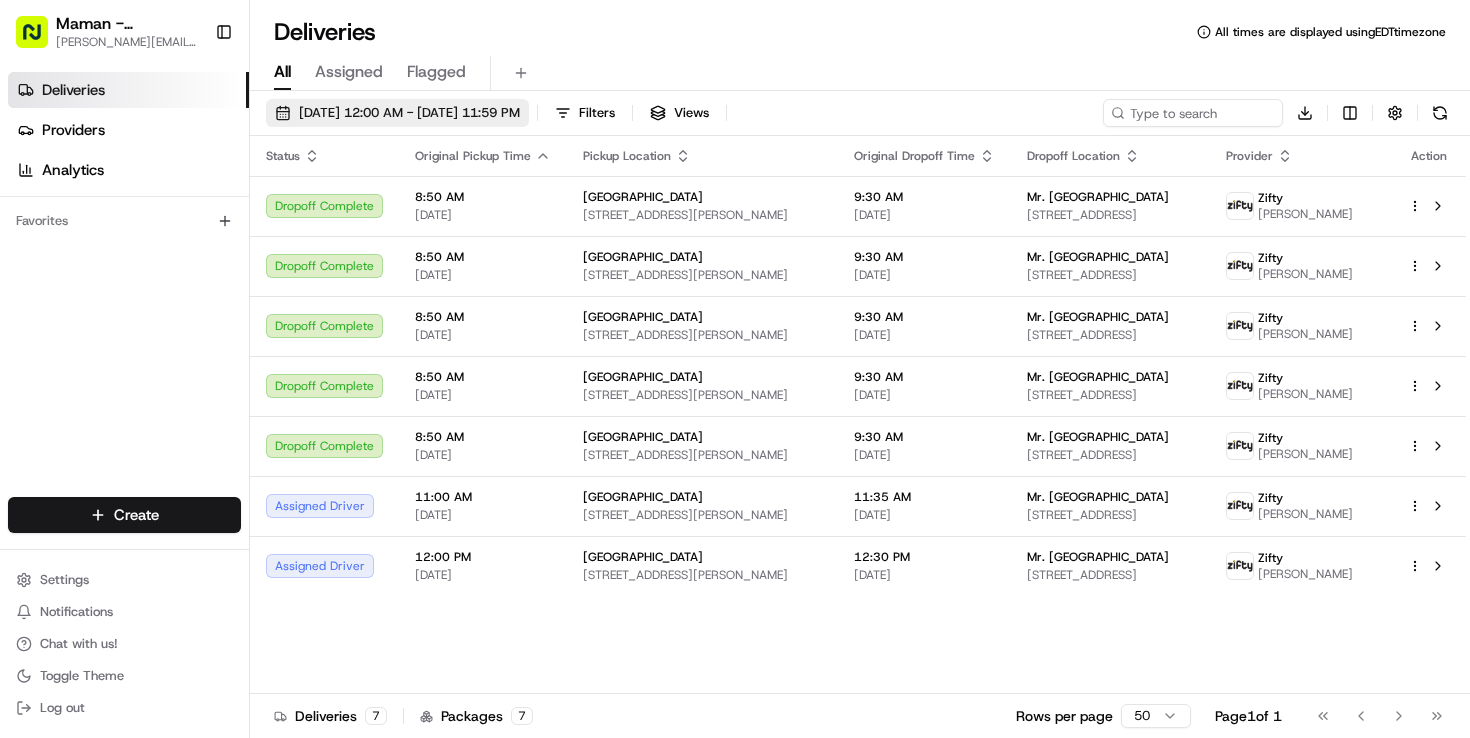 click on "[DATE] 12:00 AM - [DATE] 11:59 PM" at bounding box center (409, 113) 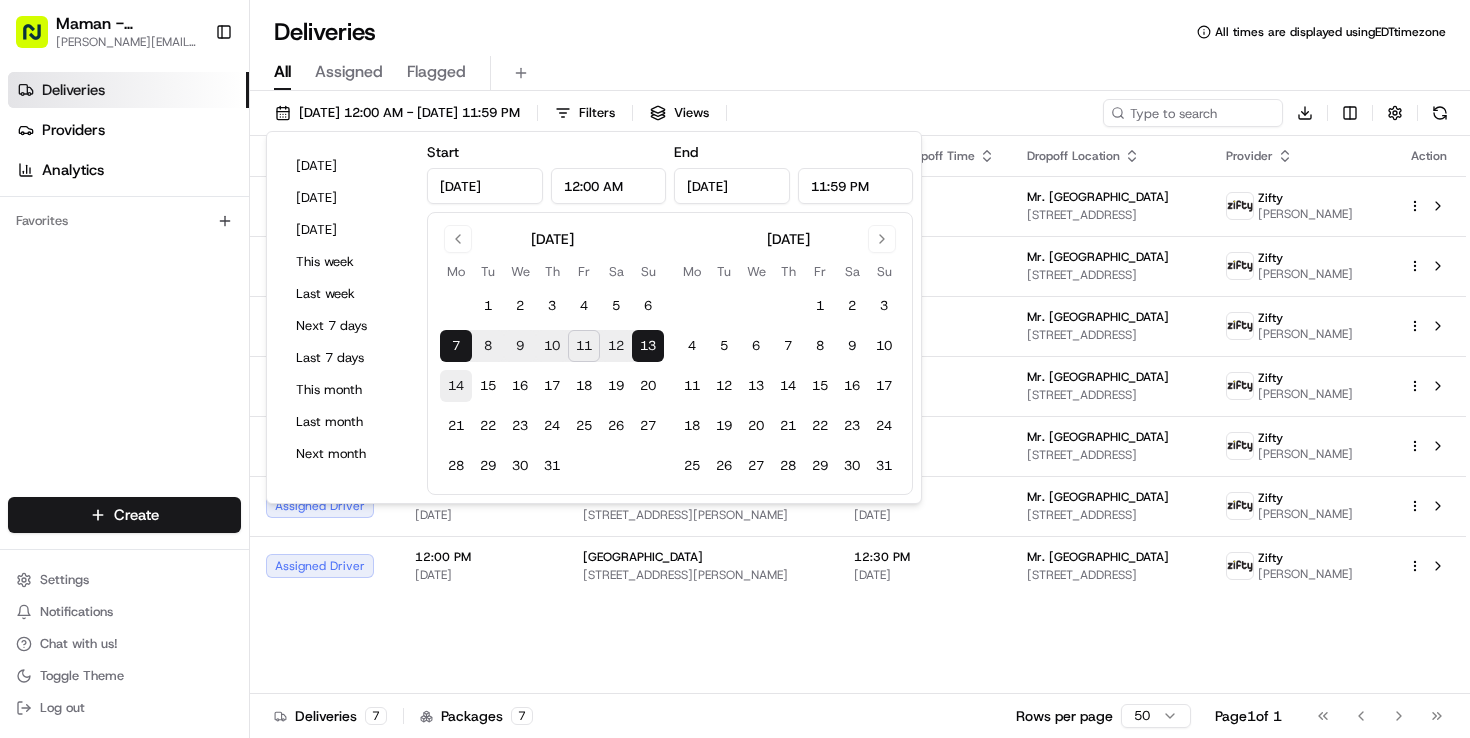 click on "14" at bounding box center (456, 386) 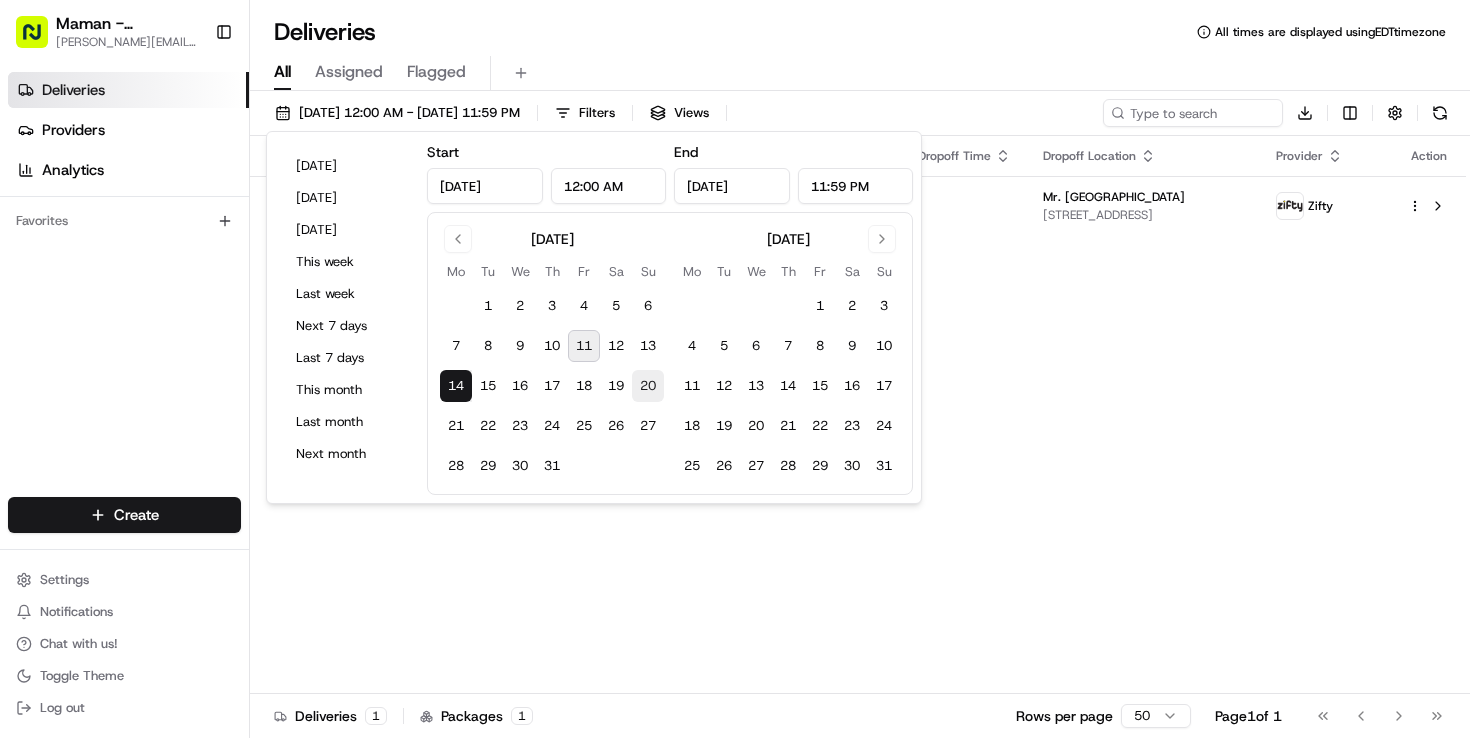 click on "20" at bounding box center [648, 386] 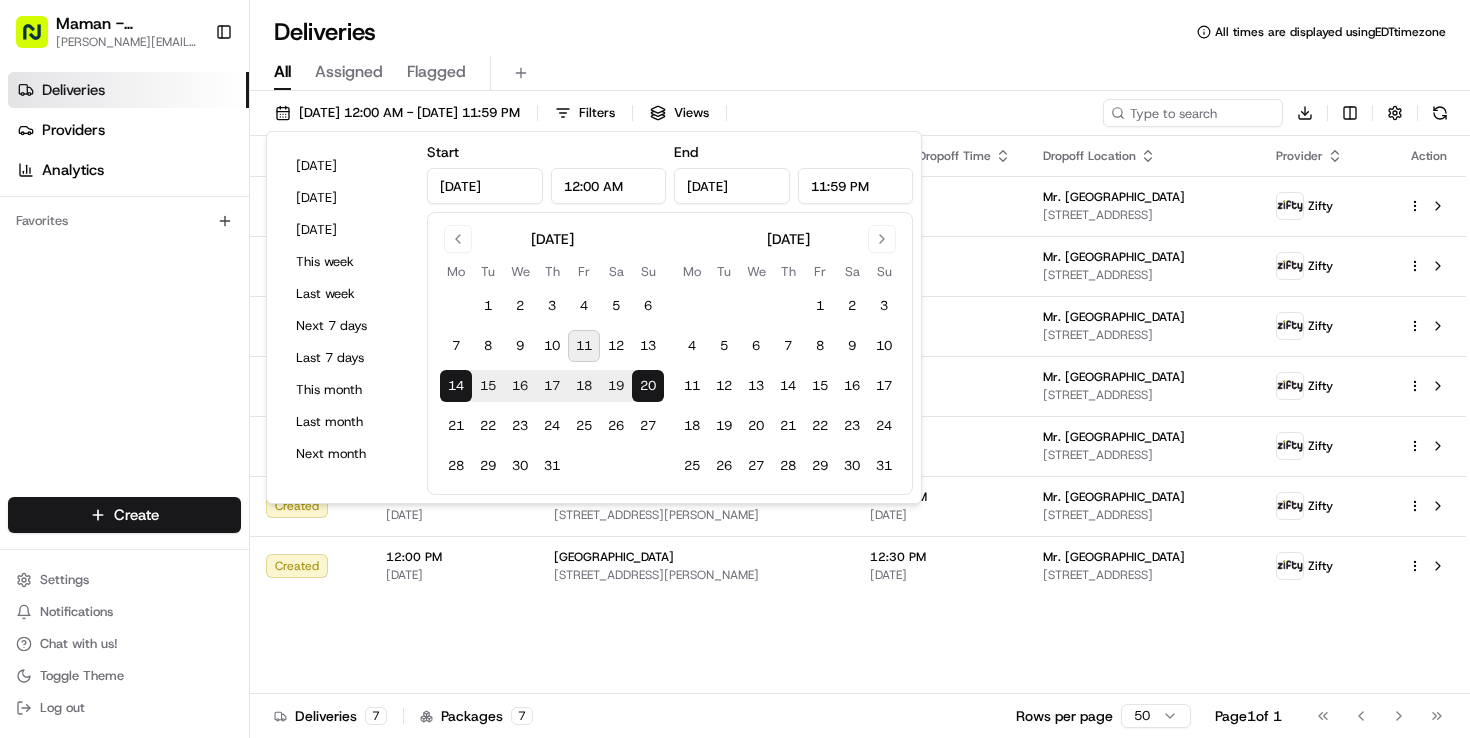 click on "All Assigned Flagged" at bounding box center (860, 73) 